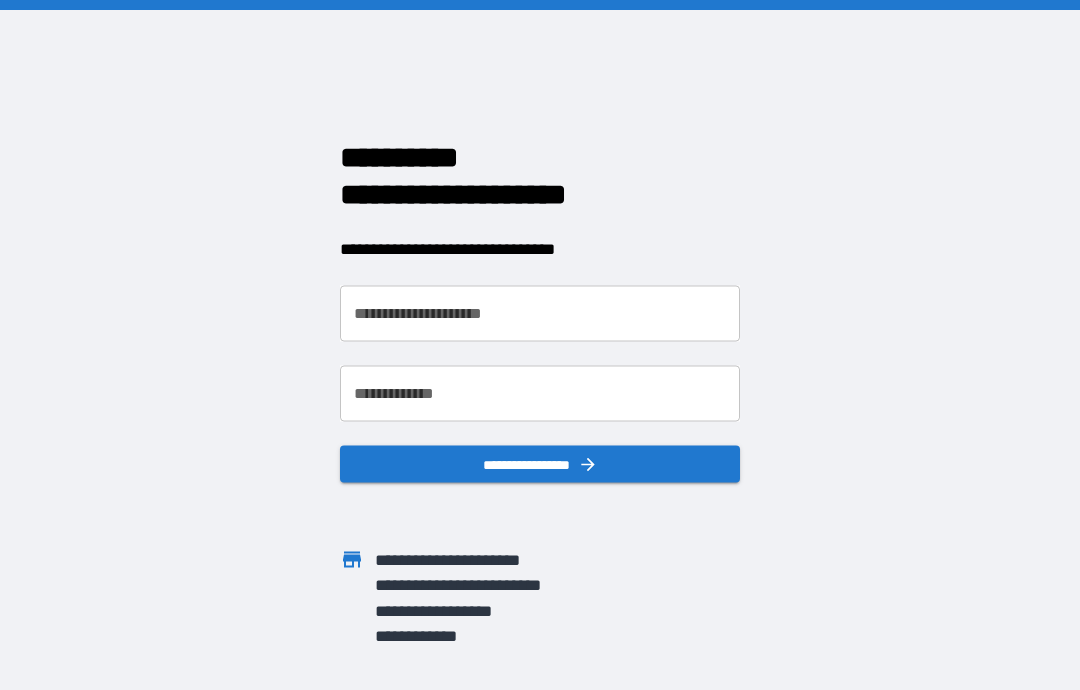 scroll, scrollTop: 0, scrollLeft: 0, axis: both 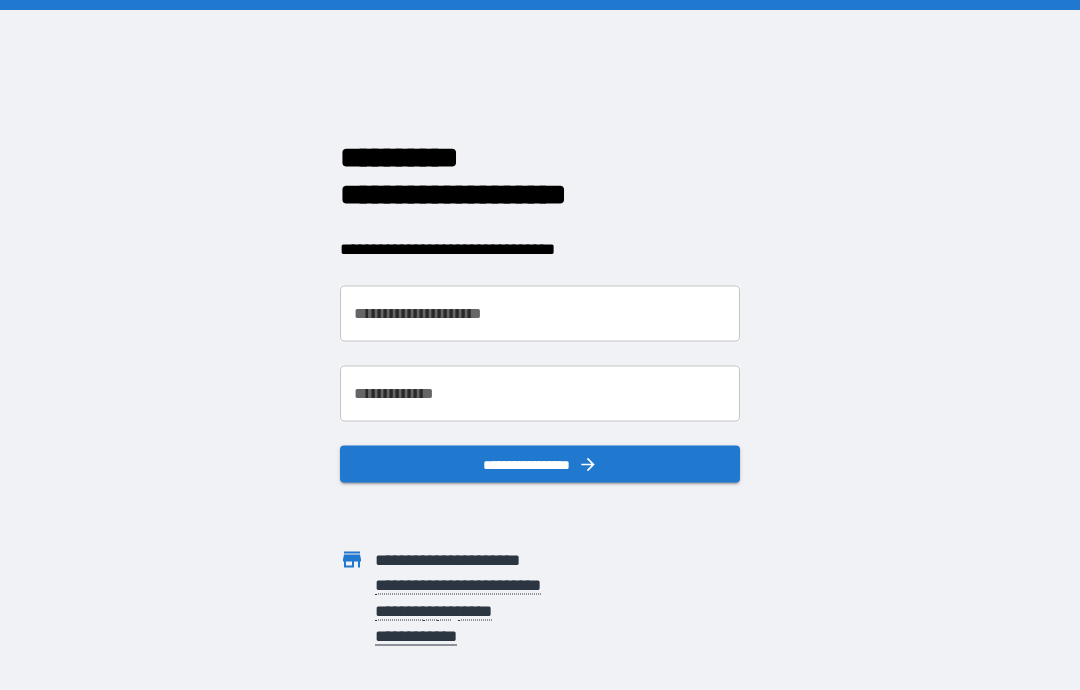 click on "**********" at bounding box center [540, 314] 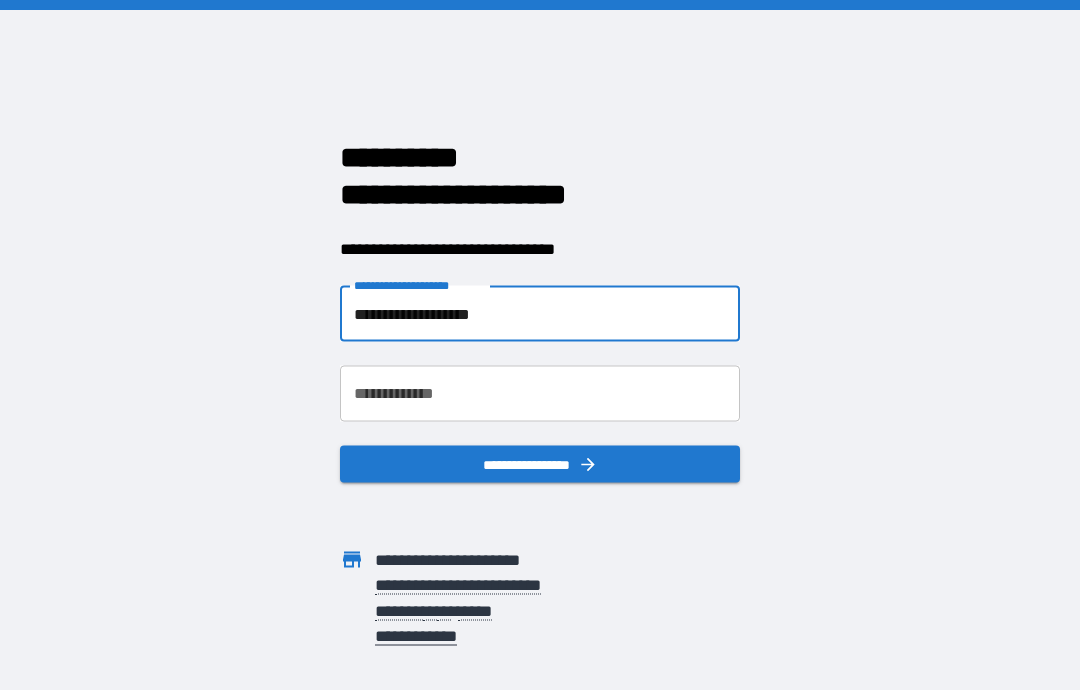 type on "**********" 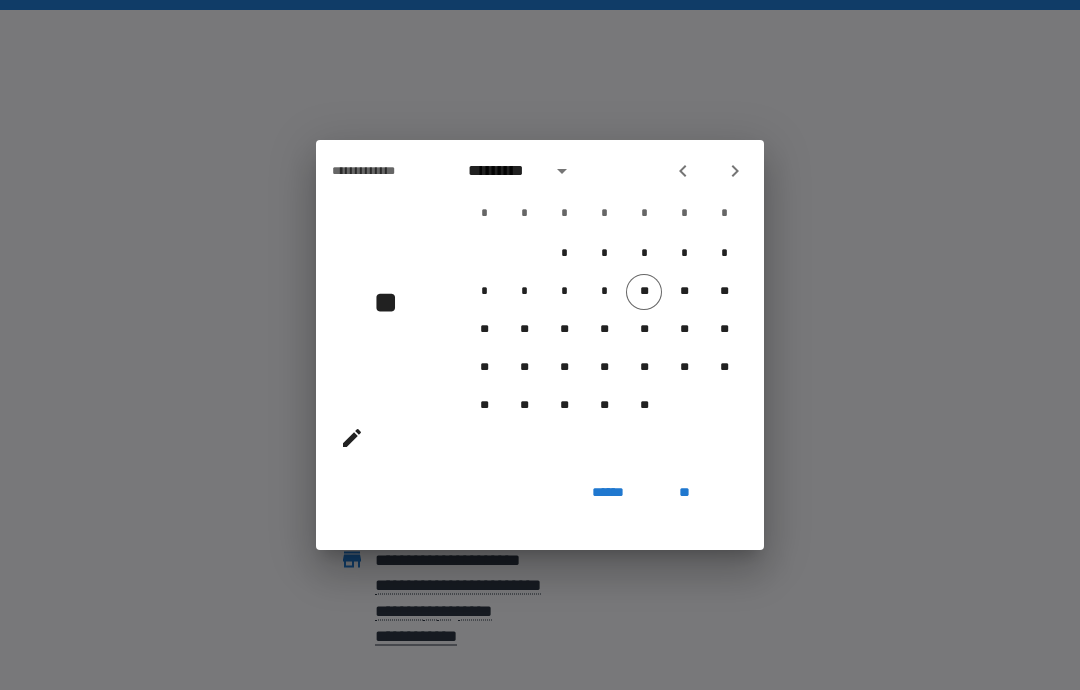 click 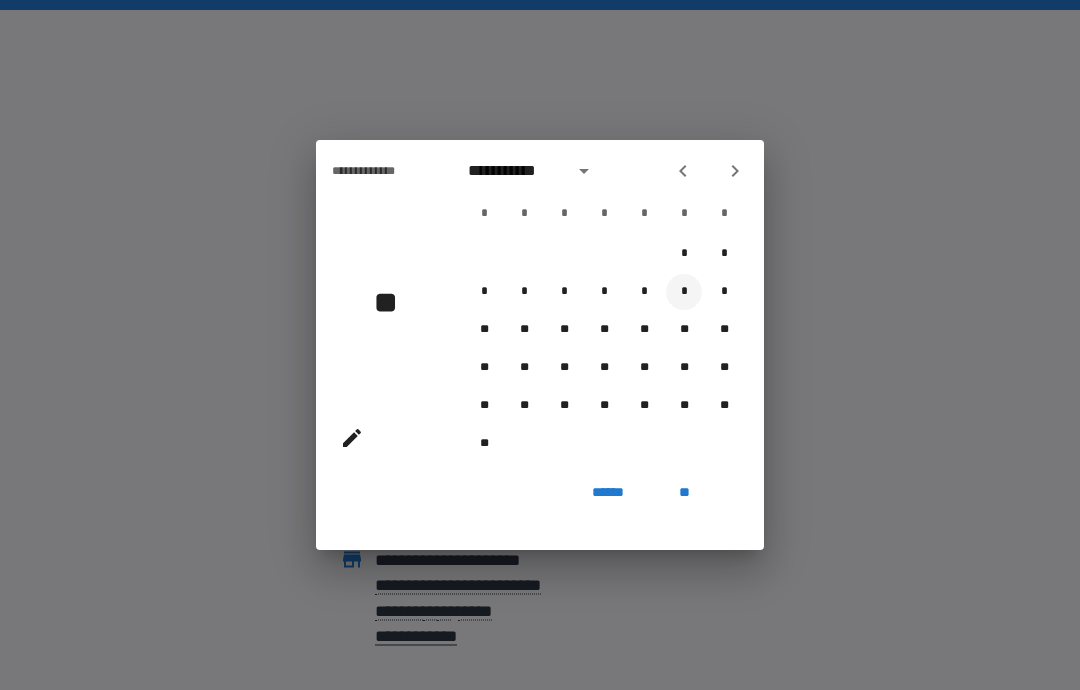 click on "*" at bounding box center (684, 292) 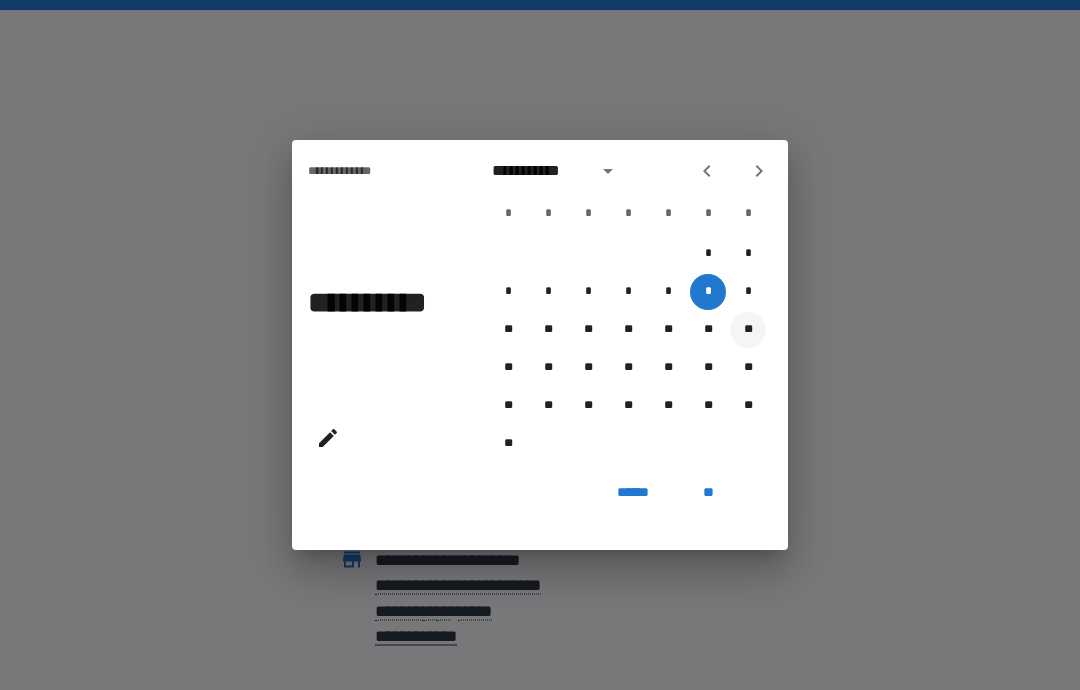 click on "**" at bounding box center [748, 330] 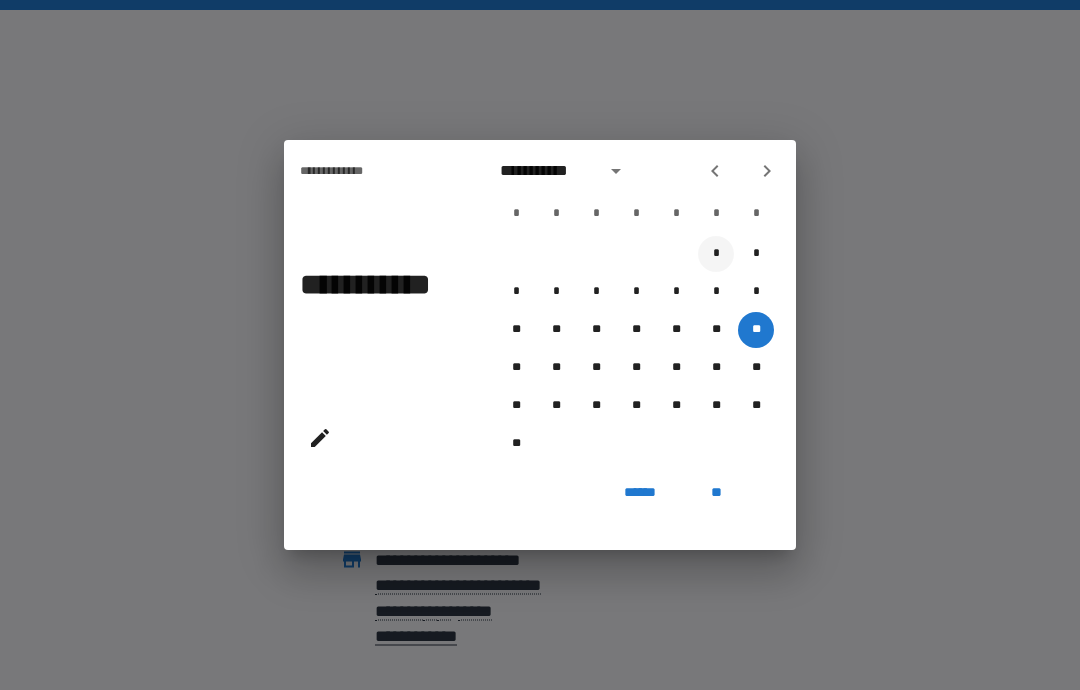 click on "*" at bounding box center (716, 254) 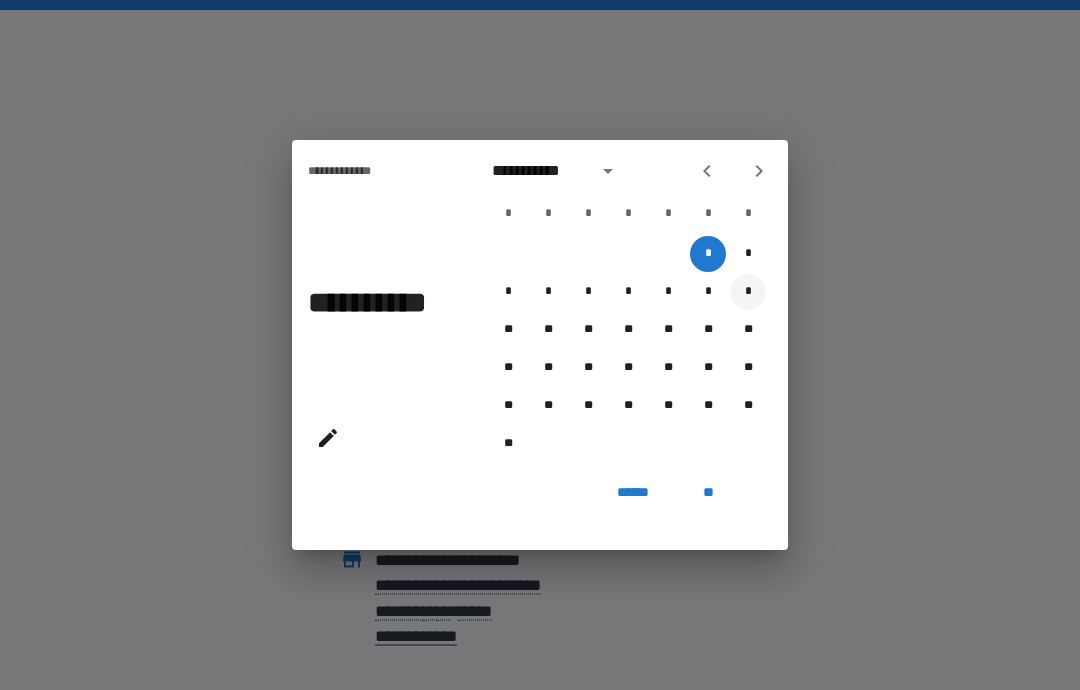 click on "*" at bounding box center [748, 292] 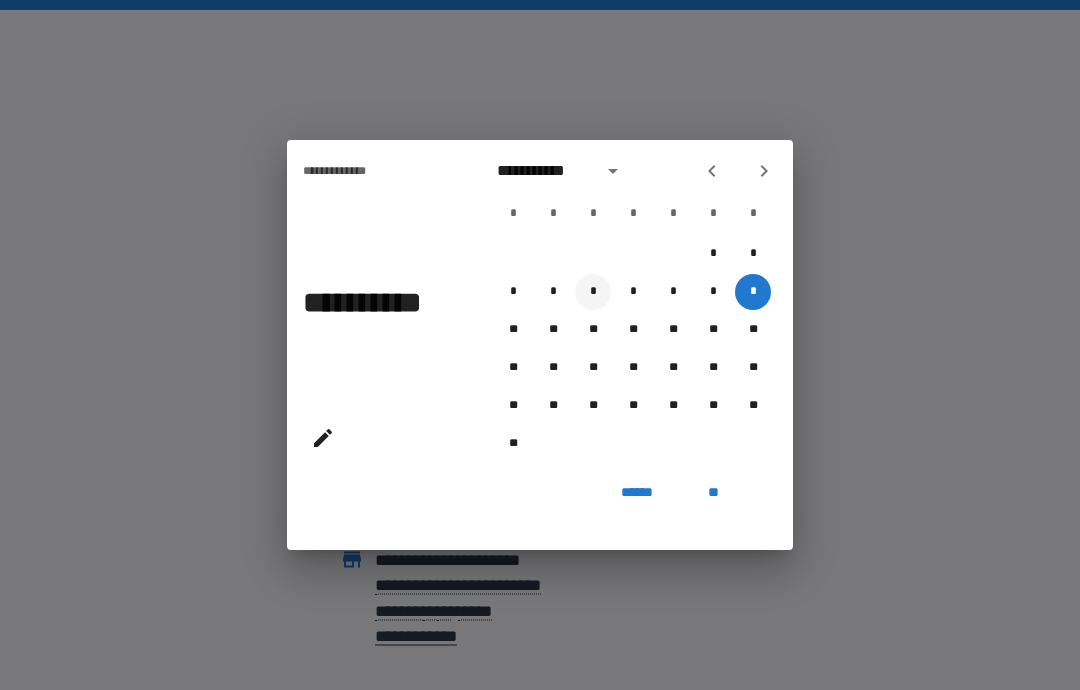 click on "*" at bounding box center [593, 292] 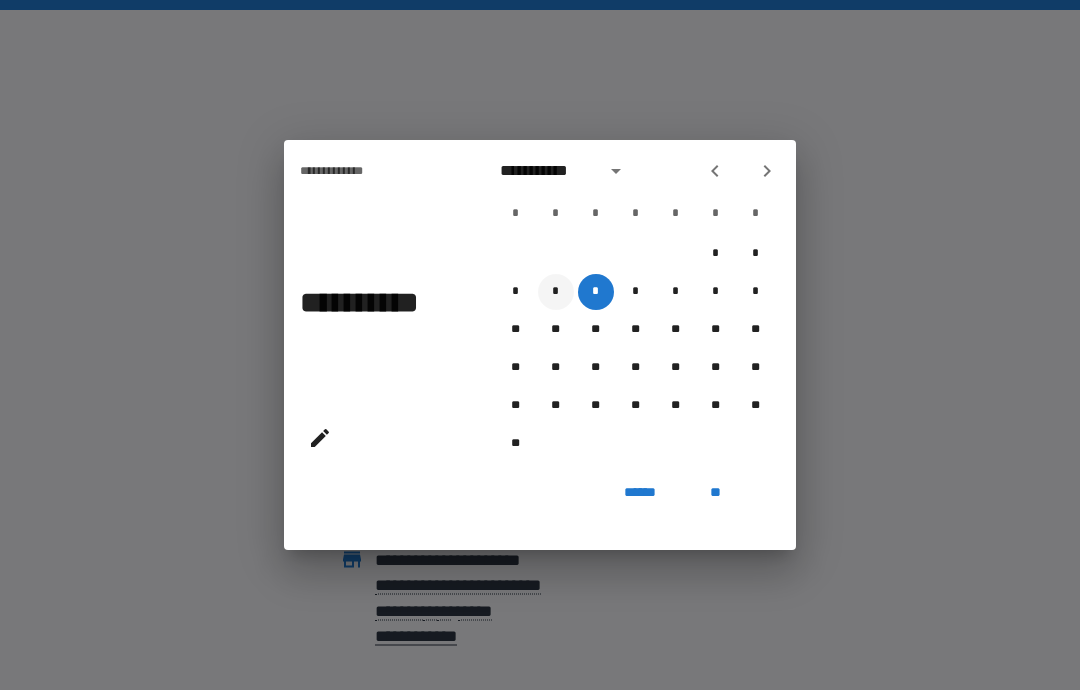 click on "*" at bounding box center [556, 292] 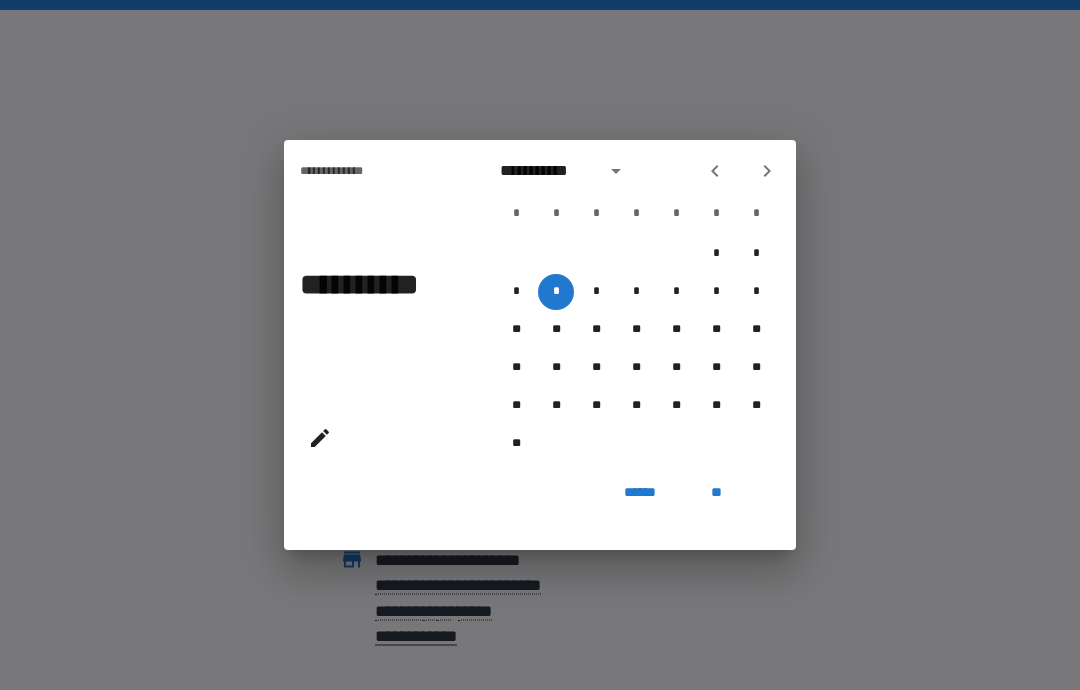 click on "**" at bounding box center [716, 492] 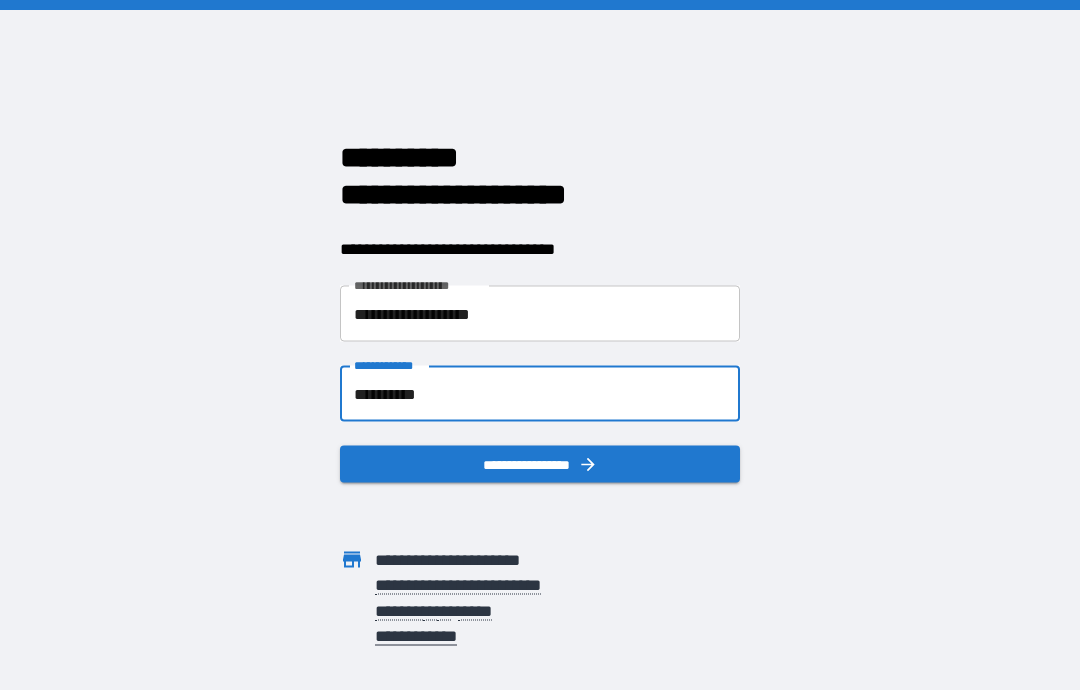 click on "**********" at bounding box center [540, 394] 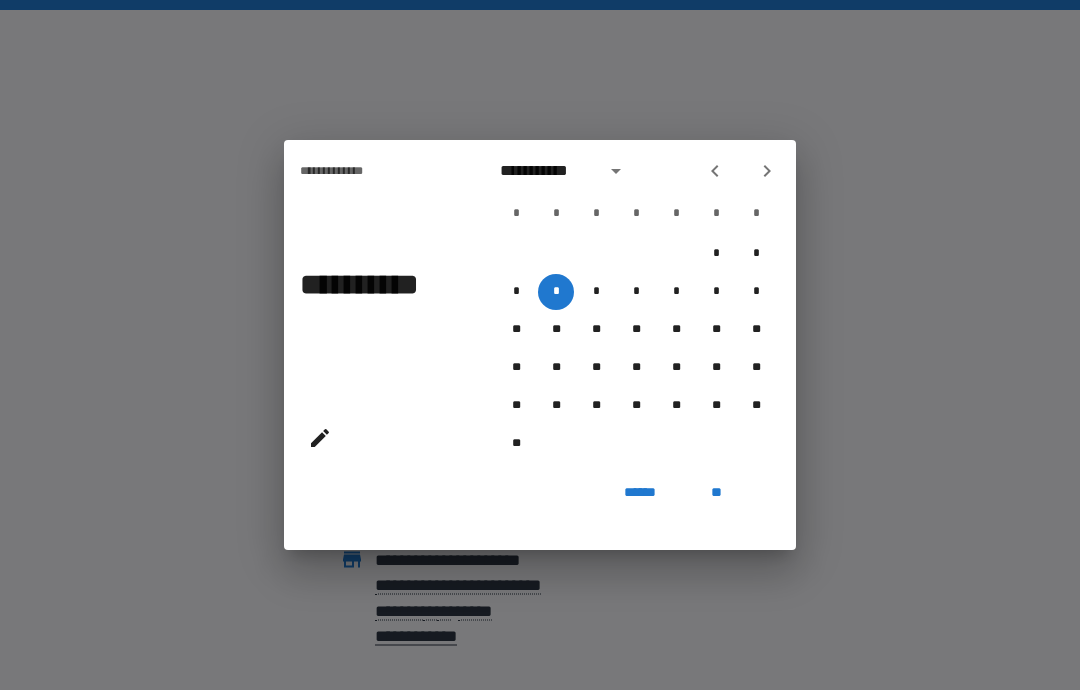 click on "** ** ** ** ** ** **" at bounding box center (636, 330) 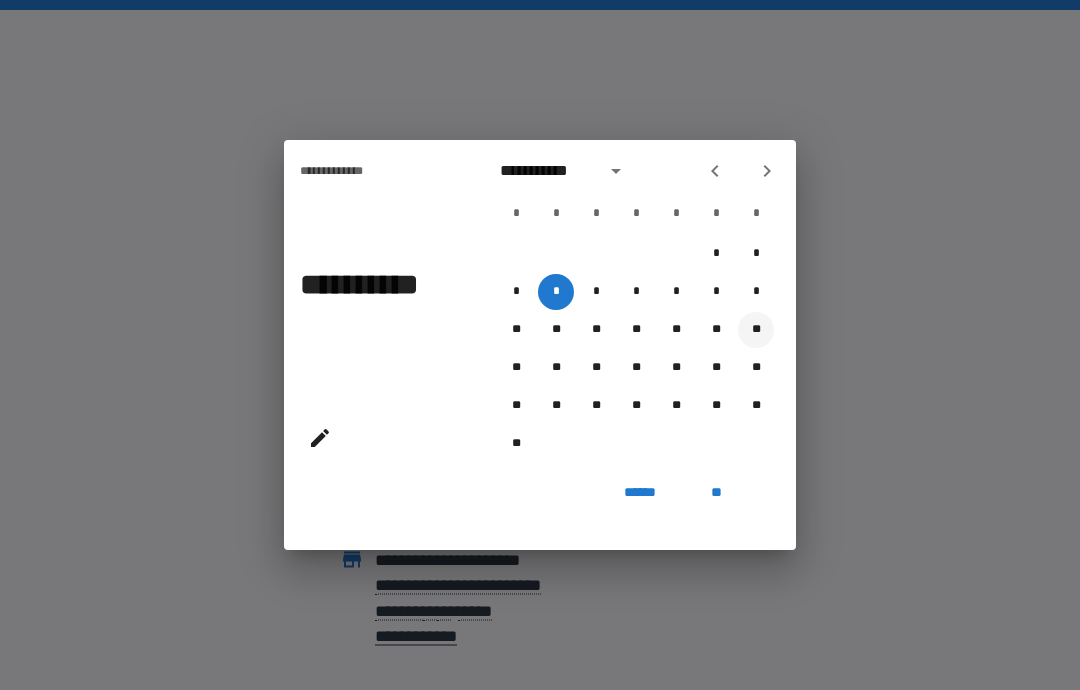 click on "**" at bounding box center (756, 330) 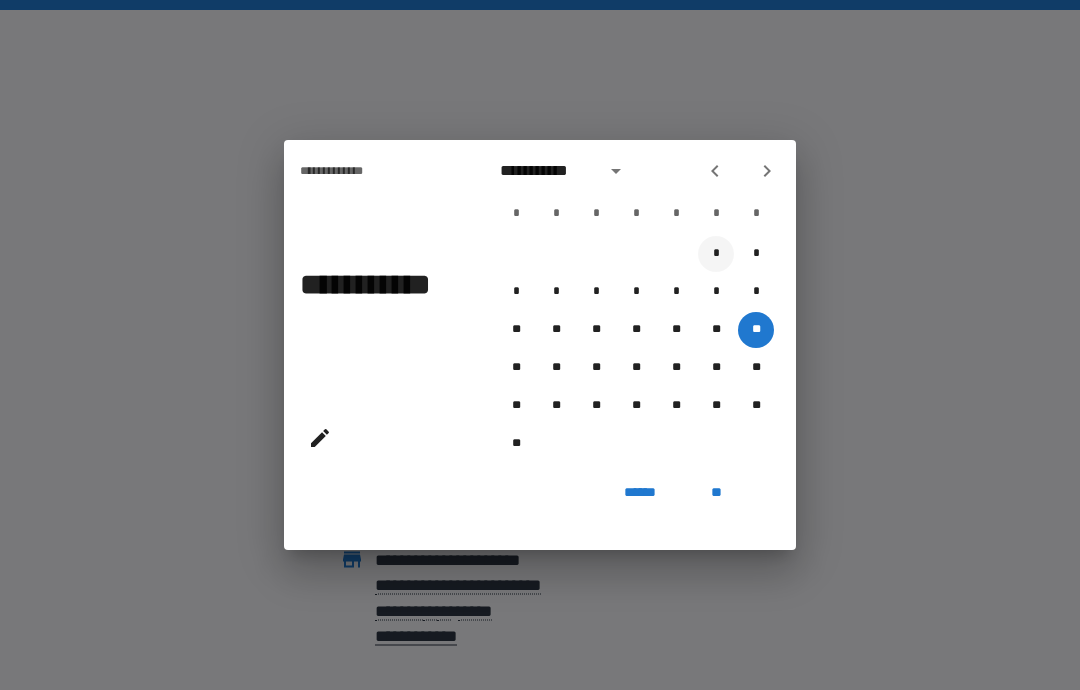 click on "*" at bounding box center (716, 254) 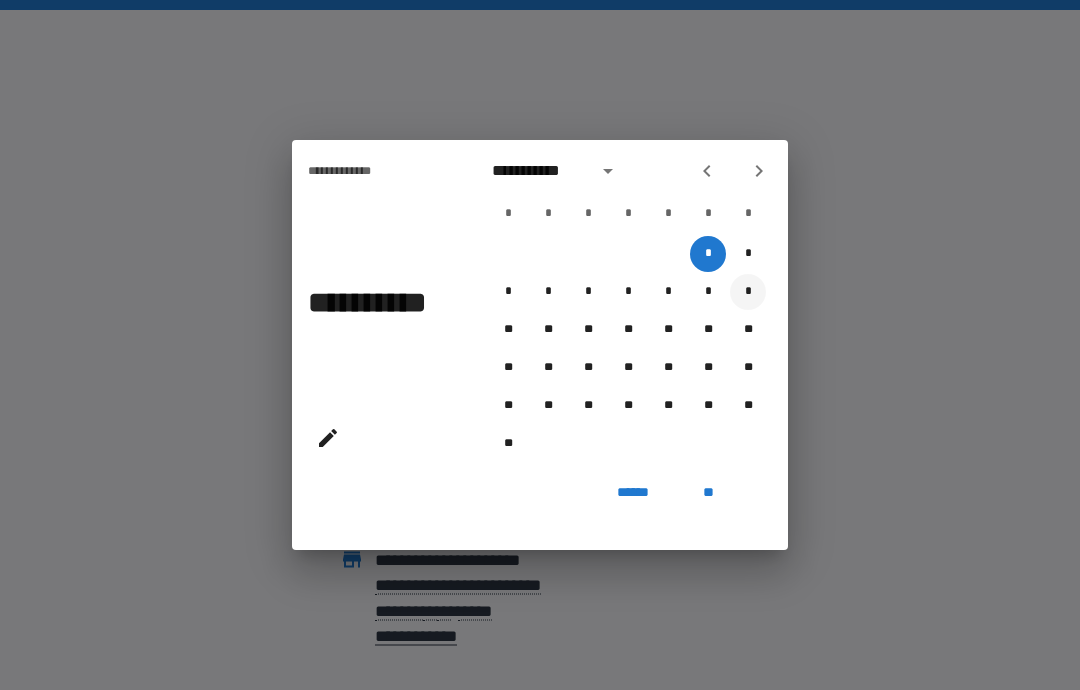 click on "*" at bounding box center [748, 292] 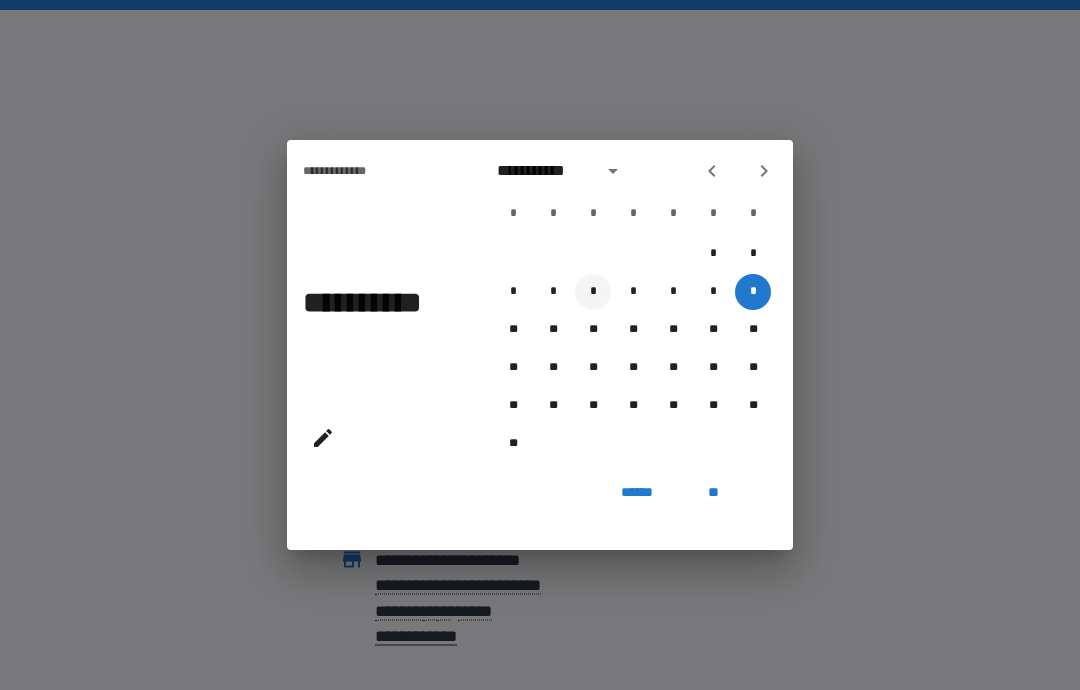 click on "*" at bounding box center (593, 292) 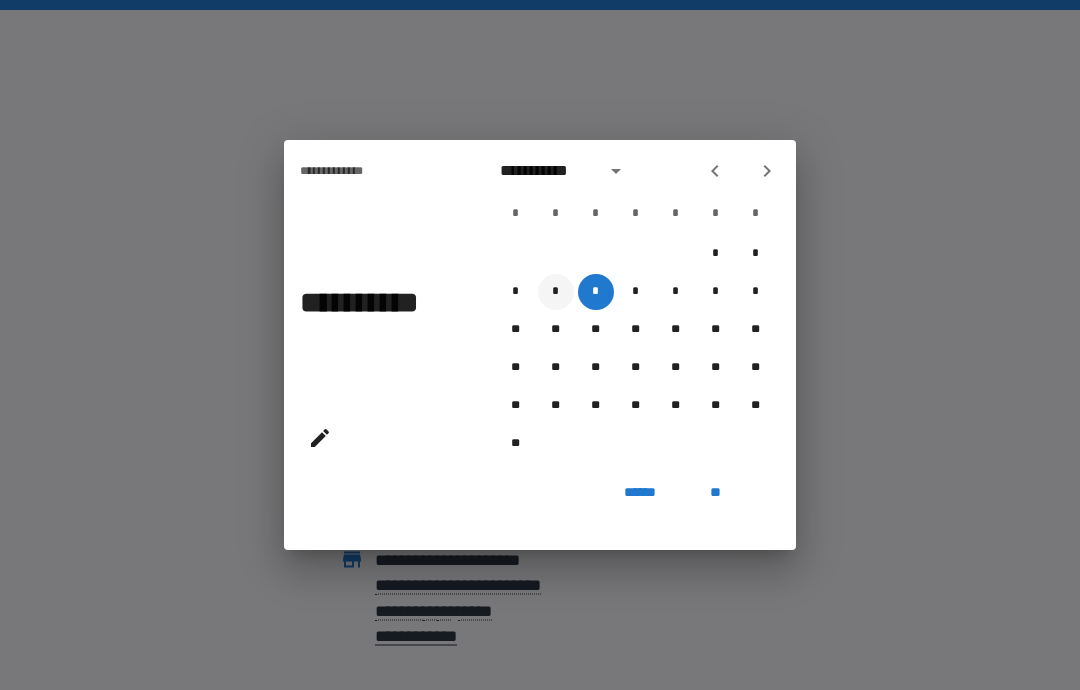 click on "*" at bounding box center (556, 292) 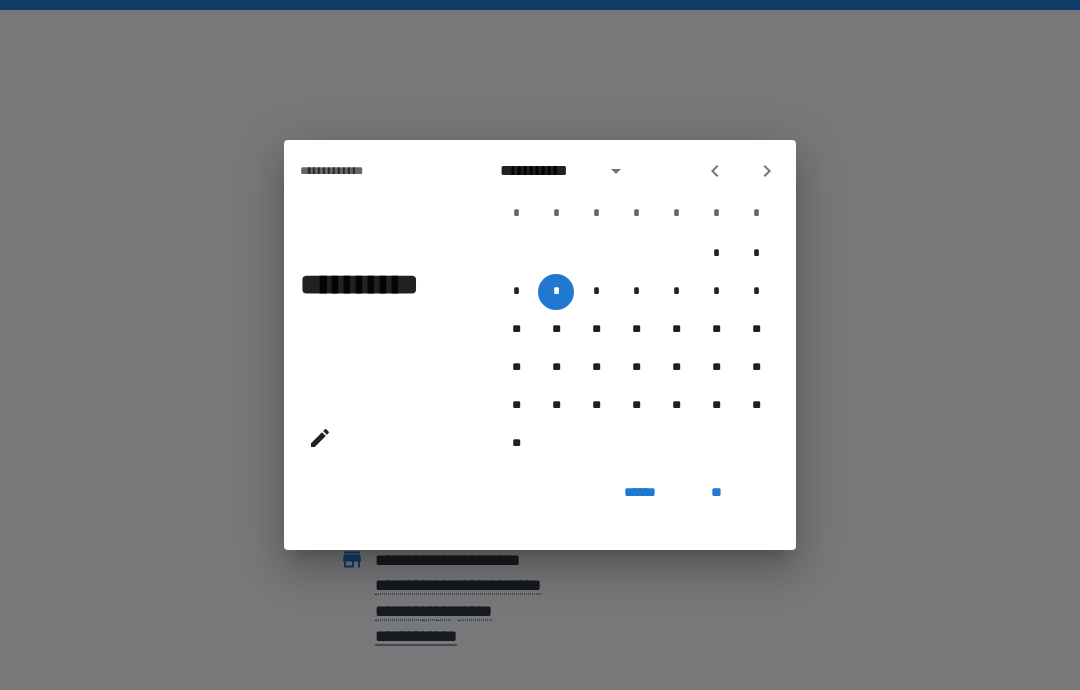 click on "**" at bounding box center [716, 492] 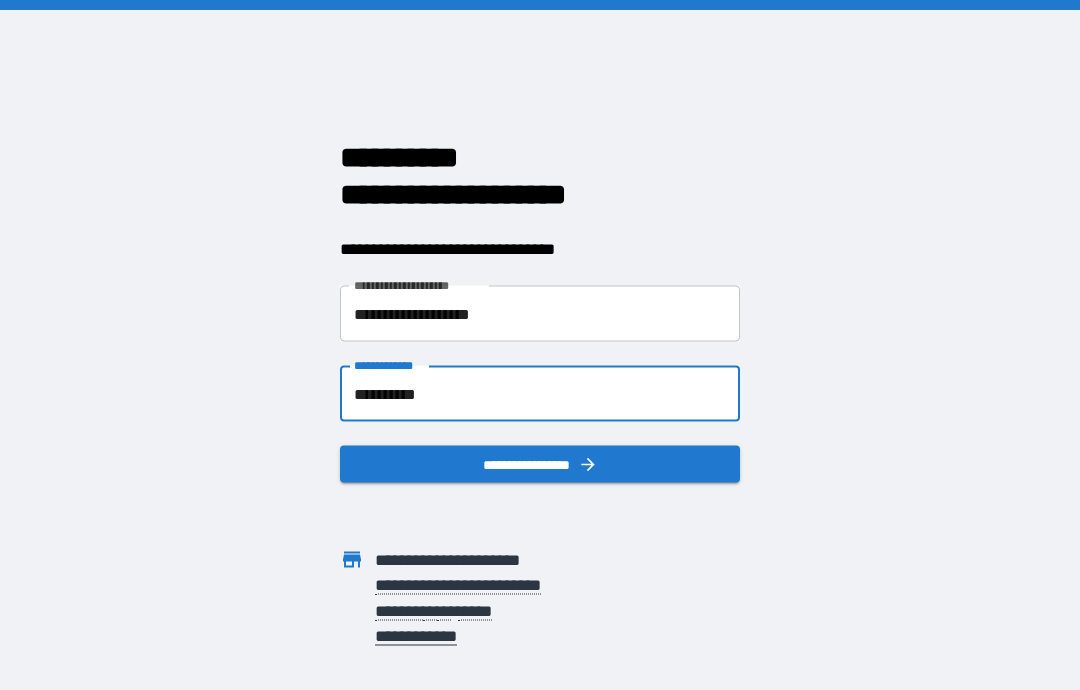 click on "**********" at bounding box center [540, 394] 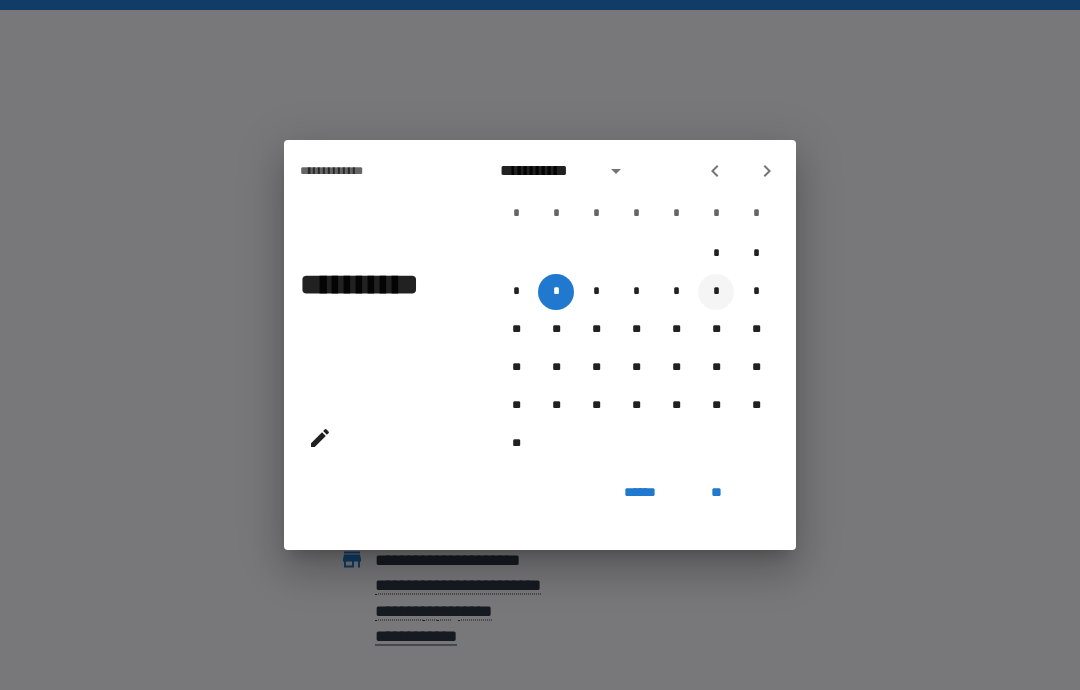 click on "*" at bounding box center [716, 292] 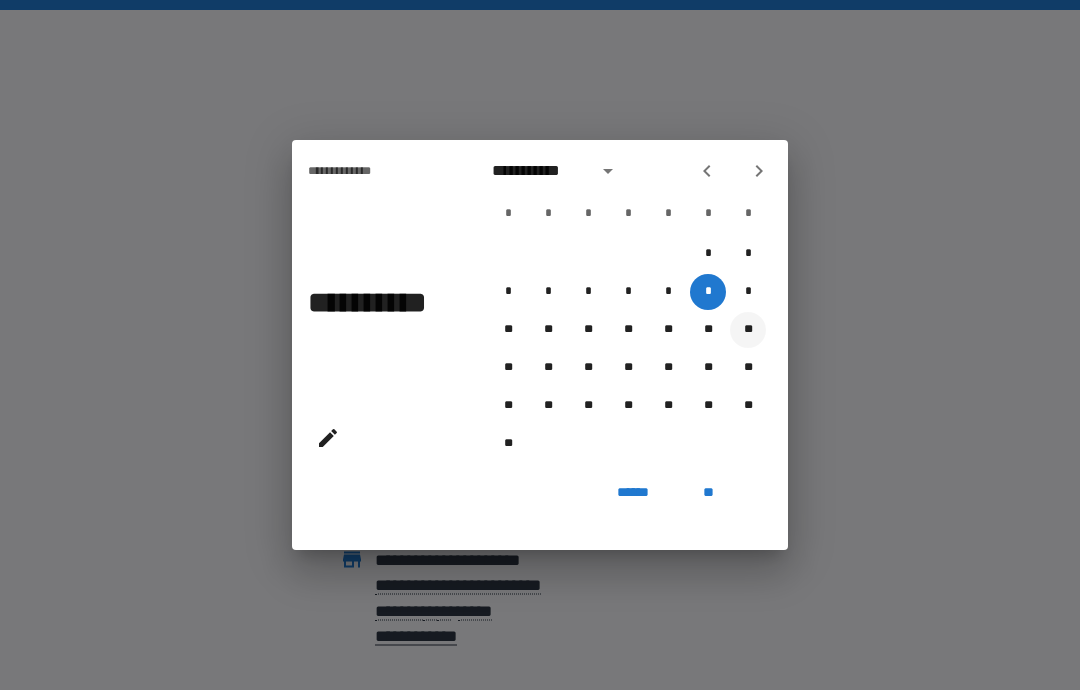 click on "**" at bounding box center [748, 330] 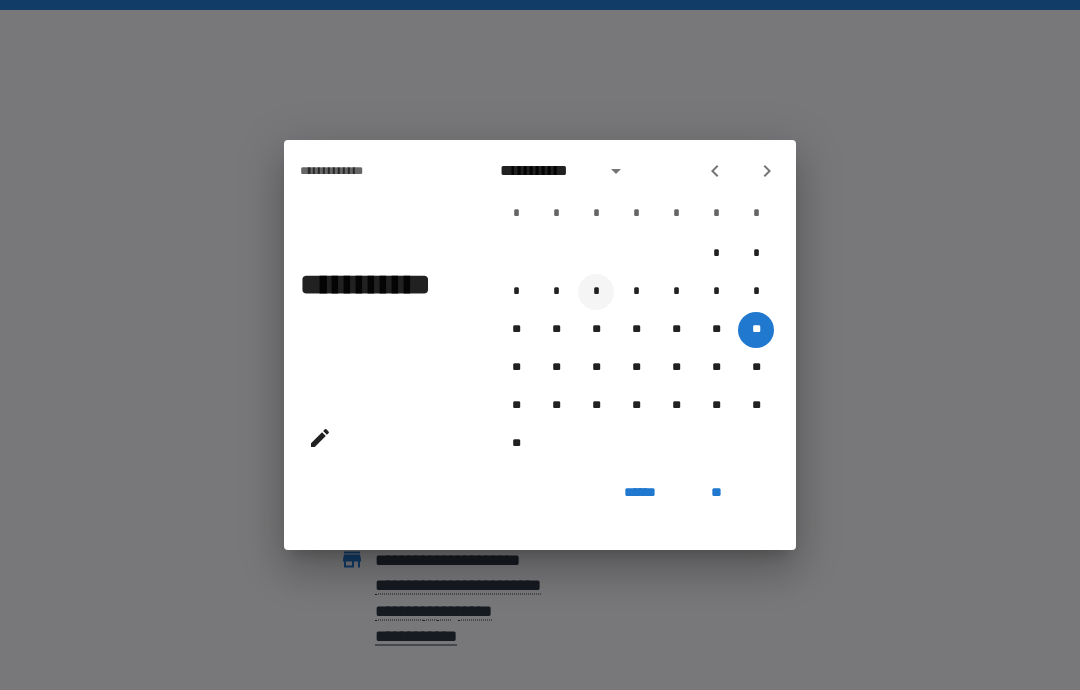 click on "*" at bounding box center (596, 292) 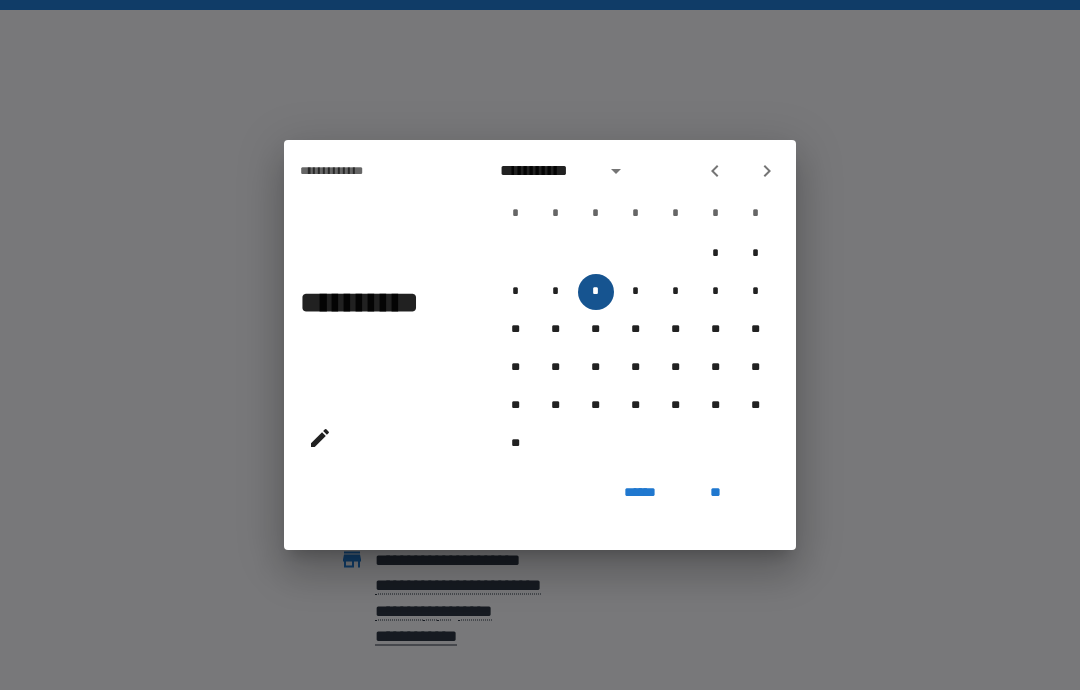 click on "*" at bounding box center (596, 292) 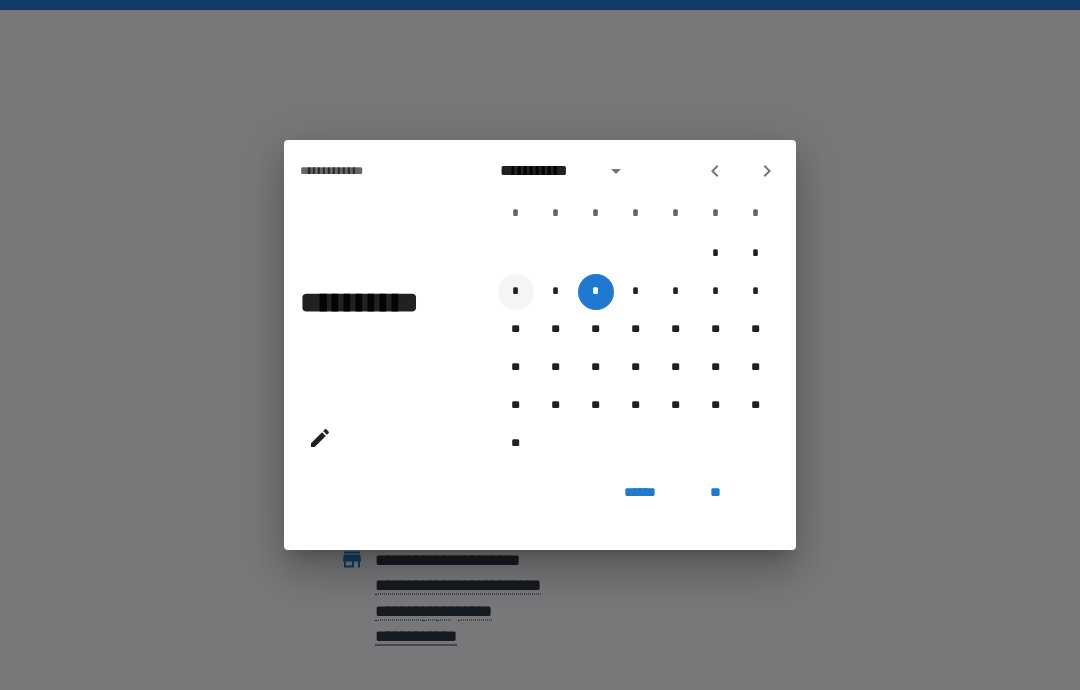 click on "*" at bounding box center (516, 292) 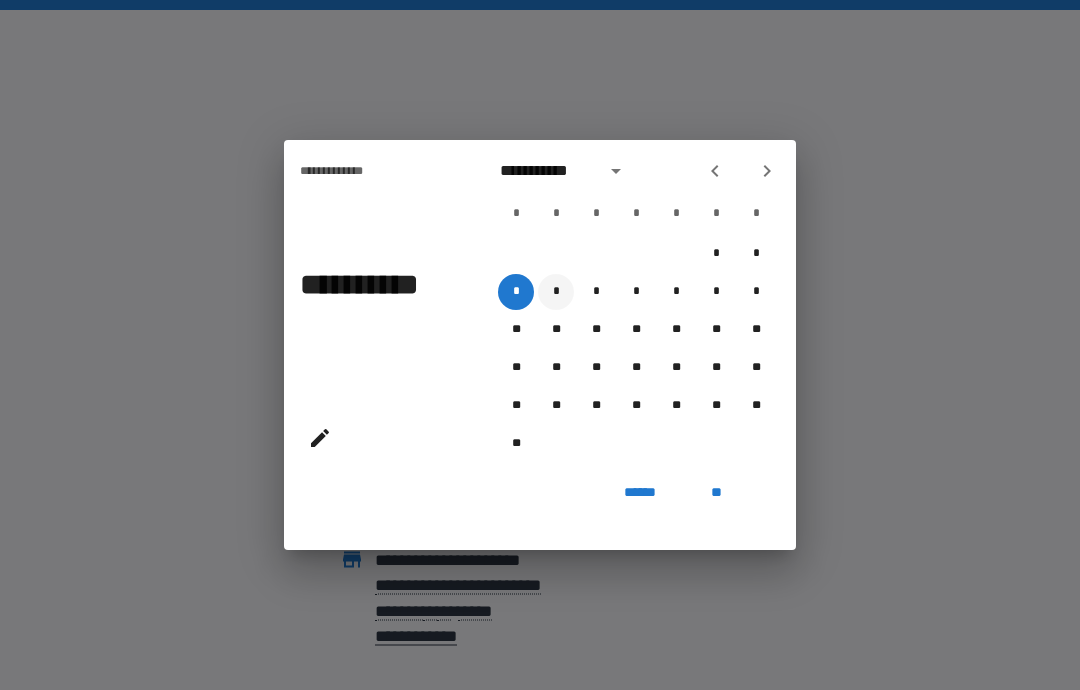 click on "*" at bounding box center (556, 292) 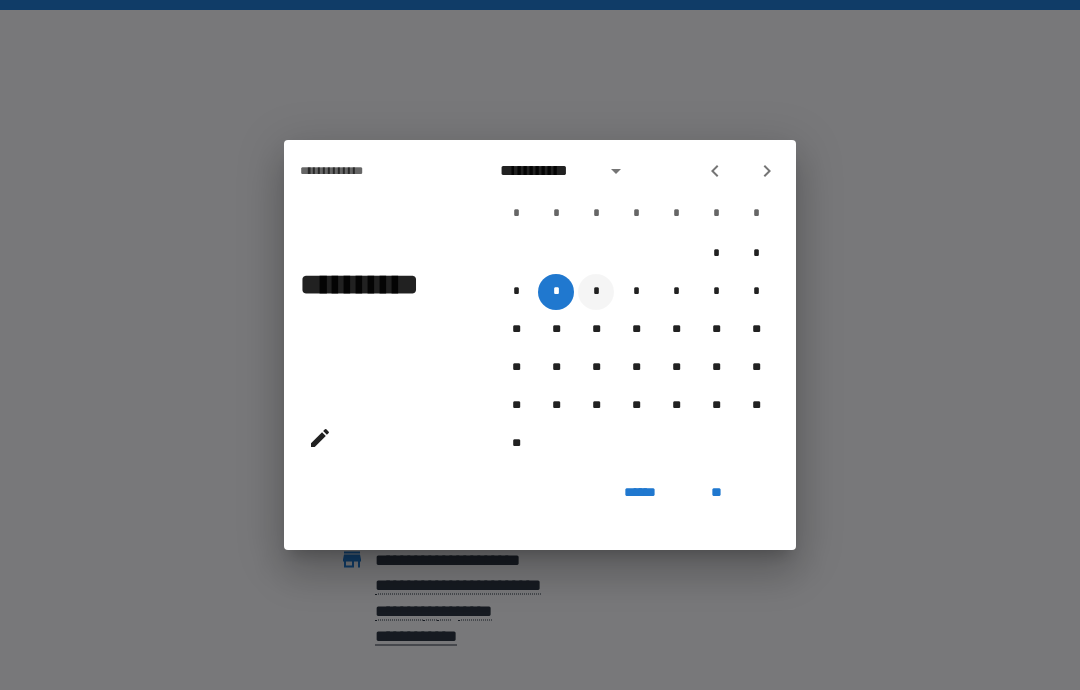 click on "*" at bounding box center (596, 292) 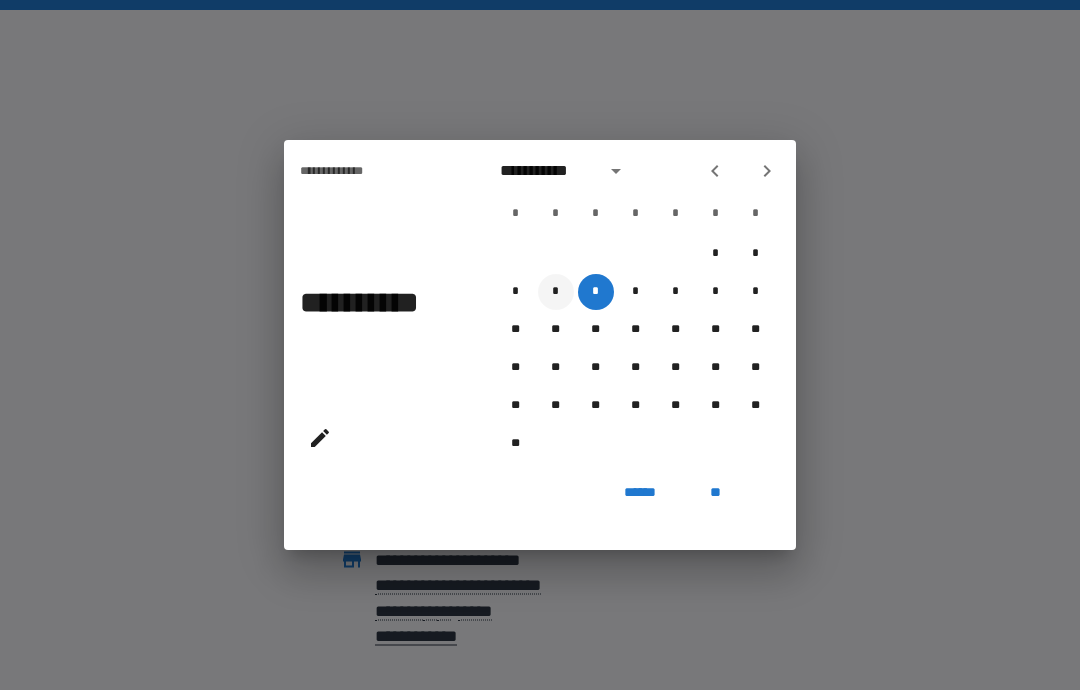 click on "*" at bounding box center (556, 292) 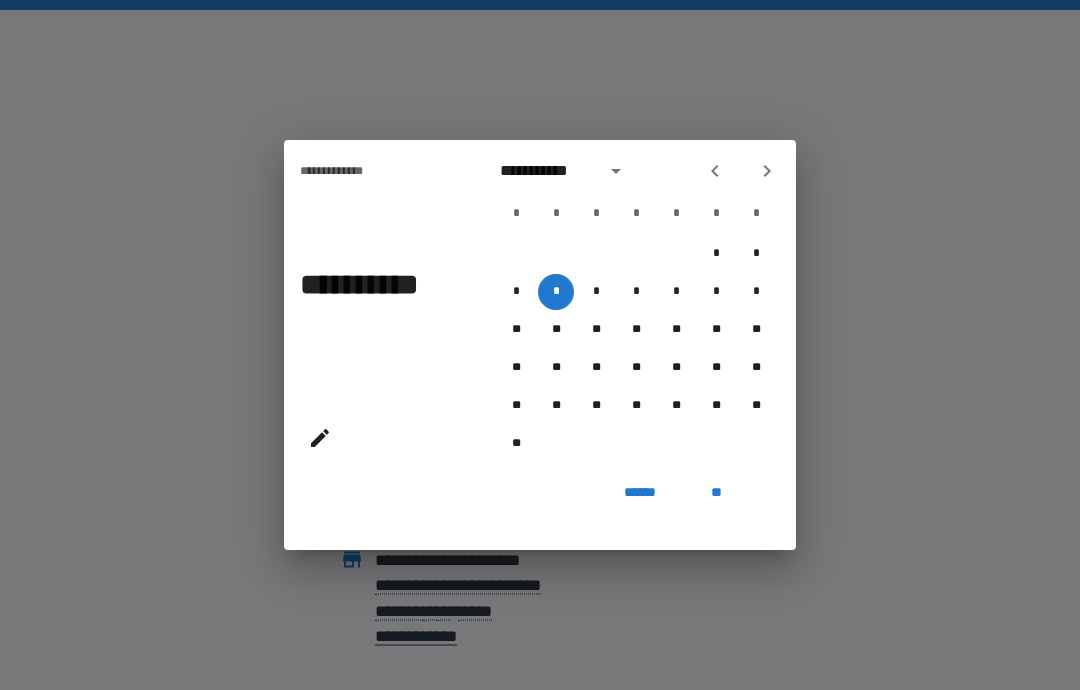 click on "**" at bounding box center [716, 492] 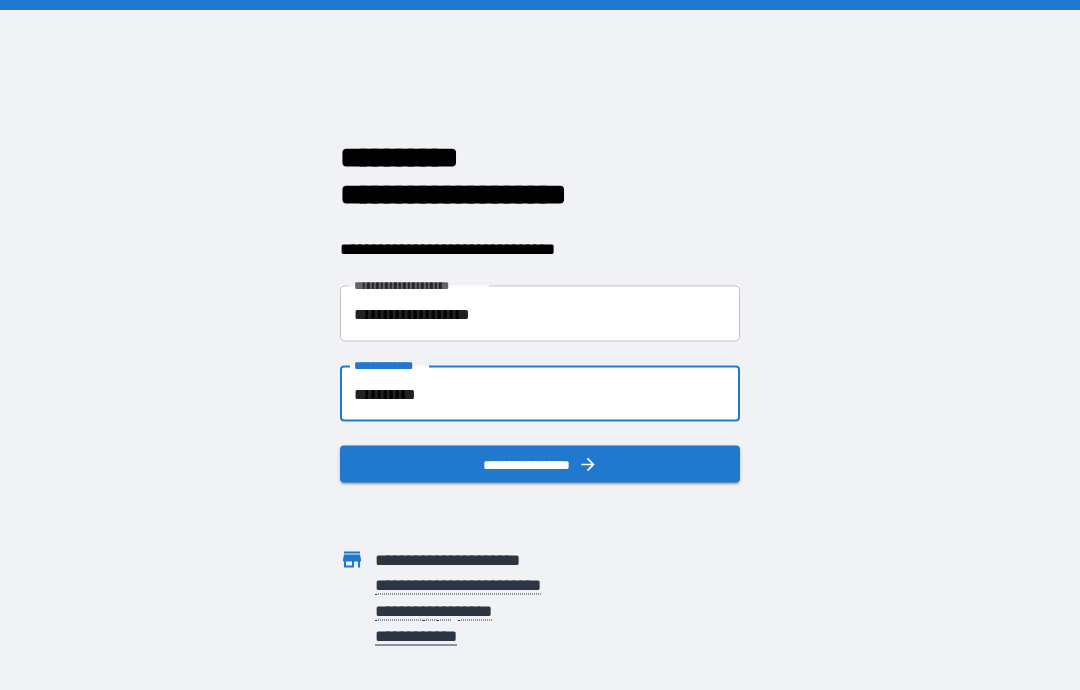 click on "**********" at bounding box center [540, 394] 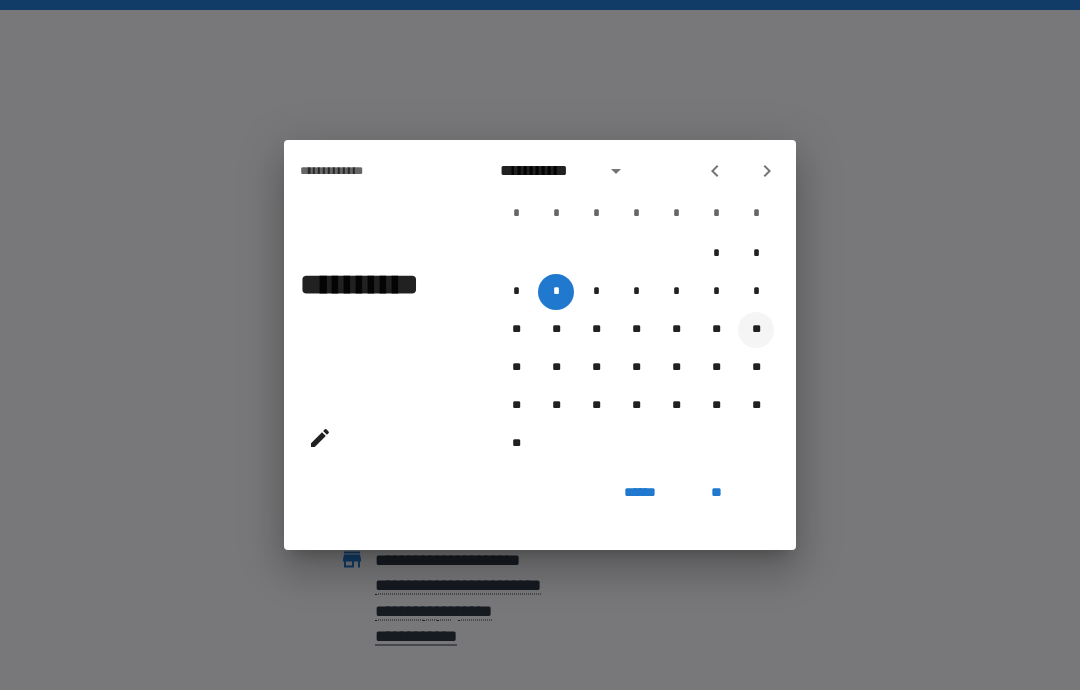 click on "**" at bounding box center (756, 330) 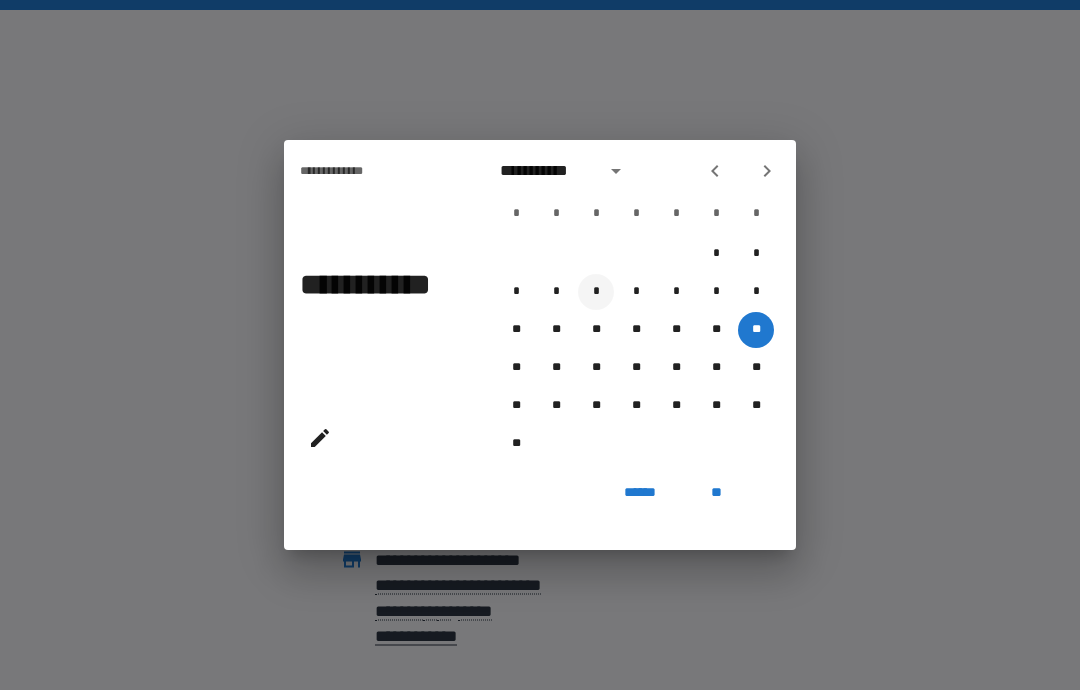 click on "*" at bounding box center [596, 292] 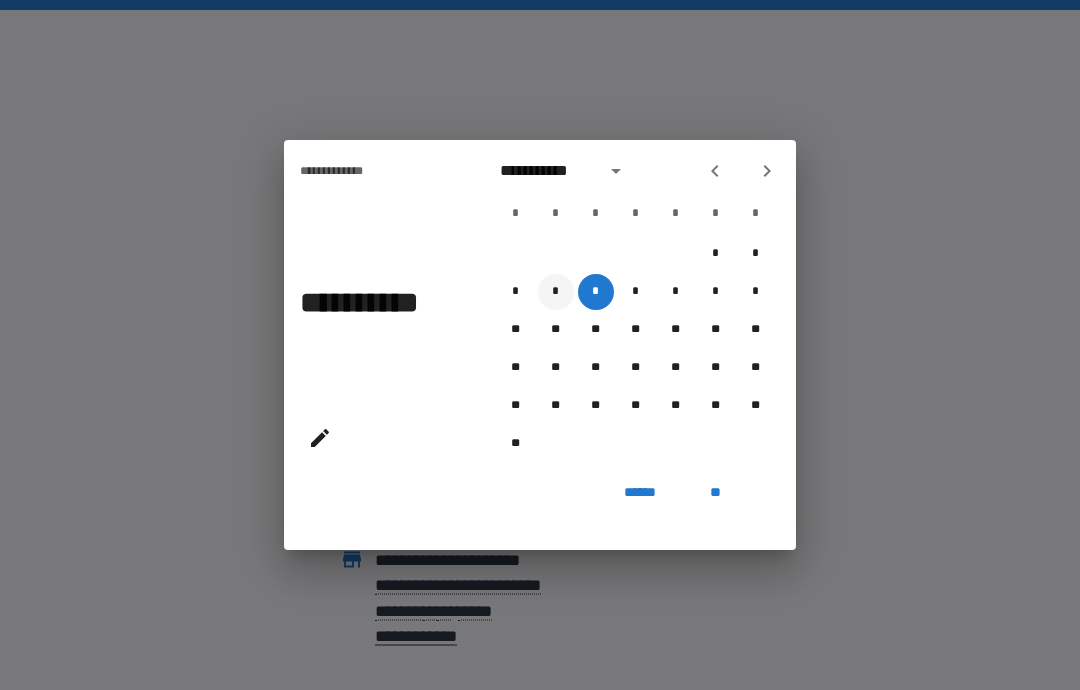 click on "*" at bounding box center (556, 292) 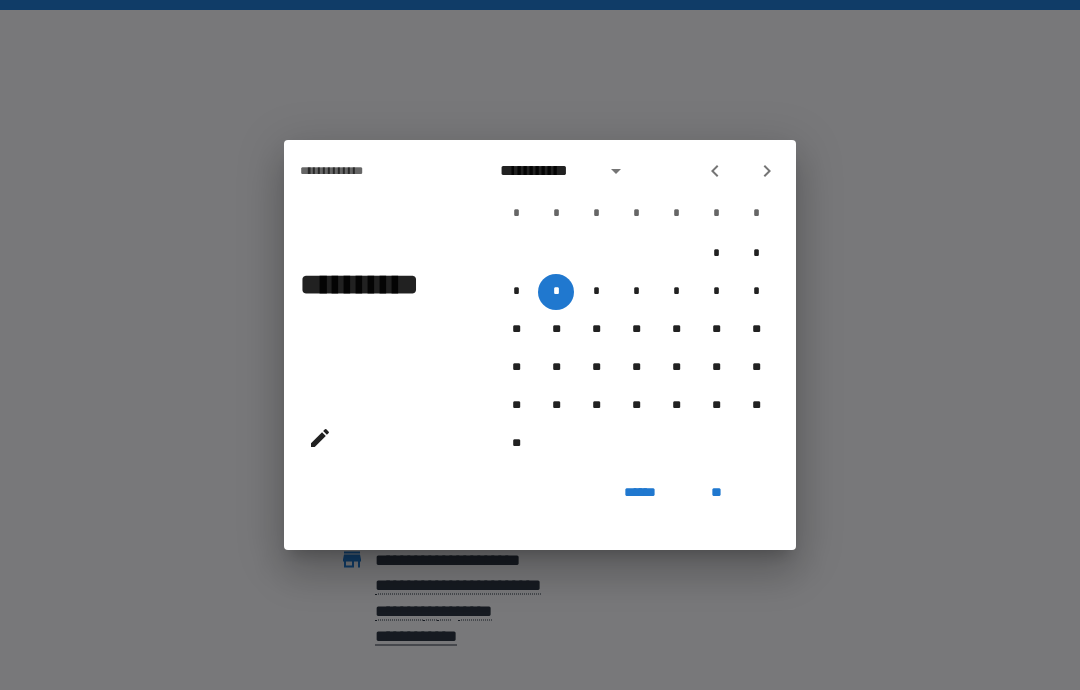 click on "**" at bounding box center [716, 492] 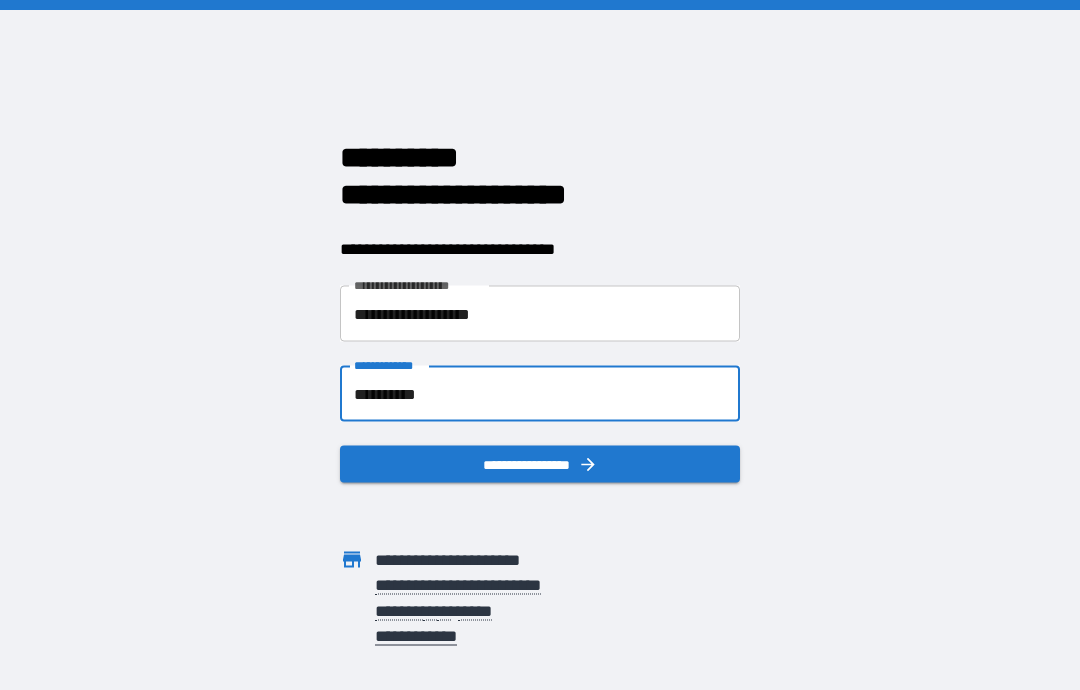 click on "**********" at bounding box center [540, 394] 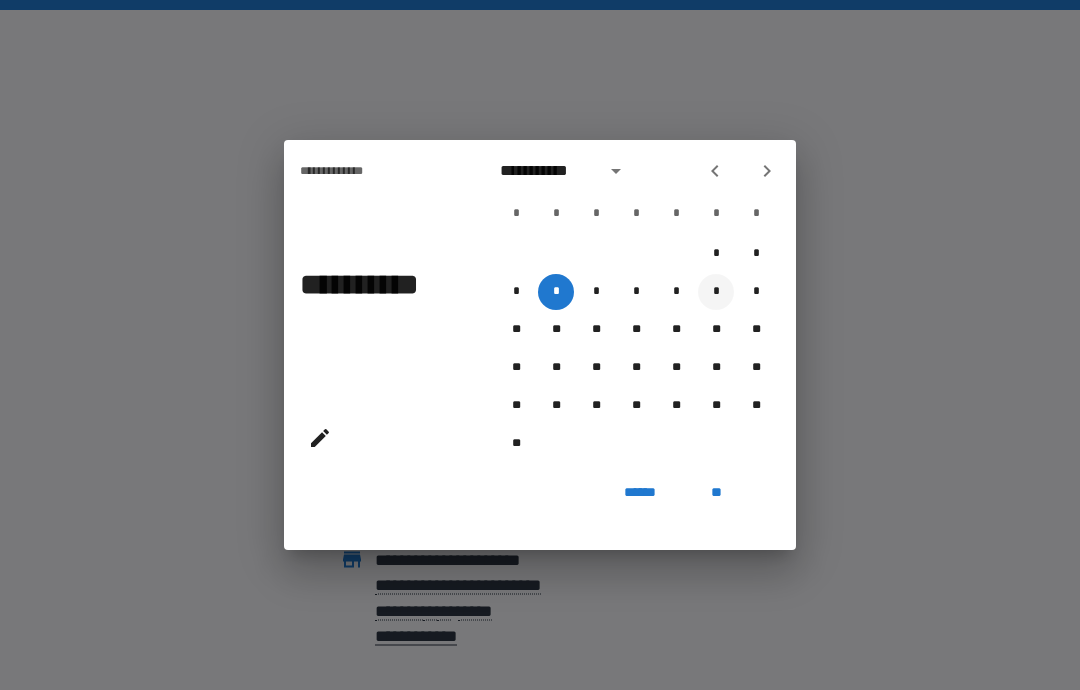 click on "*" at bounding box center [716, 292] 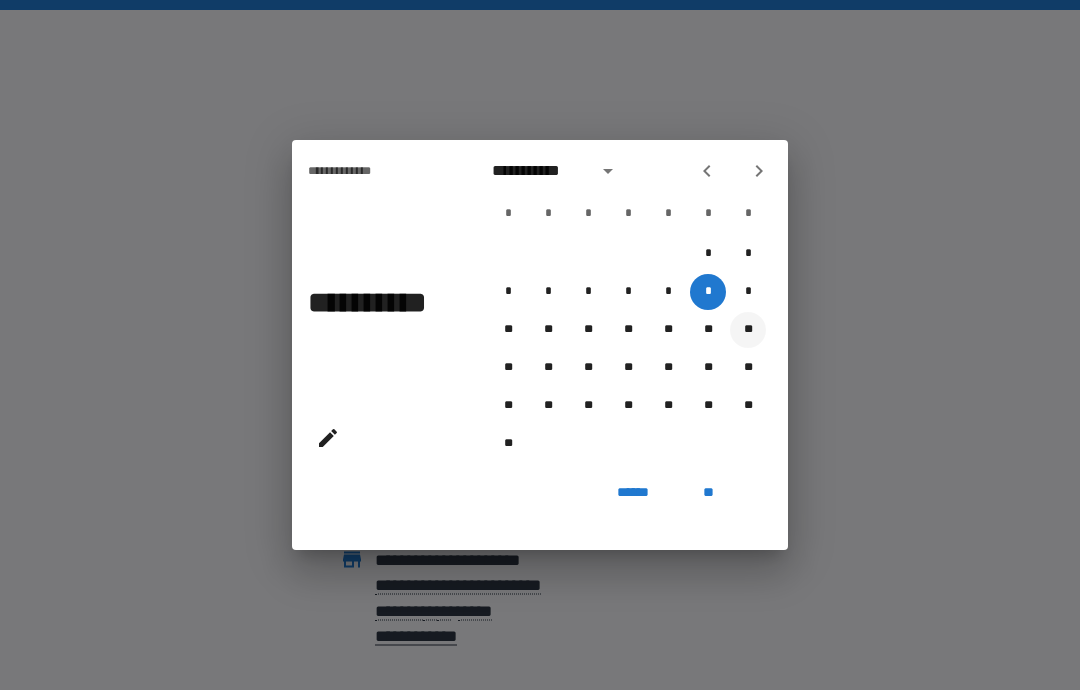 click on "**" at bounding box center [748, 330] 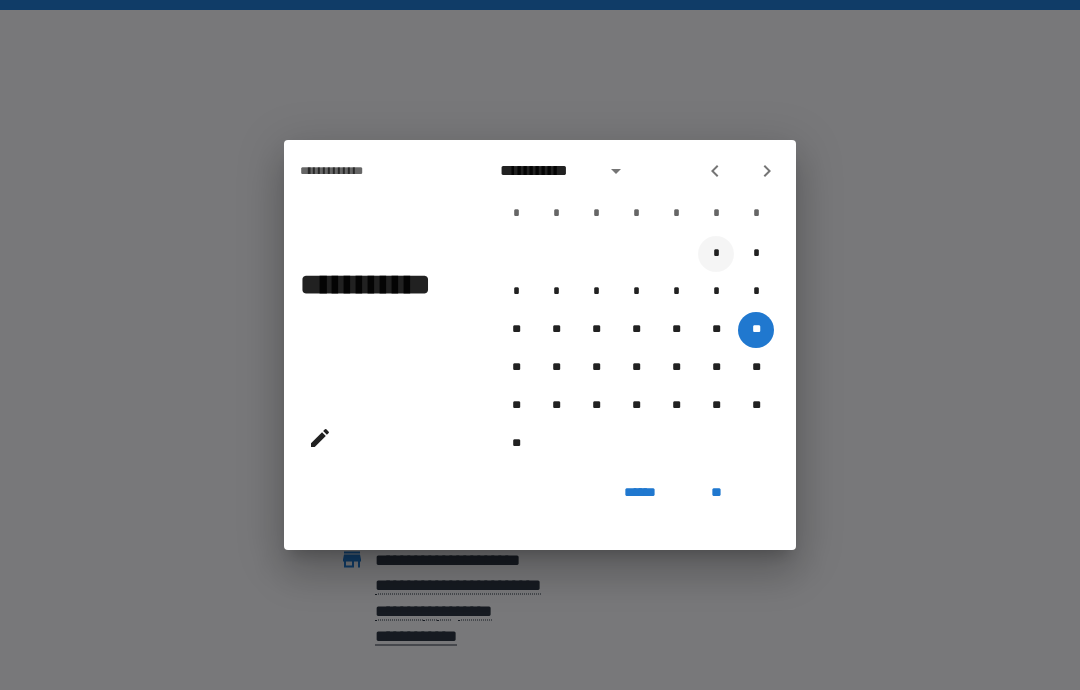 click on "*" at bounding box center (716, 254) 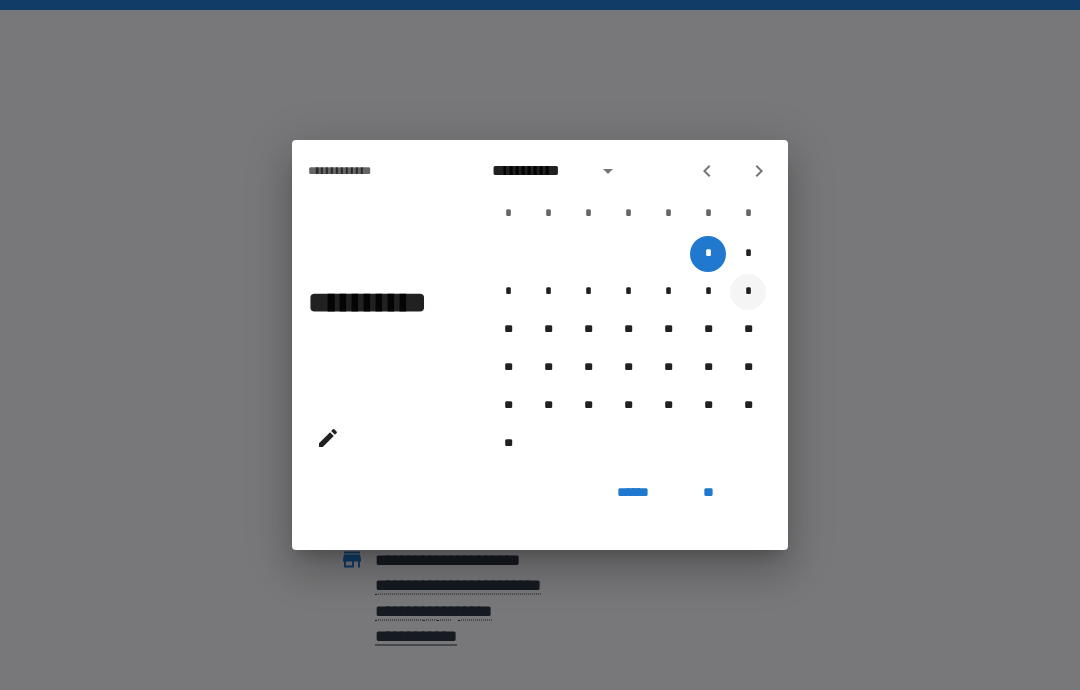 click on "*" at bounding box center [748, 292] 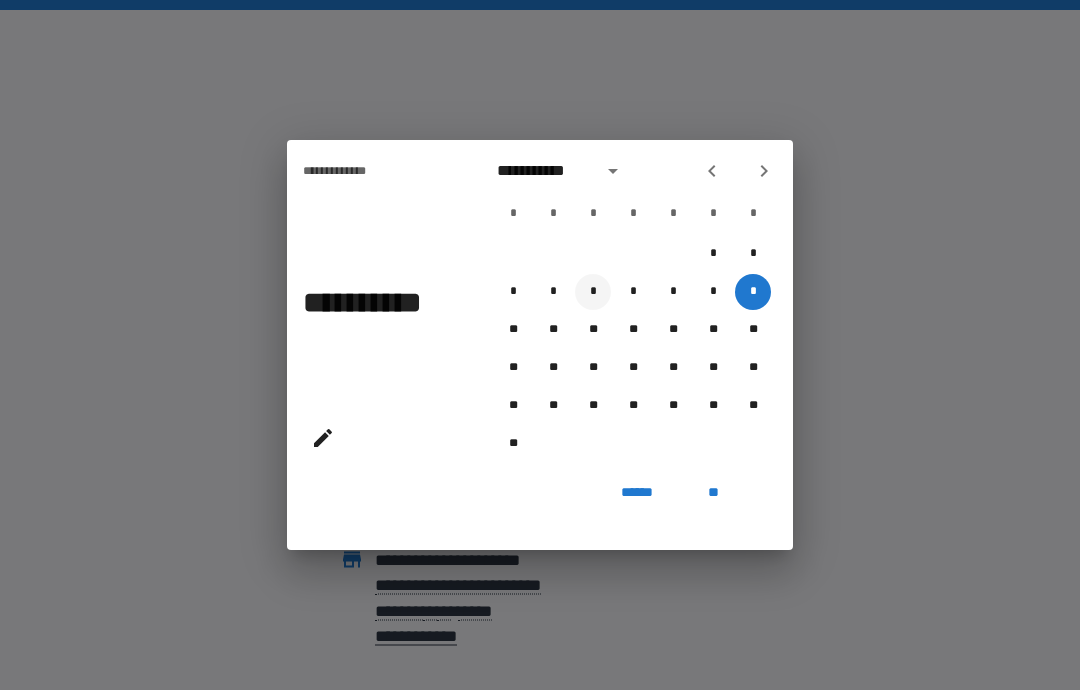 click on "*" at bounding box center [593, 292] 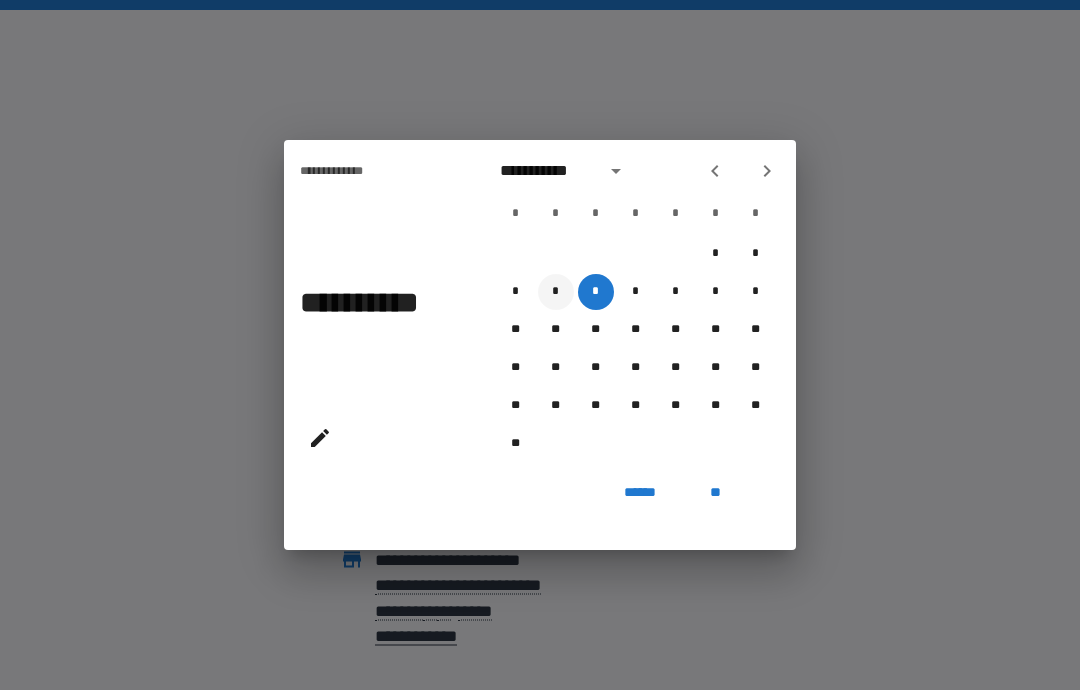 click on "*" at bounding box center [556, 292] 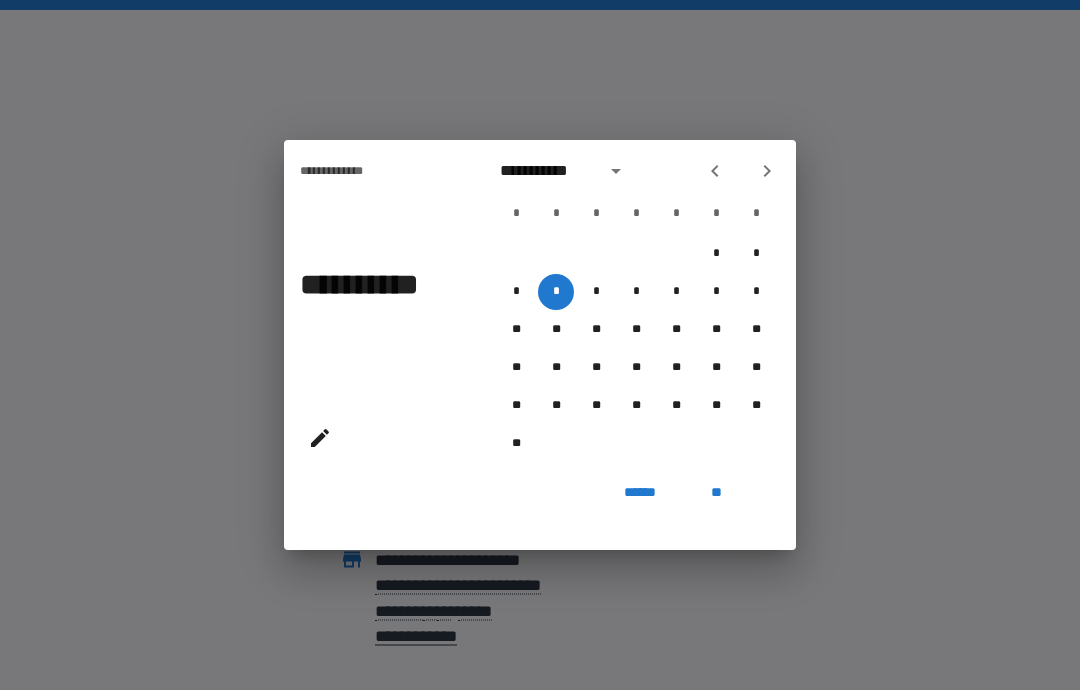 click on "**" at bounding box center (716, 492) 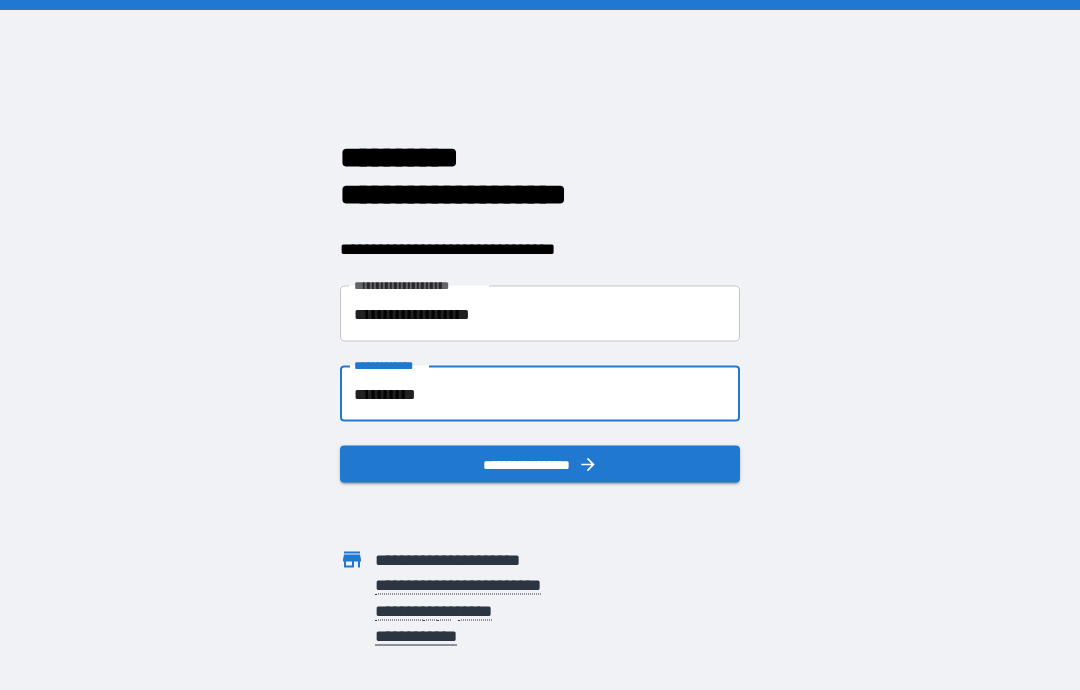 click on "**********" at bounding box center [540, 394] 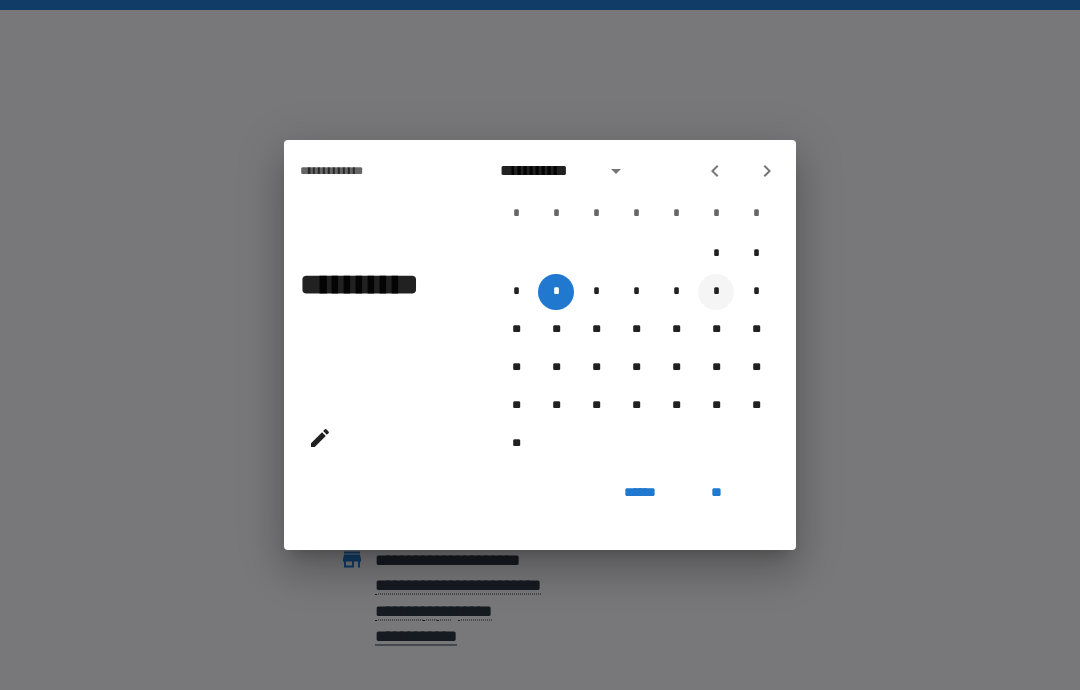 click on "*" at bounding box center [716, 292] 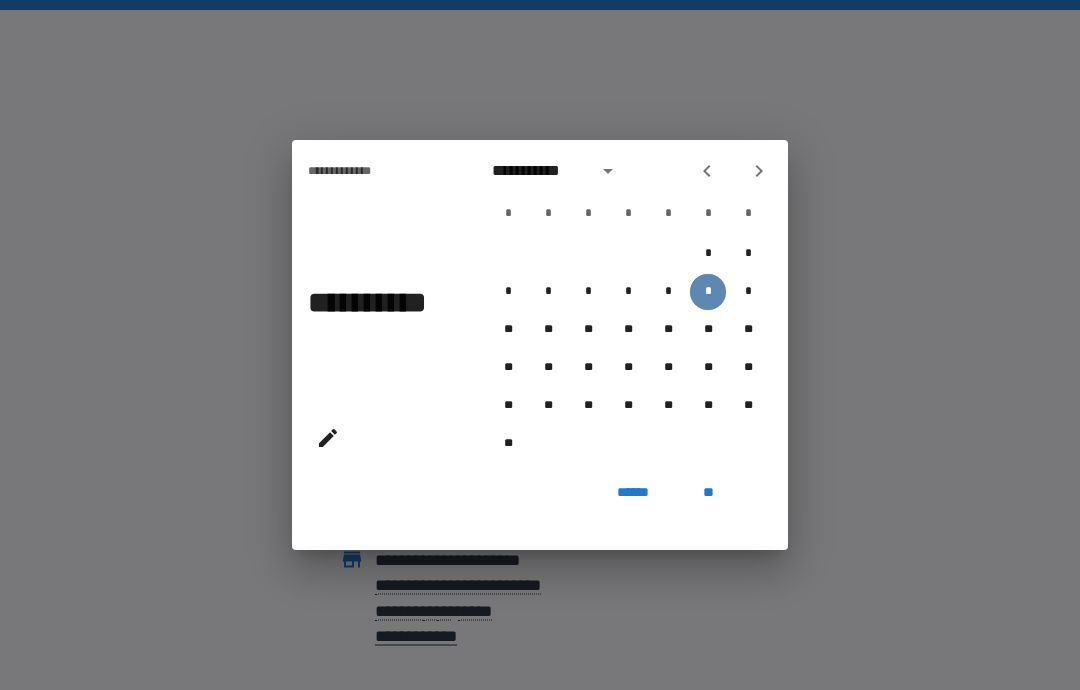 click on "*" at bounding box center (708, 292) 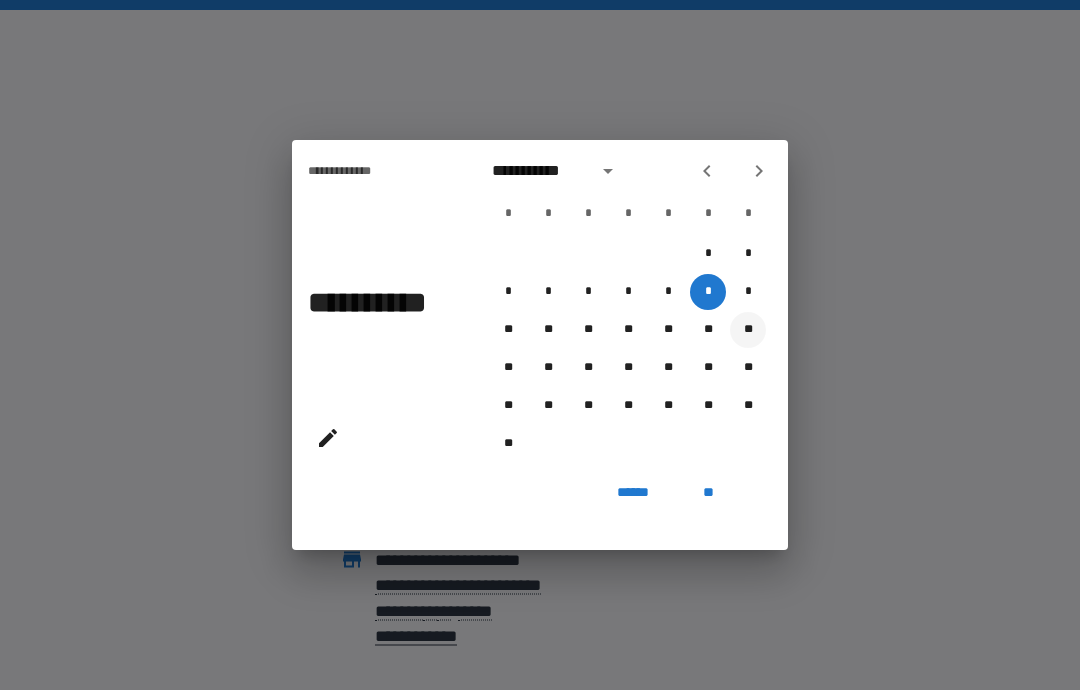 click on "**" at bounding box center (748, 330) 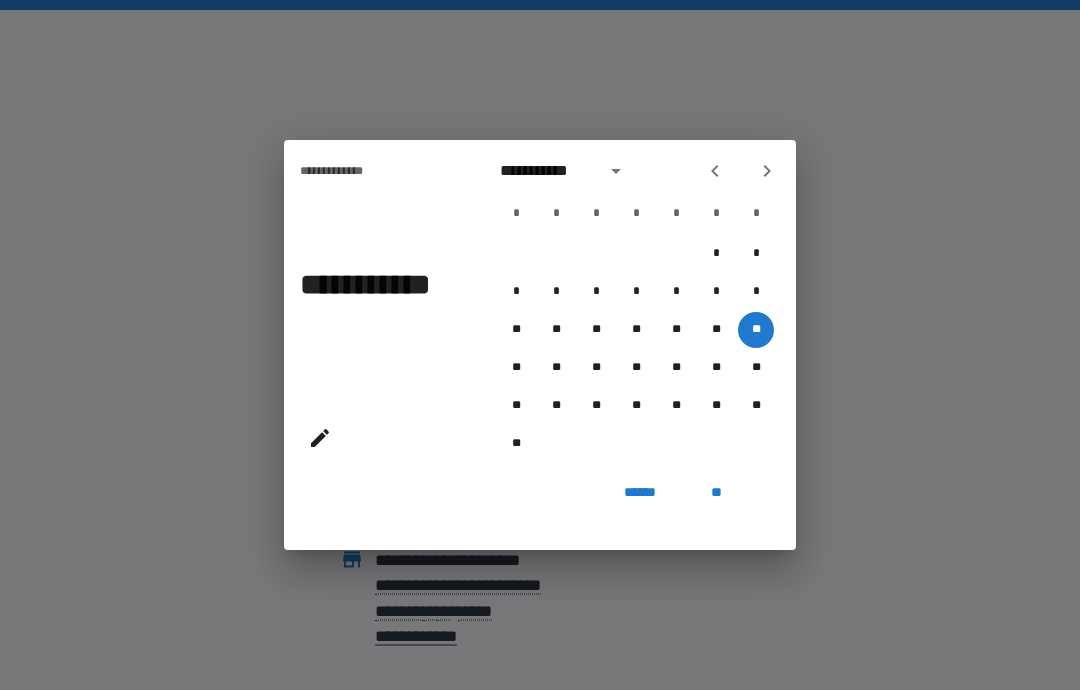 click on "**" at bounding box center (716, 492) 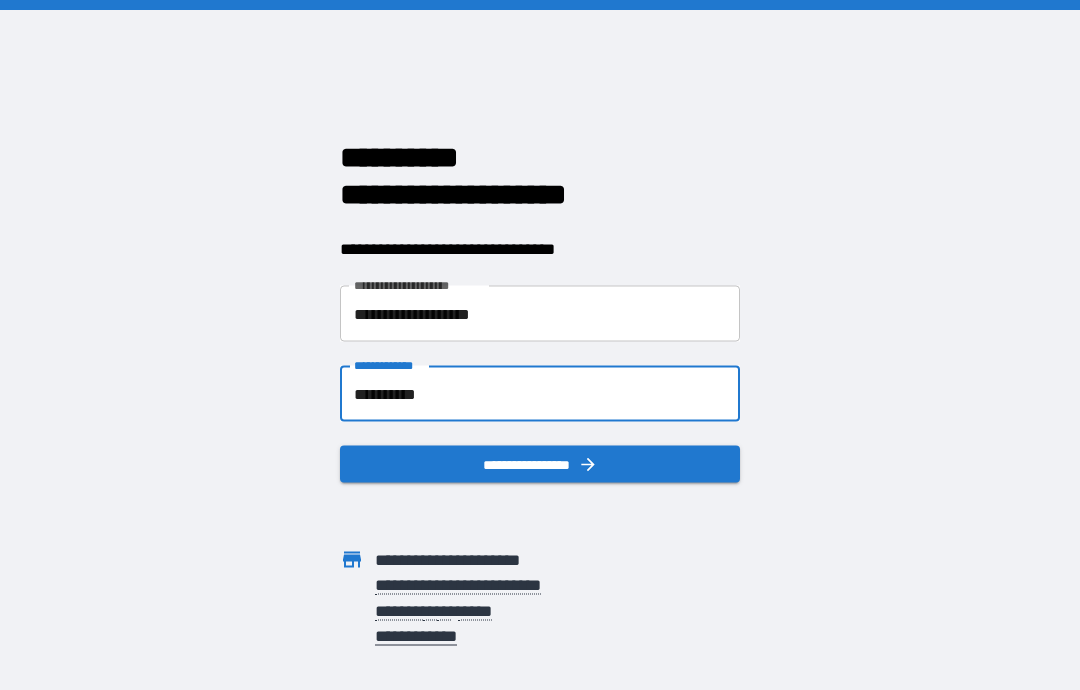 click on "**********" at bounding box center [540, 394] 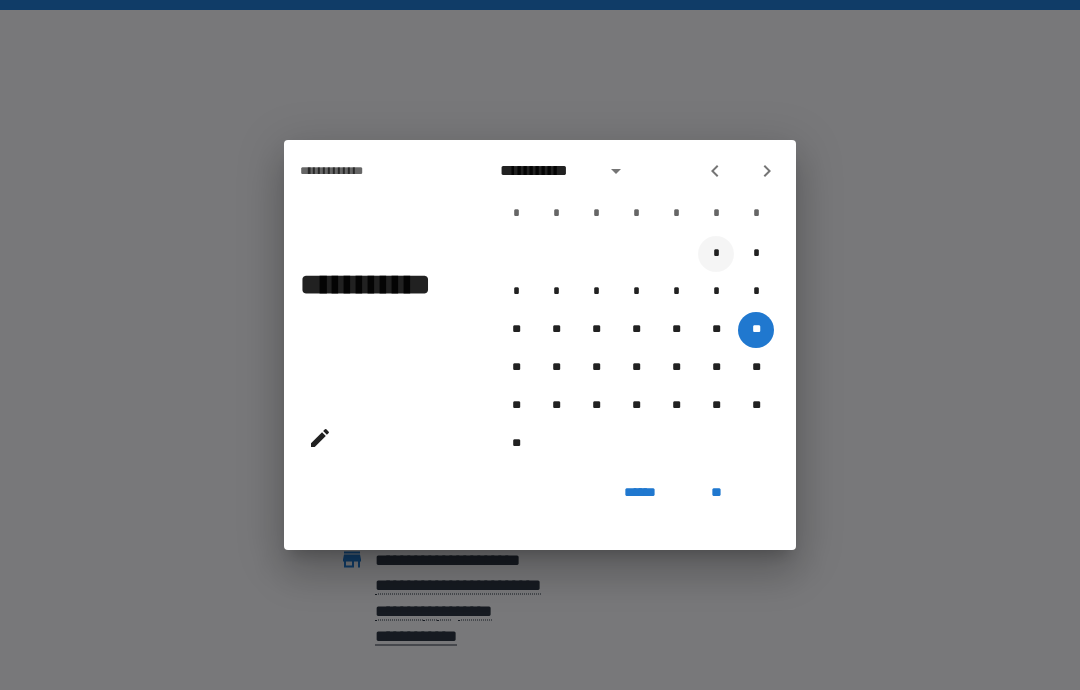 click on "*" at bounding box center [716, 254] 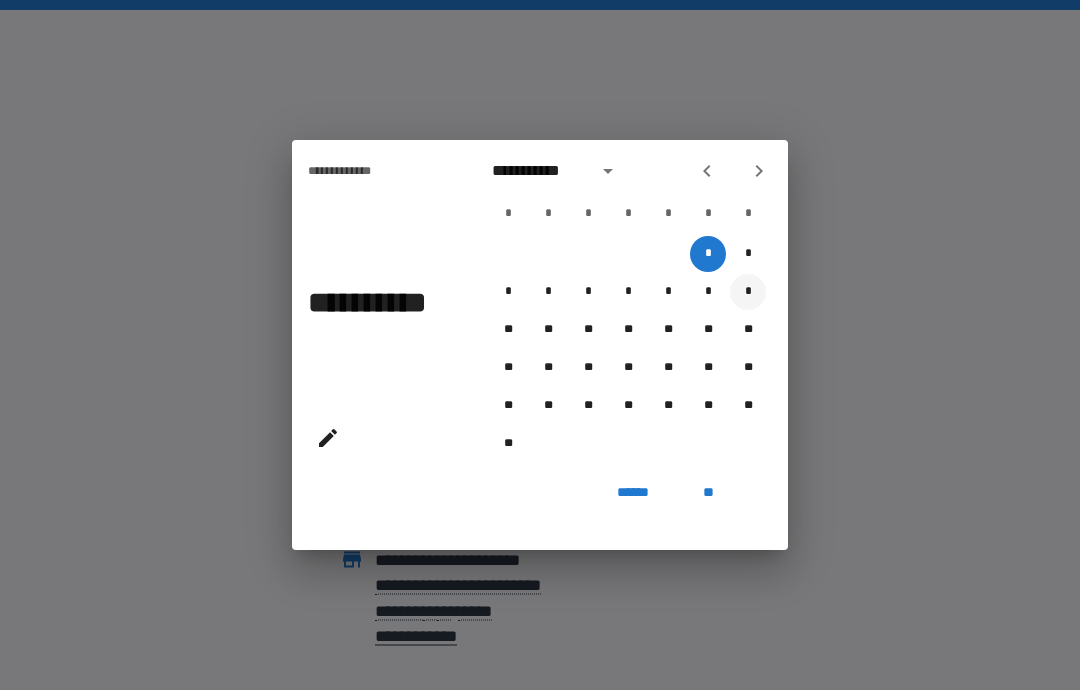 click on "*" at bounding box center (748, 292) 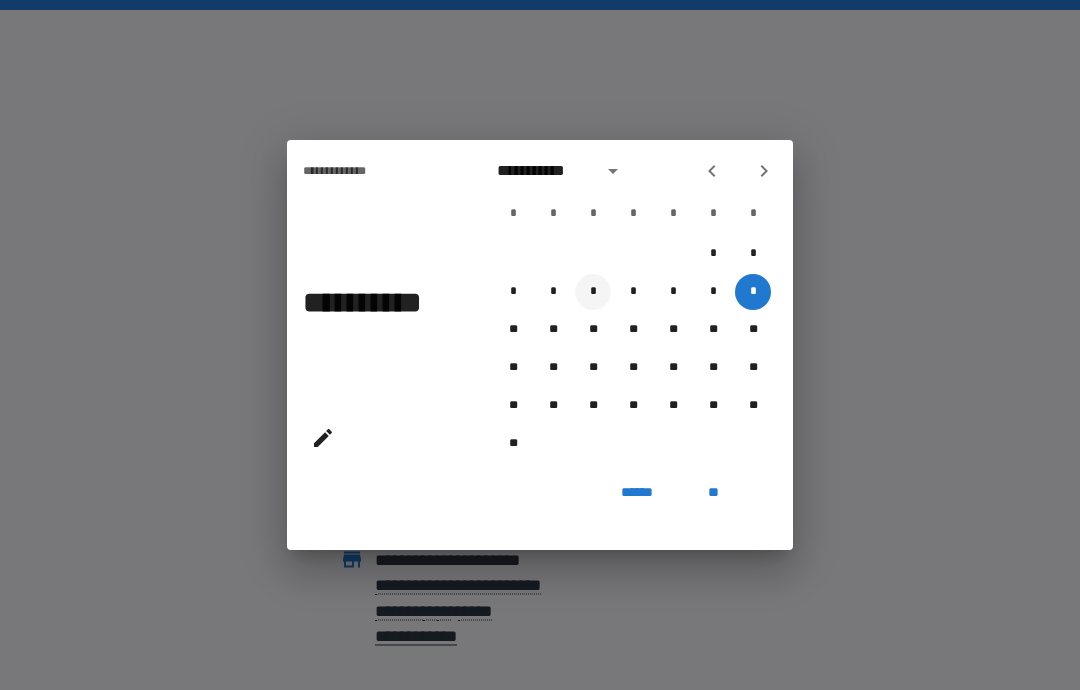 click on "*" at bounding box center (593, 292) 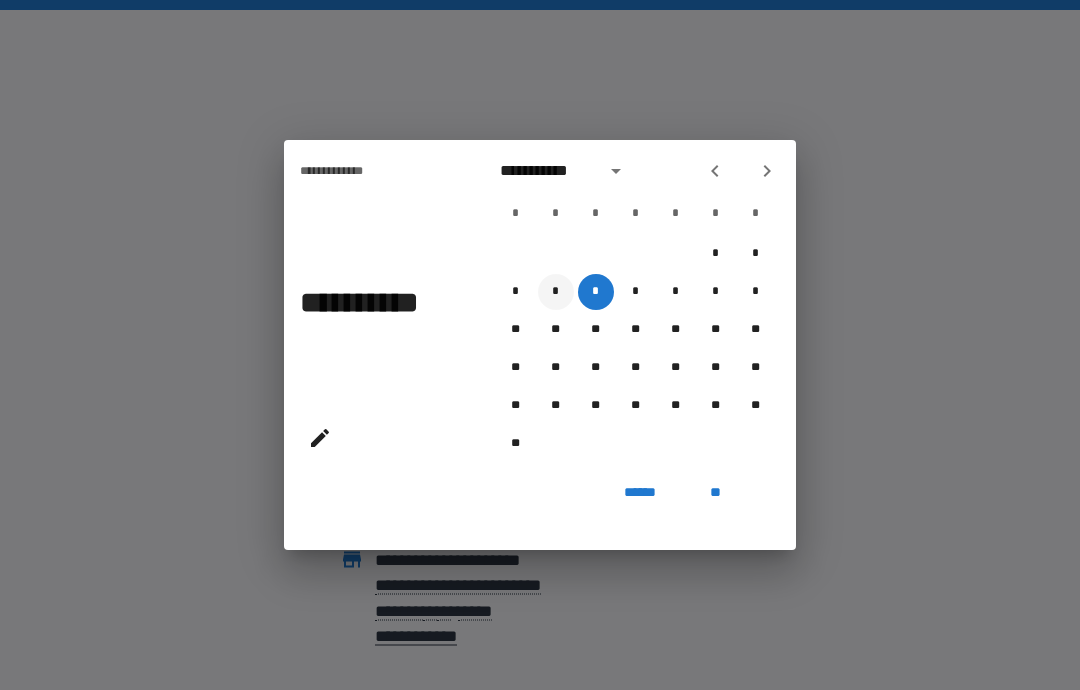 click on "*" at bounding box center (556, 292) 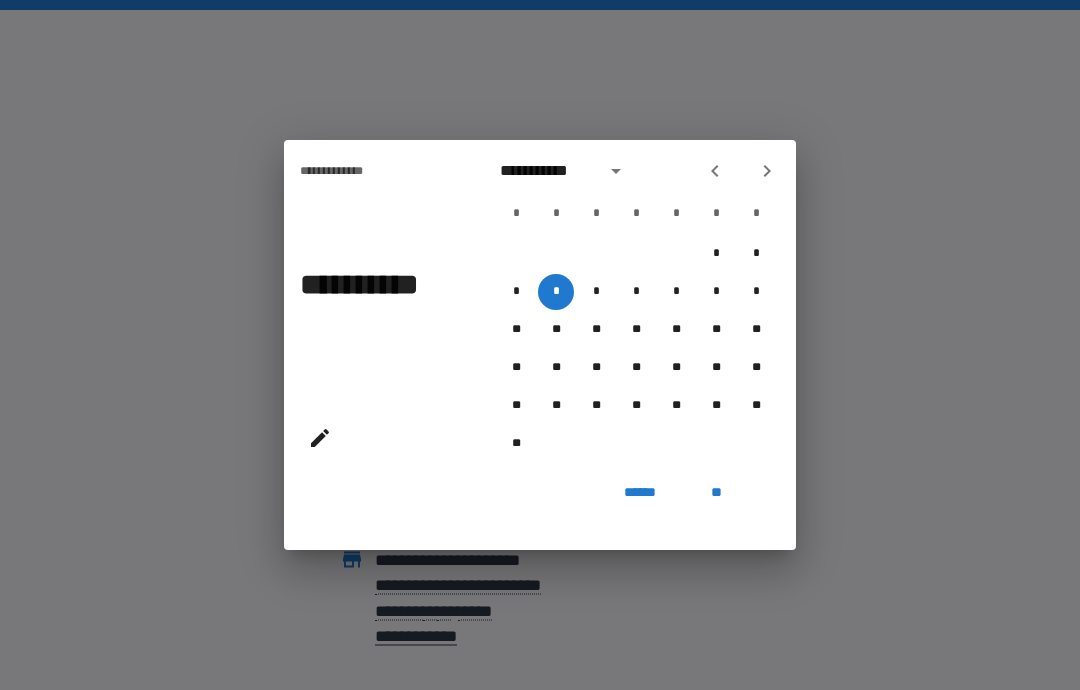 click on "**" at bounding box center (716, 492) 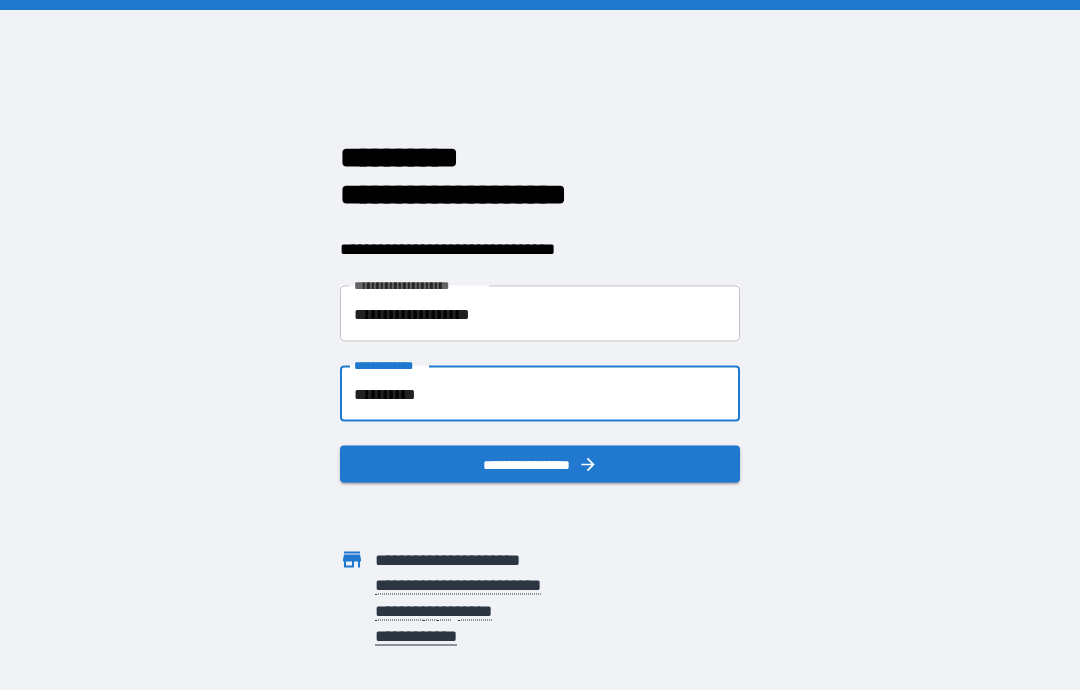click on "**********" at bounding box center (540, 394) 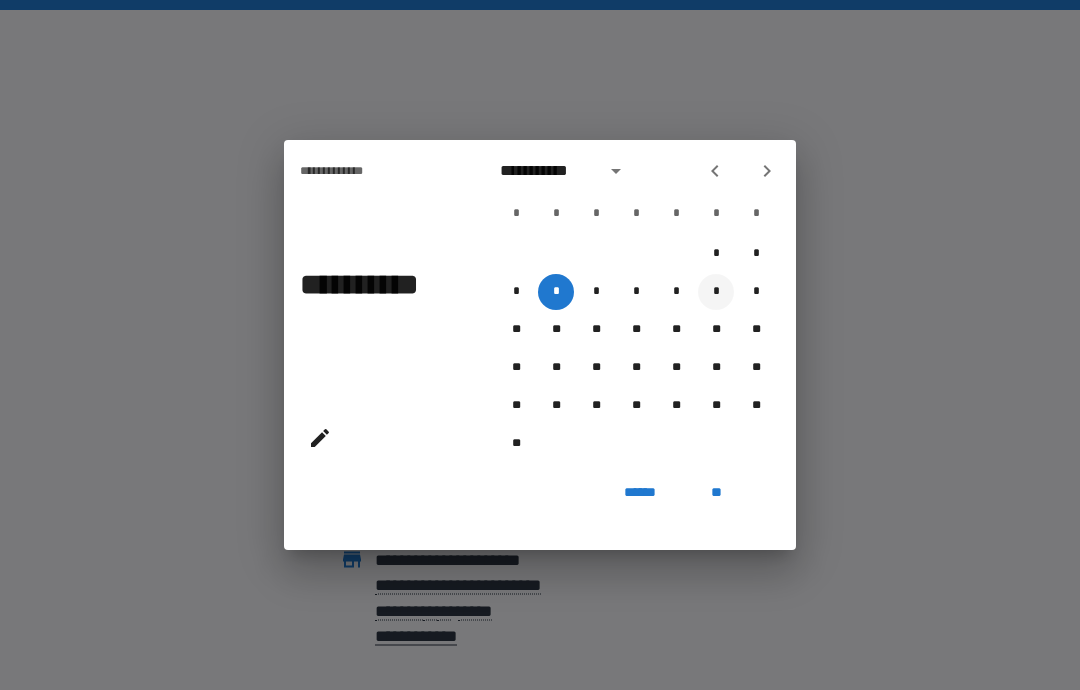 click on "*" at bounding box center (716, 292) 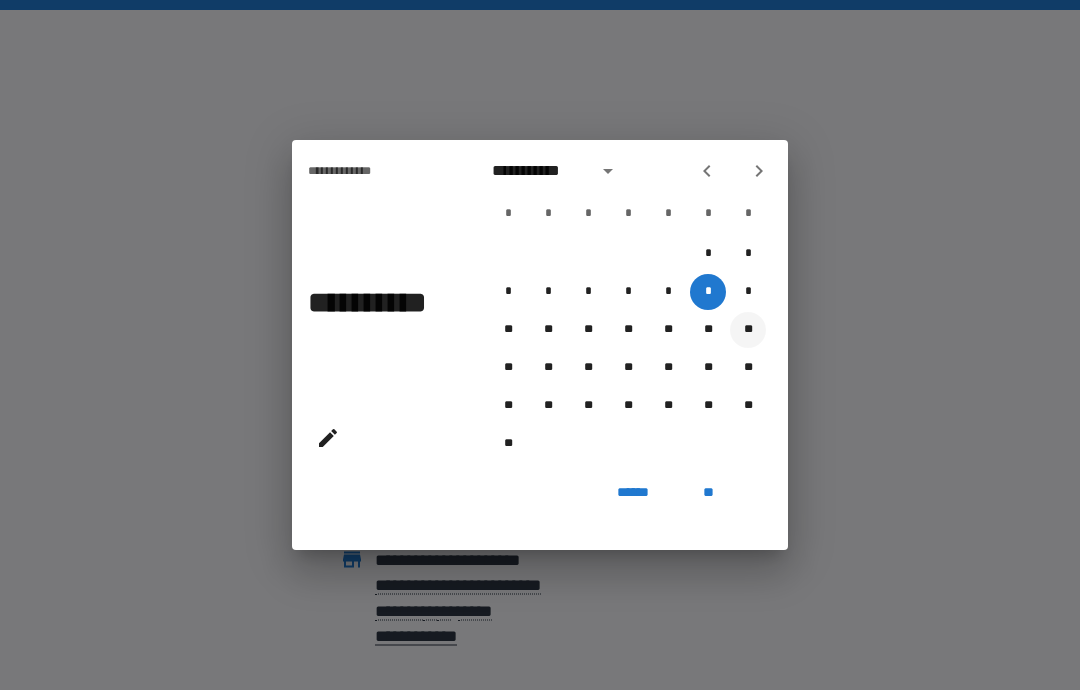 click on "**" at bounding box center (748, 330) 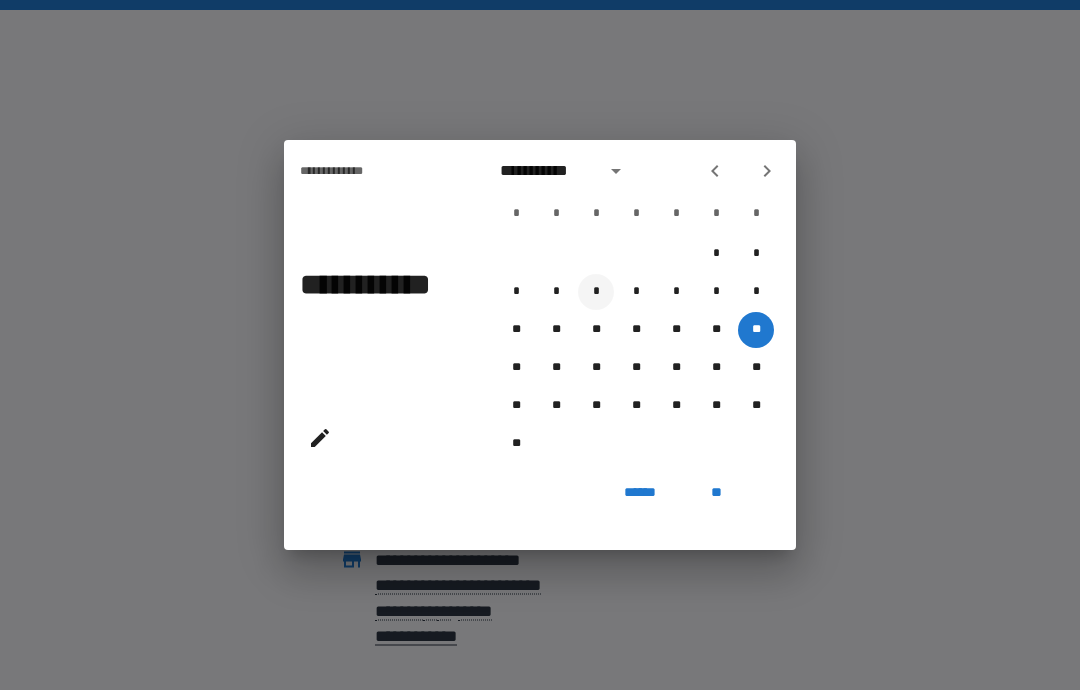 click on "*" at bounding box center [596, 292] 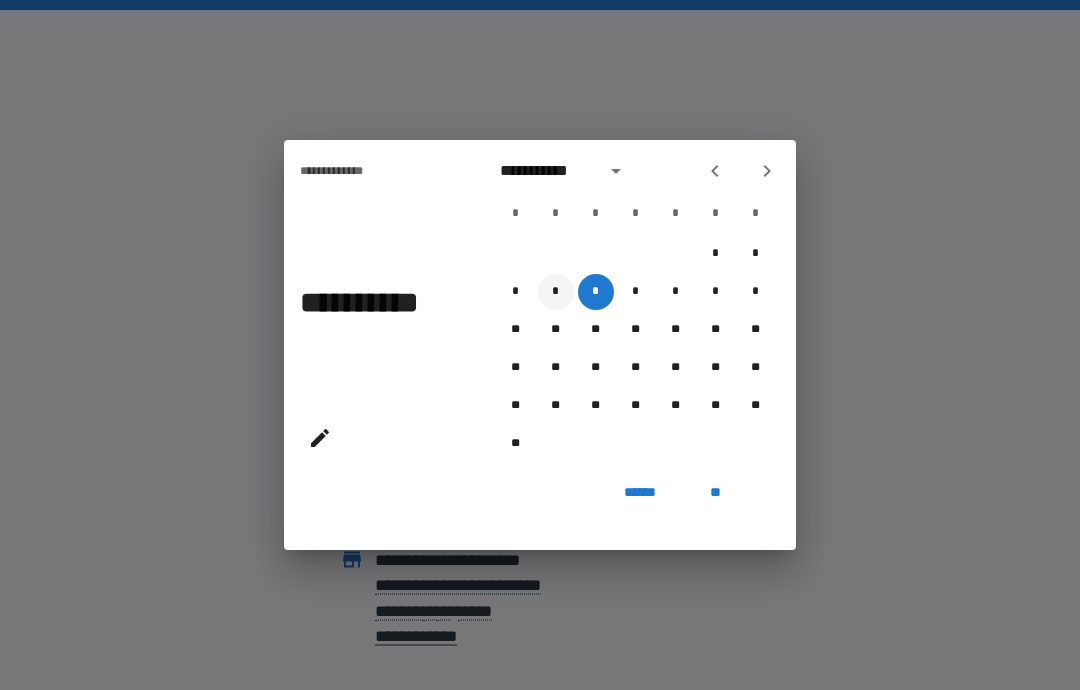 click on "*" at bounding box center (556, 292) 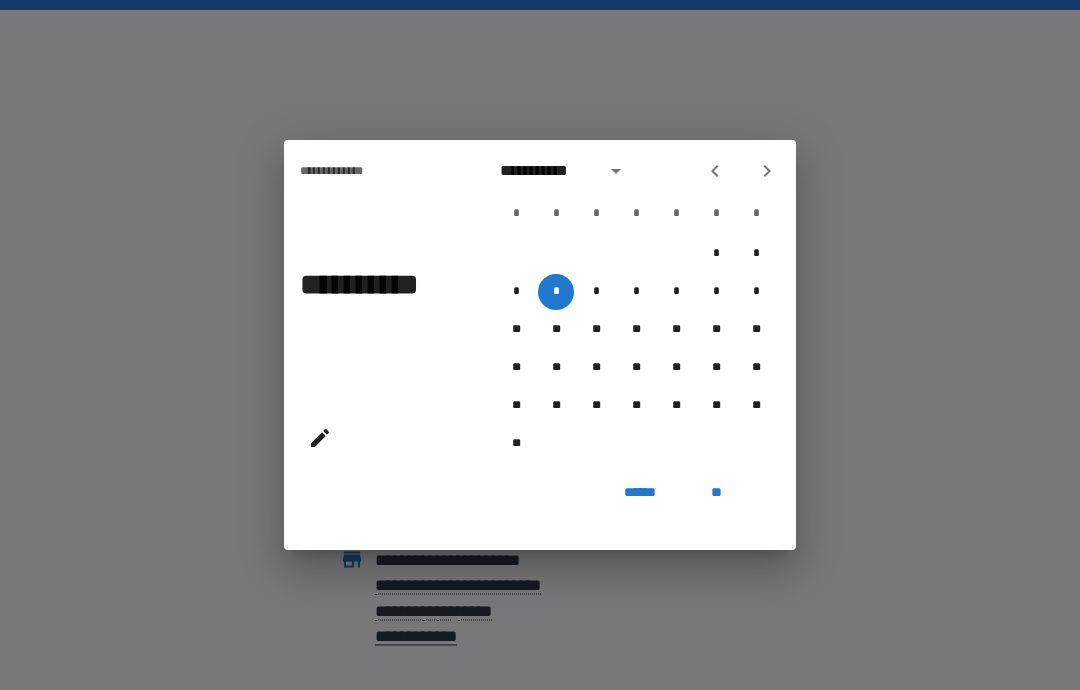 click on "**" at bounding box center [716, 492] 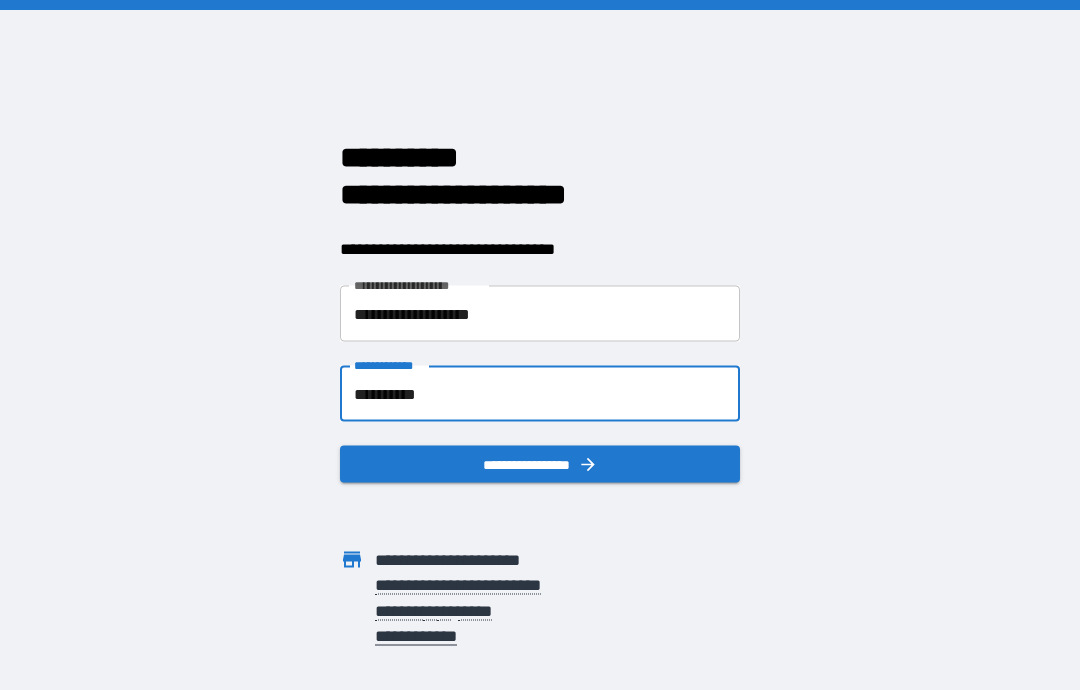 click on "**********" at bounding box center [540, 394] 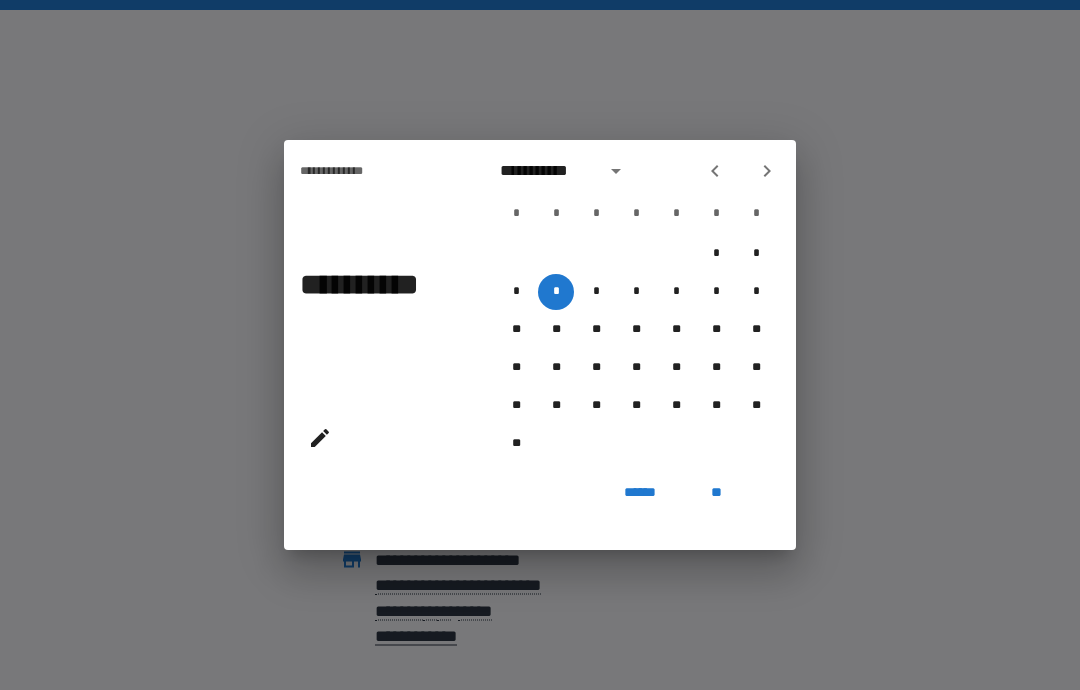 click on "******" at bounding box center (640, 492) 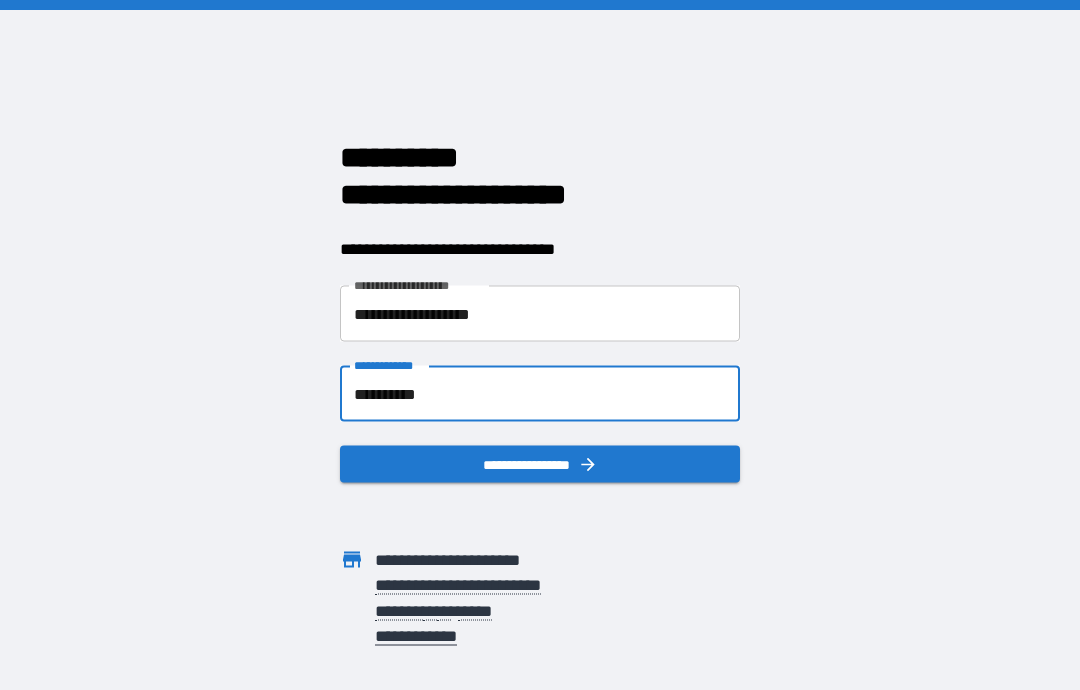 click on "**********" at bounding box center [540, 464] 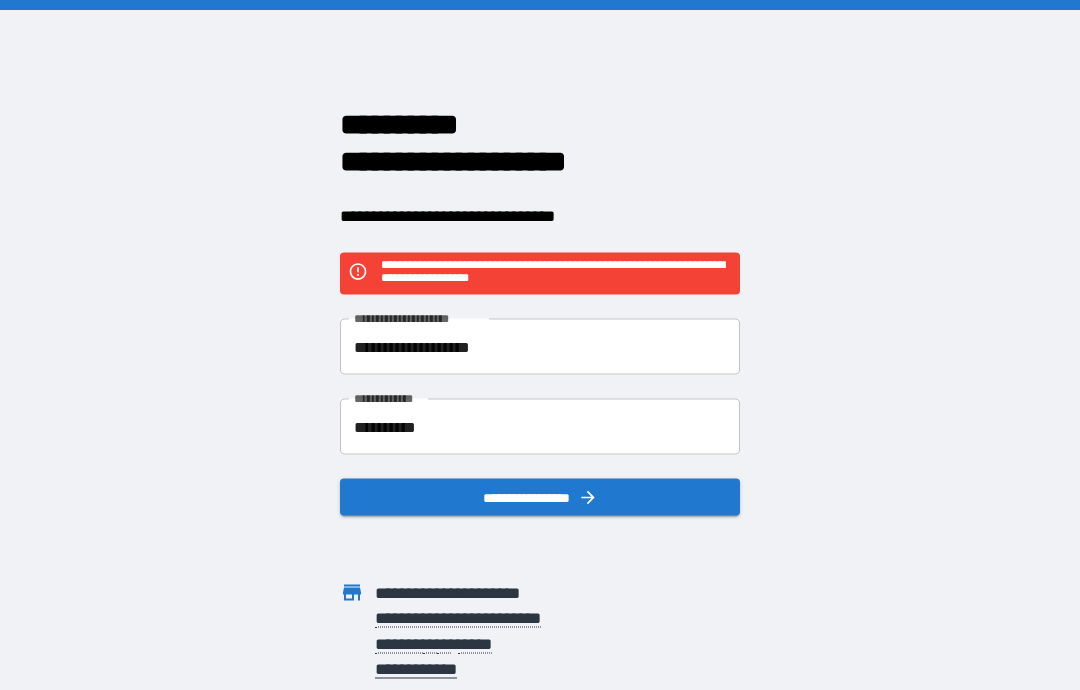 click on "**********" at bounding box center [540, 427] 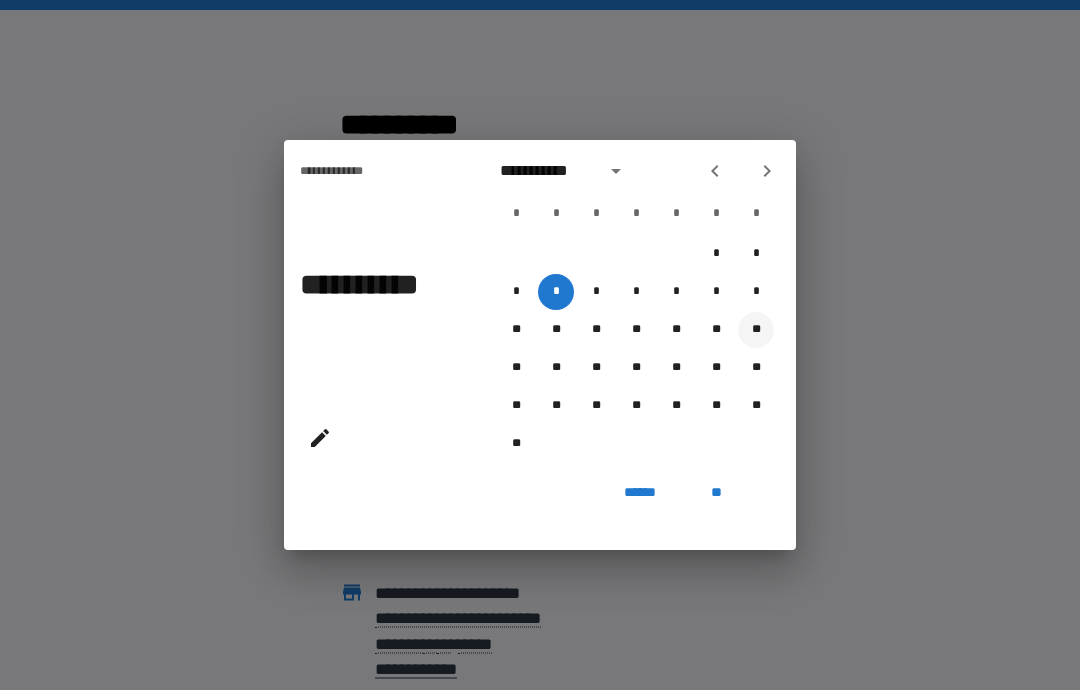 click on "**" at bounding box center [756, 330] 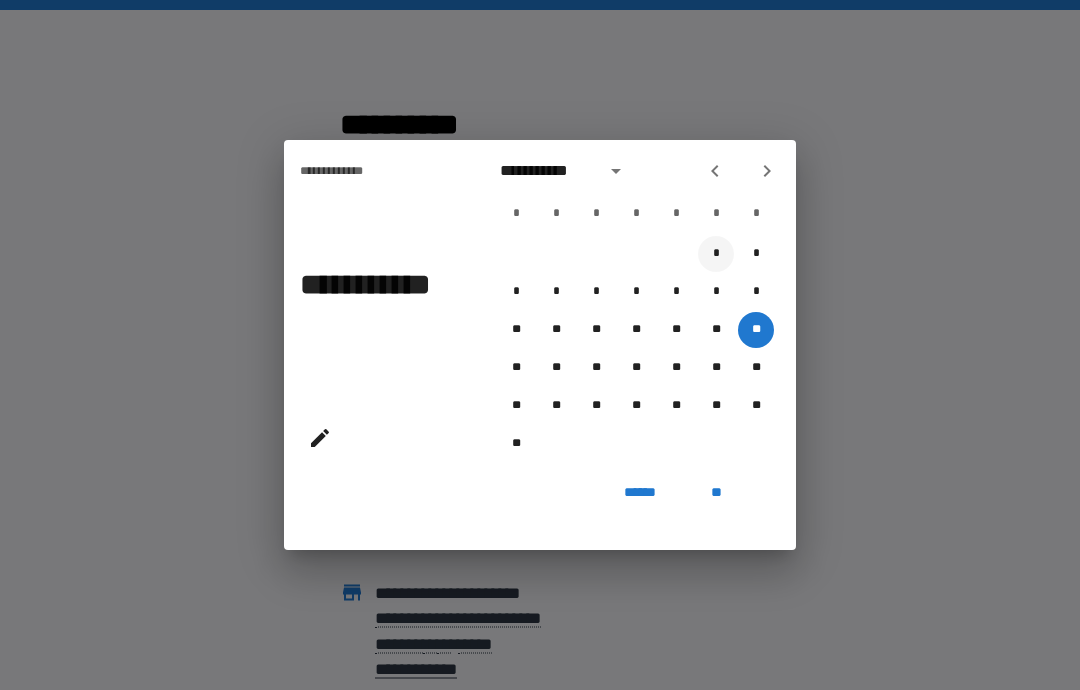 click on "*" at bounding box center (716, 254) 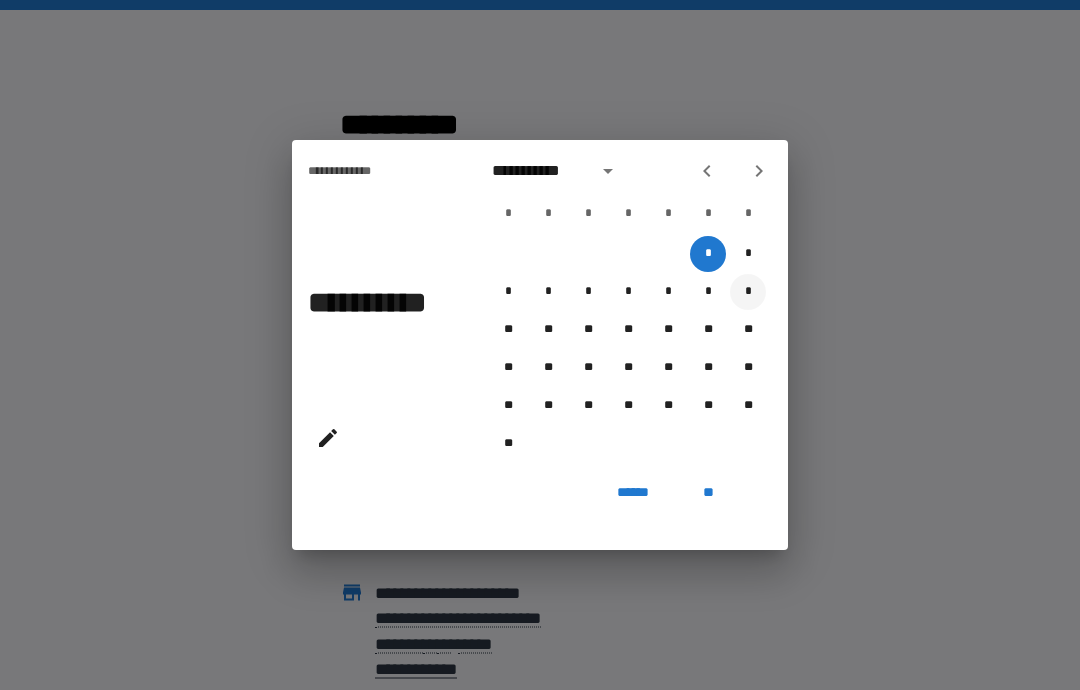 click on "*" at bounding box center [748, 292] 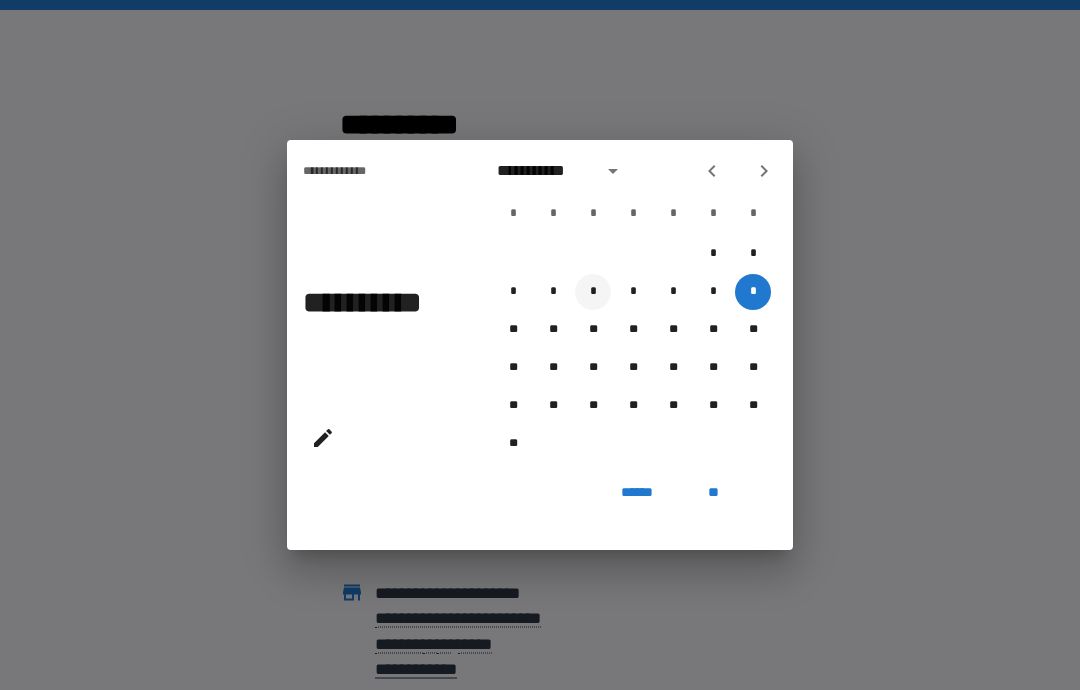 click on "*" at bounding box center (593, 292) 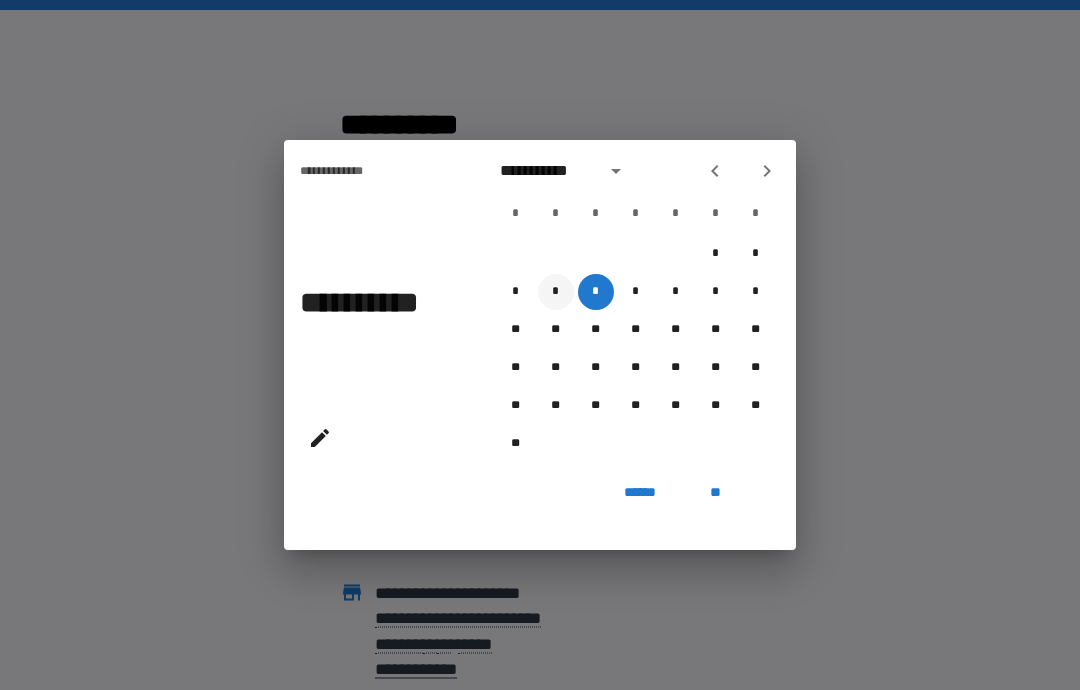 click on "*" at bounding box center [556, 292] 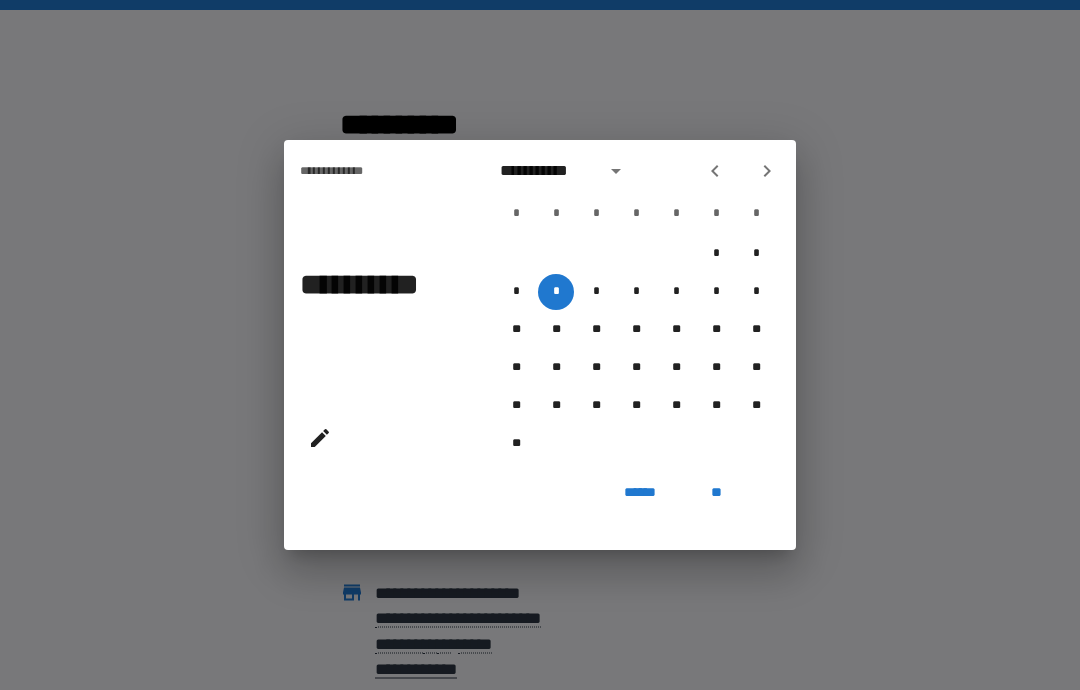 click on "**" at bounding box center (716, 492) 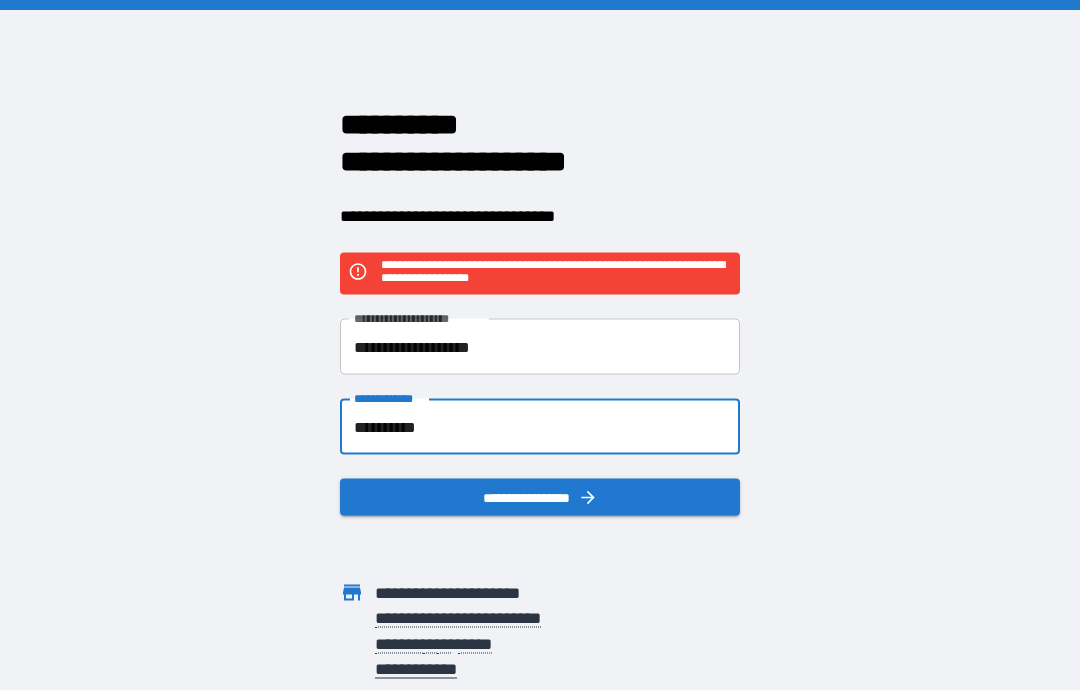 click on "**********" at bounding box center [540, 427] 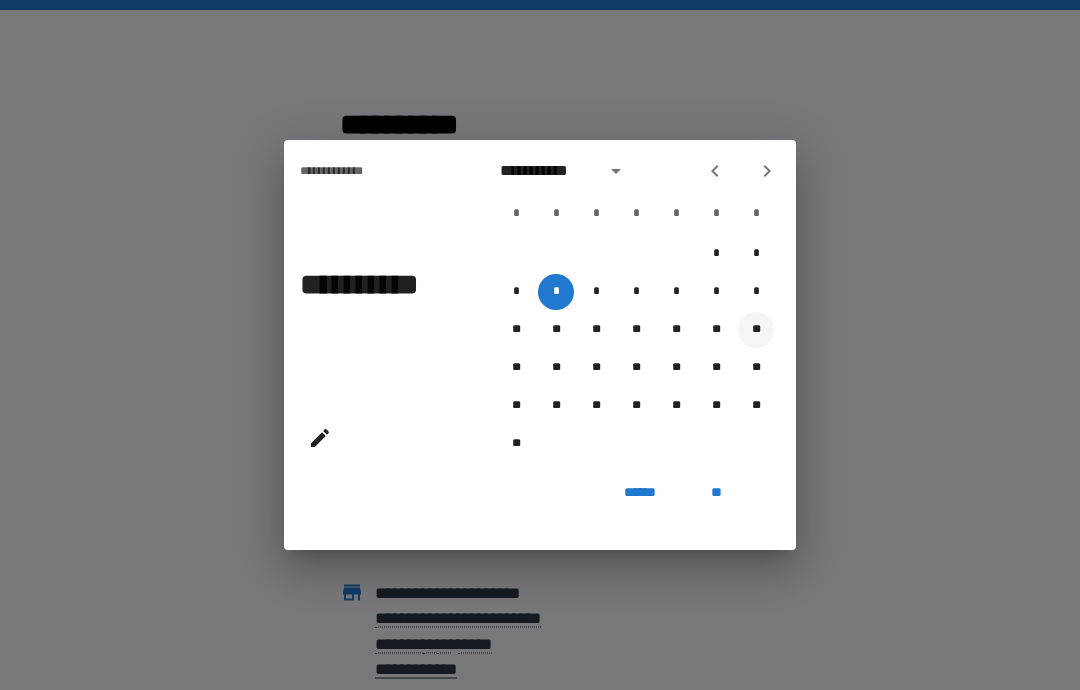click on "**" at bounding box center [756, 330] 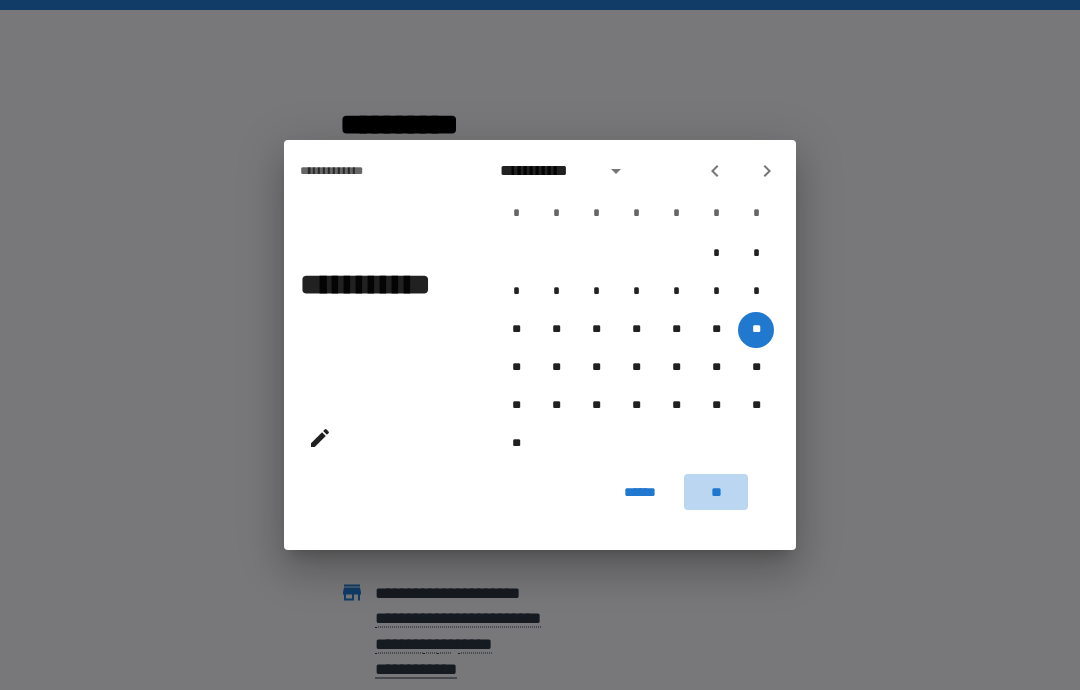 click on "**" at bounding box center (716, 492) 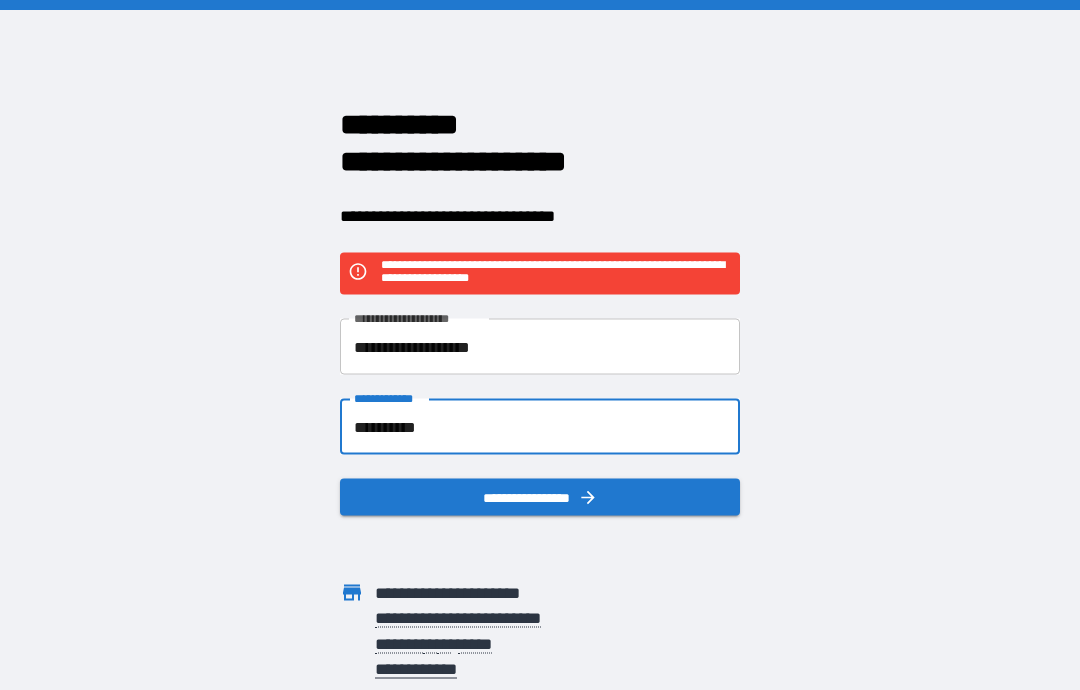 click on "**********" at bounding box center [540, 427] 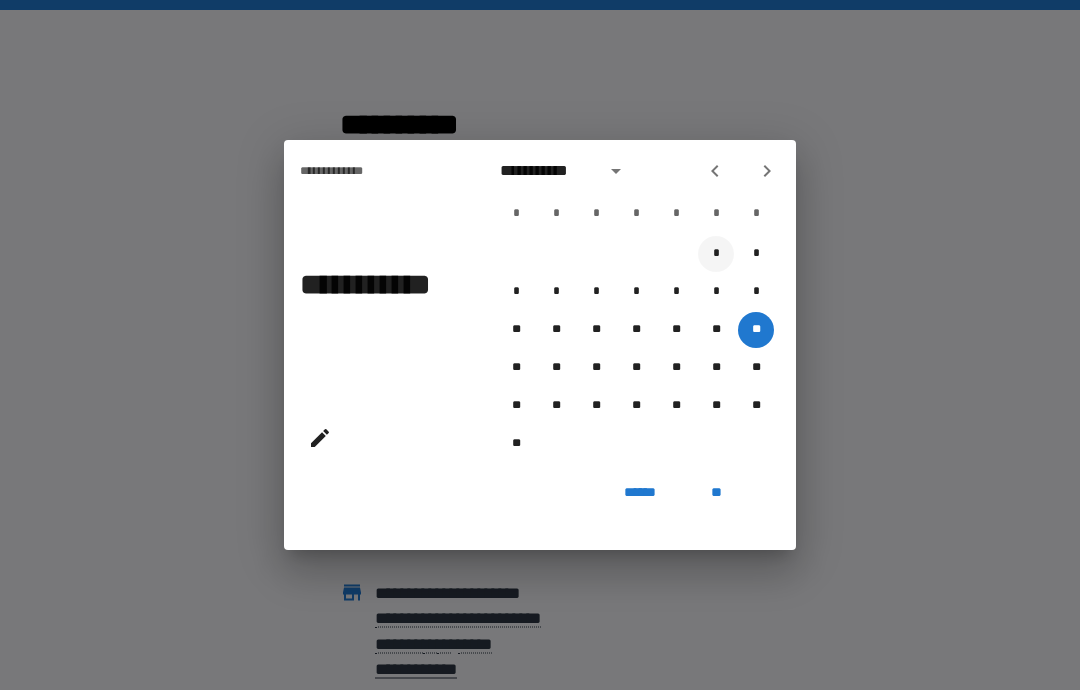 click on "*" at bounding box center [716, 254] 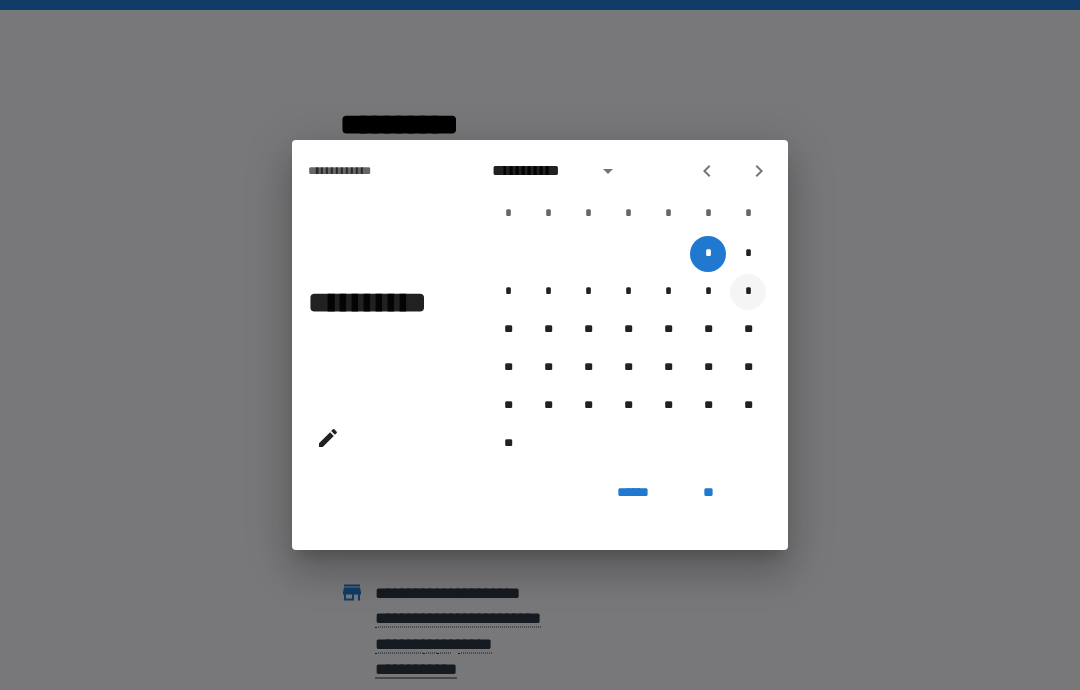 click on "*" at bounding box center (748, 292) 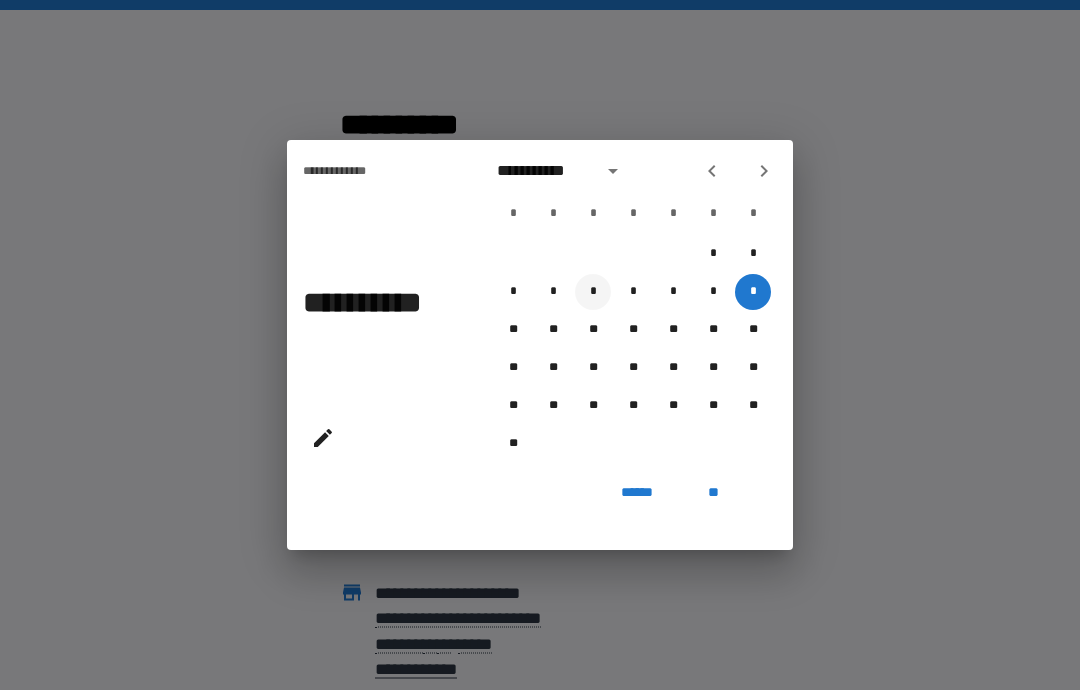 click on "*" at bounding box center (593, 292) 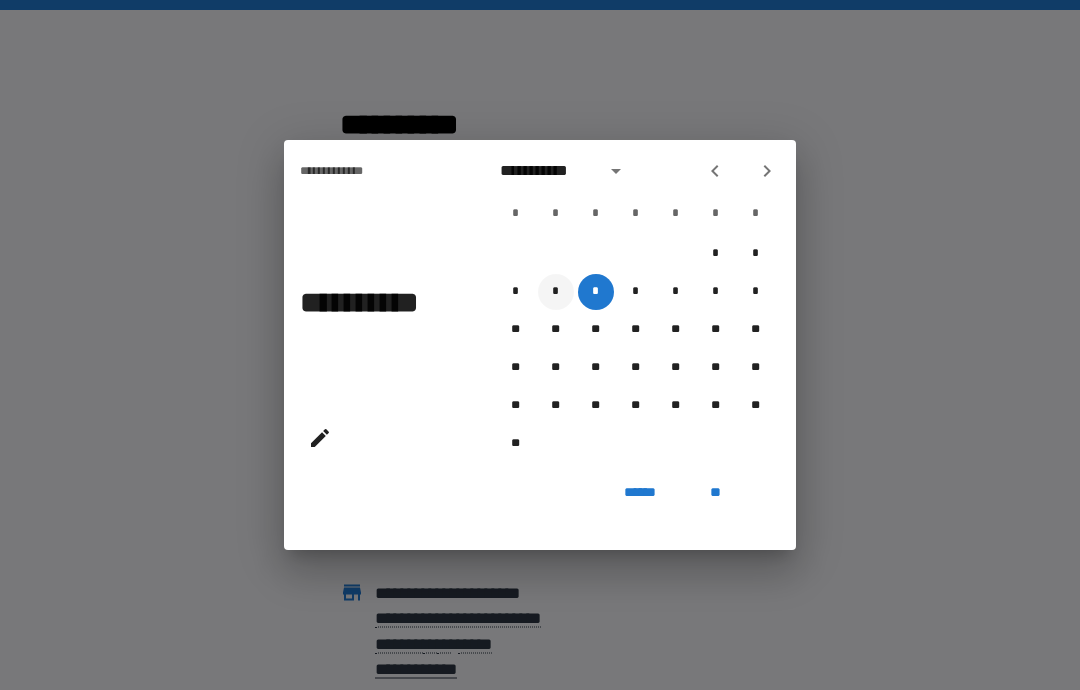 click on "*" at bounding box center (556, 292) 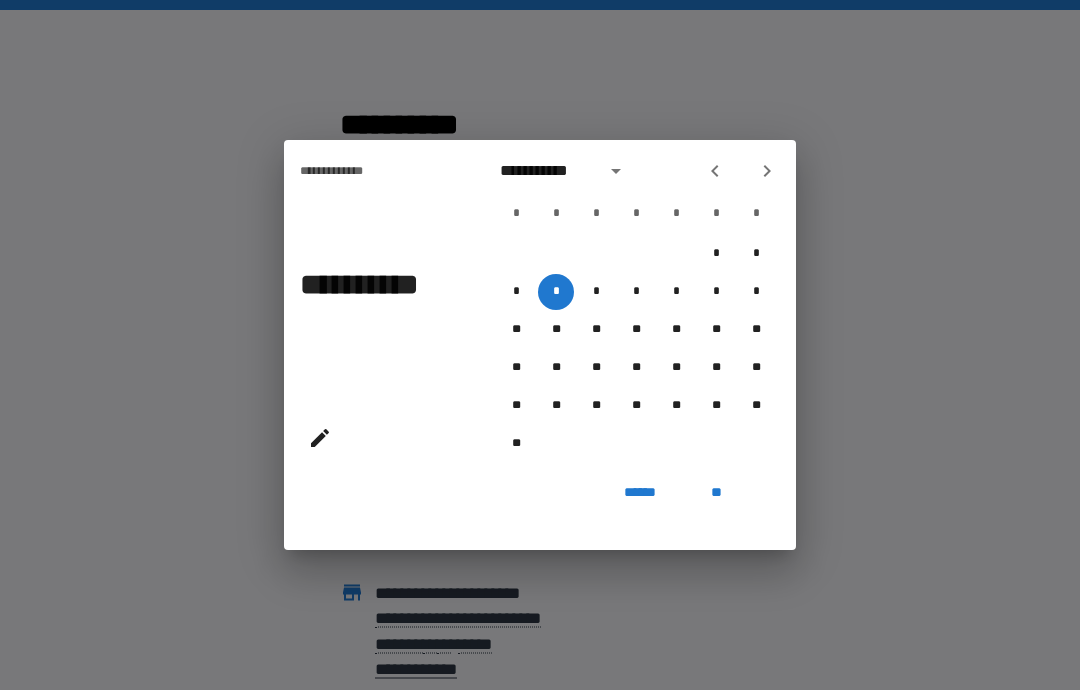 click on "**" at bounding box center (716, 492) 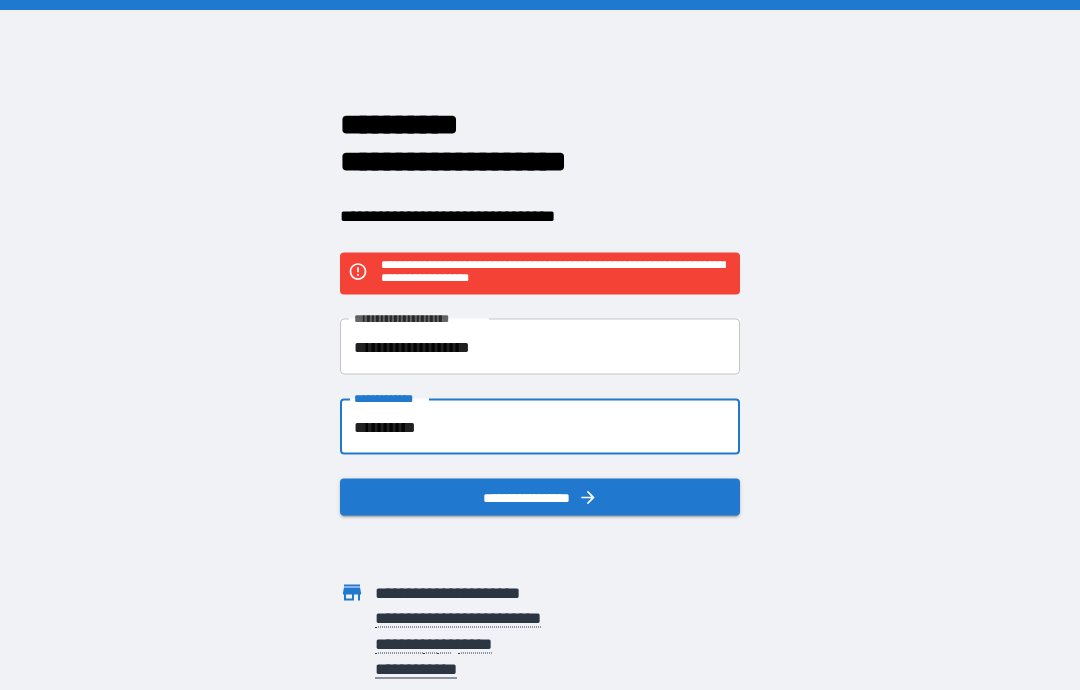 click on "**********" at bounding box center [540, 427] 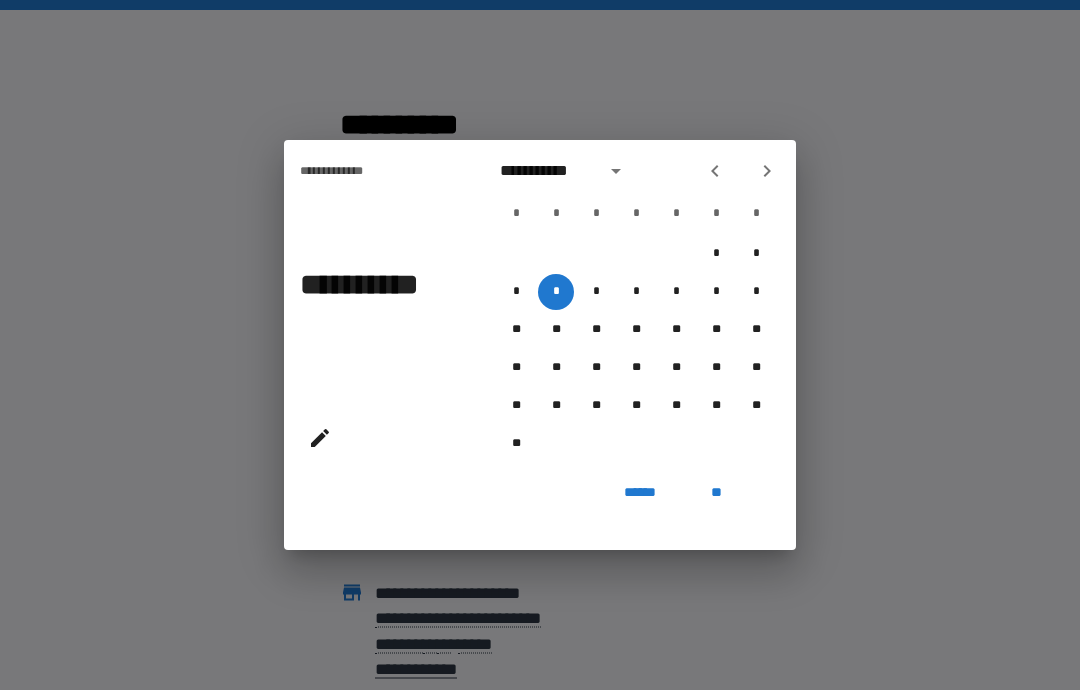 click 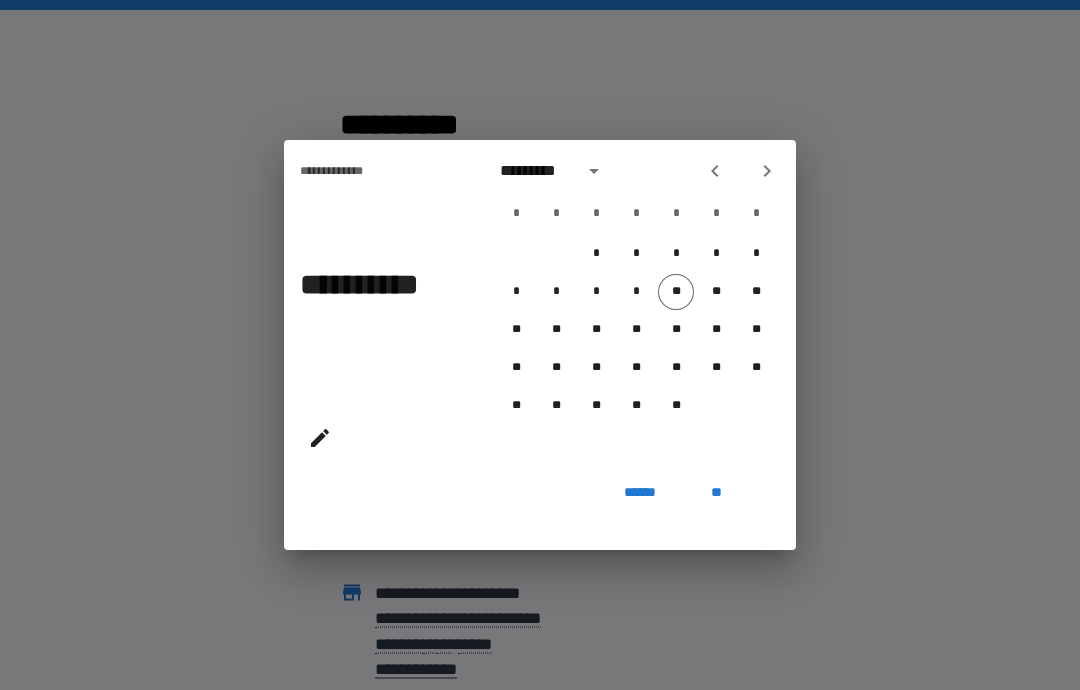 click at bounding box center [741, 171] 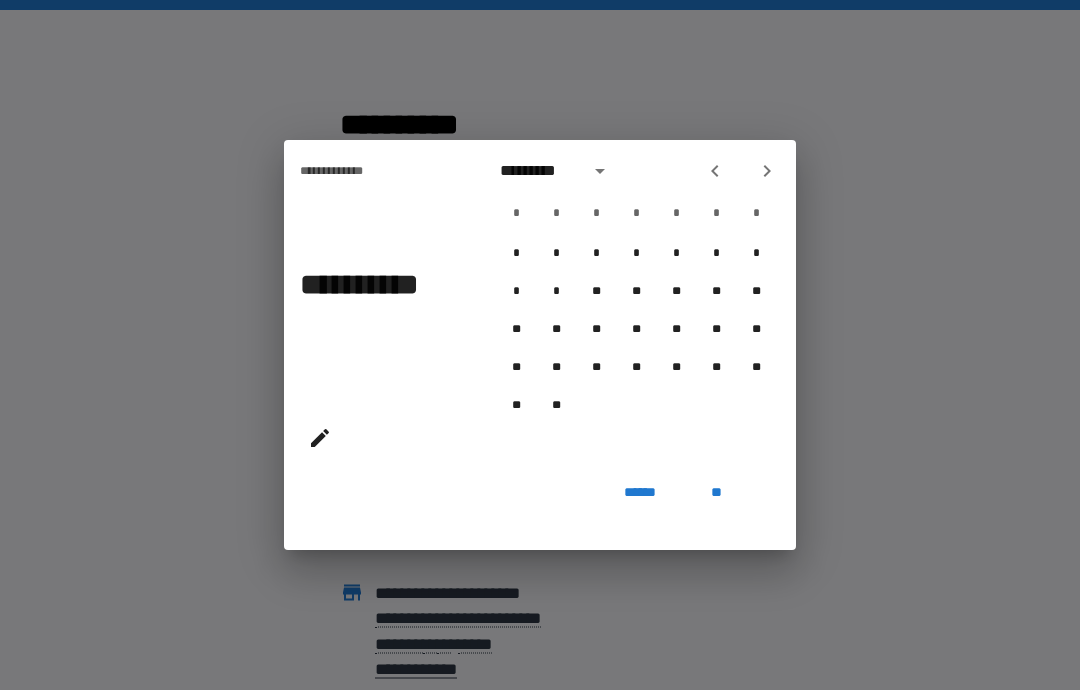 click 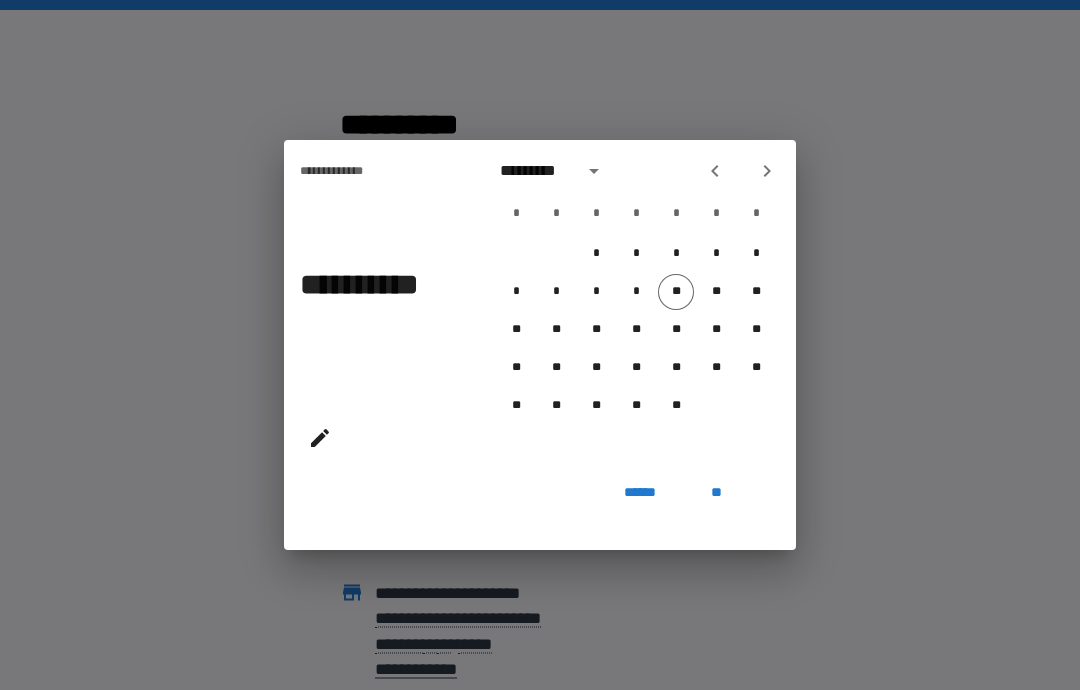 click at bounding box center [741, 171] 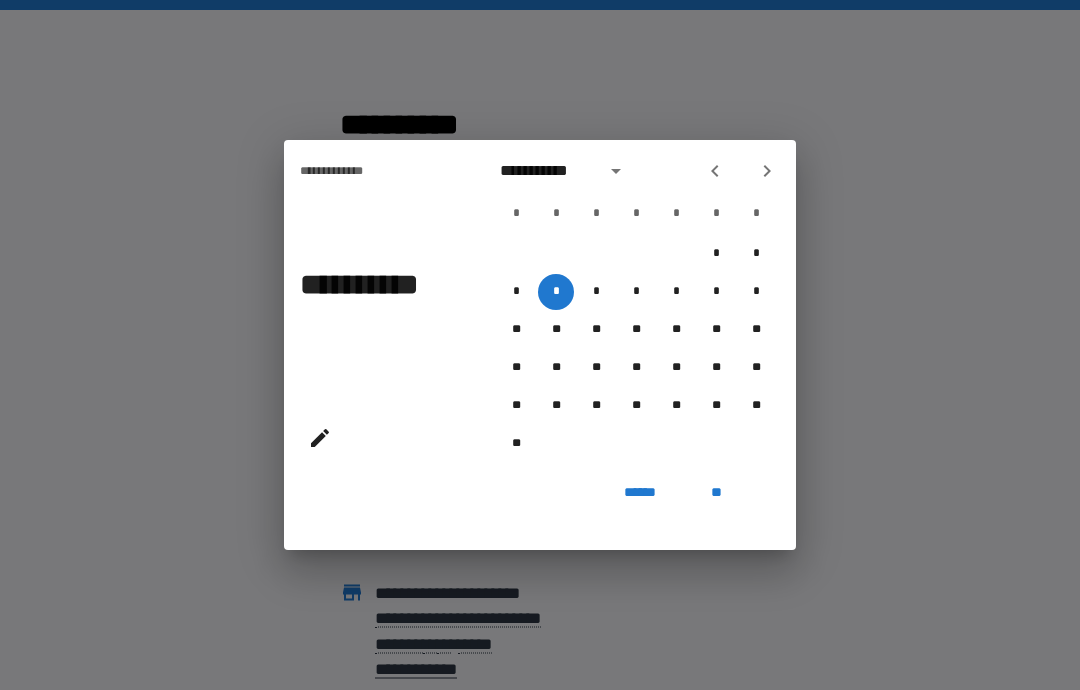 click 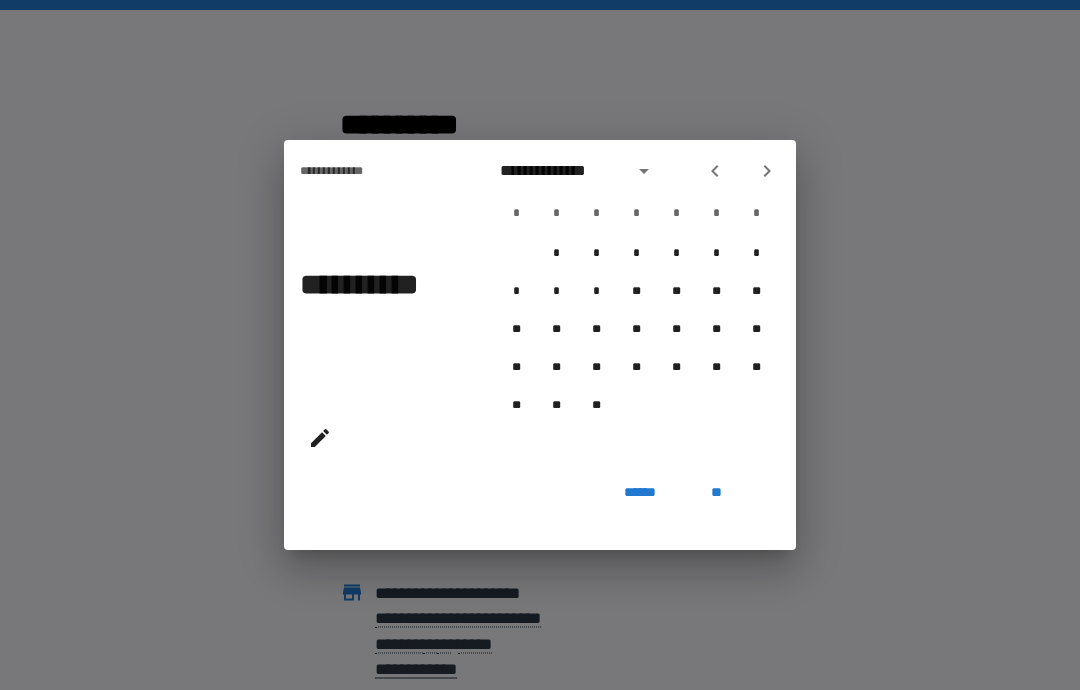 click 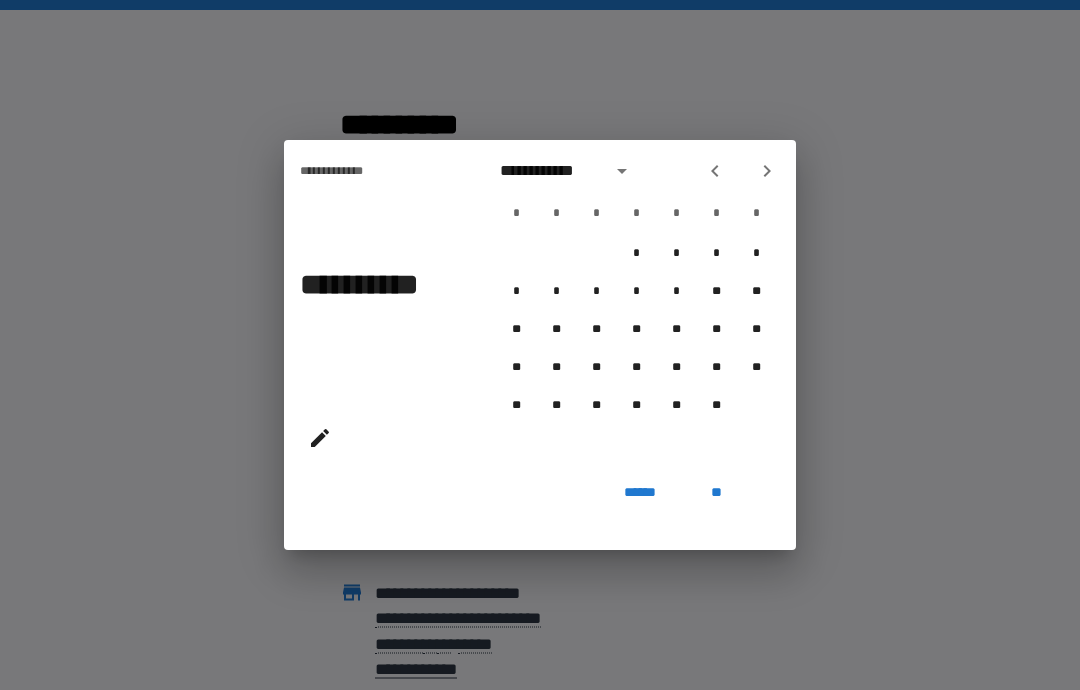 click 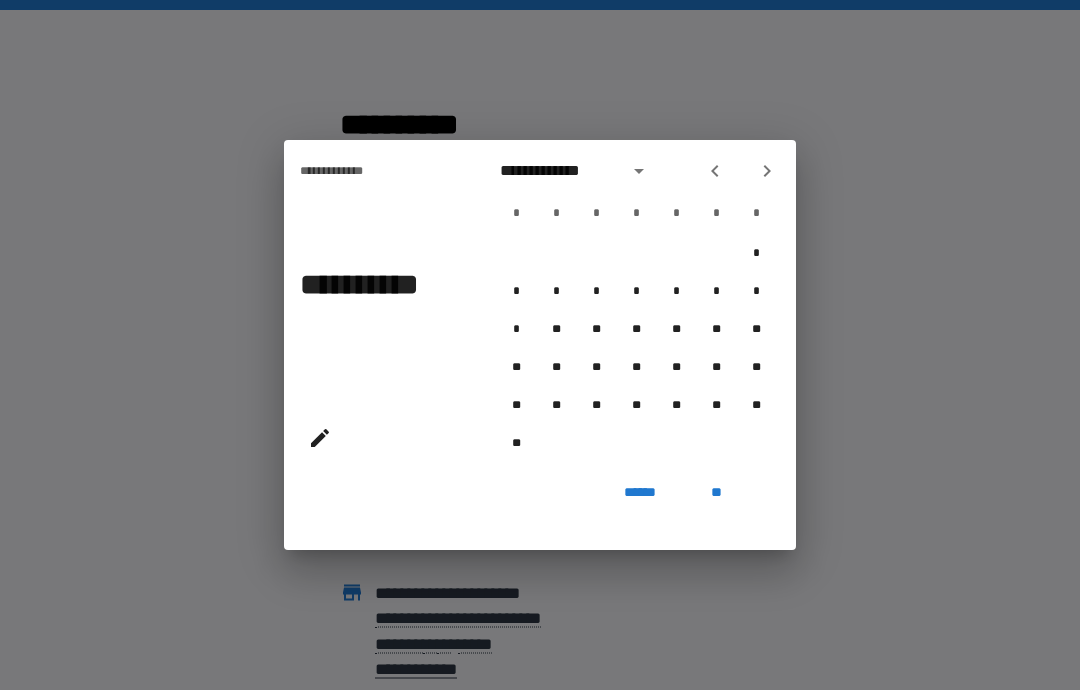 click 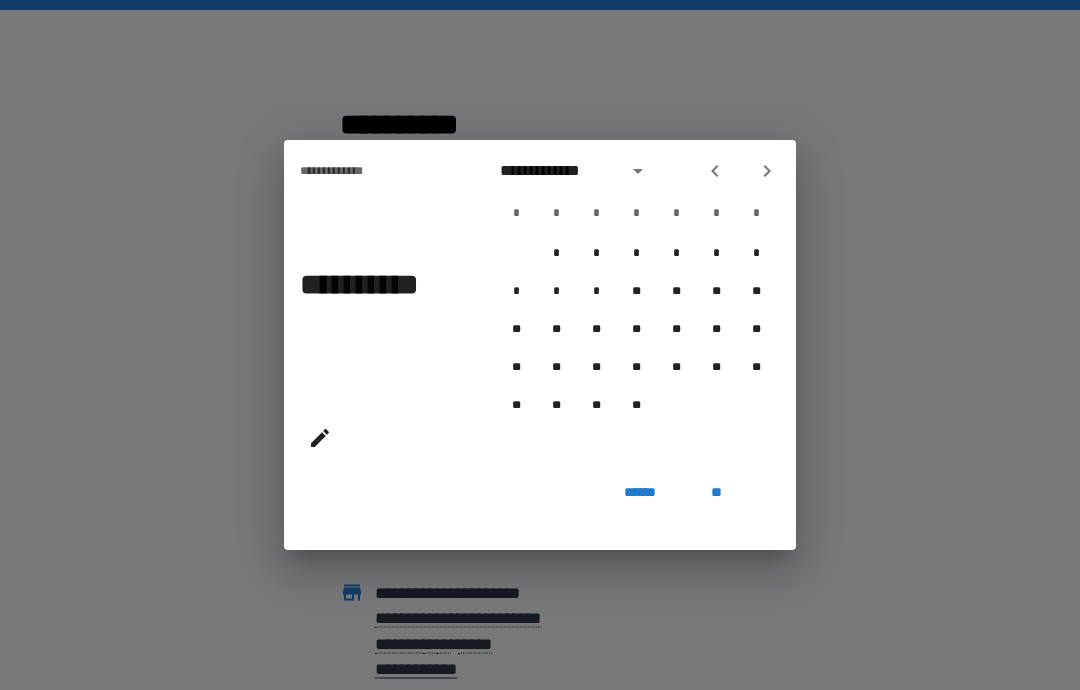click 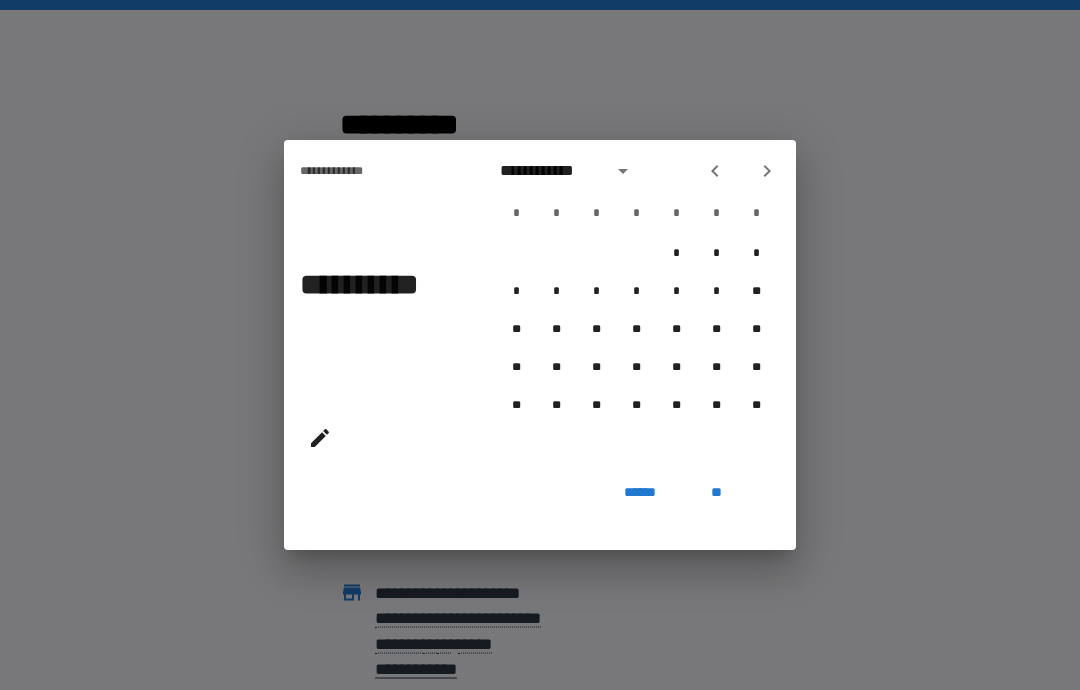 click 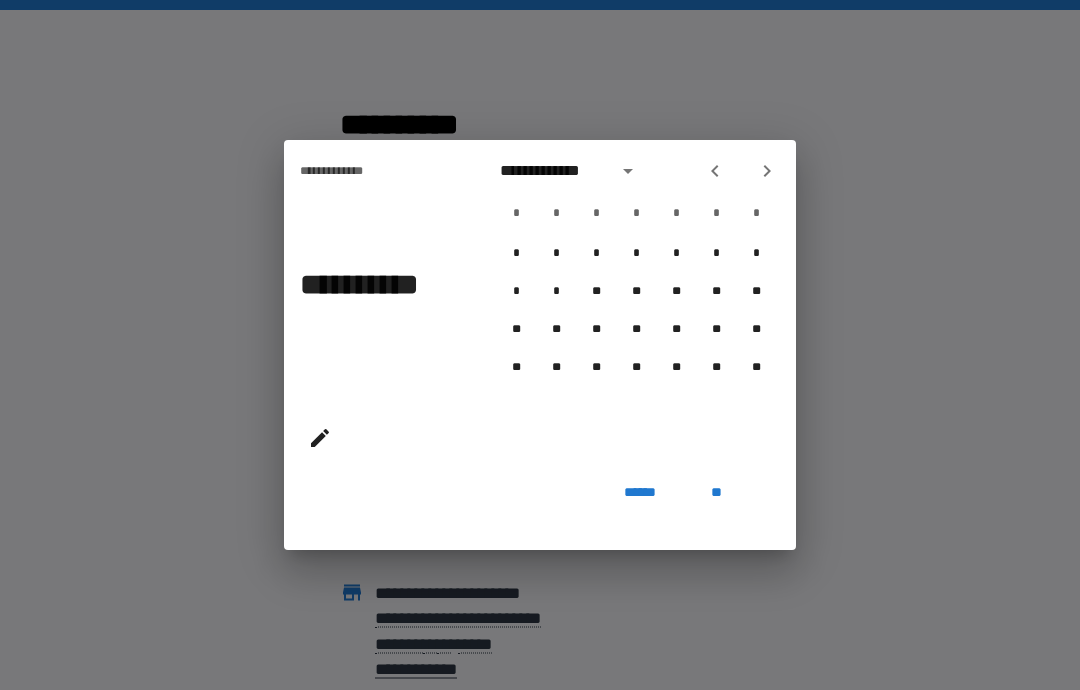 click 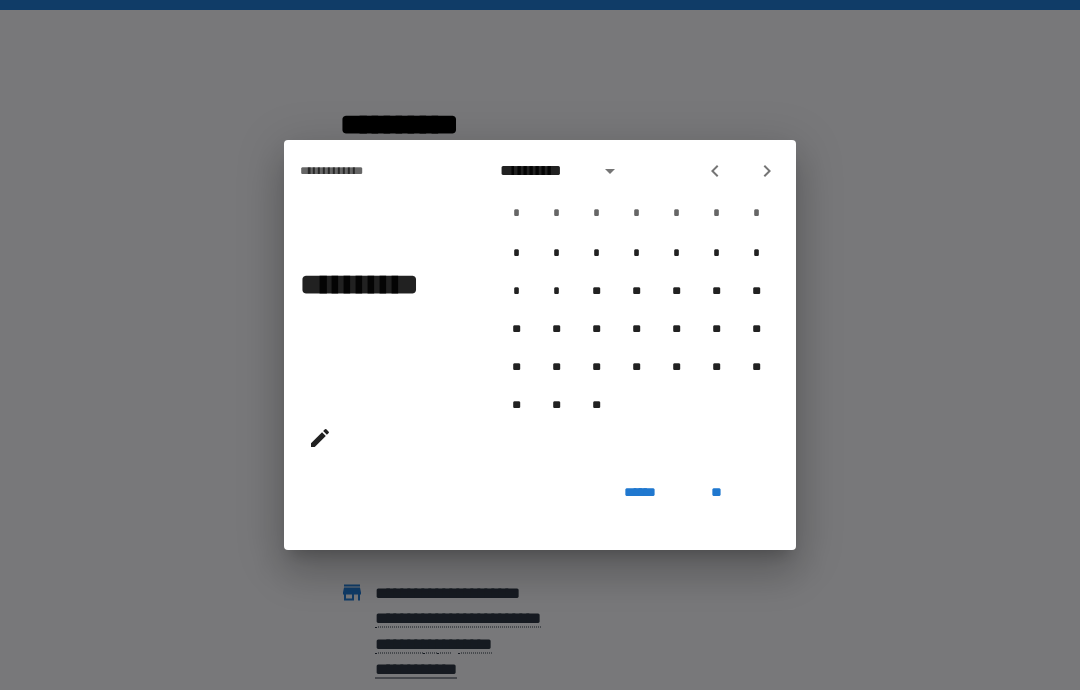 click 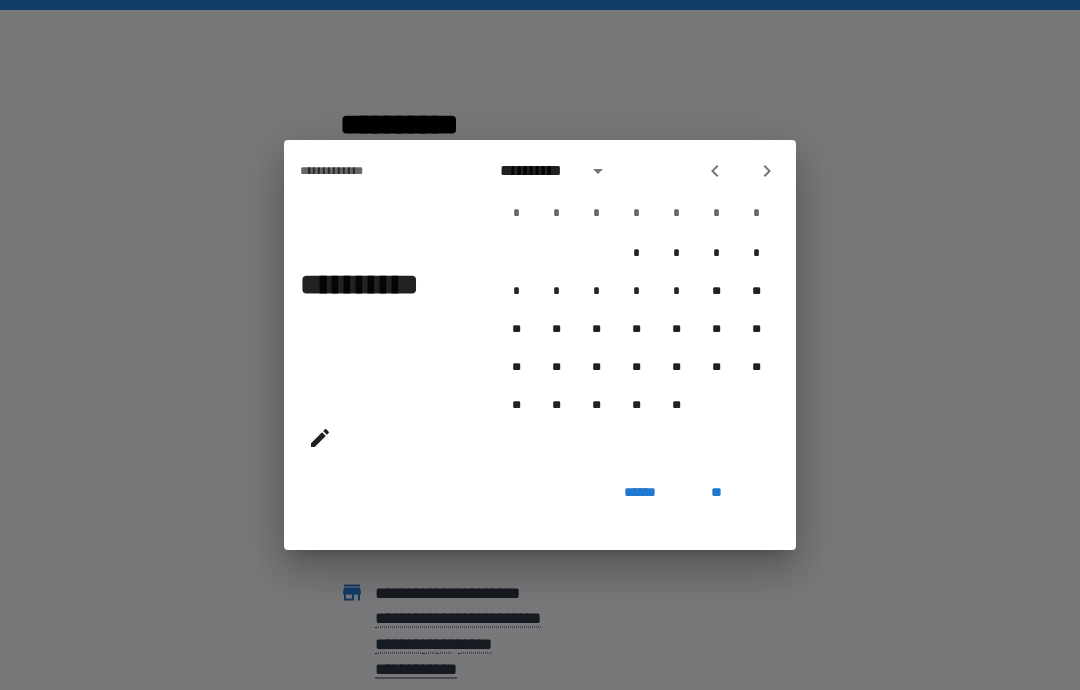 click 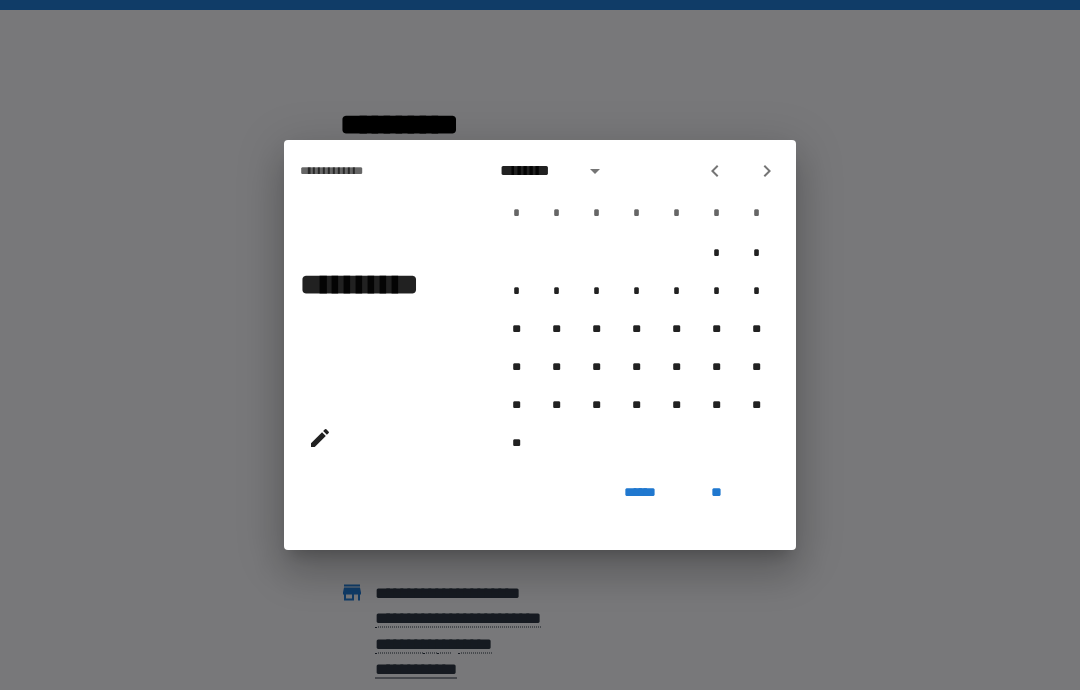 click 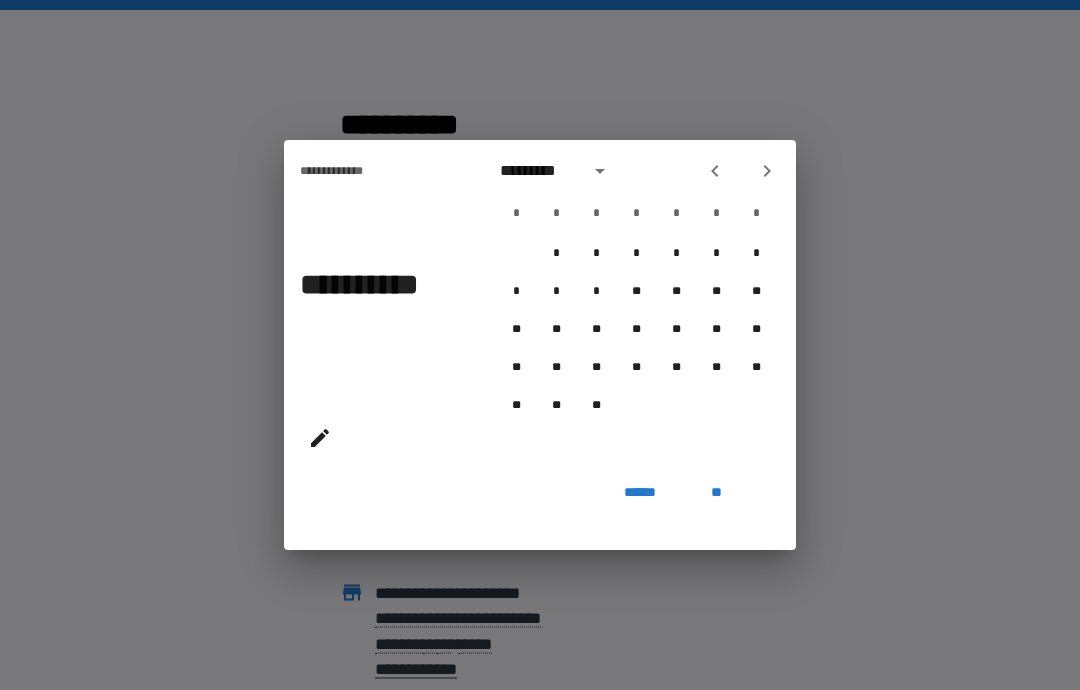 click 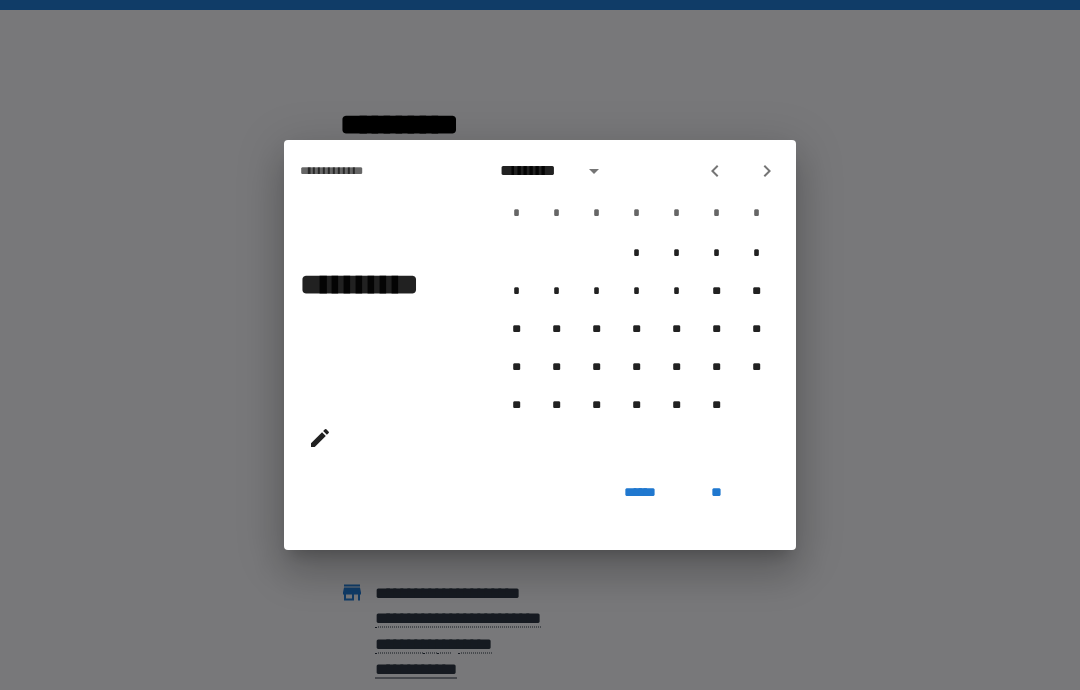 click 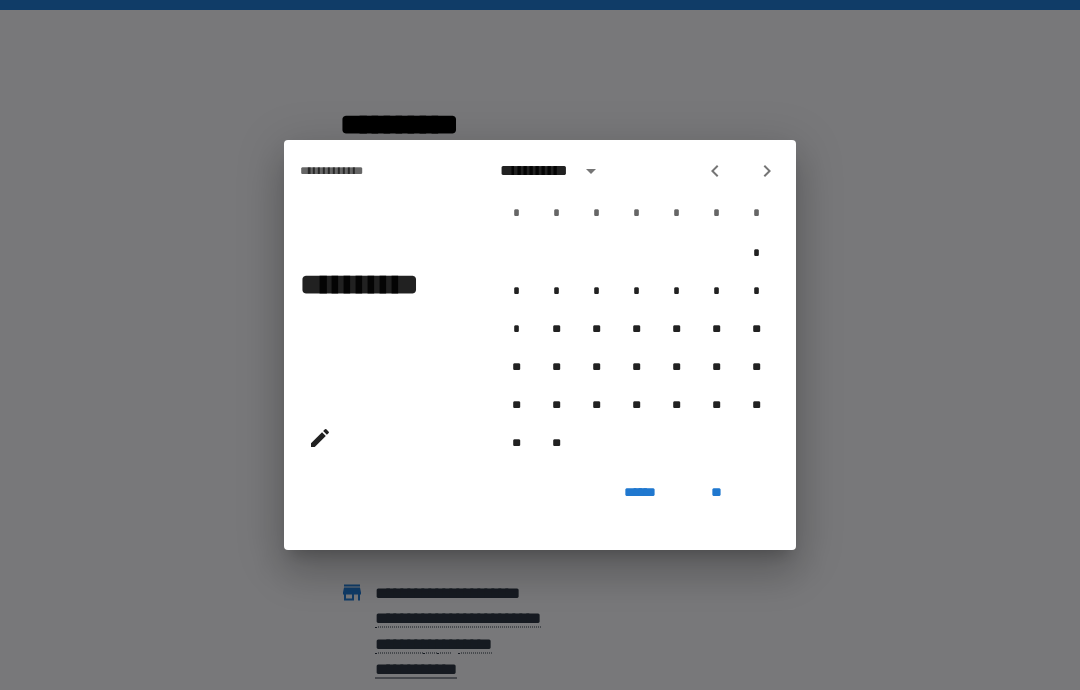 click 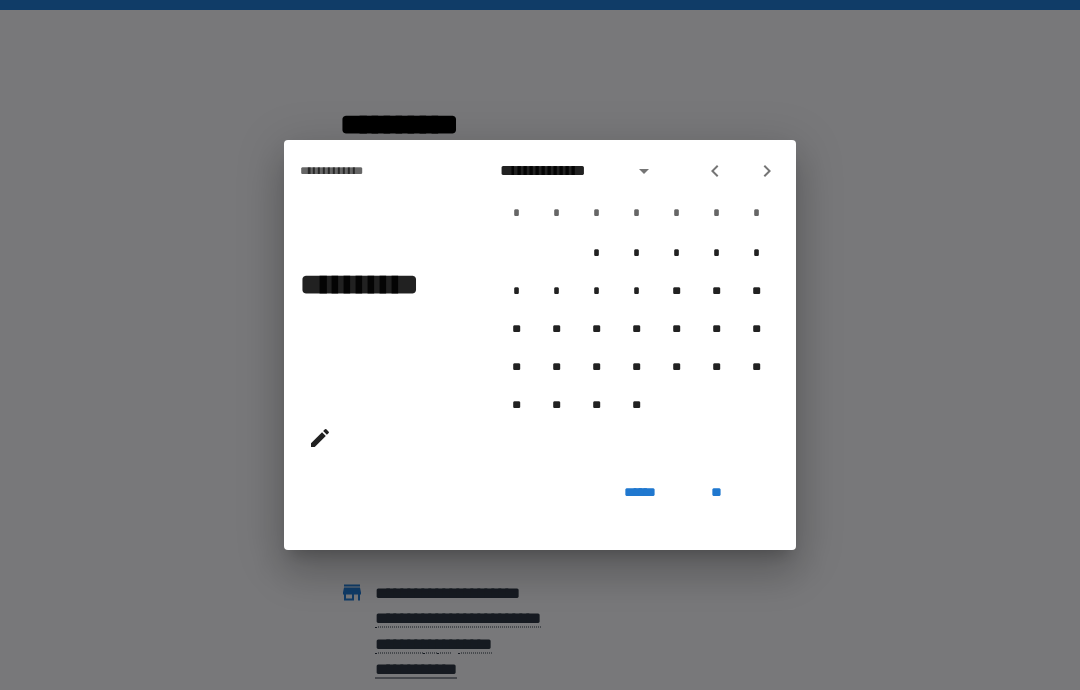 click 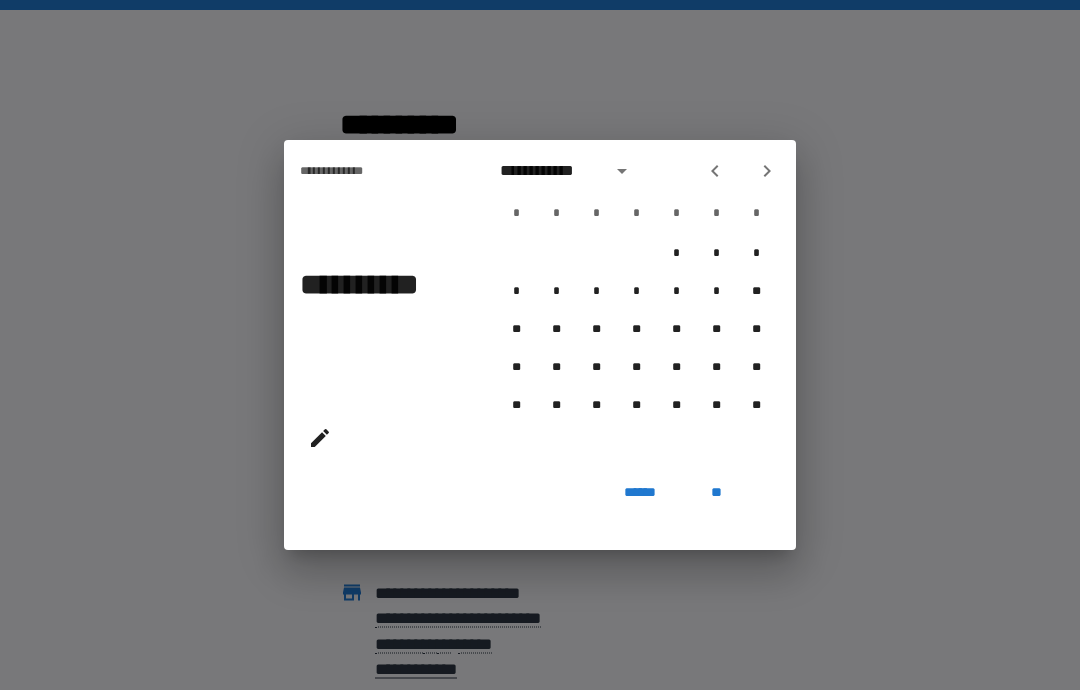 click 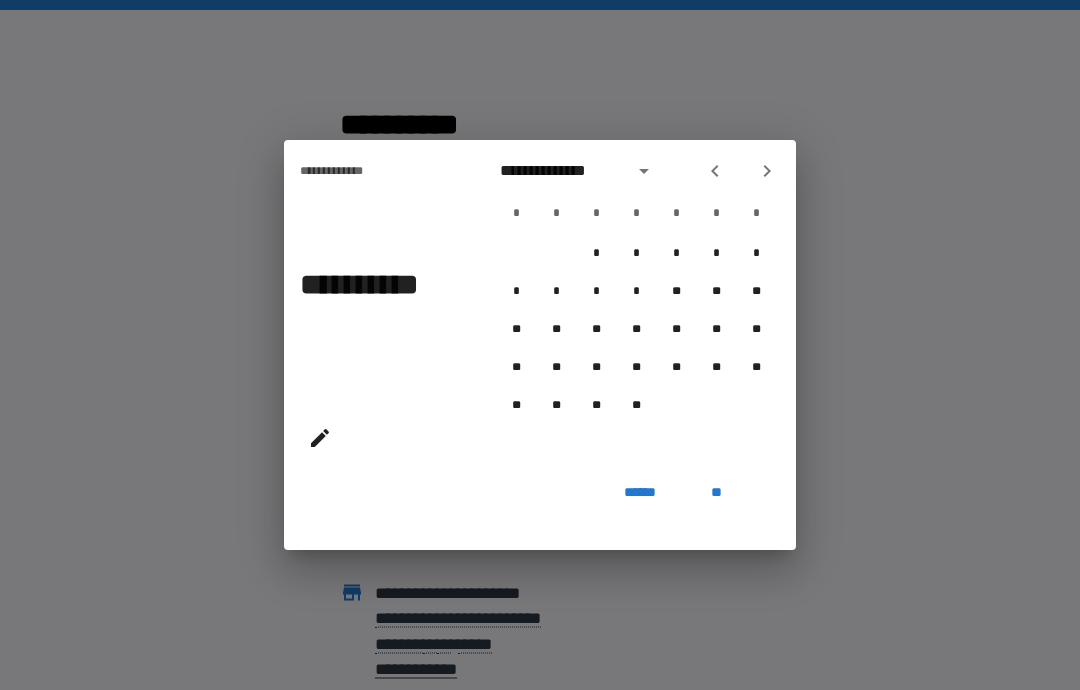 click 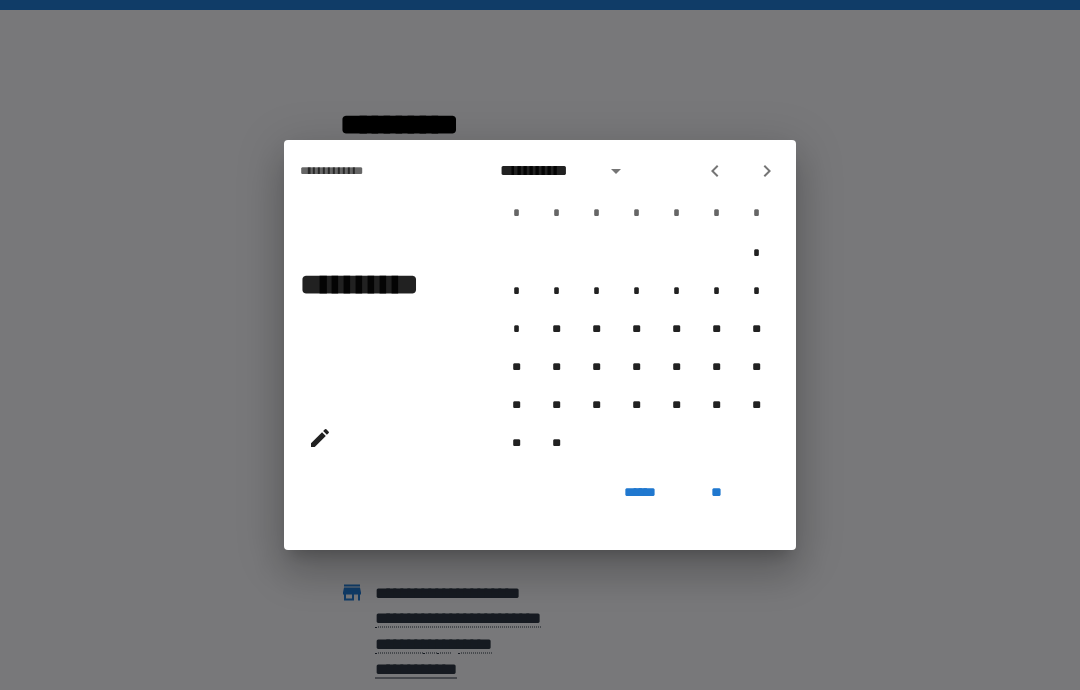 click 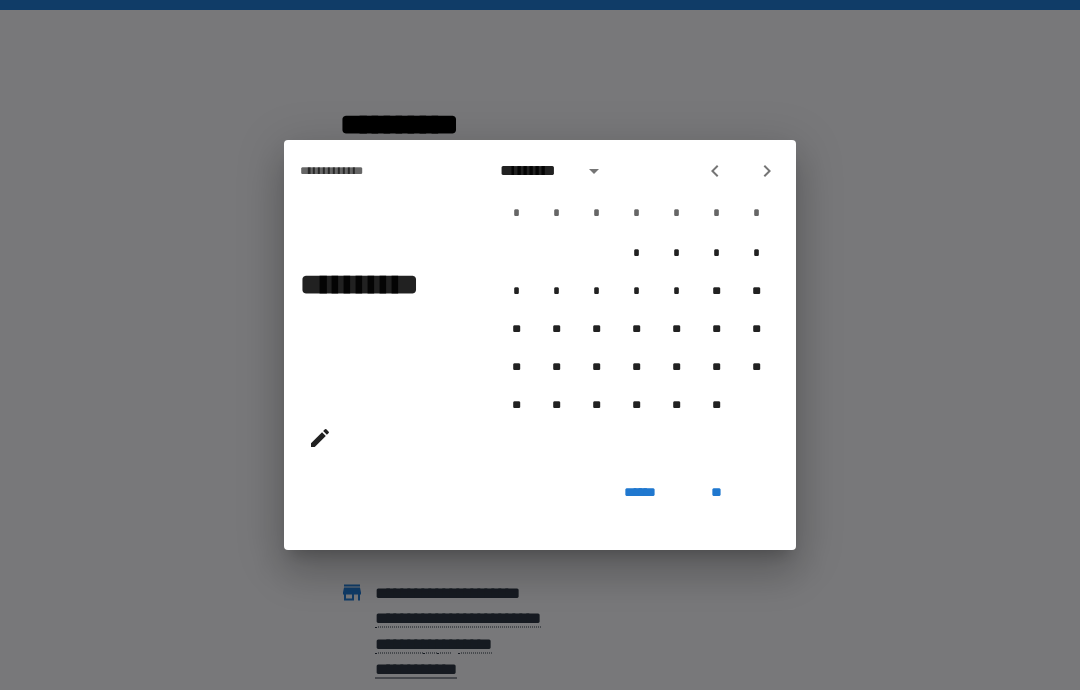 click 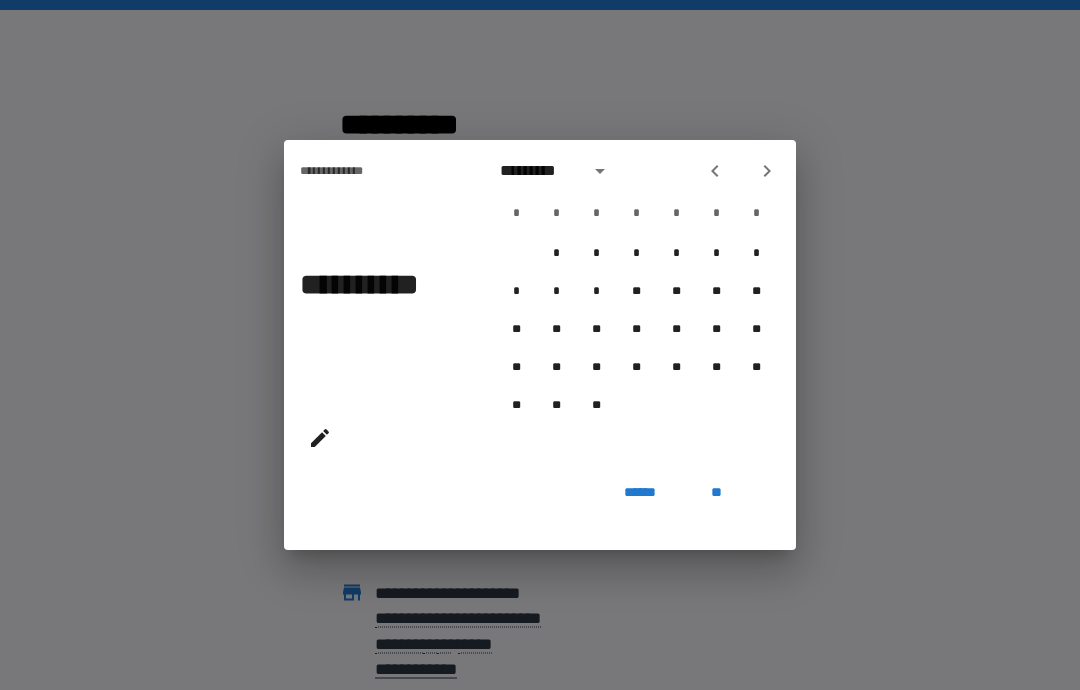 click at bounding box center [741, 171] 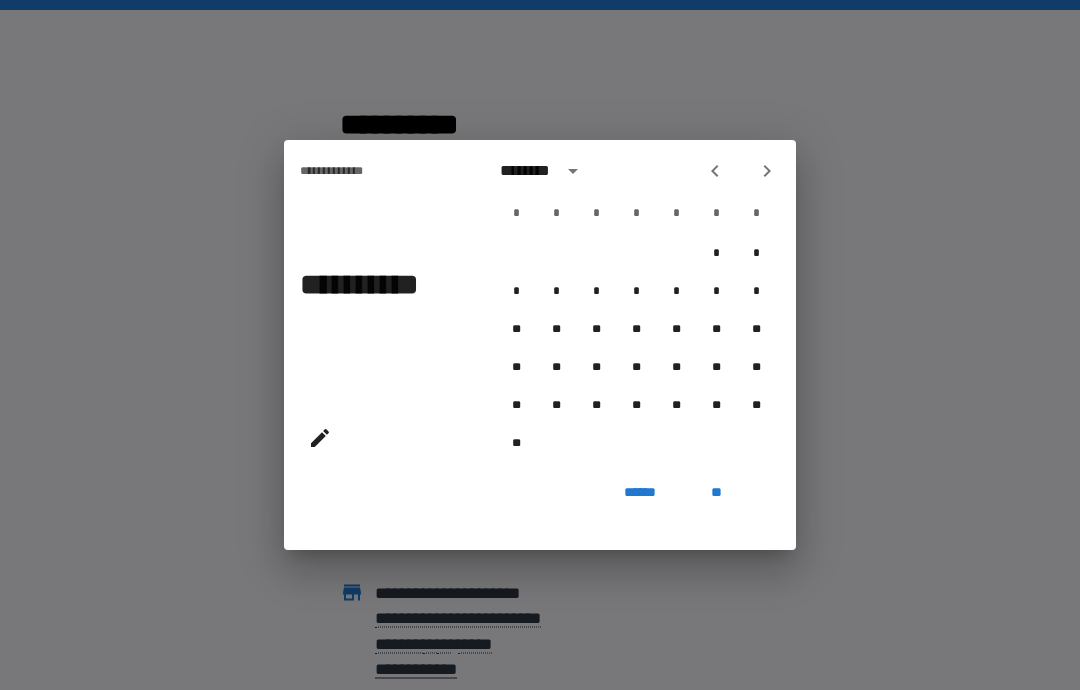click 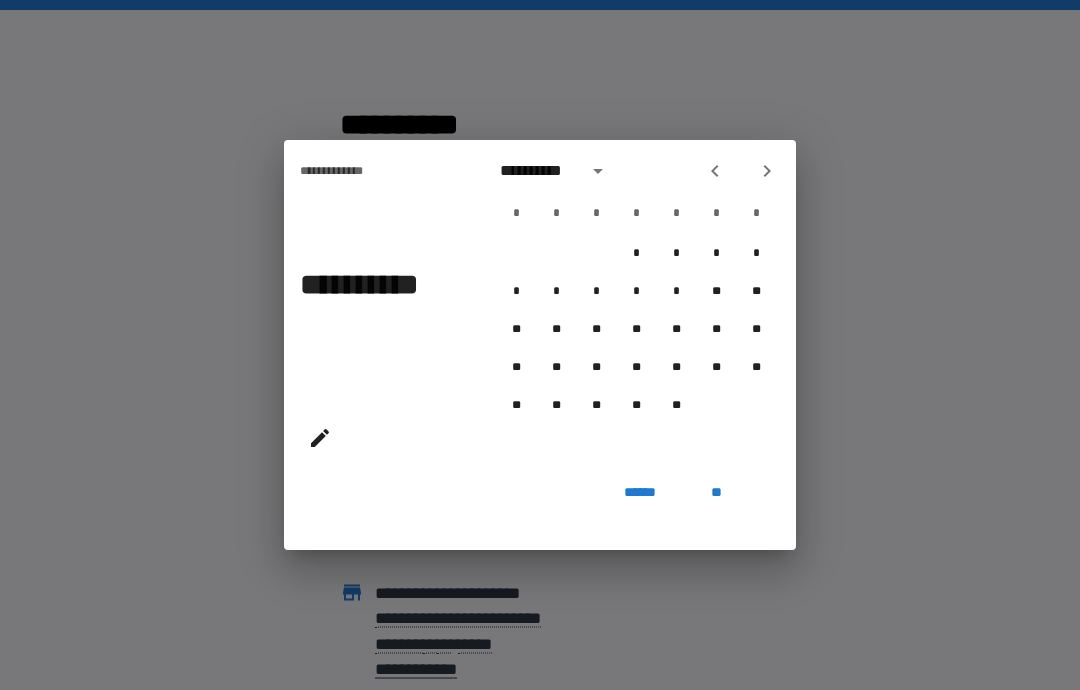 click 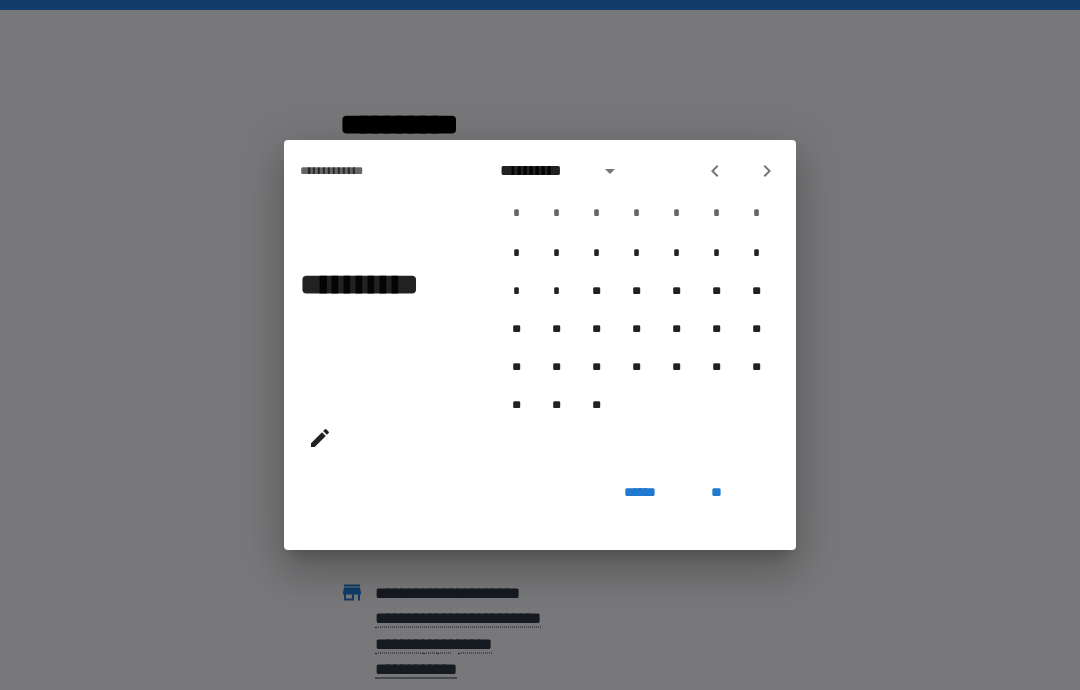 click 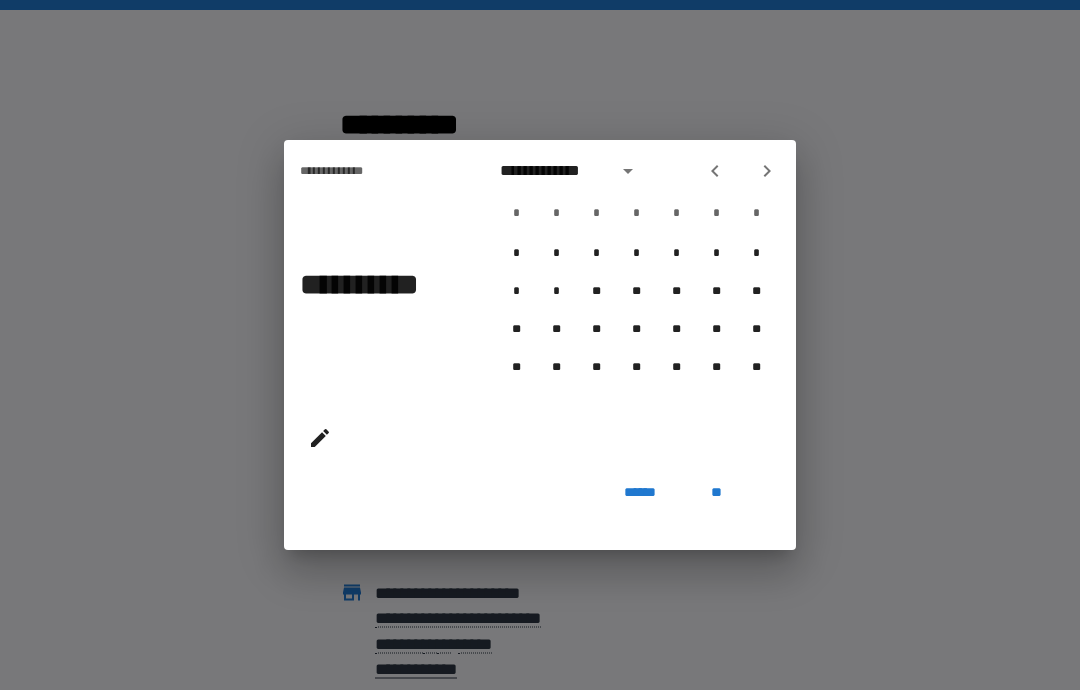 click at bounding box center [715, 171] 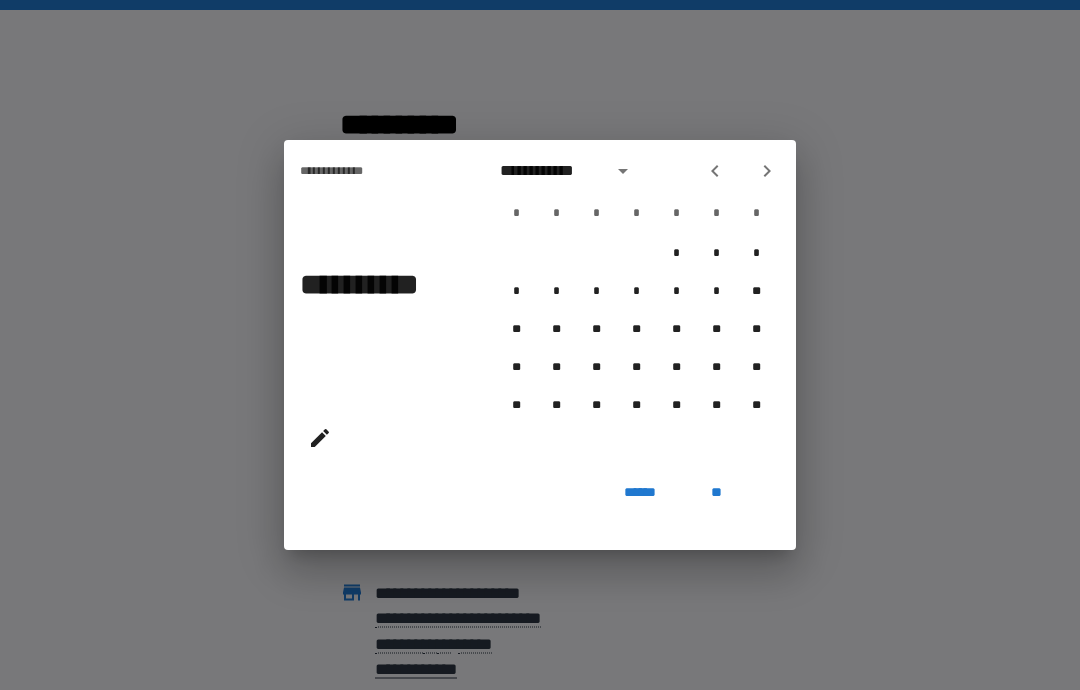 click at bounding box center (715, 171) 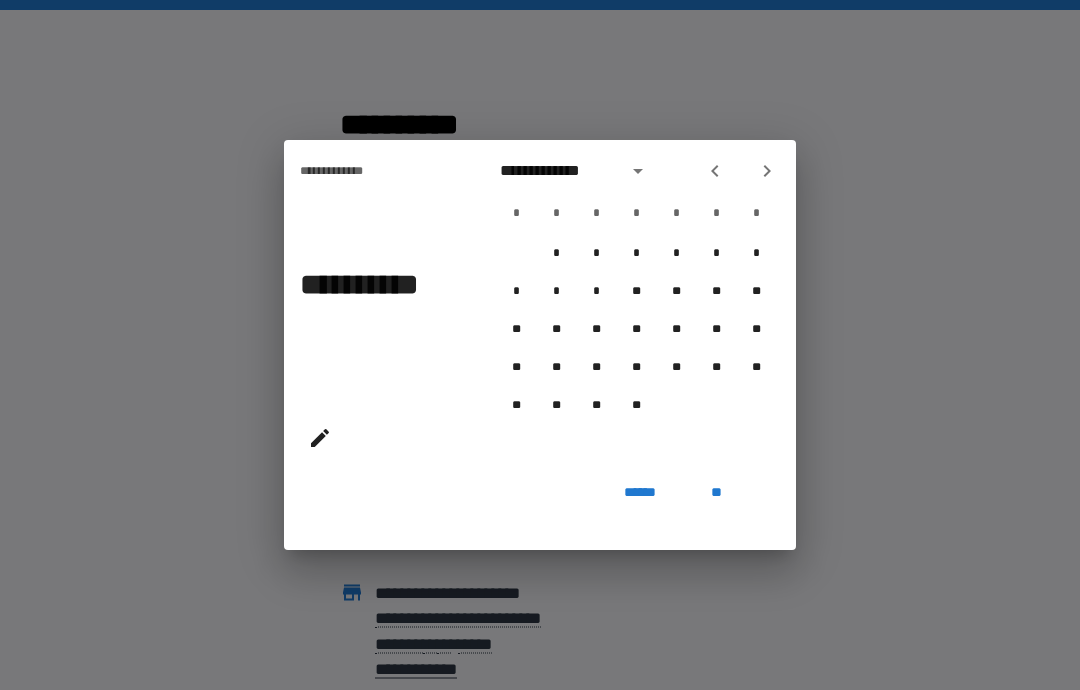 click on "**********" at bounding box center [636, 307] 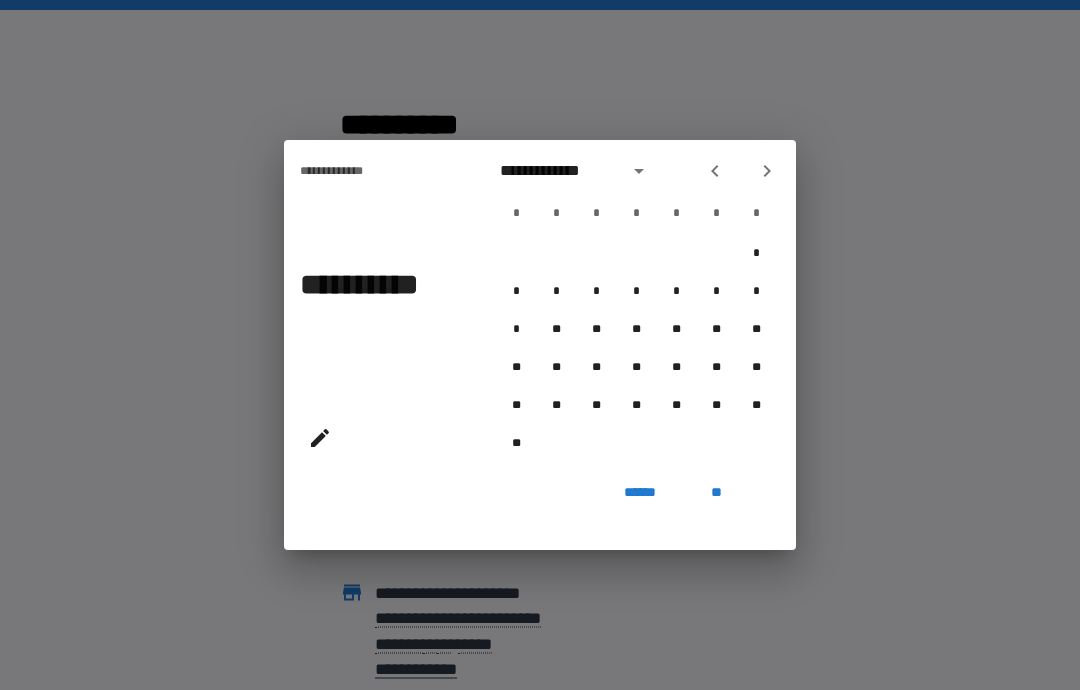 click 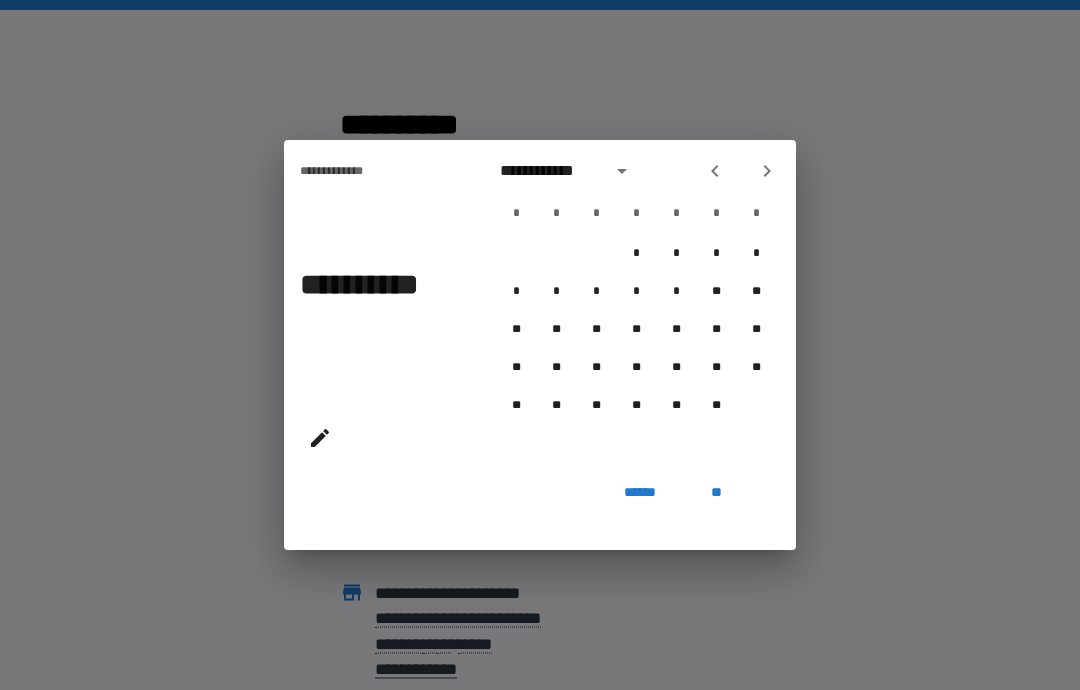click 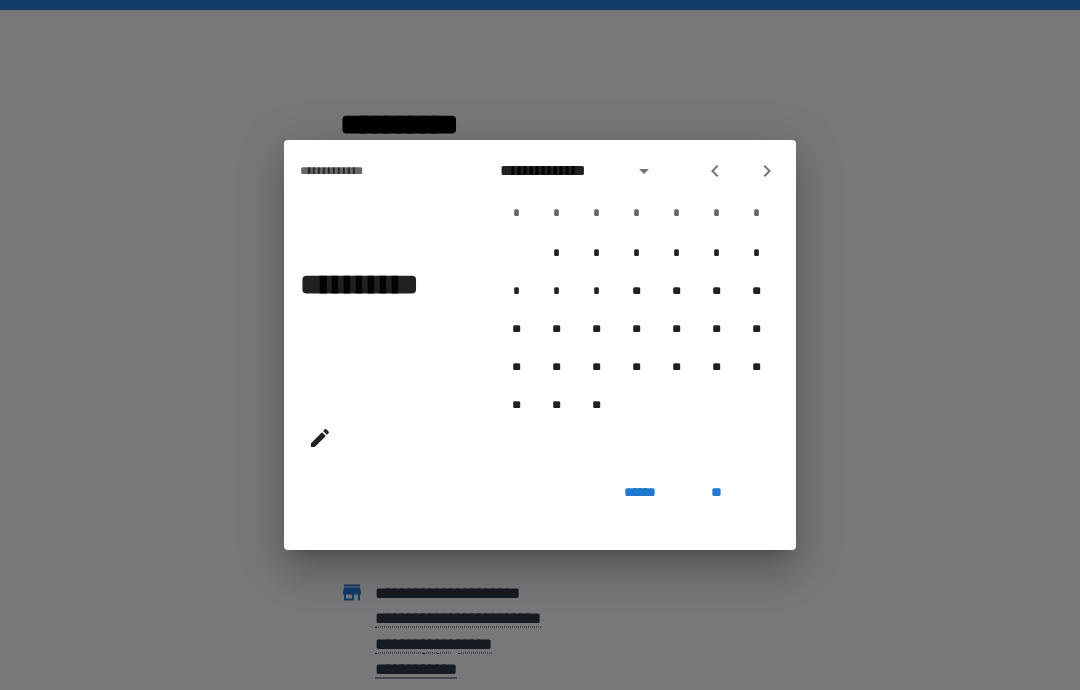 click 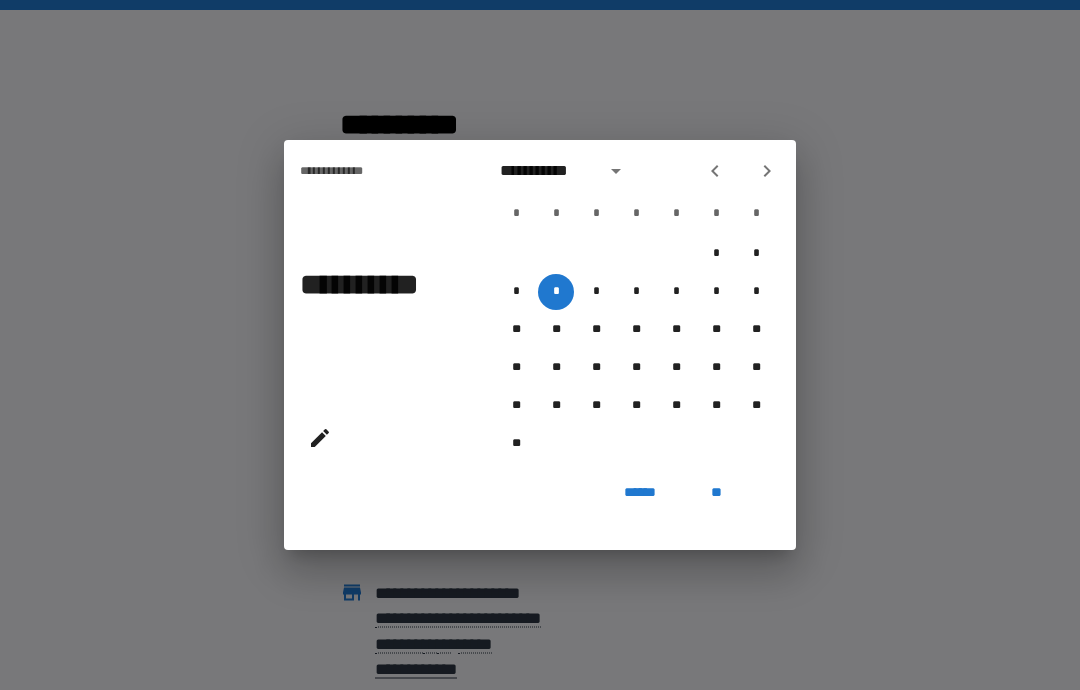 click 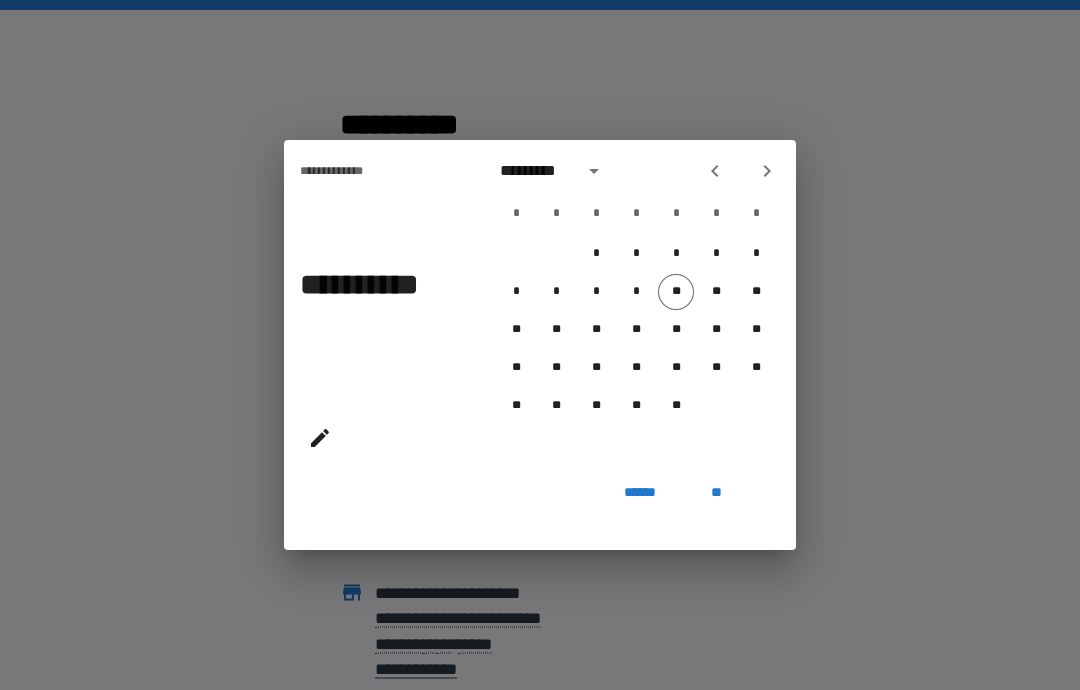 click at bounding box center [715, 171] 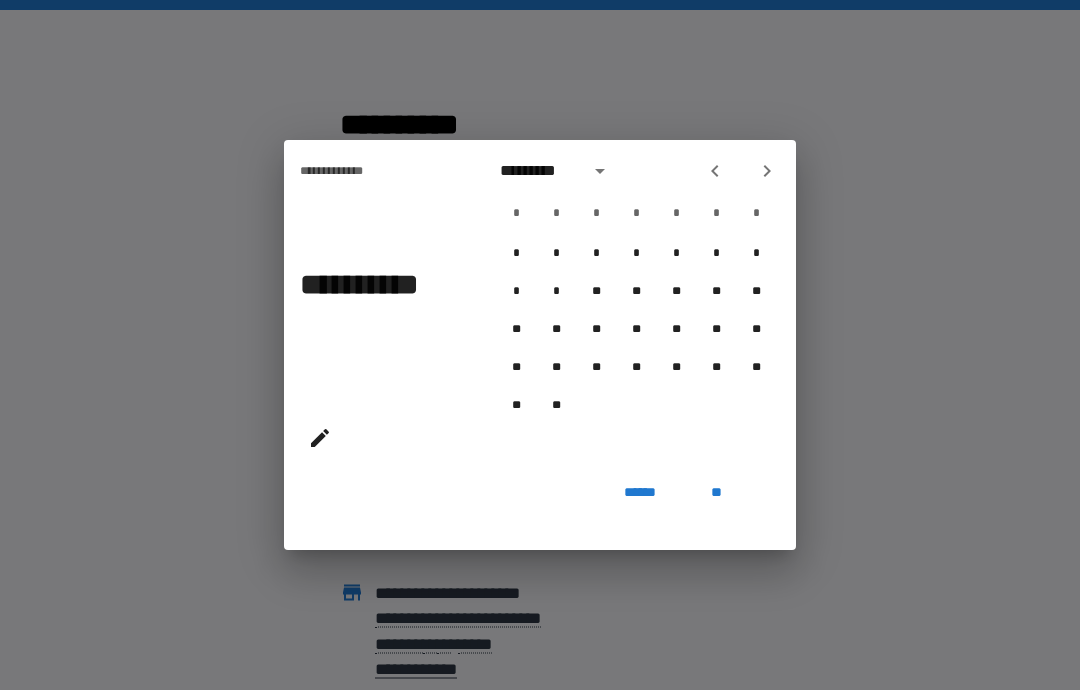 click at bounding box center [715, 171] 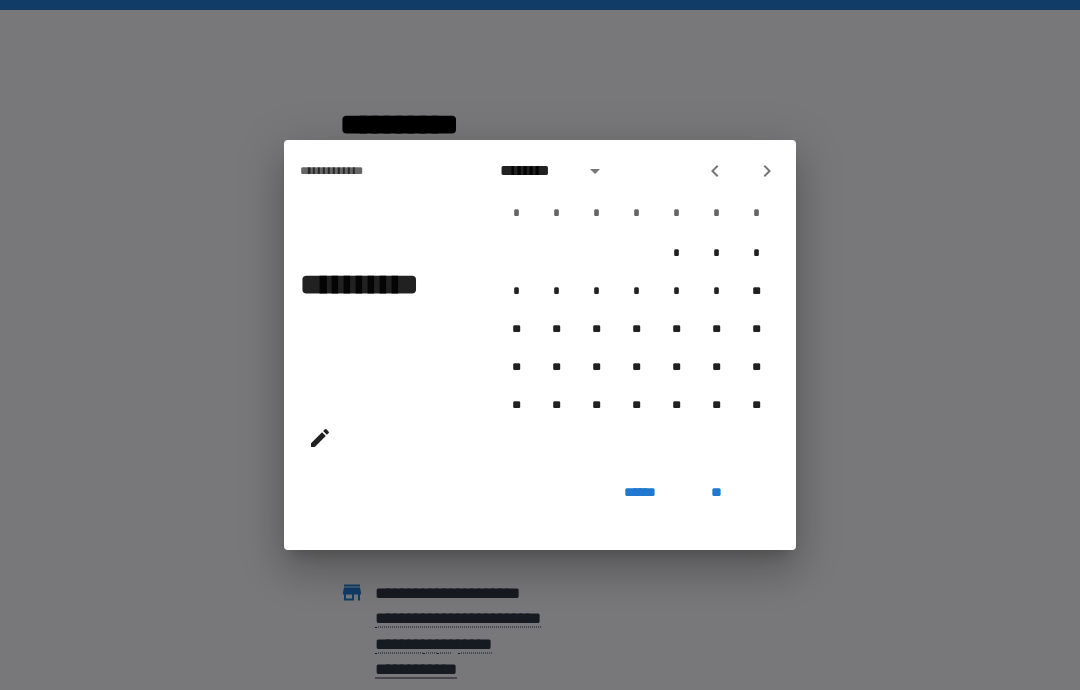 click at bounding box center (715, 171) 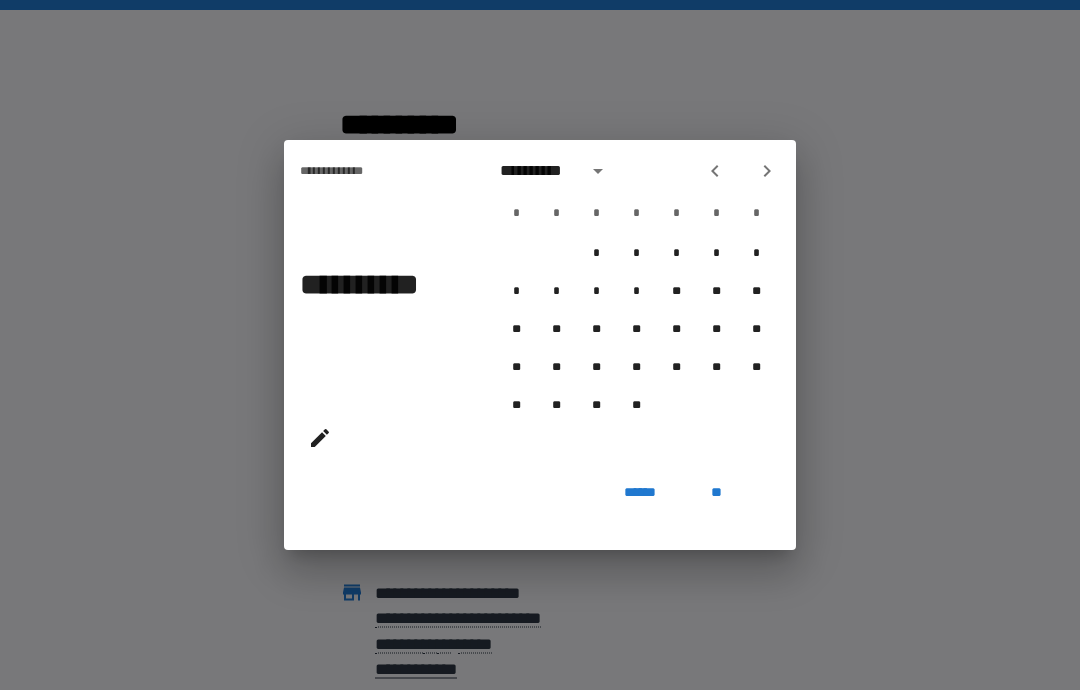 click on "**********" at bounding box center [636, 307] 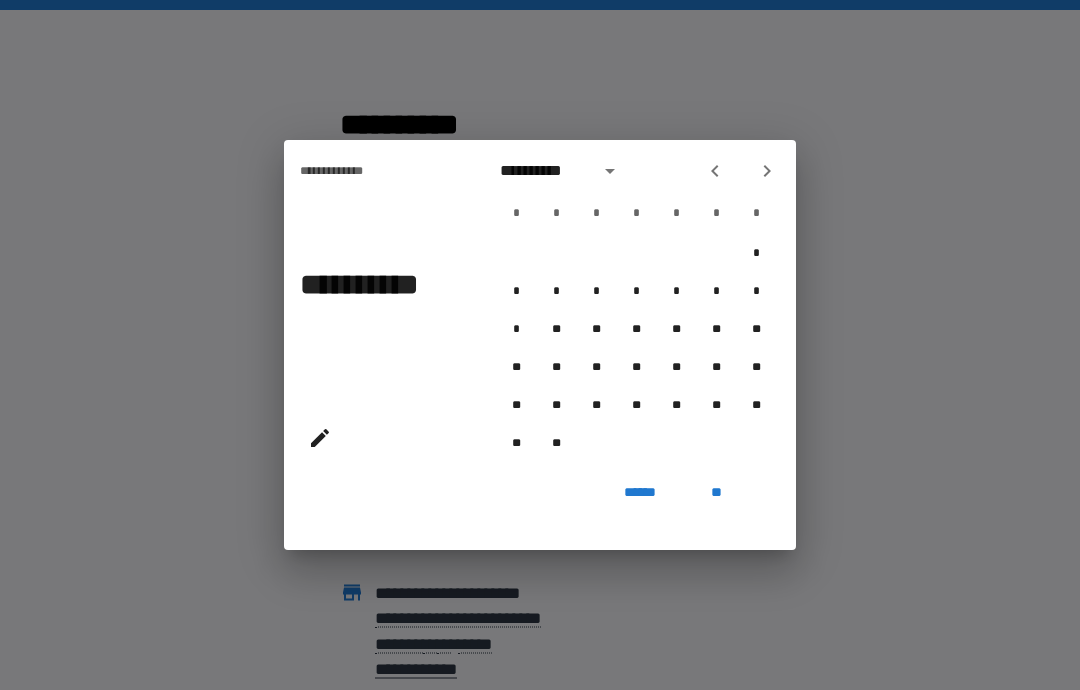 click 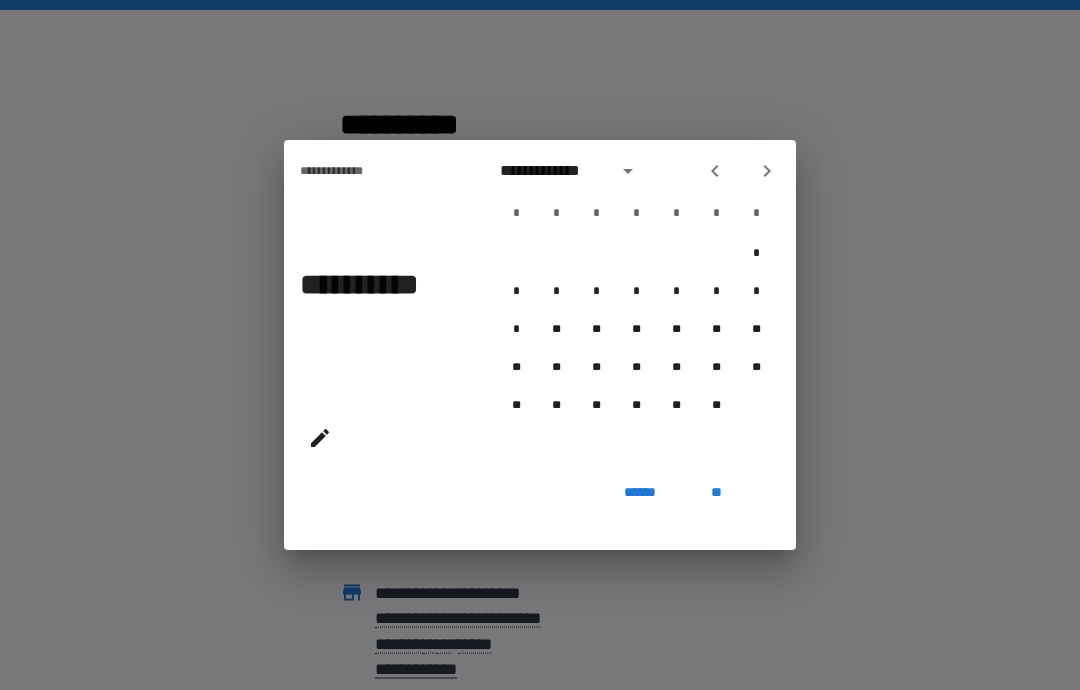 click 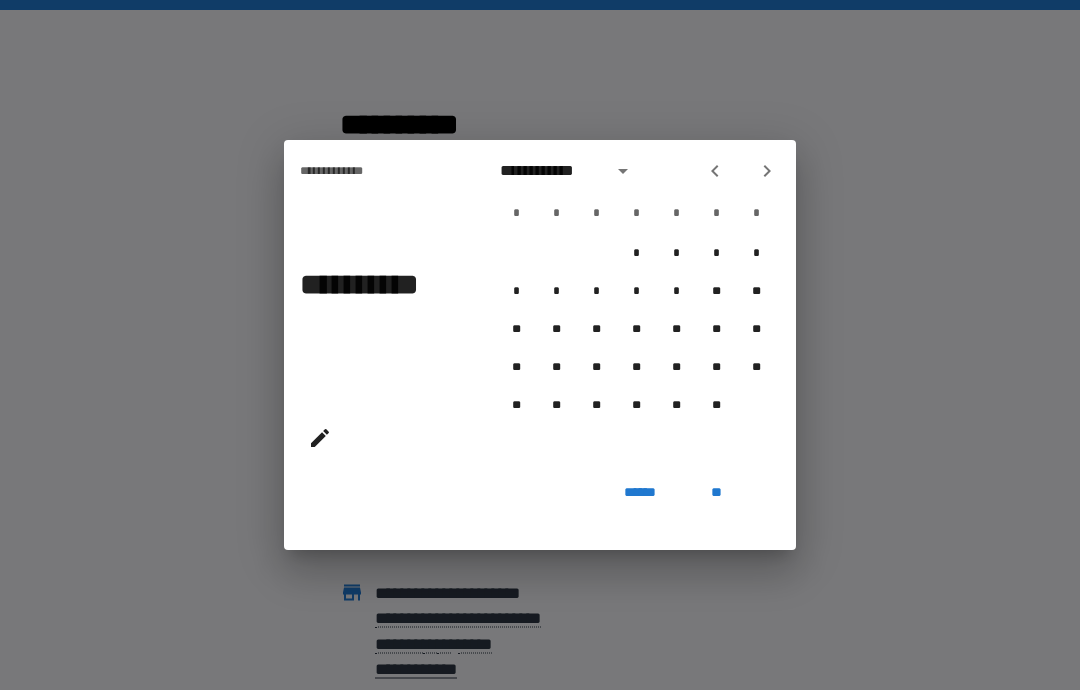 click 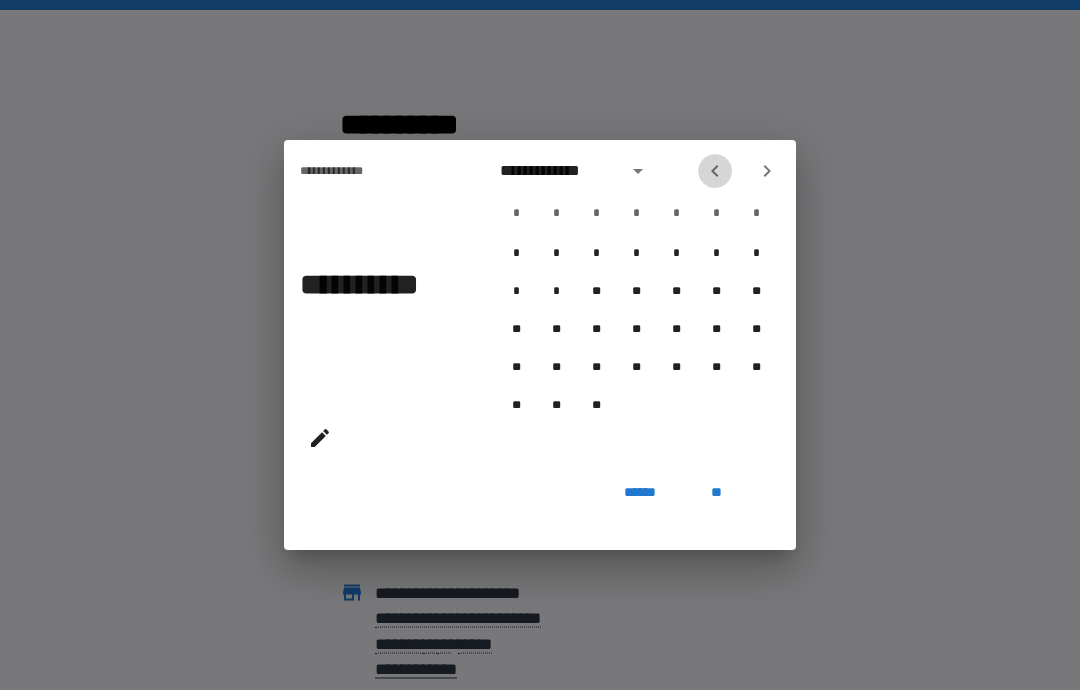 click at bounding box center [715, 171] 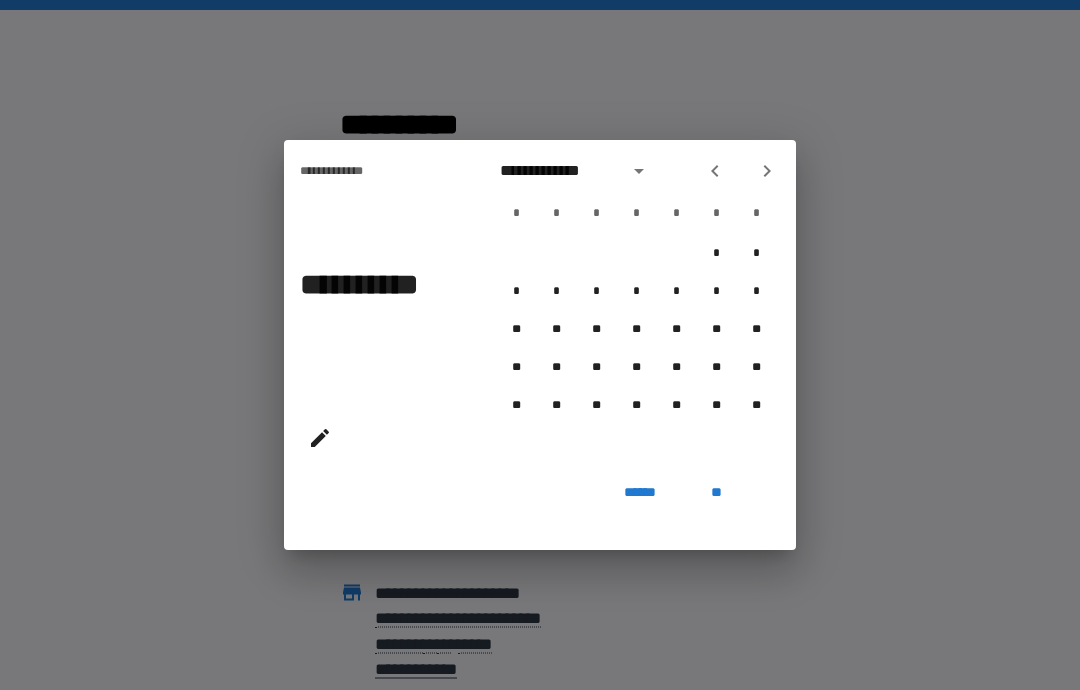 click at bounding box center (715, 171) 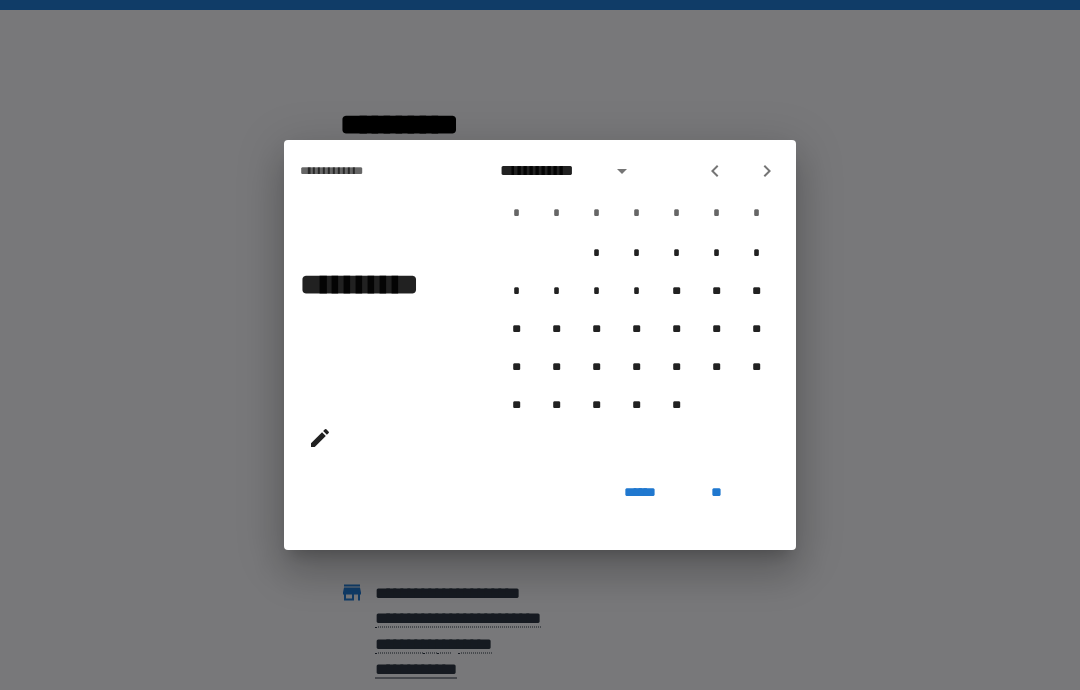 click at bounding box center (715, 171) 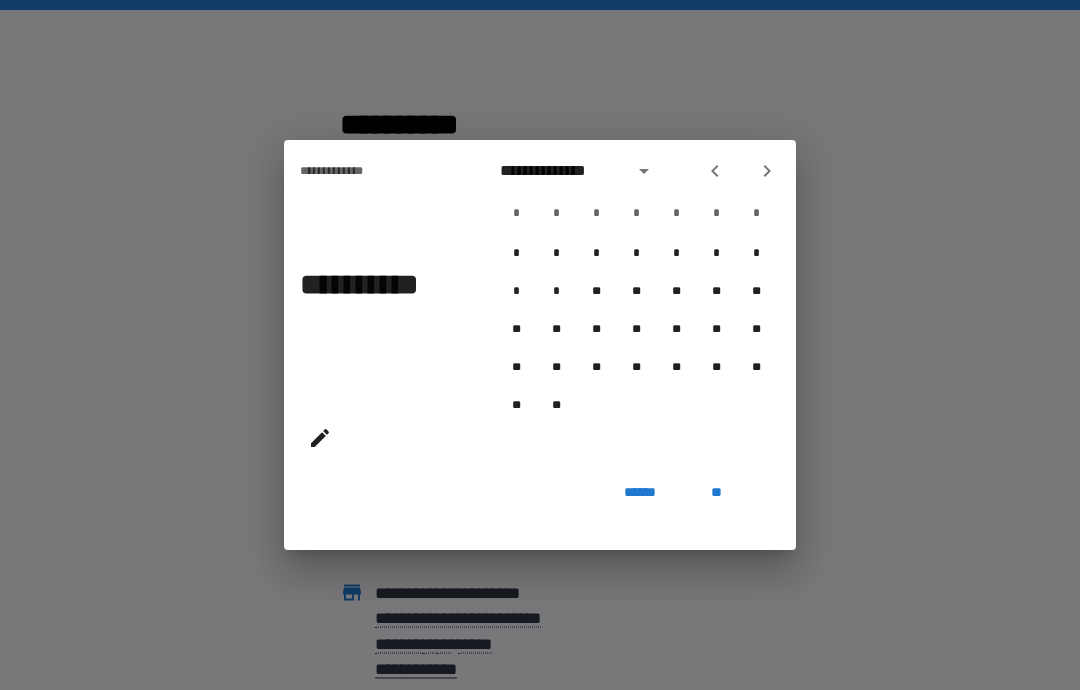 click at bounding box center [715, 171] 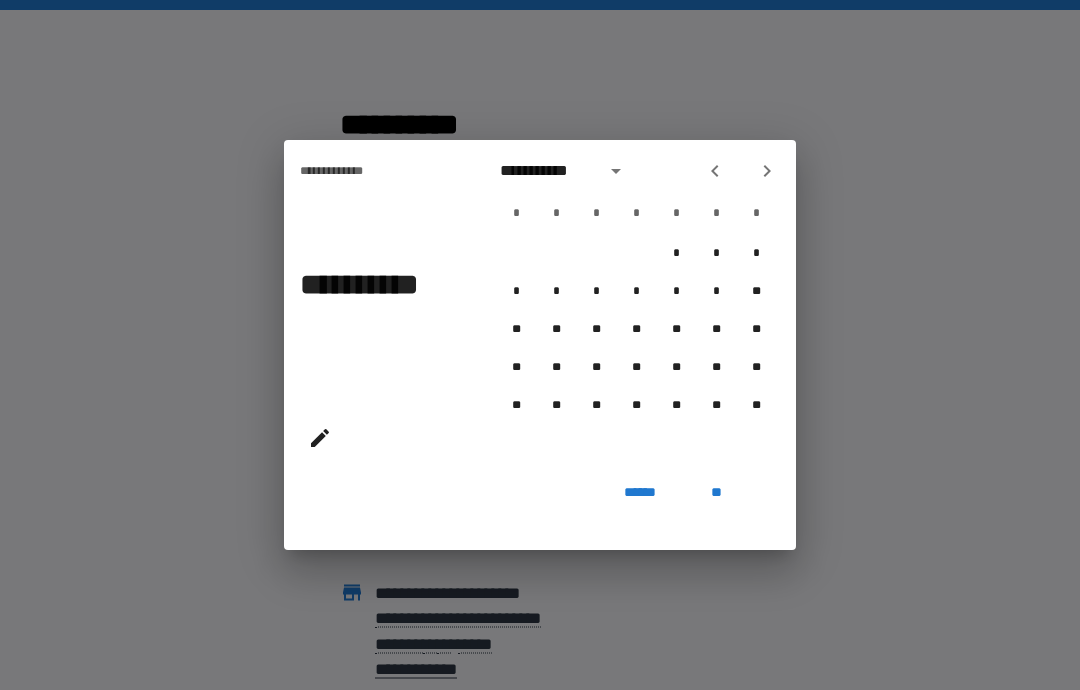 click at bounding box center [715, 171] 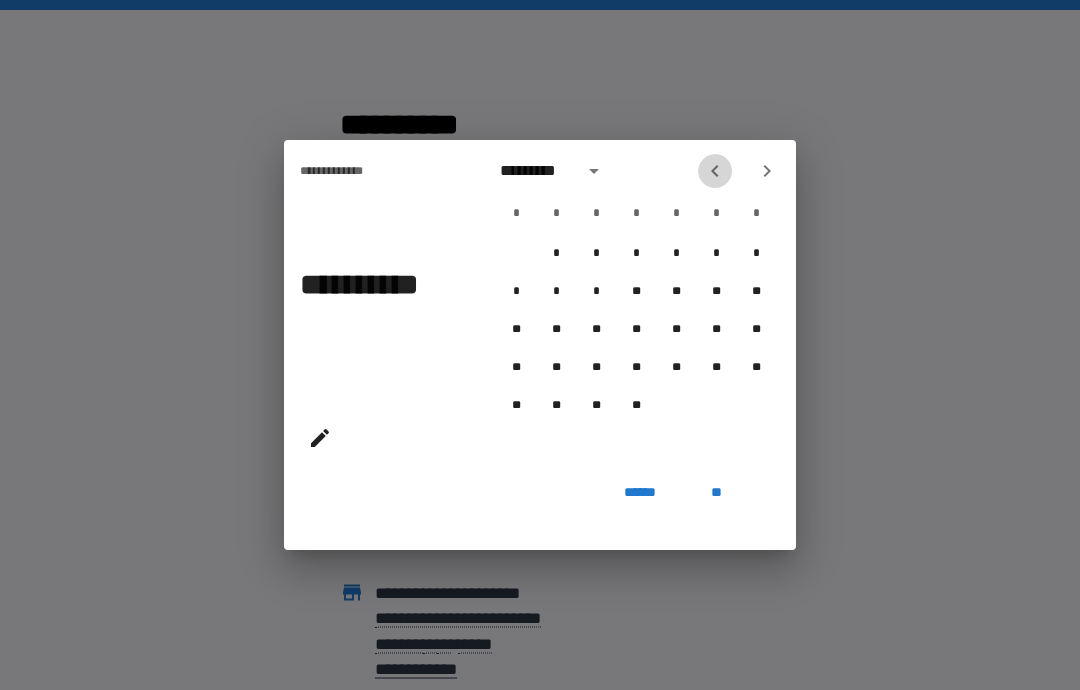 click at bounding box center (715, 171) 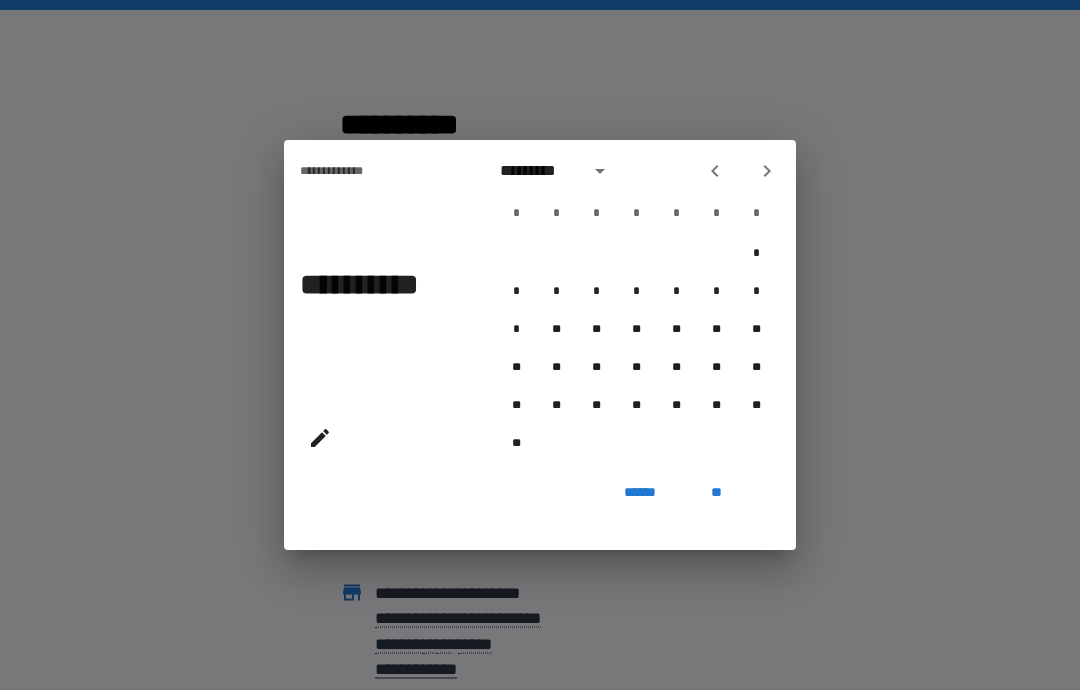 click 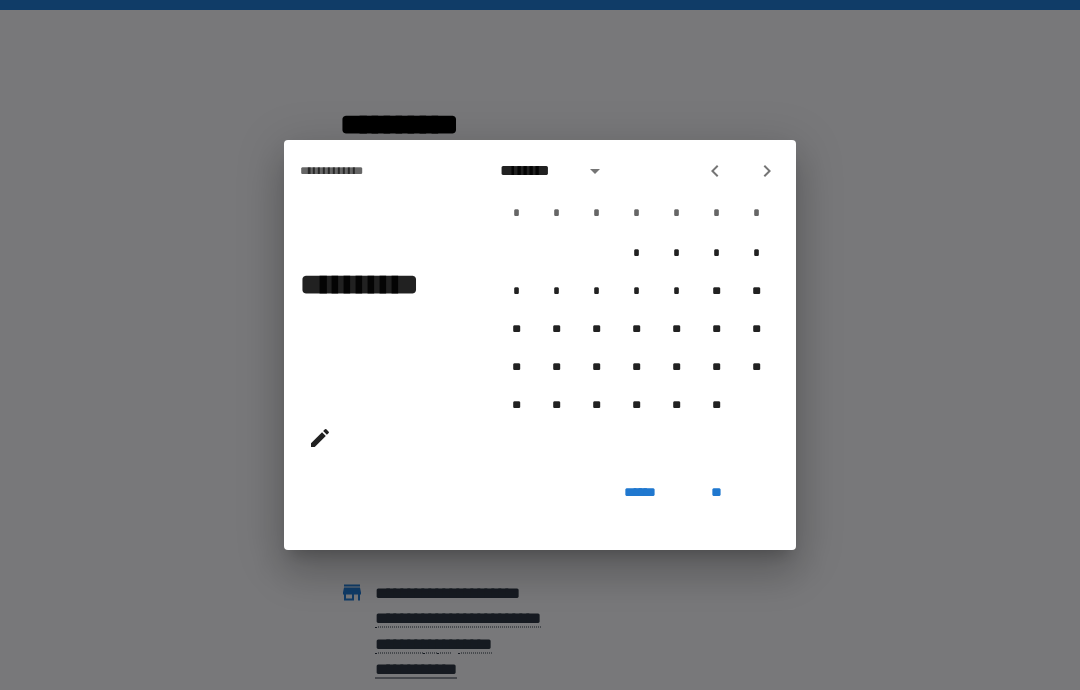 click 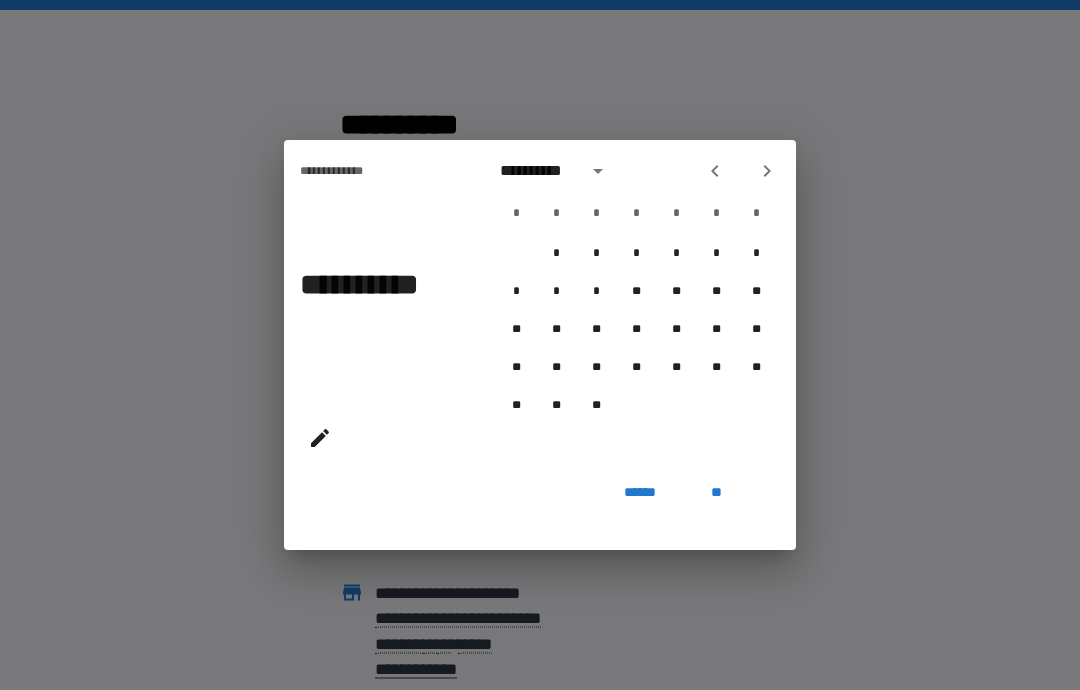 click 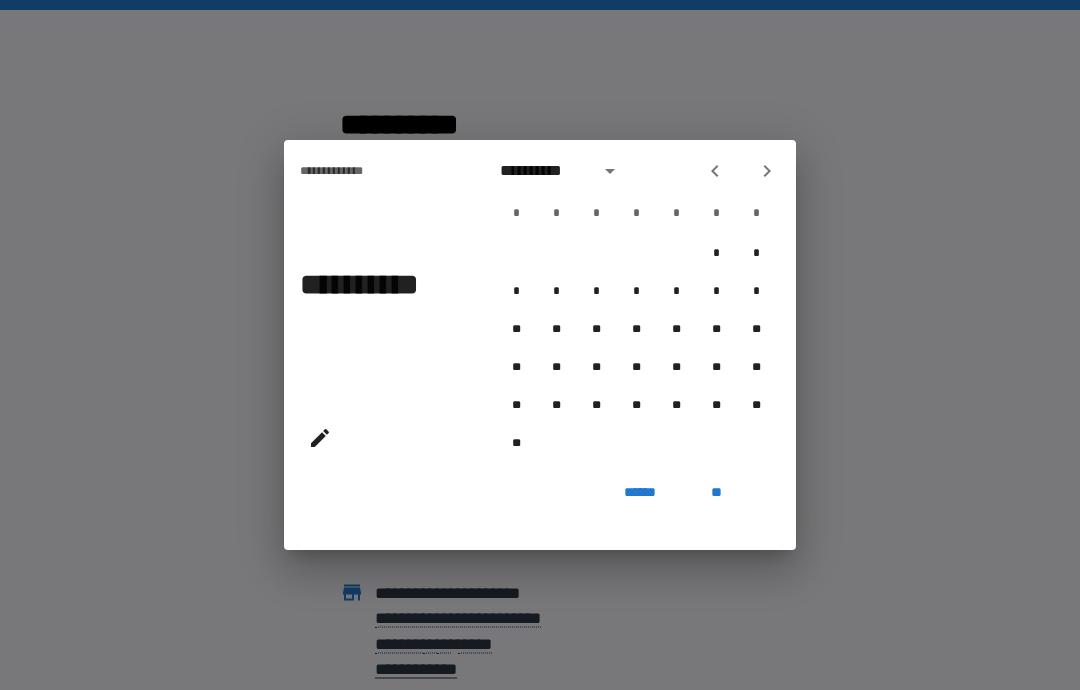click 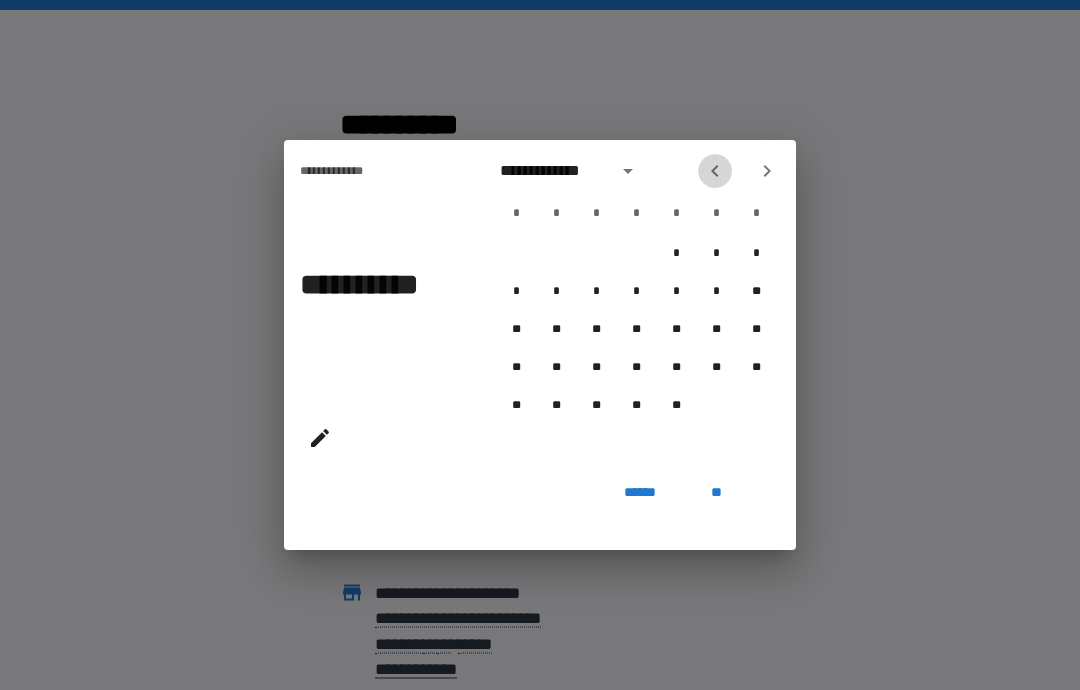click 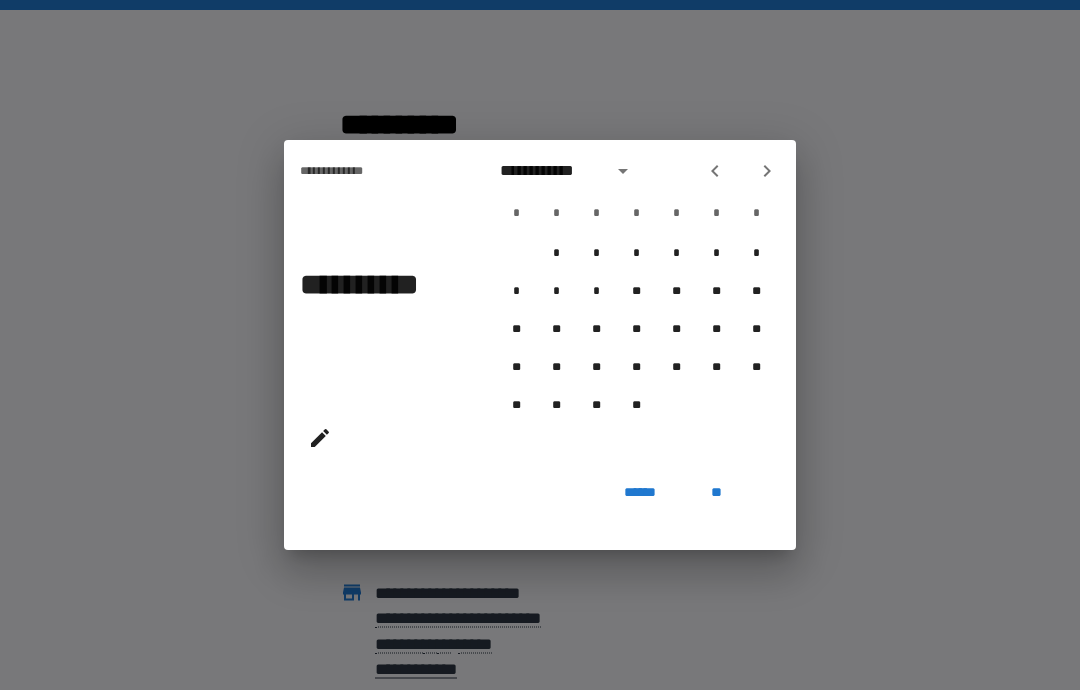 click 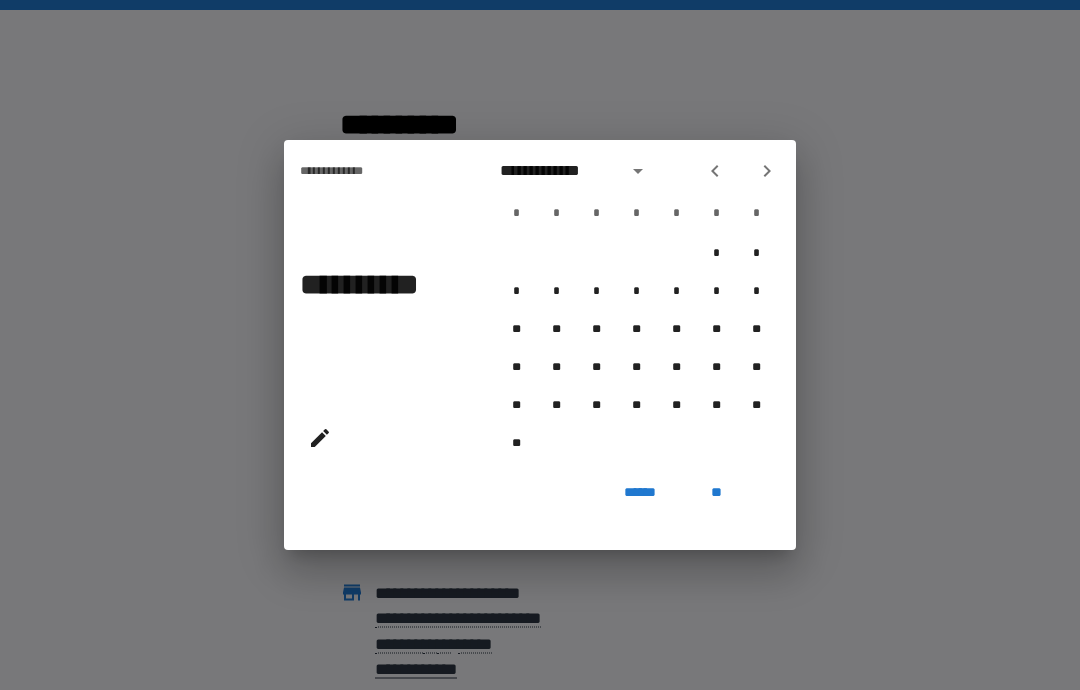 click 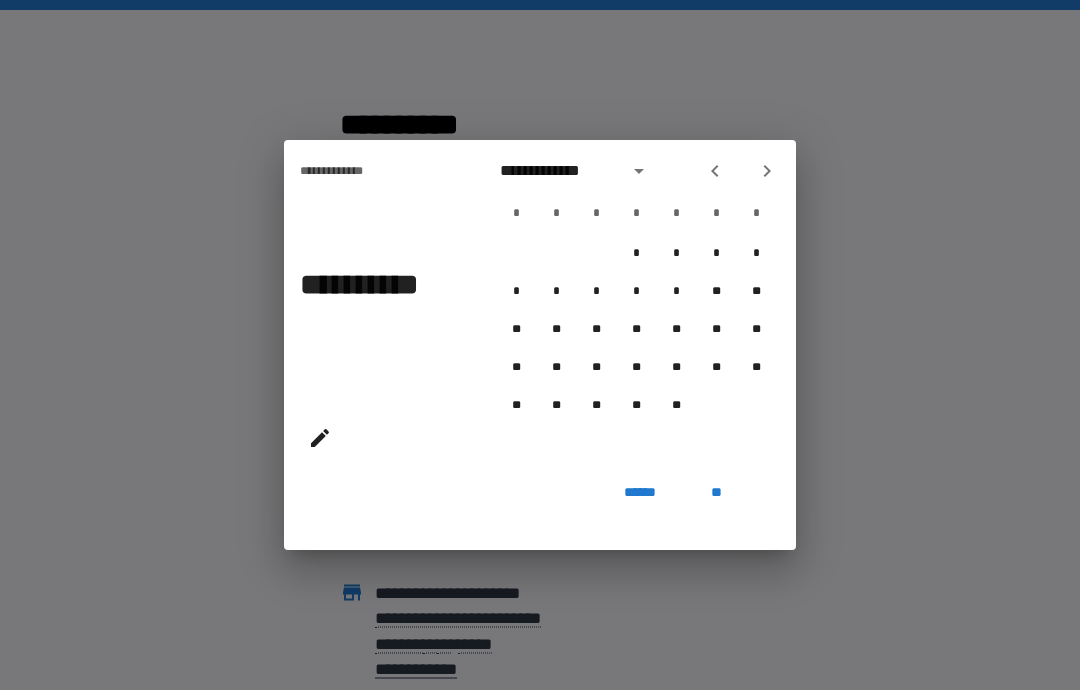 click 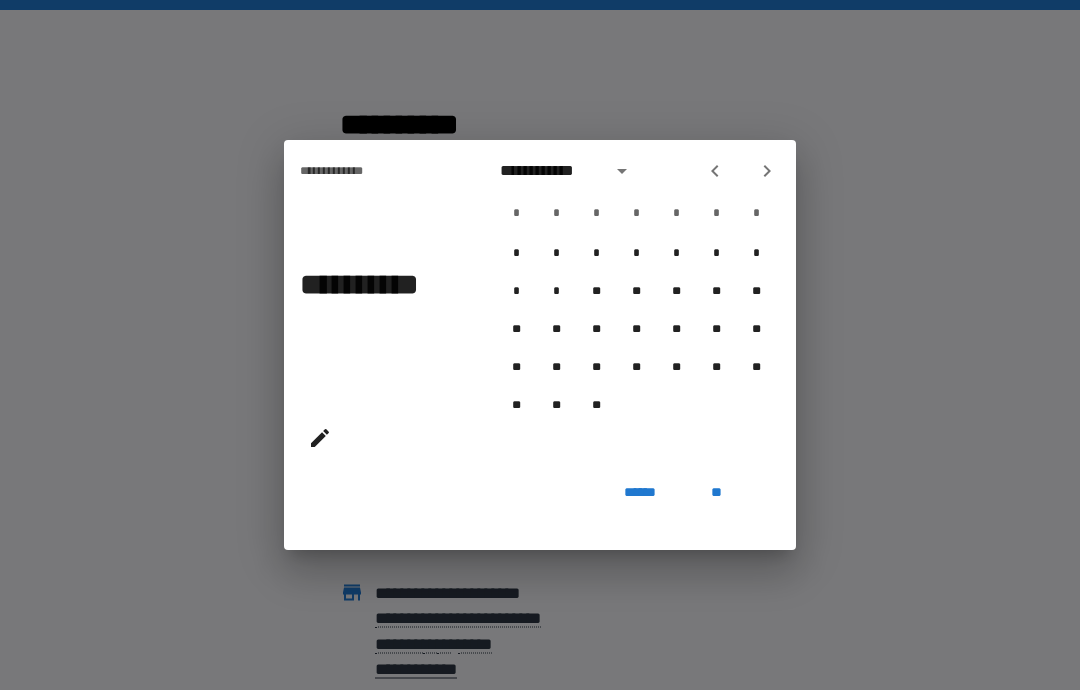 click 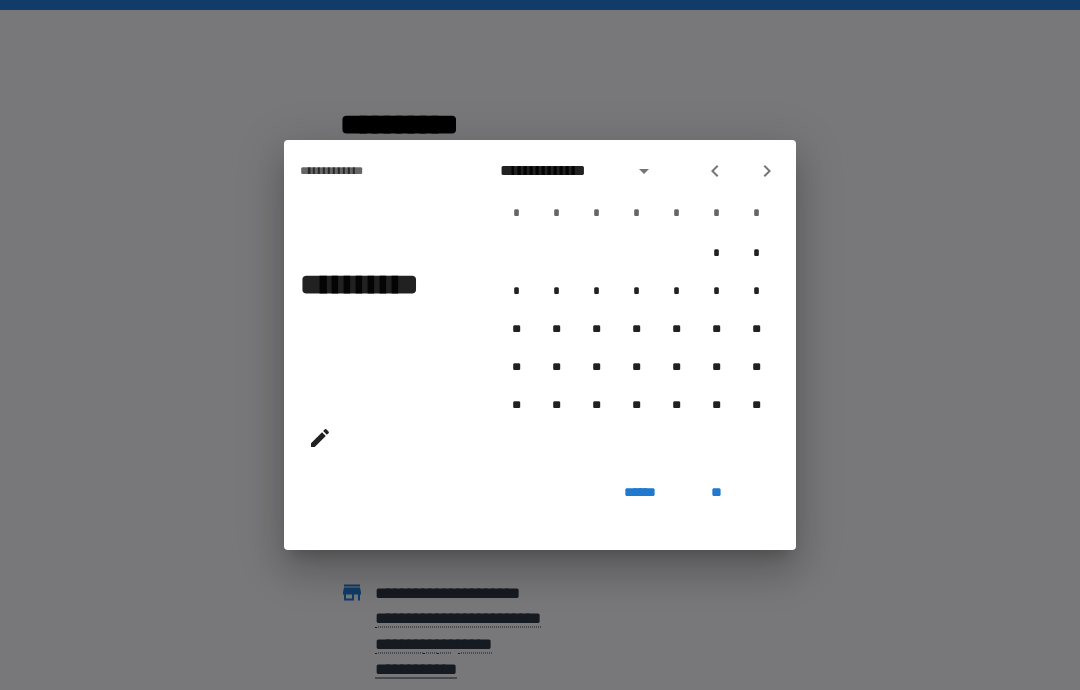 click 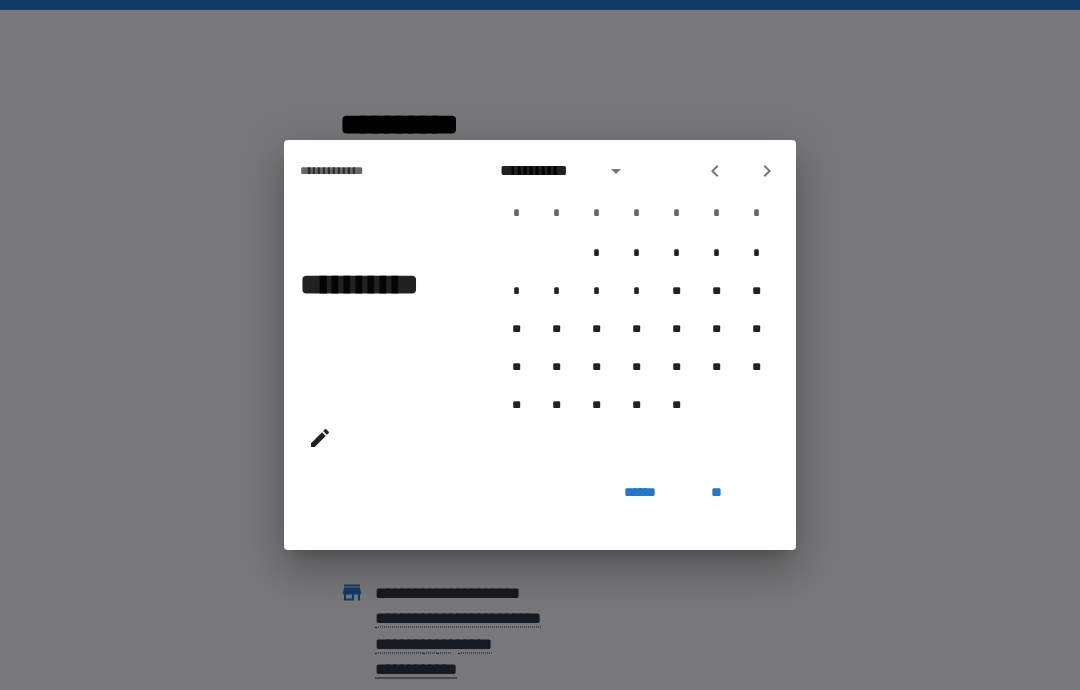 click 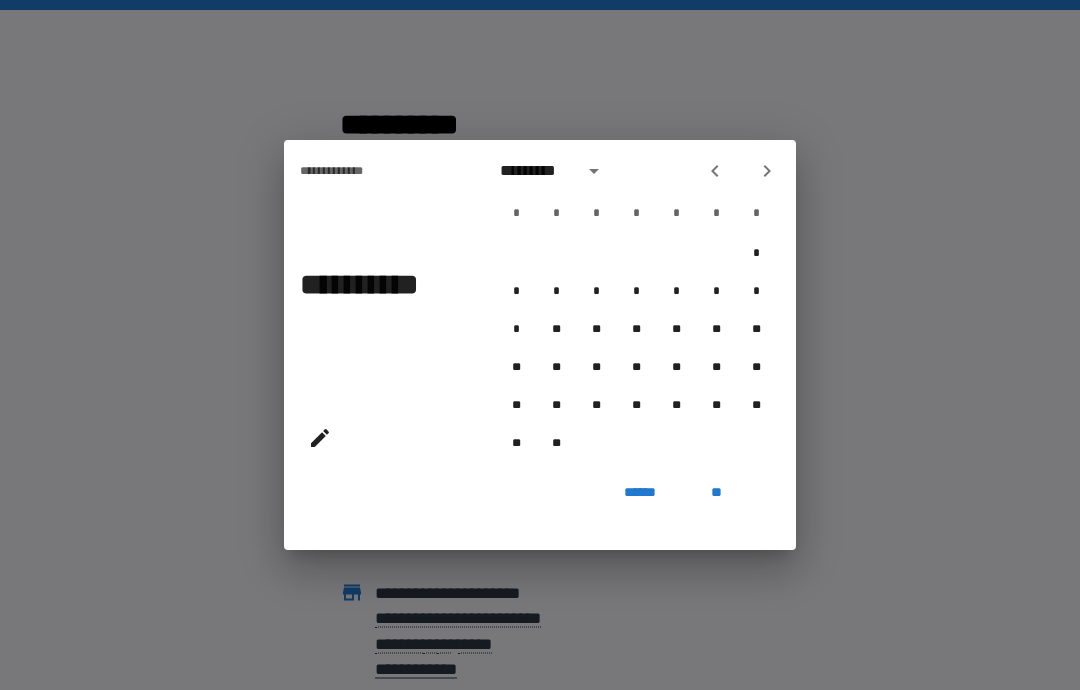 click 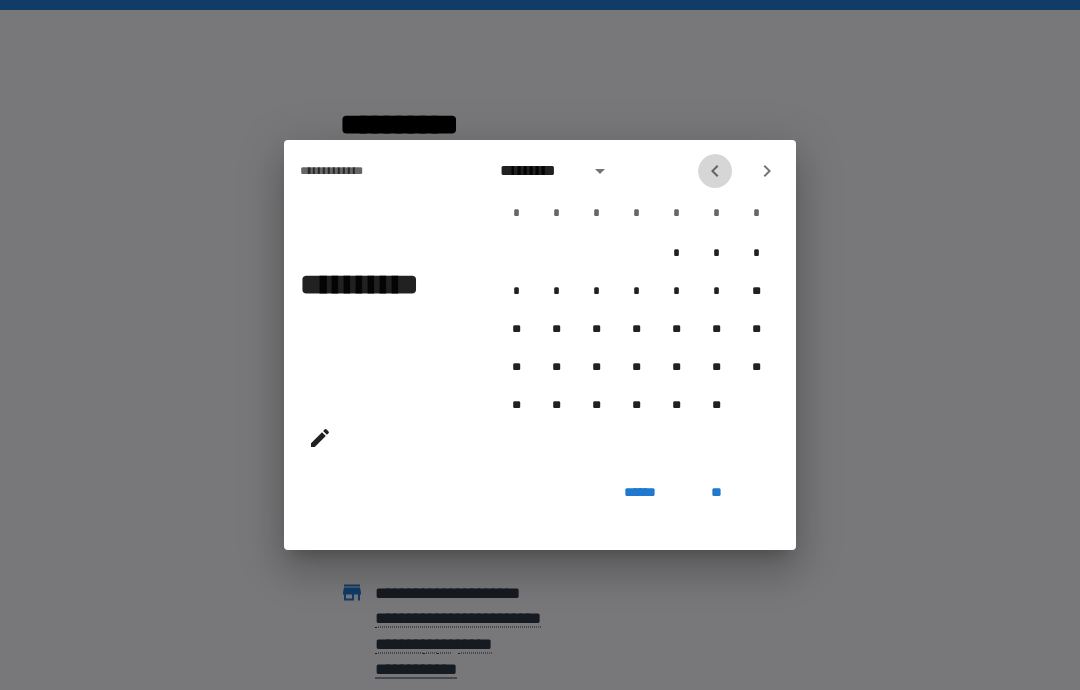 click 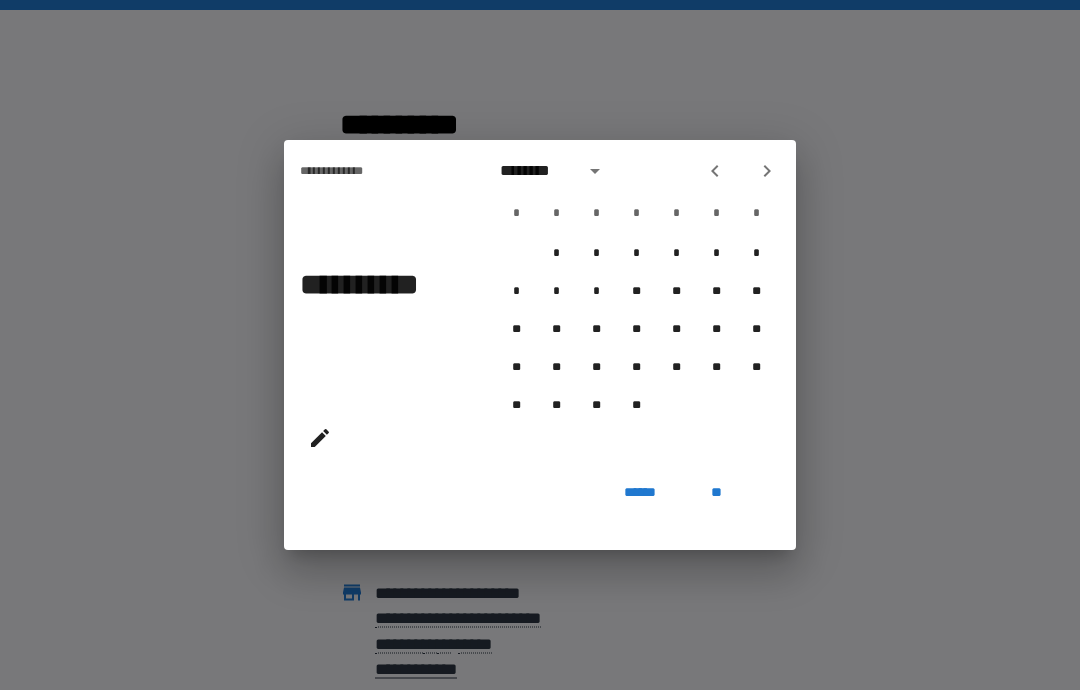 click 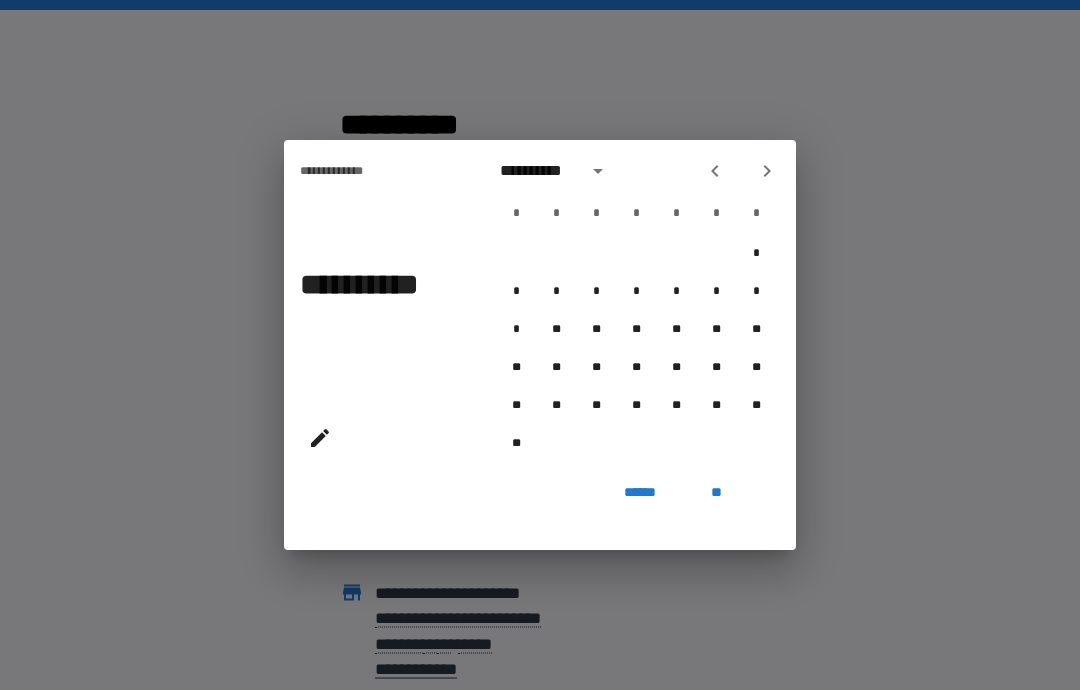 click 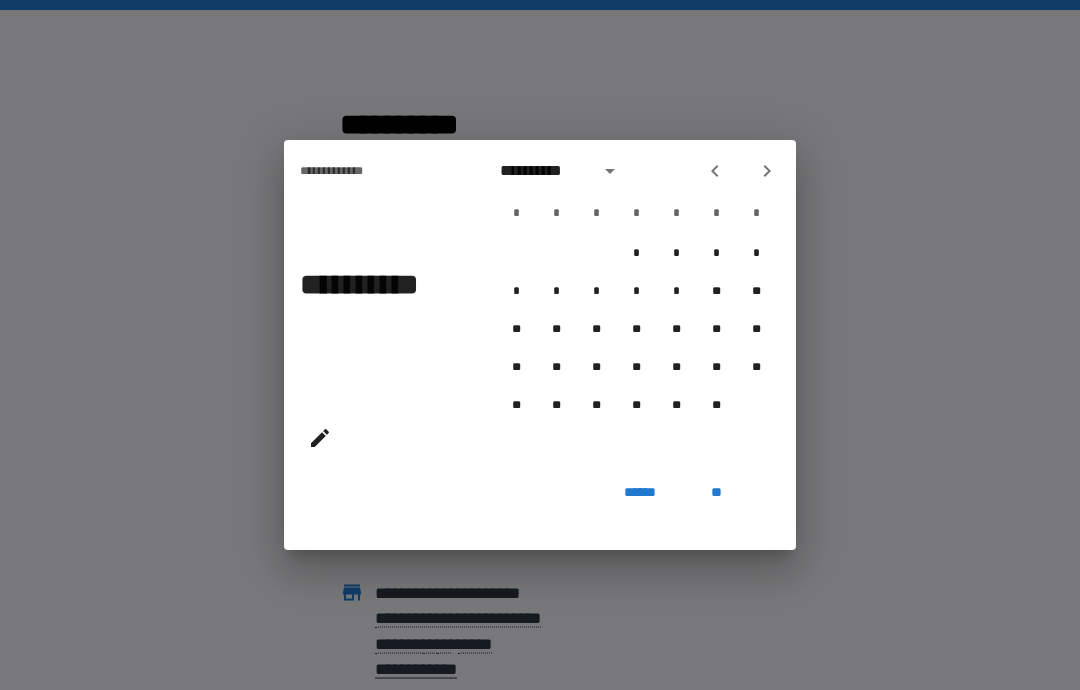 click 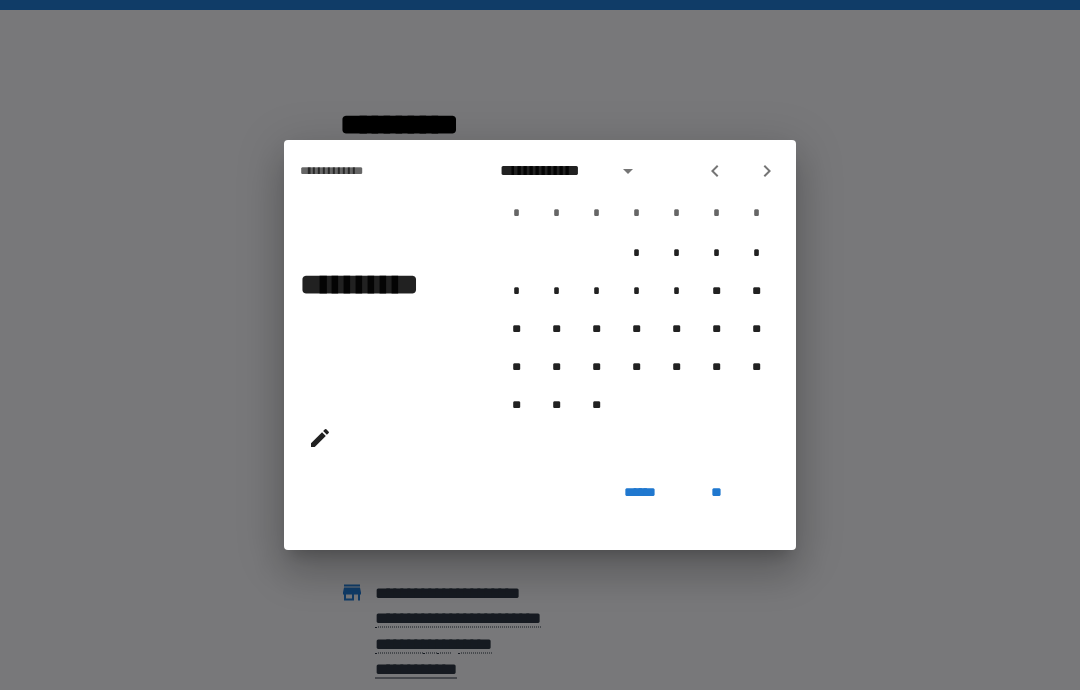 click 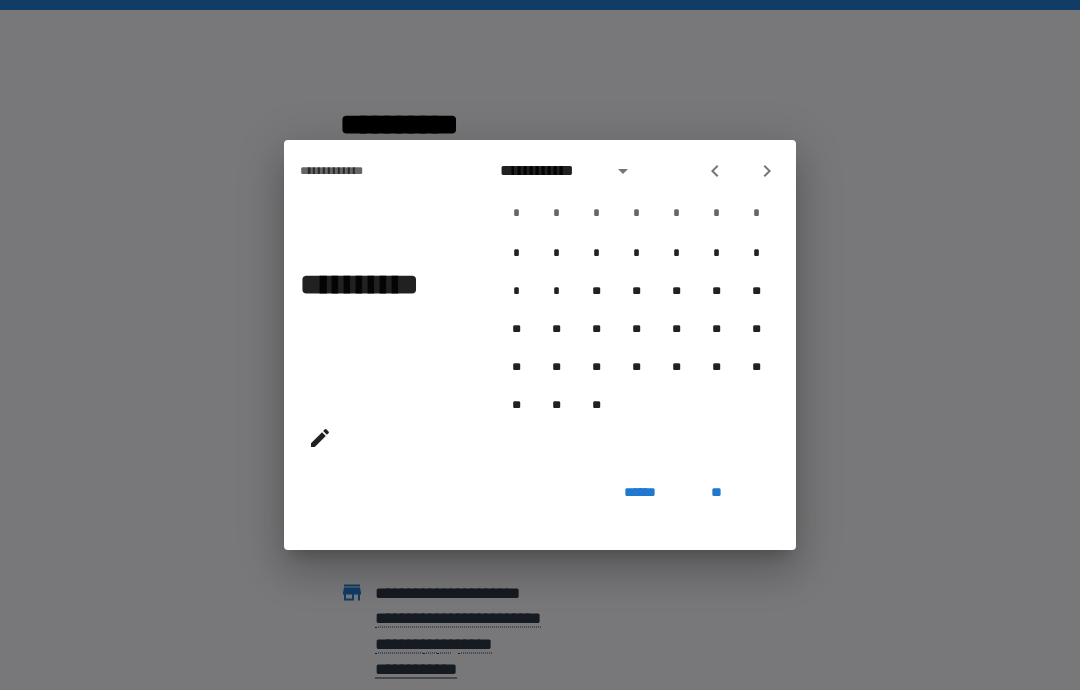 click 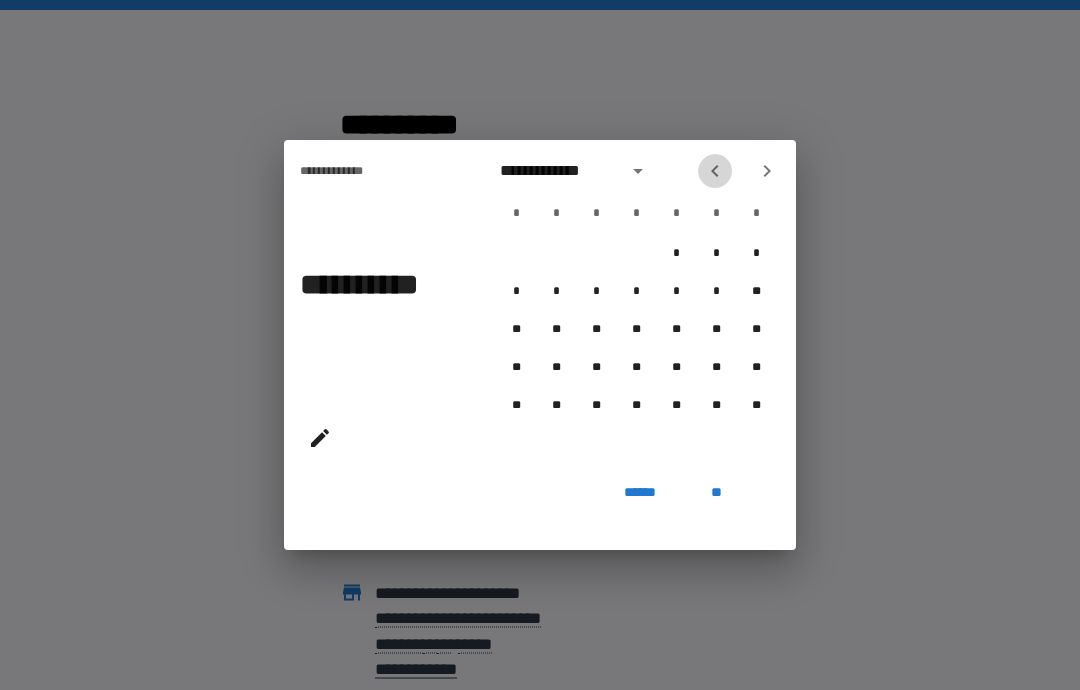 click at bounding box center (715, 171) 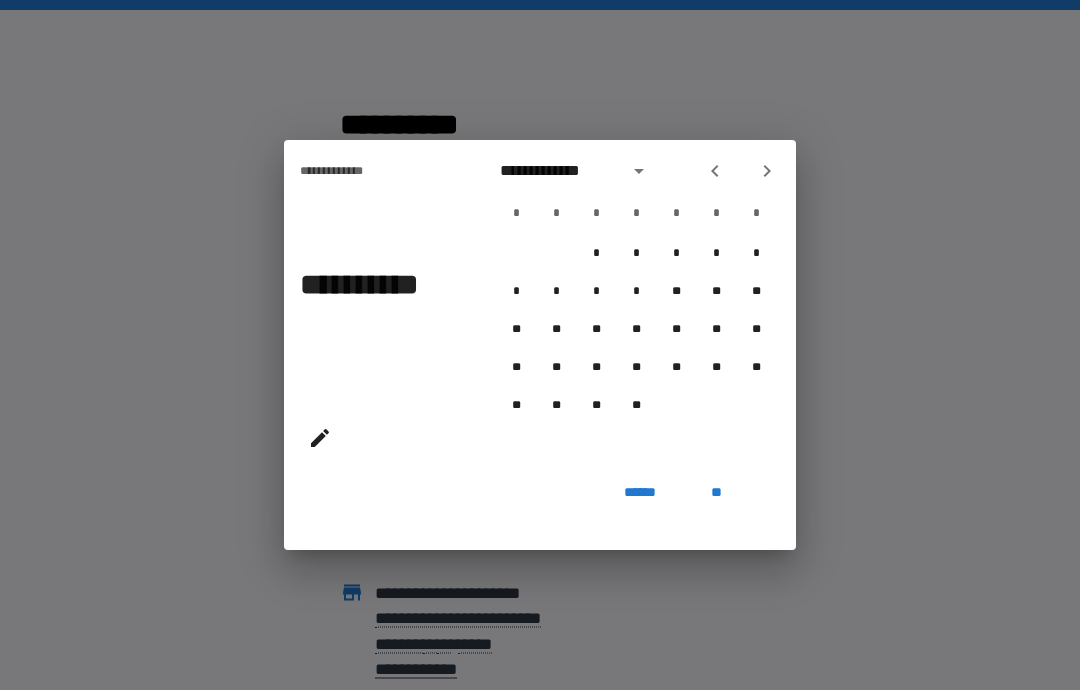 click at bounding box center [715, 171] 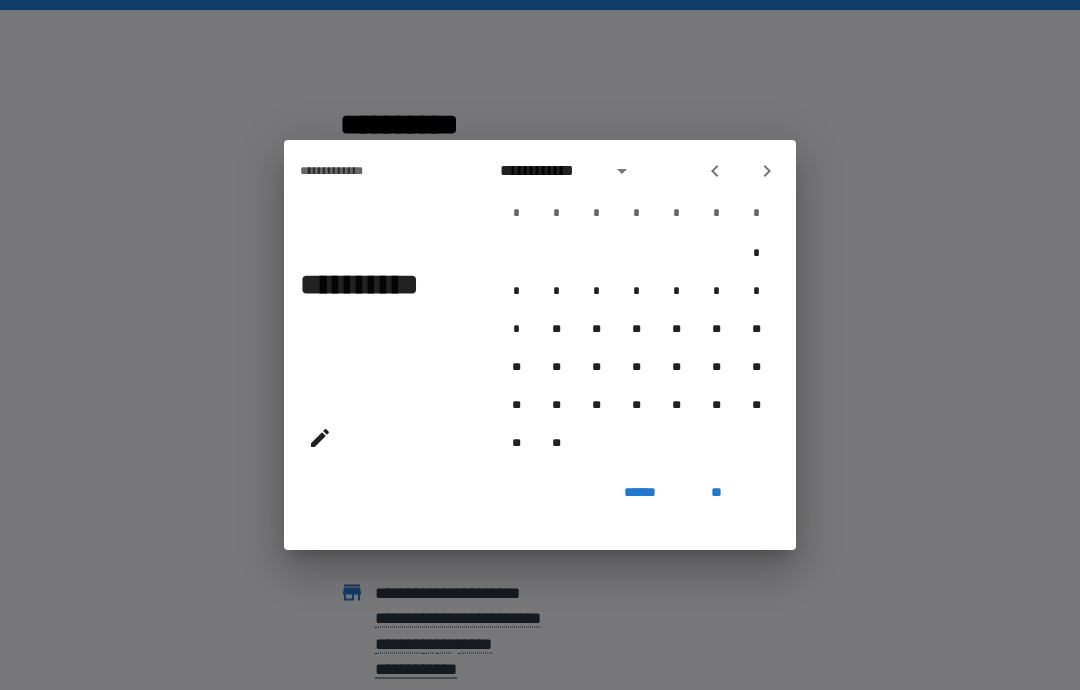 click at bounding box center (715, 171) 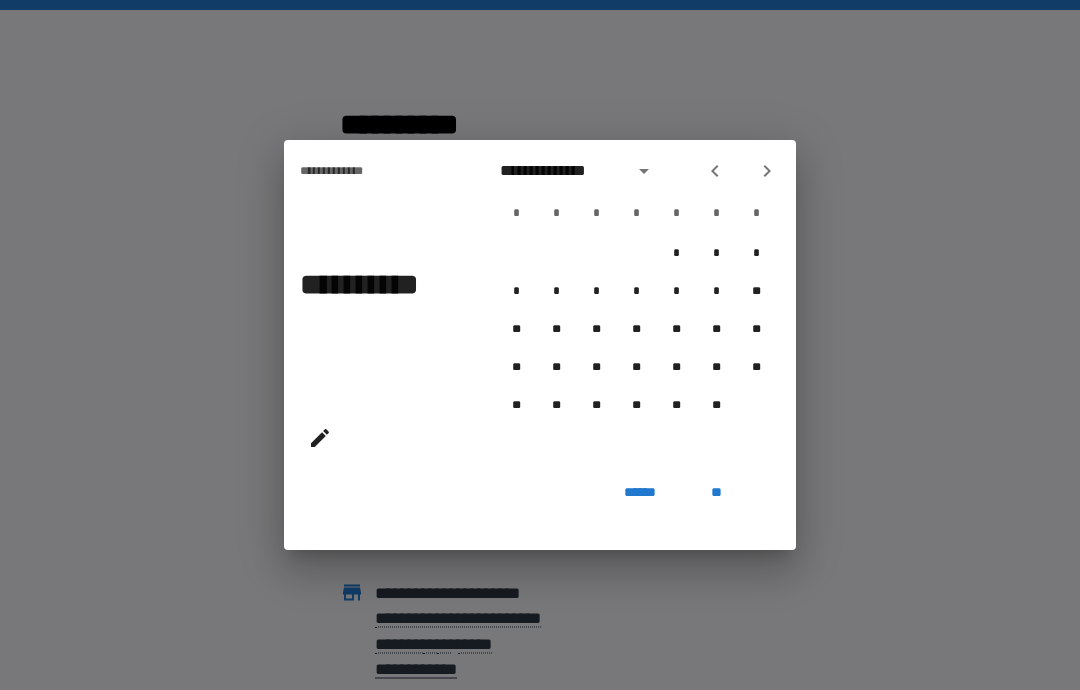 click at bounding box center (715, 171) 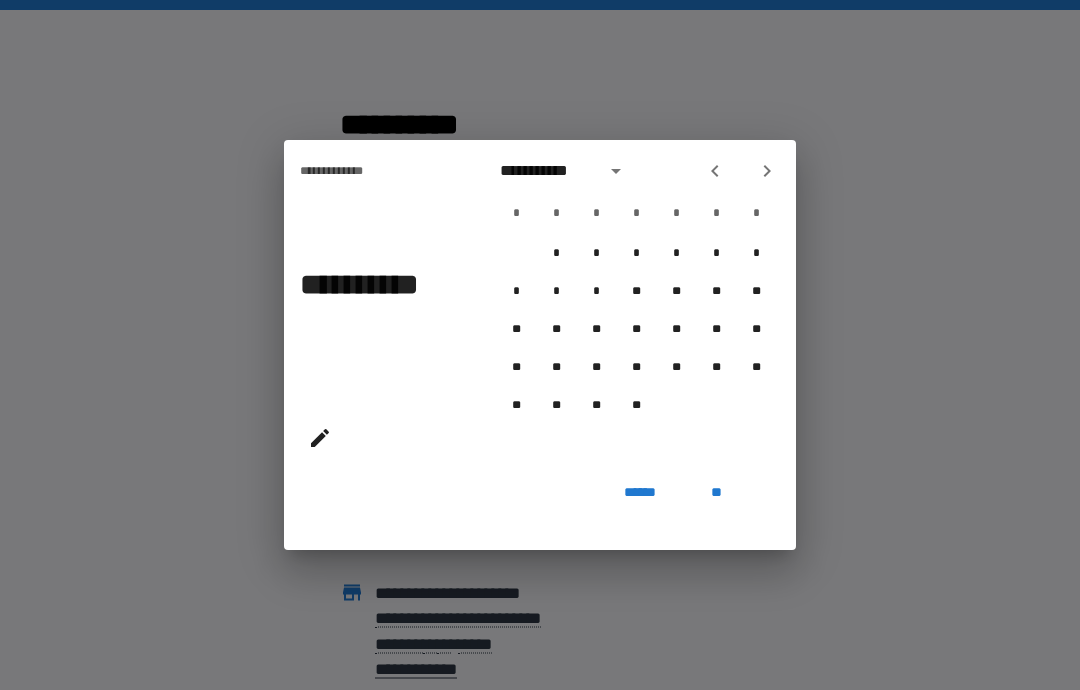 click 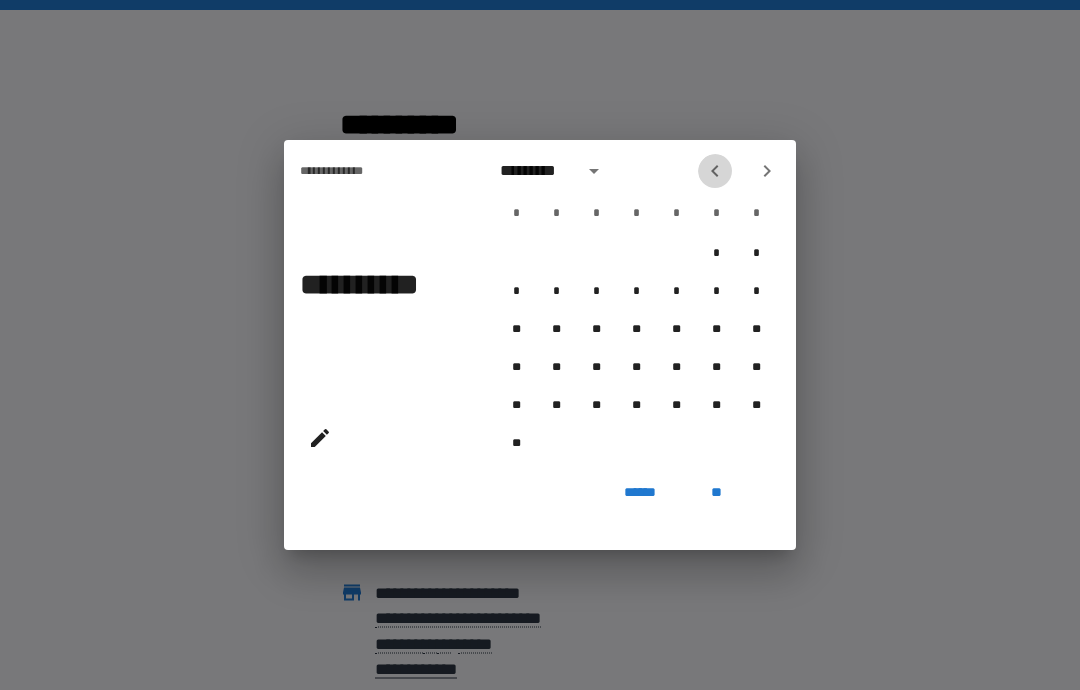 click 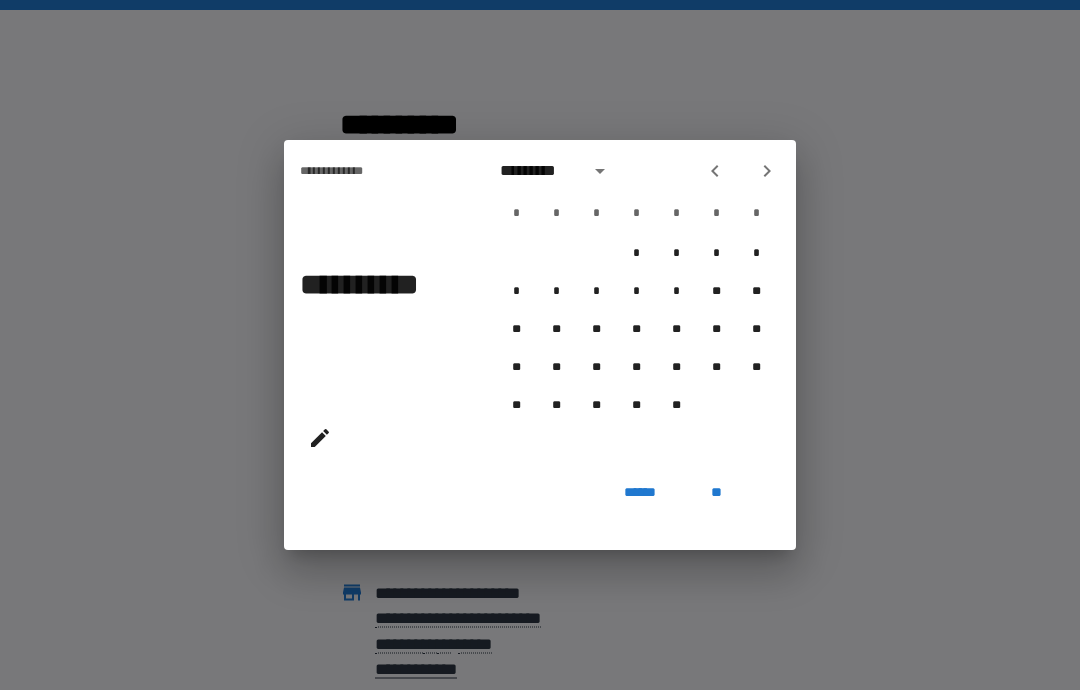 click 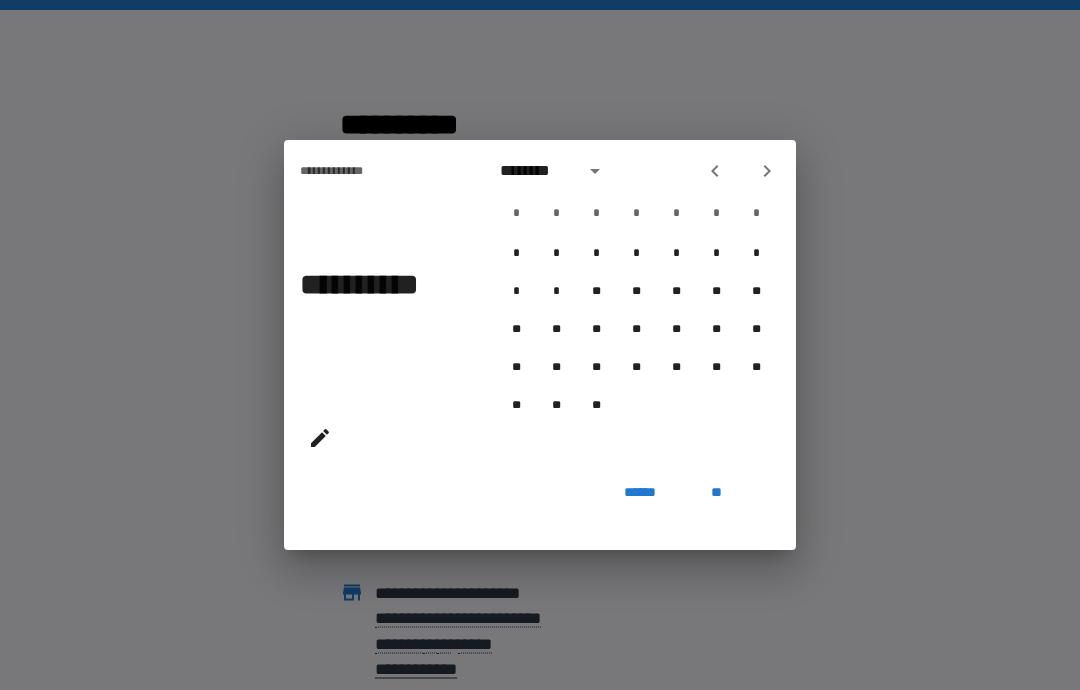 click 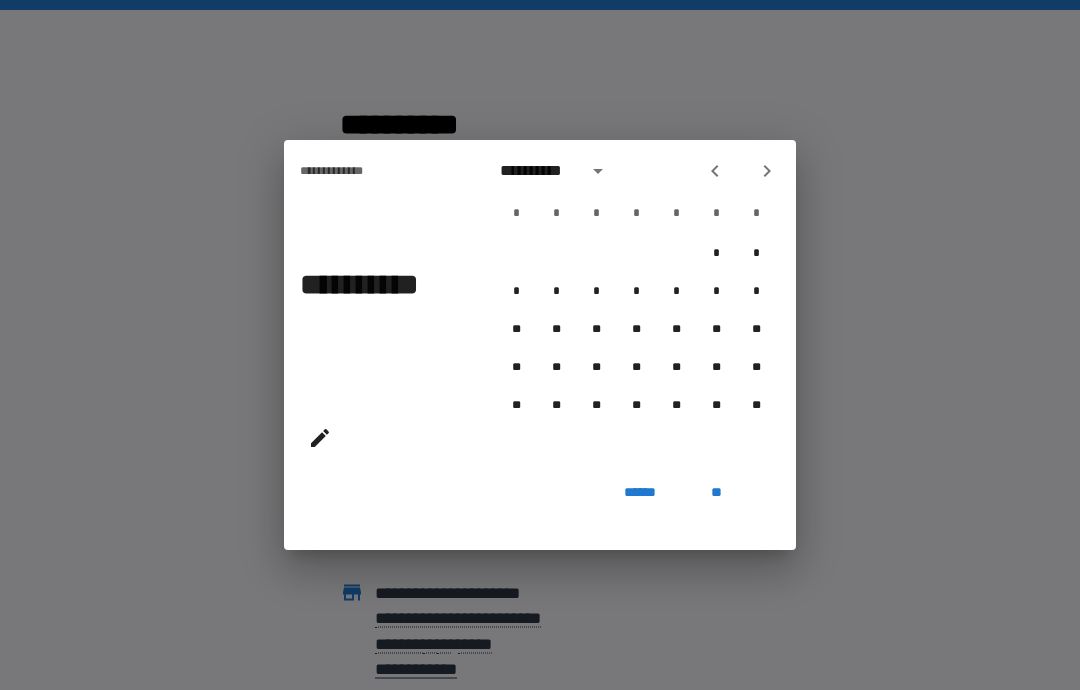 click 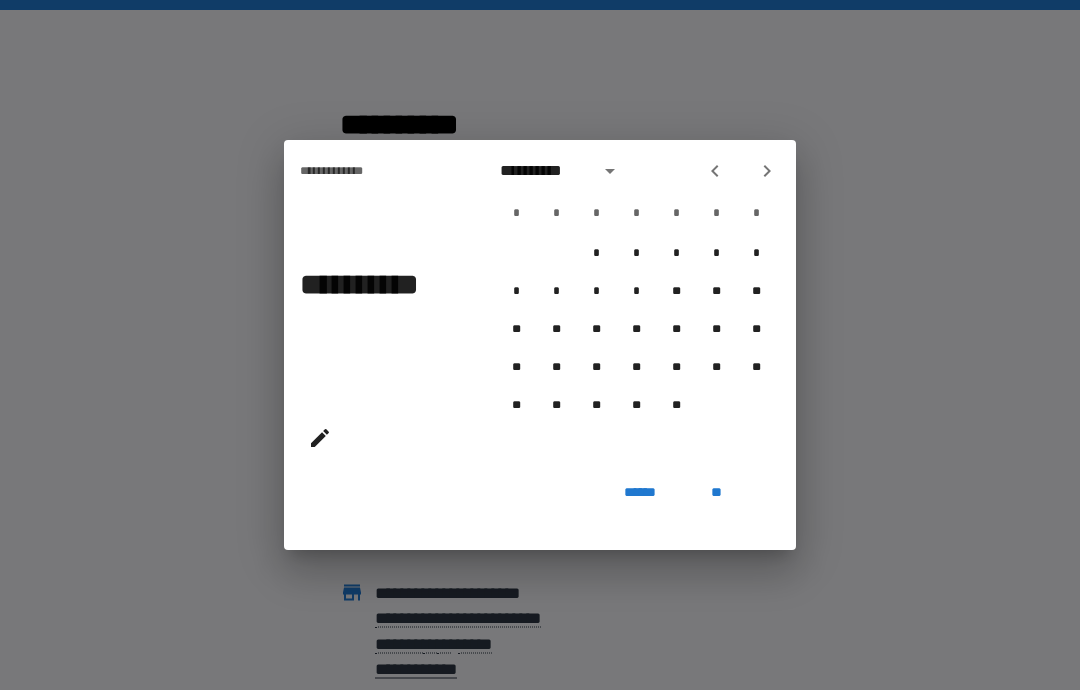 click 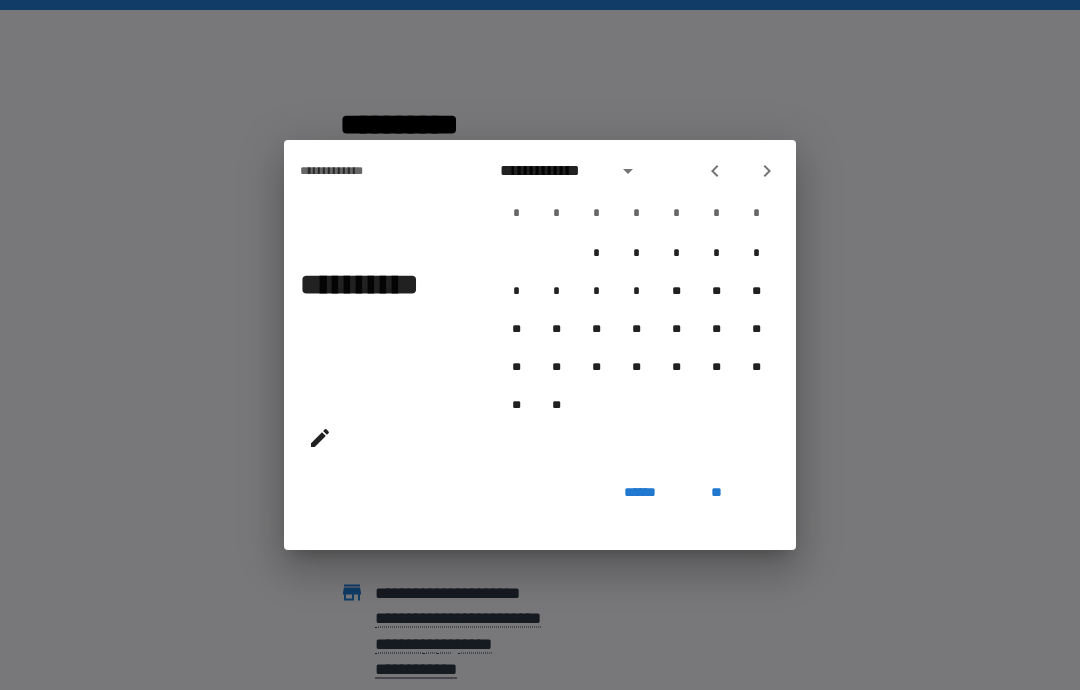 click 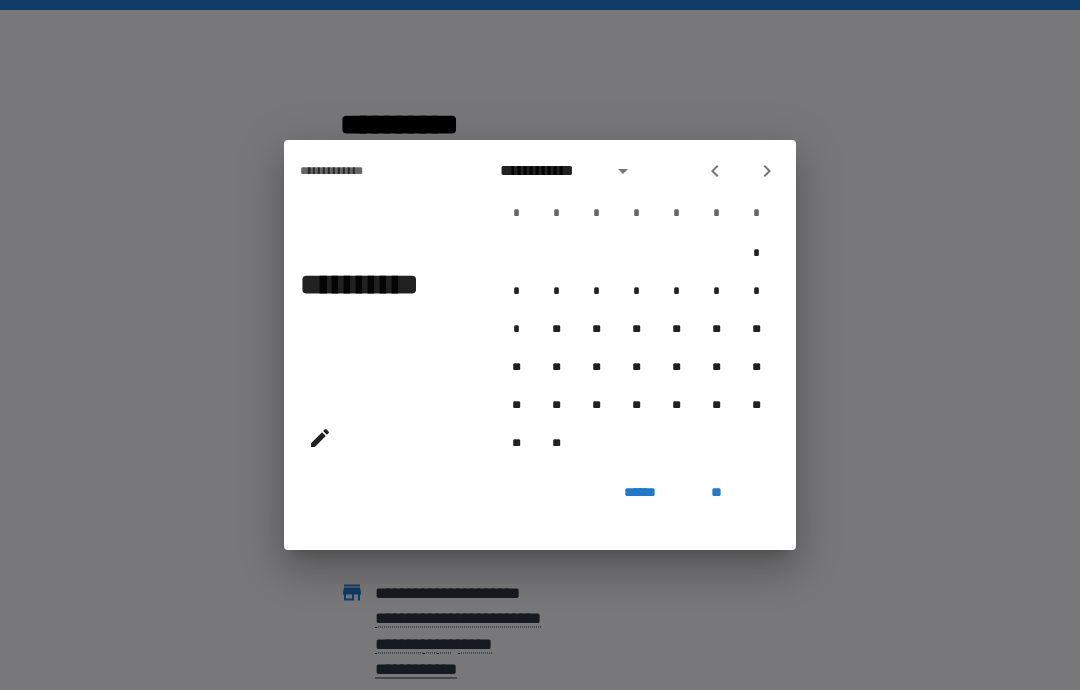 click 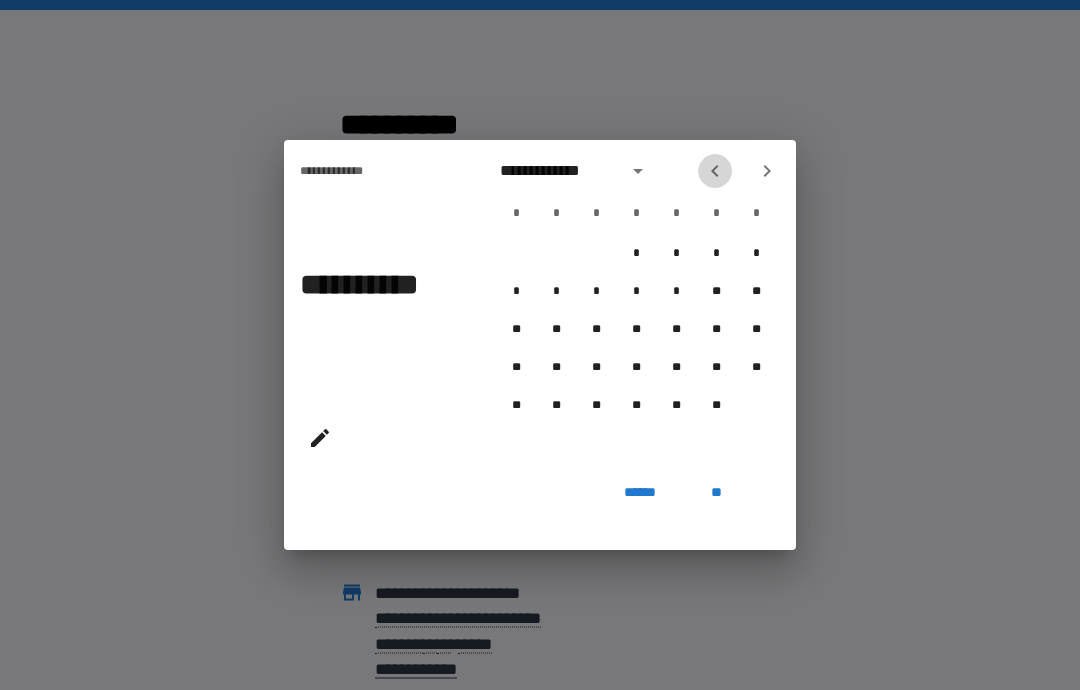 click 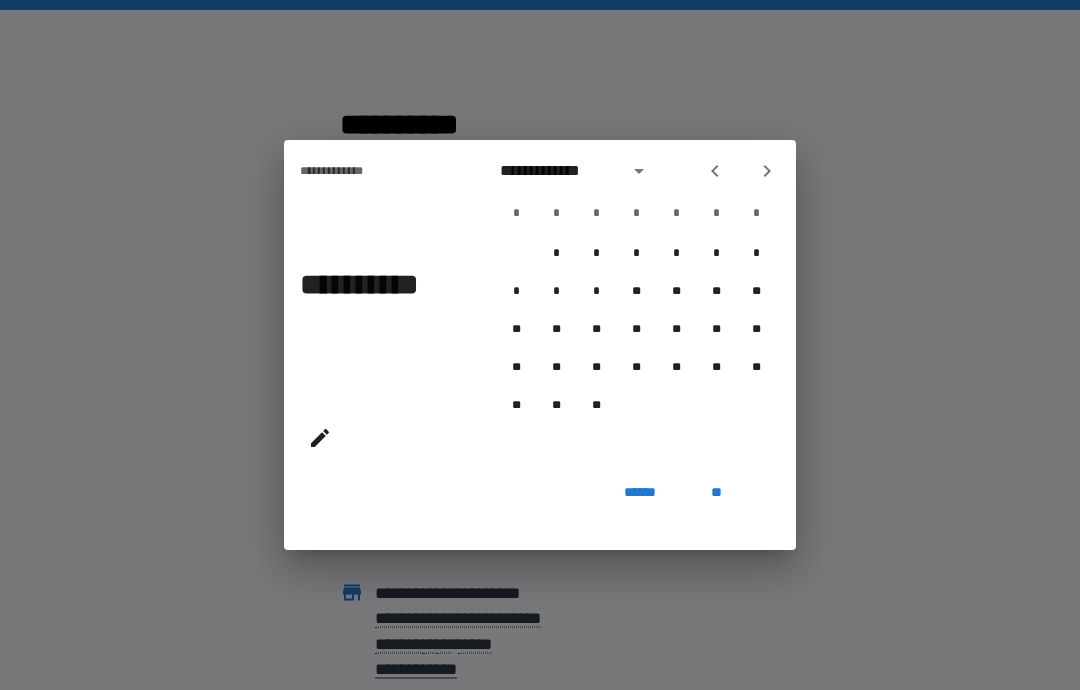 click 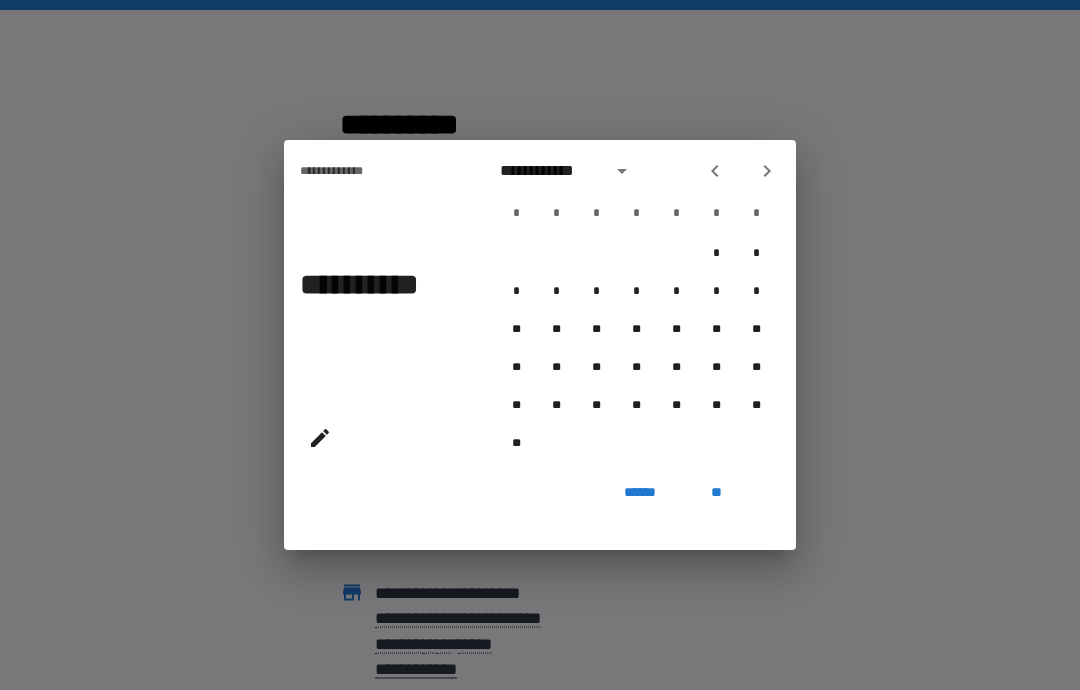 click 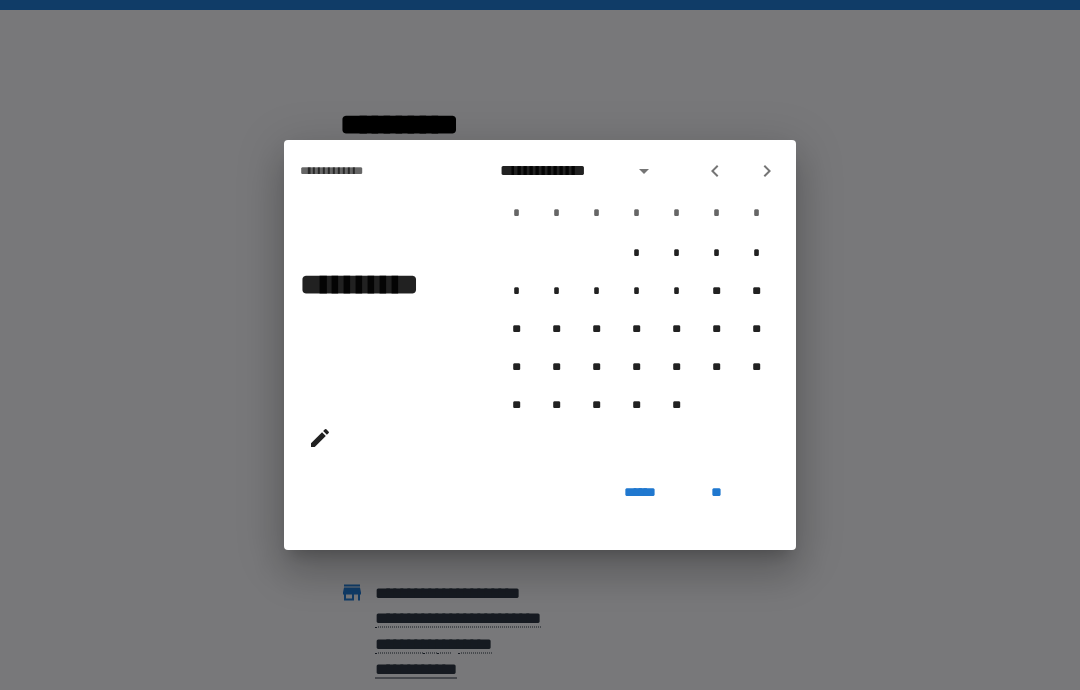 click 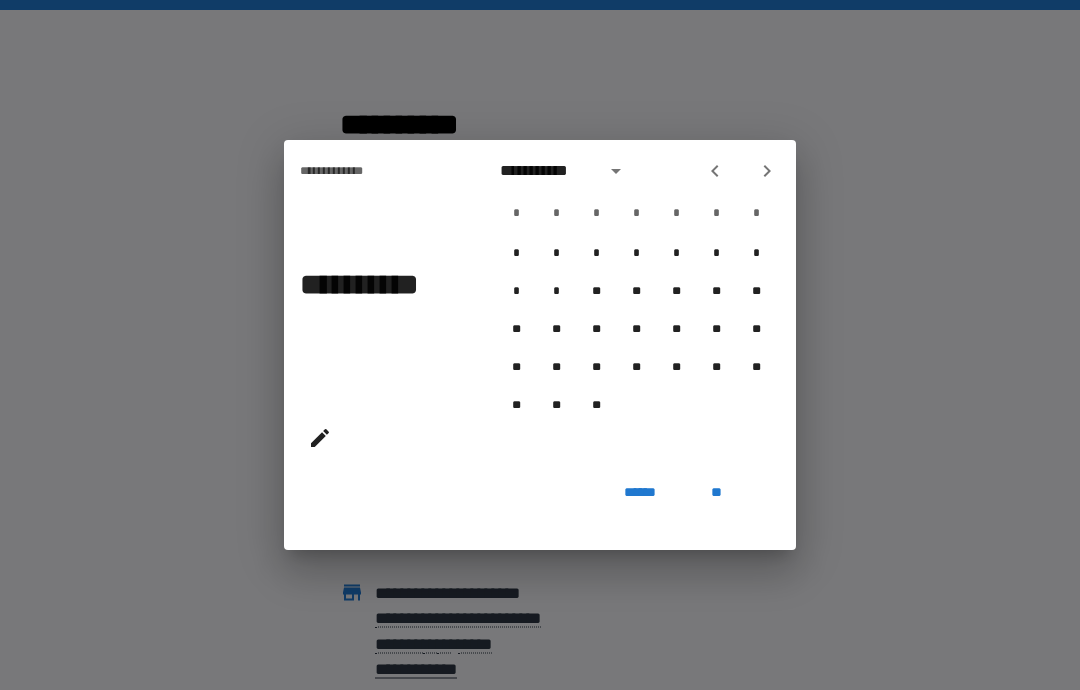 click 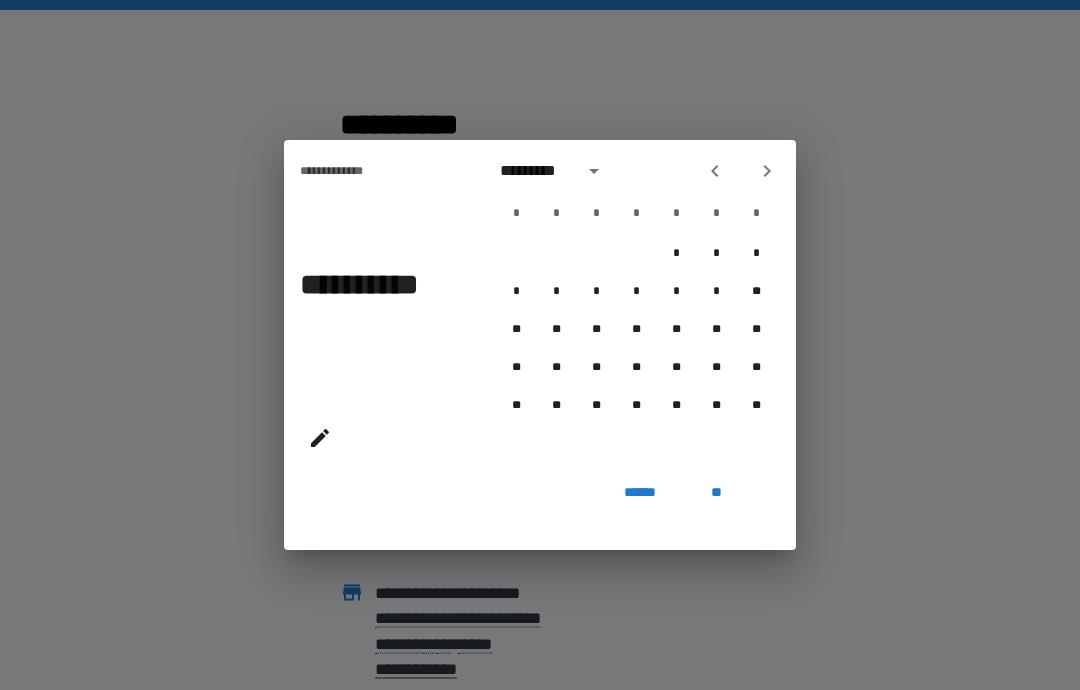 click 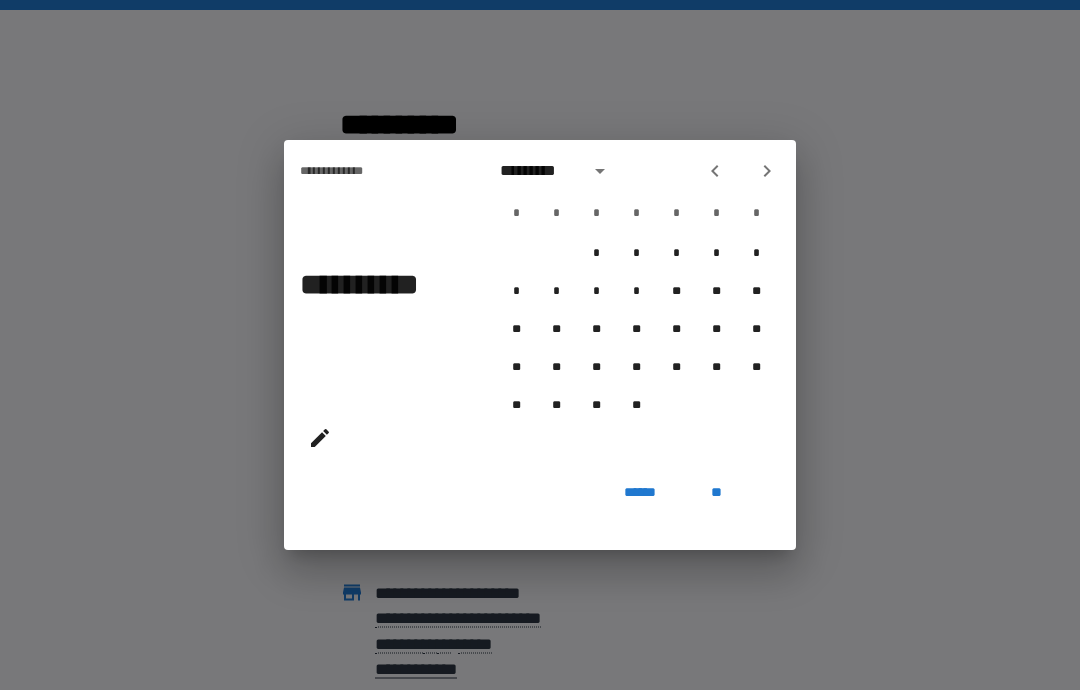 click at bounding box center (715, 171) 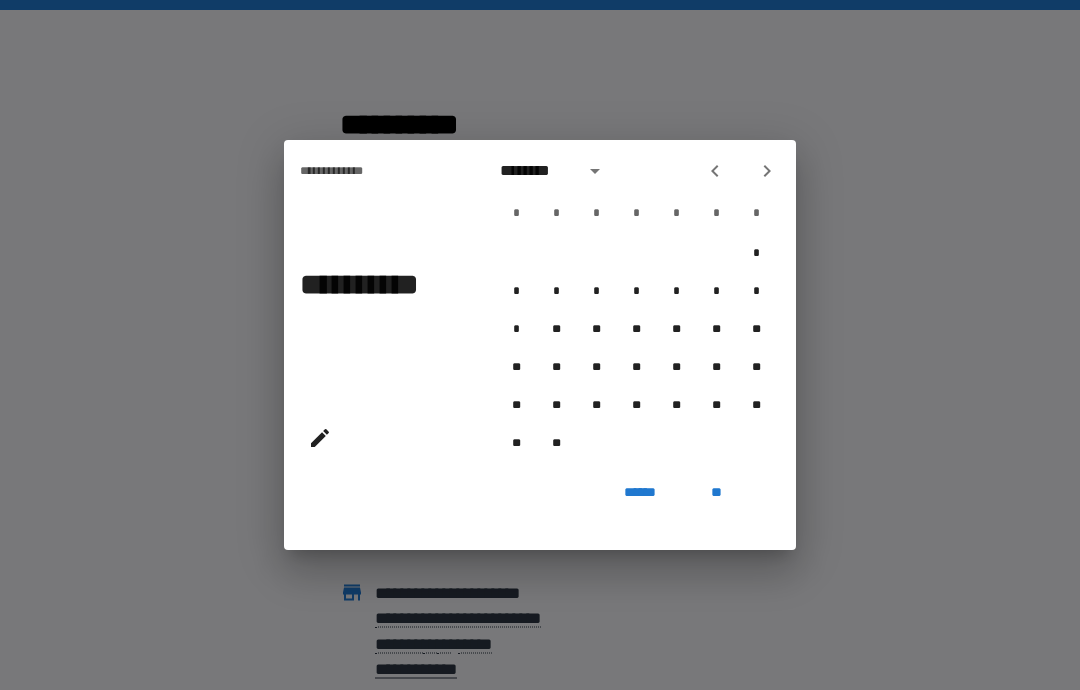 click at bounding box center (715, 171) 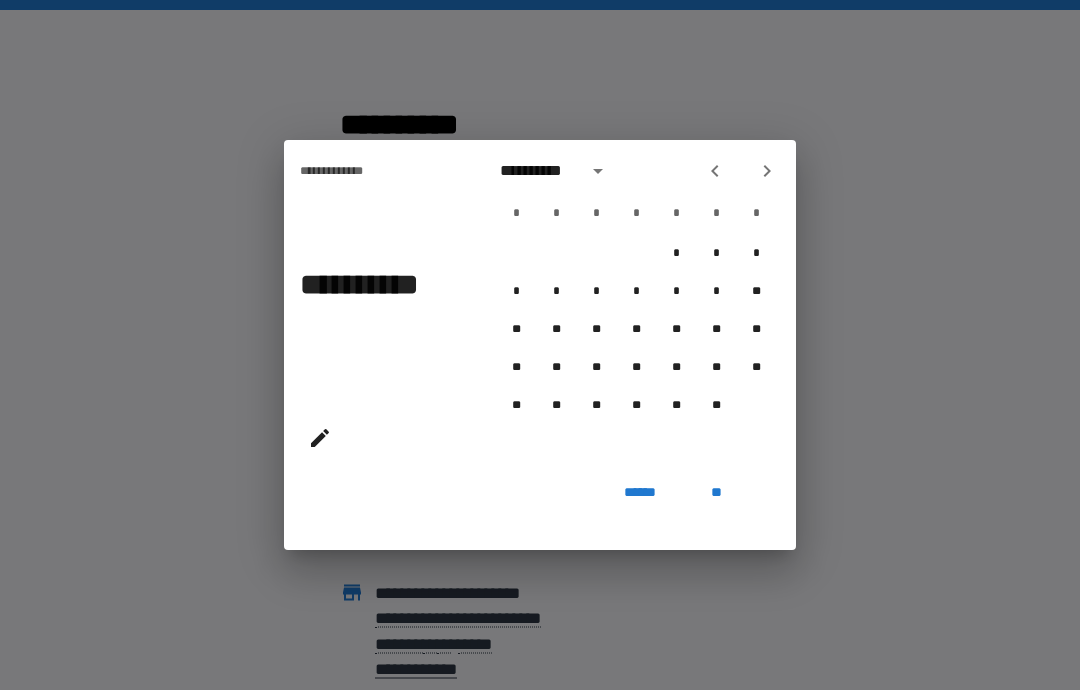 click 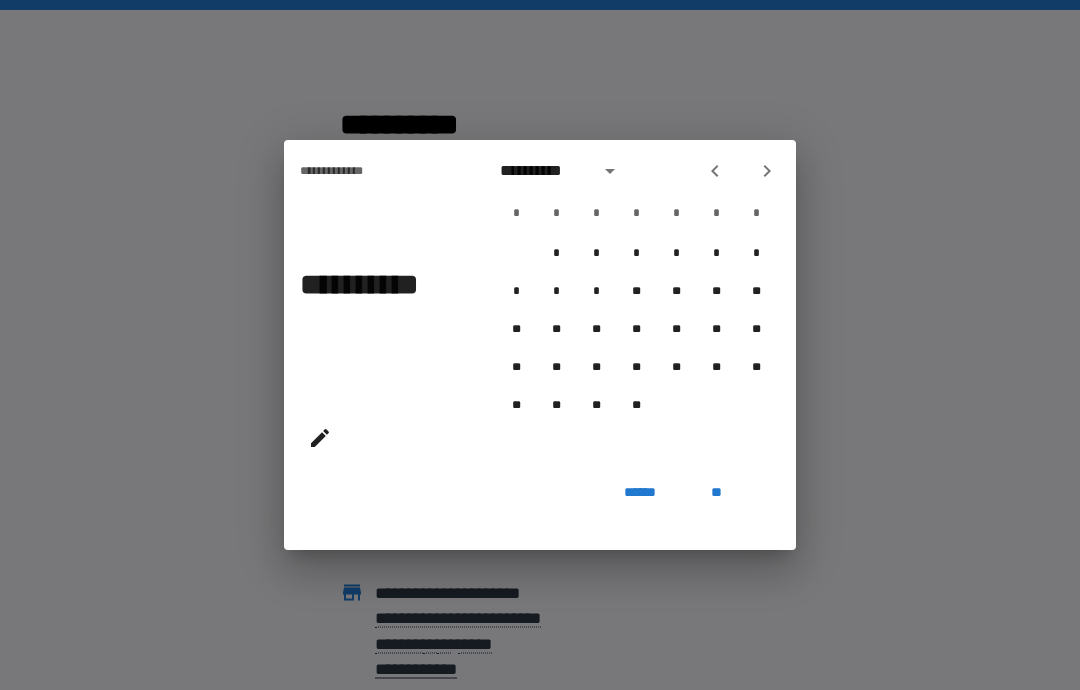 click 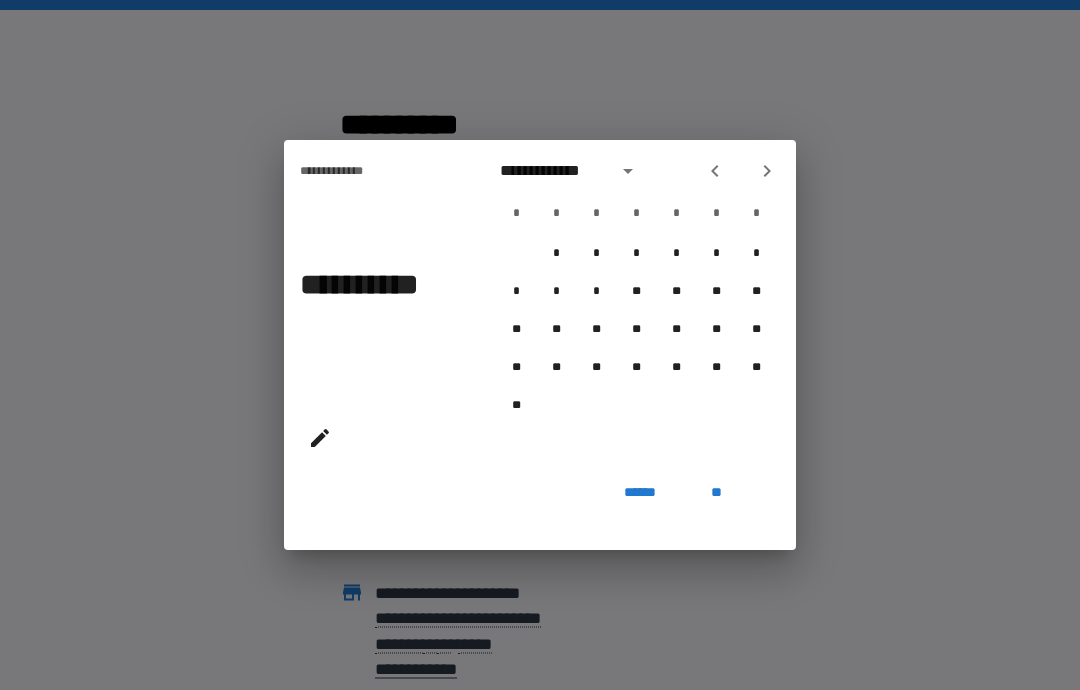 click 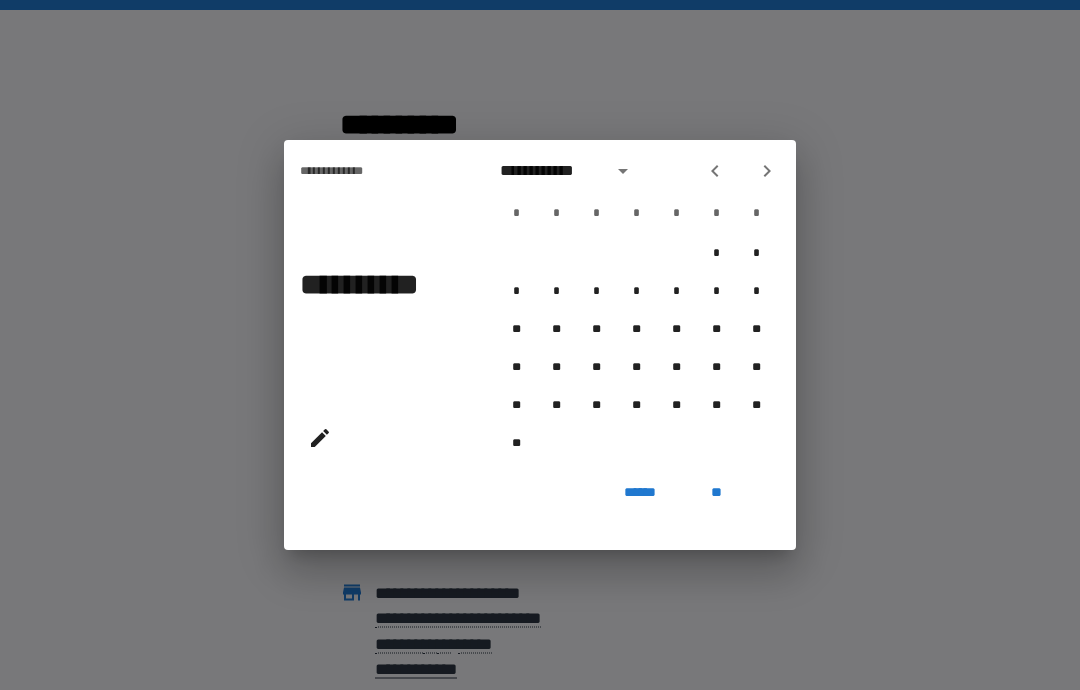 click 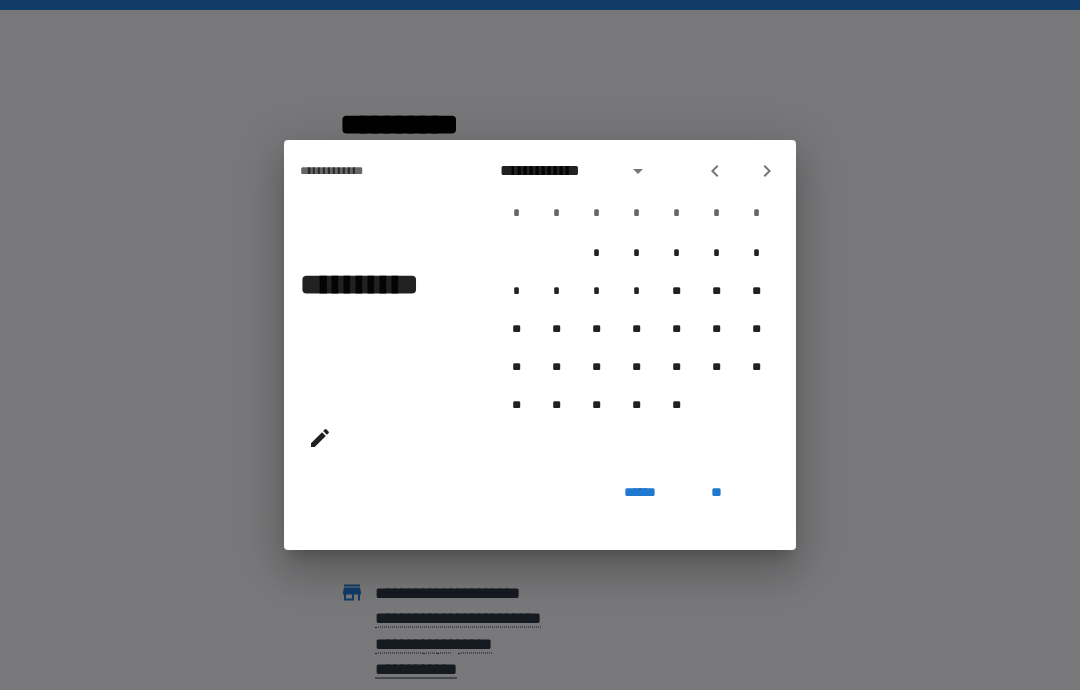 click on "**********" at bounding box center [636, 307] 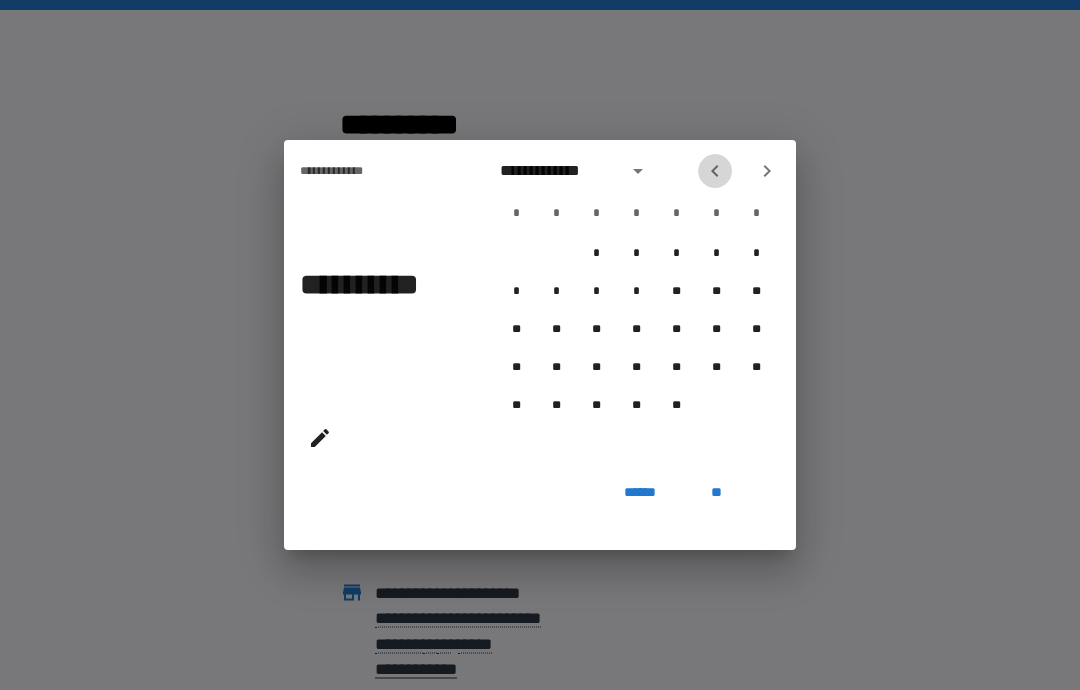 click 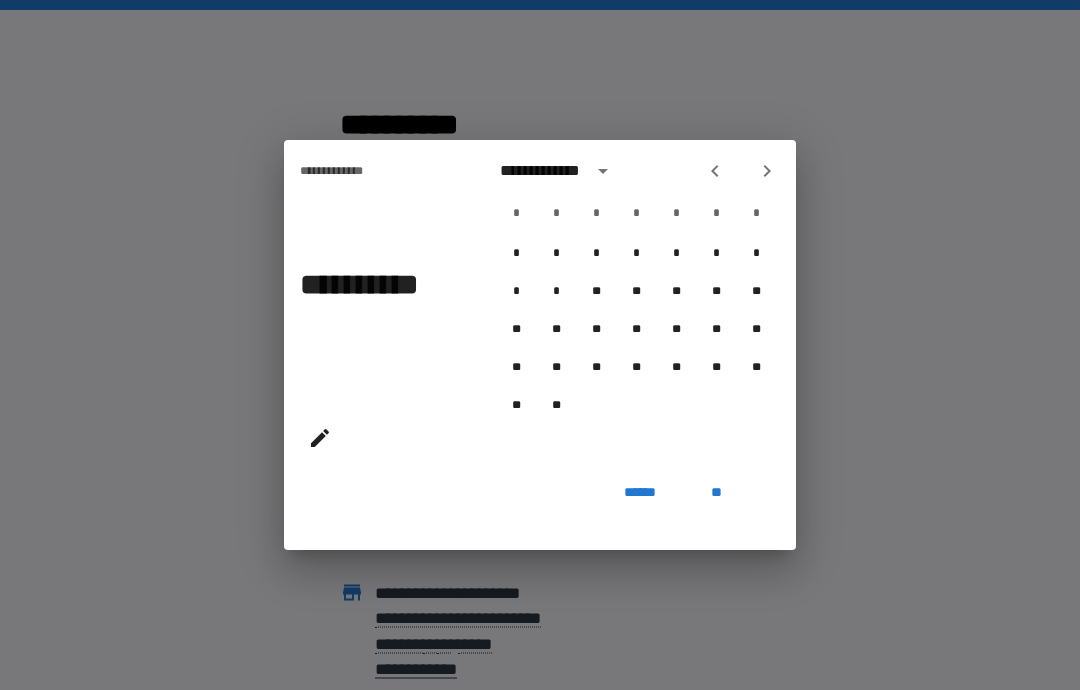 click 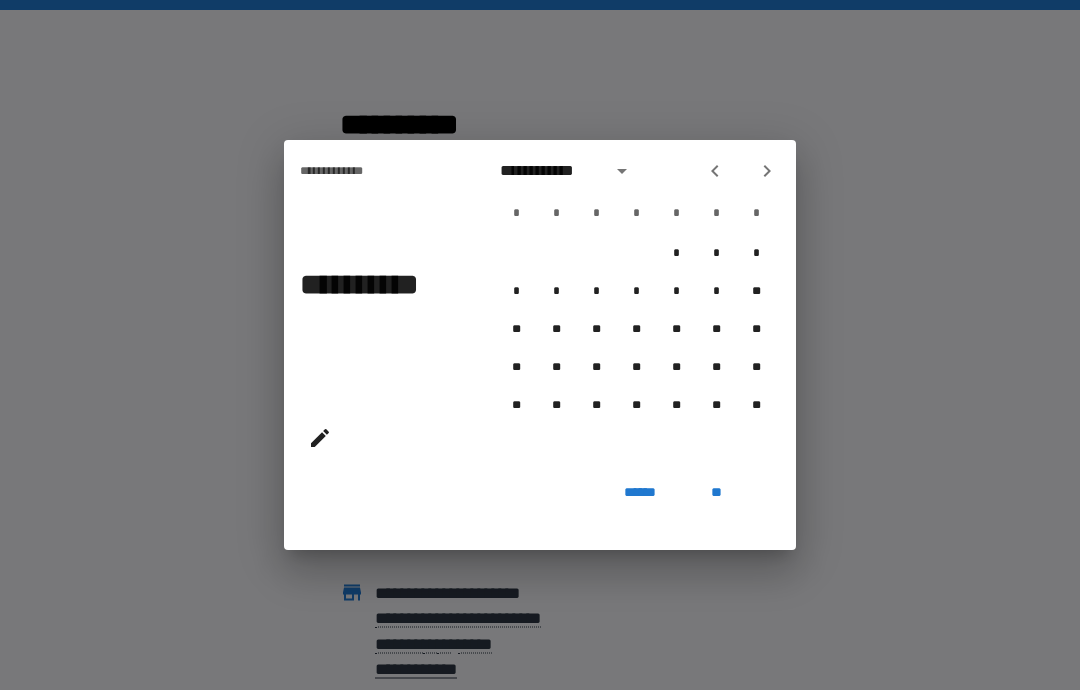 click 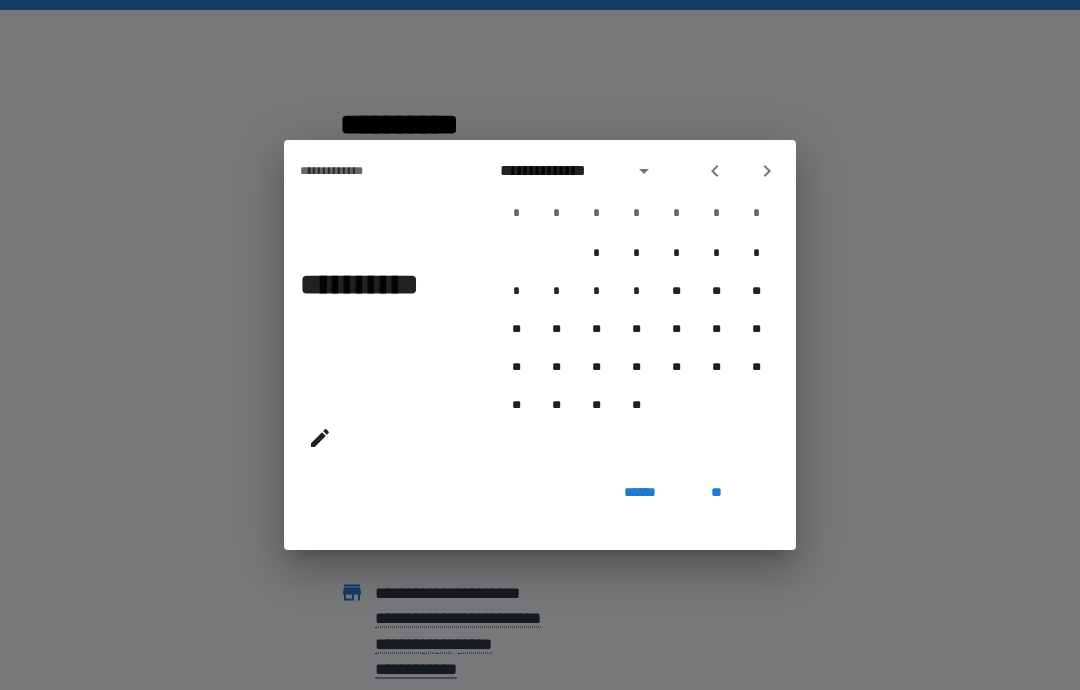 click 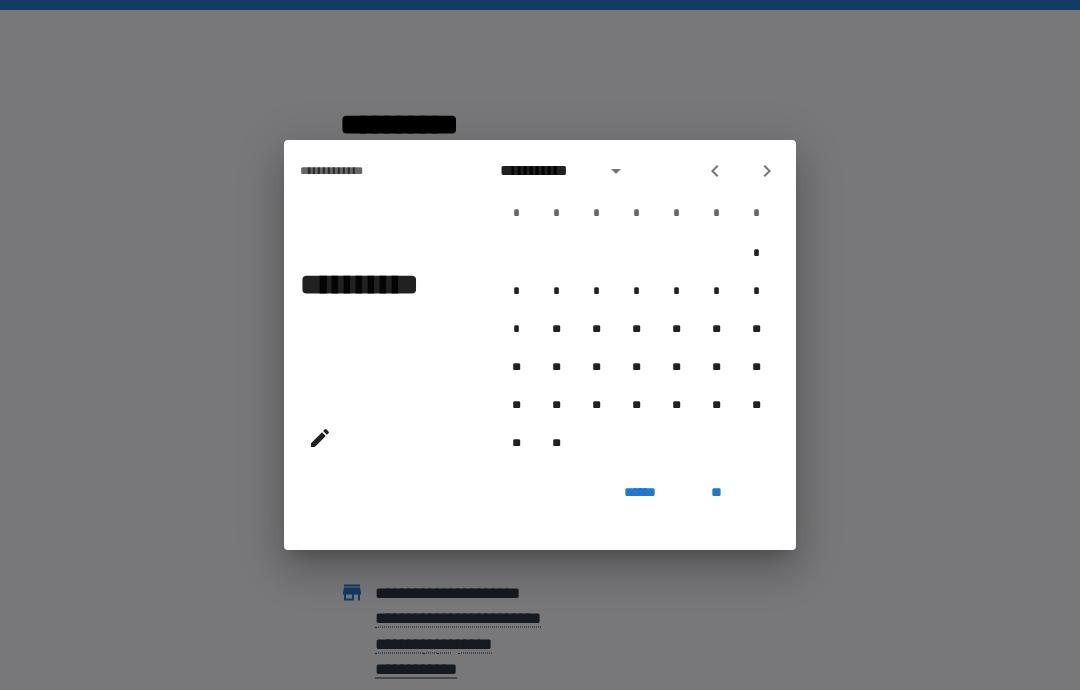 click at bounding box center [715, 171] 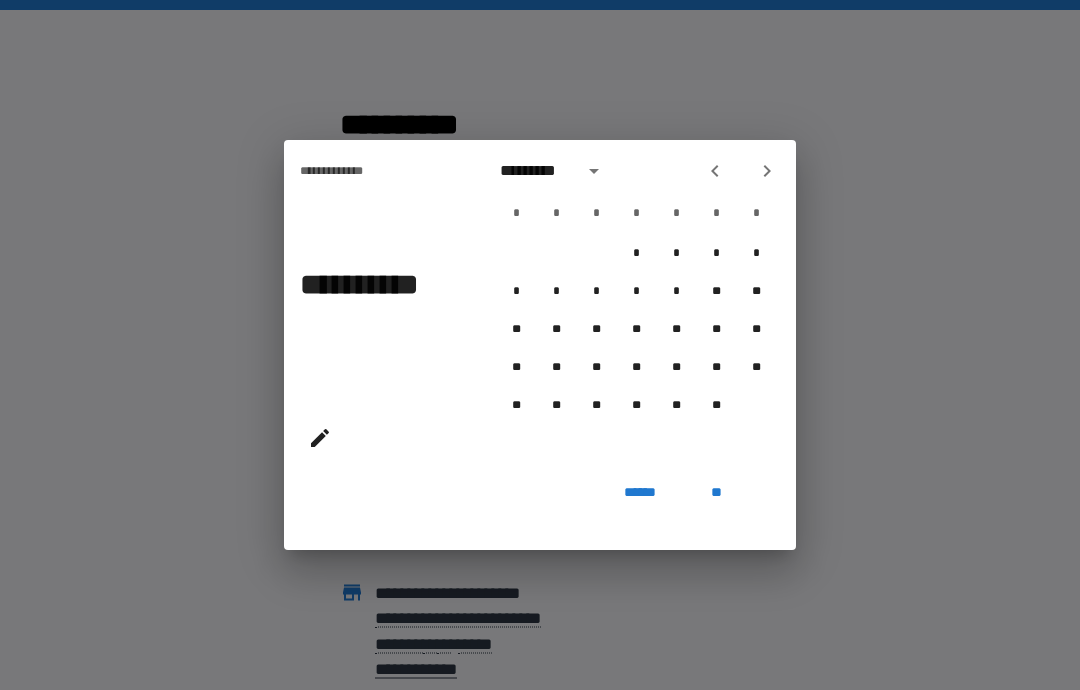 click at bounding box center (715, 171) 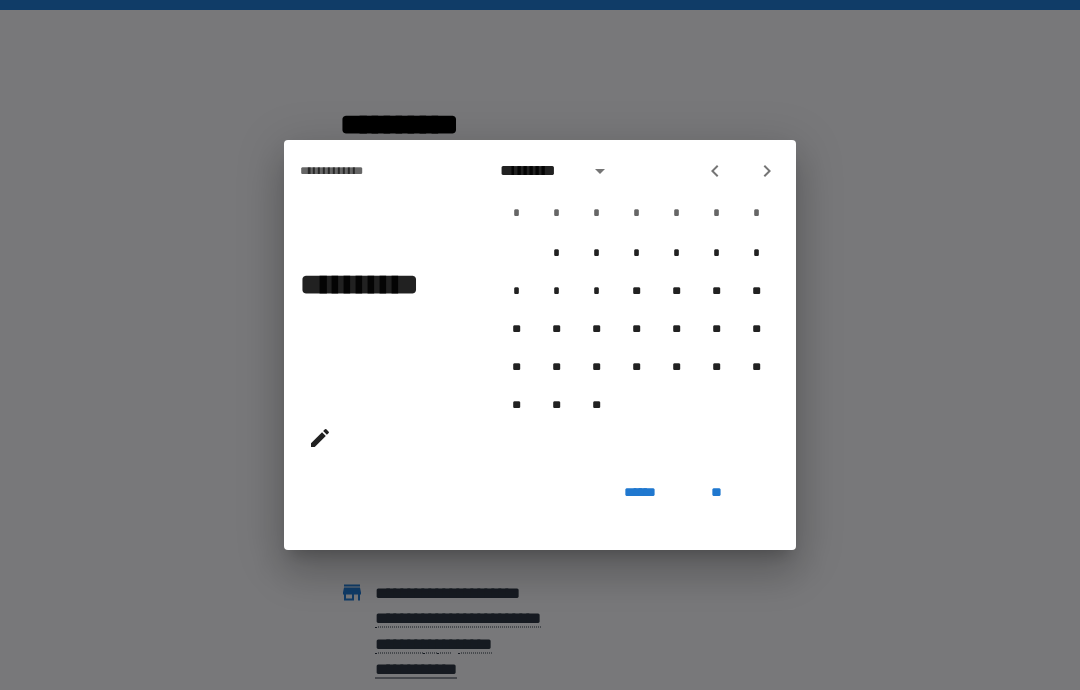 click 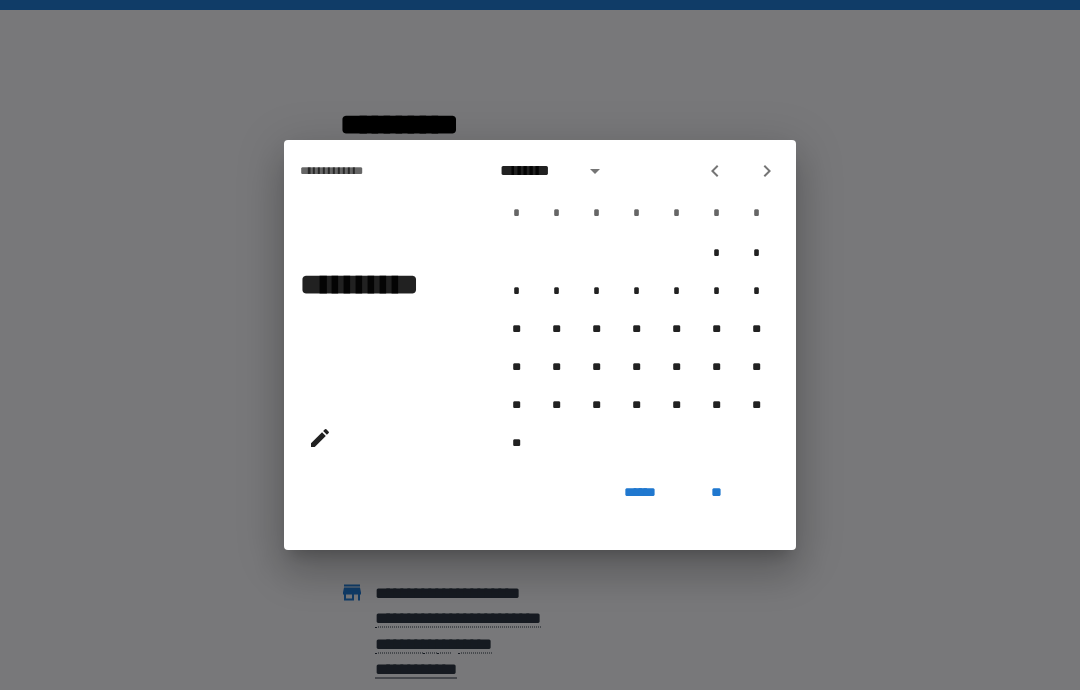 click 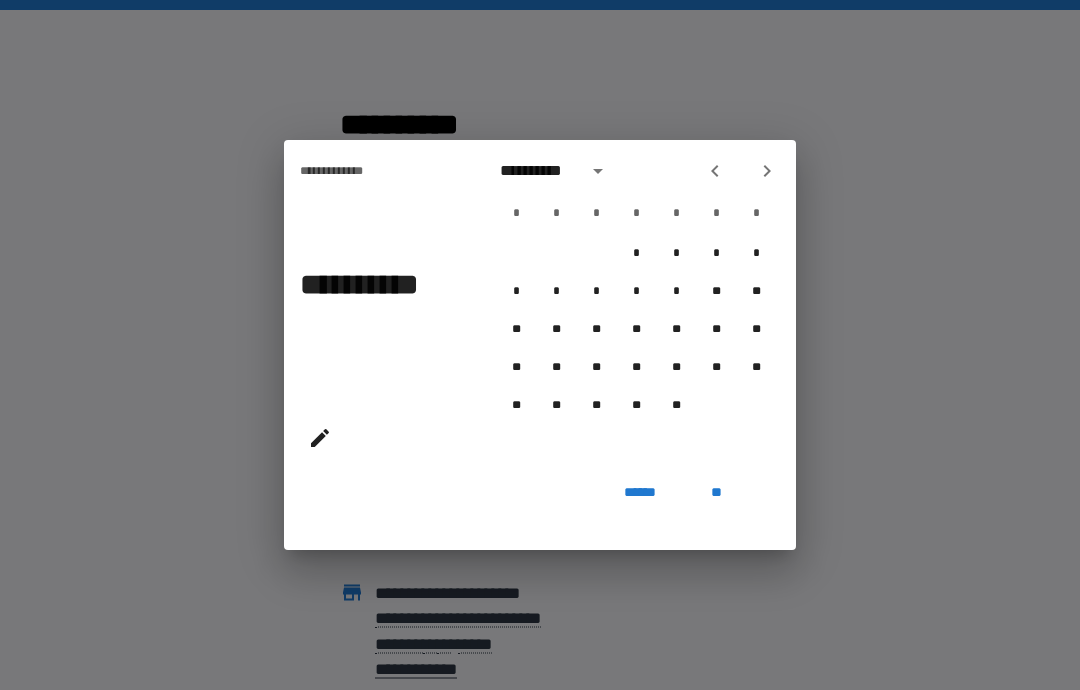click 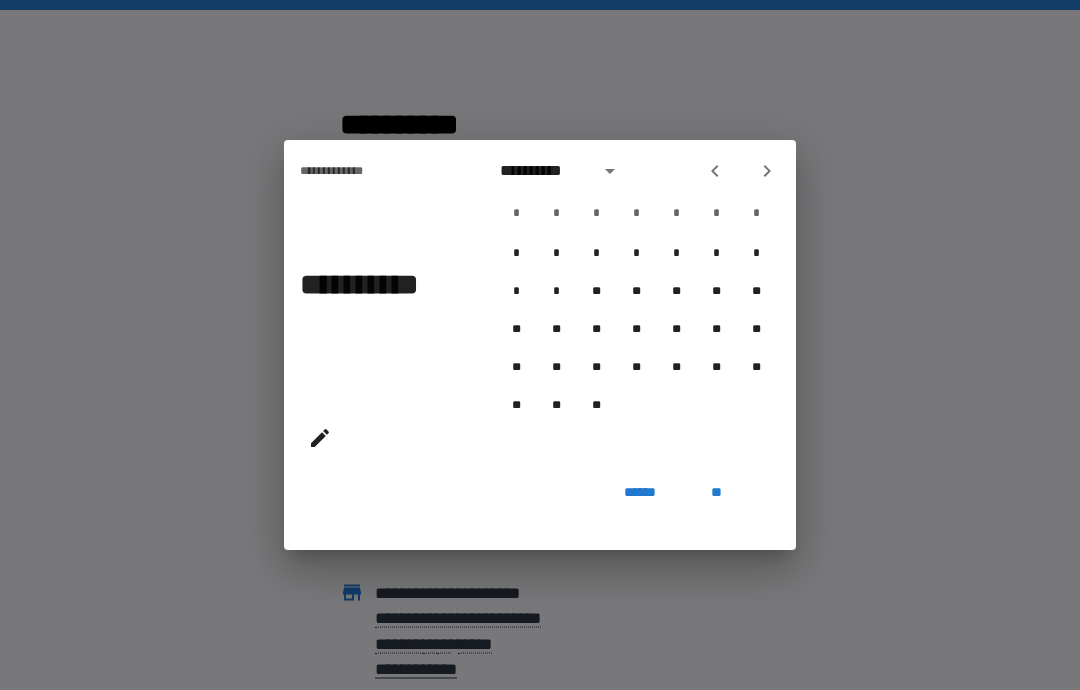 click 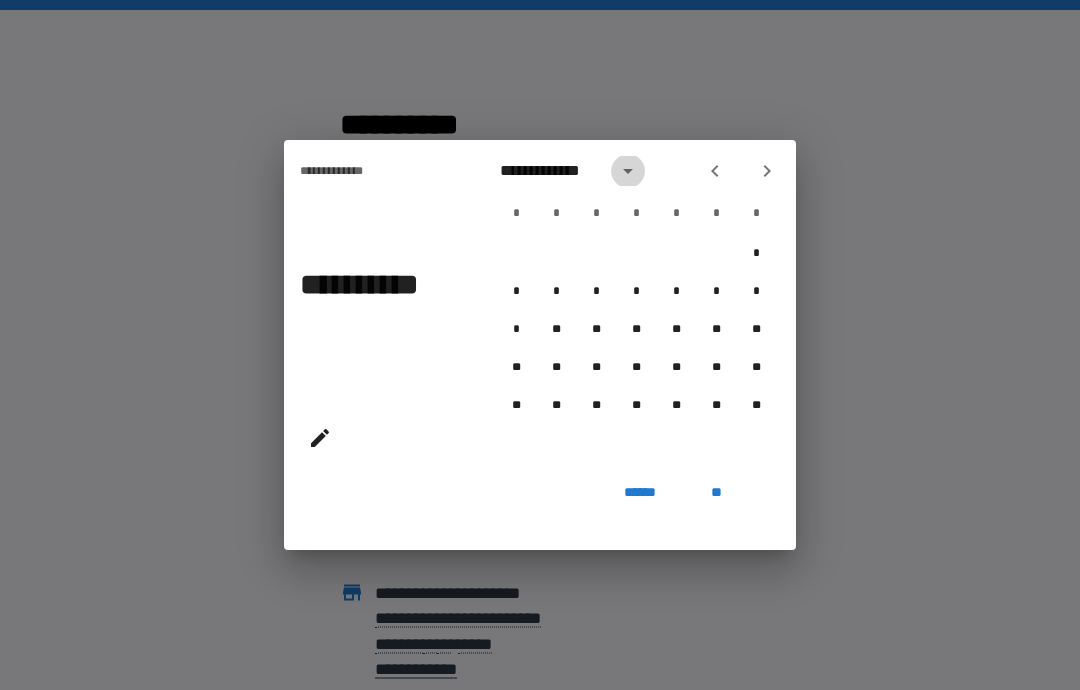 click 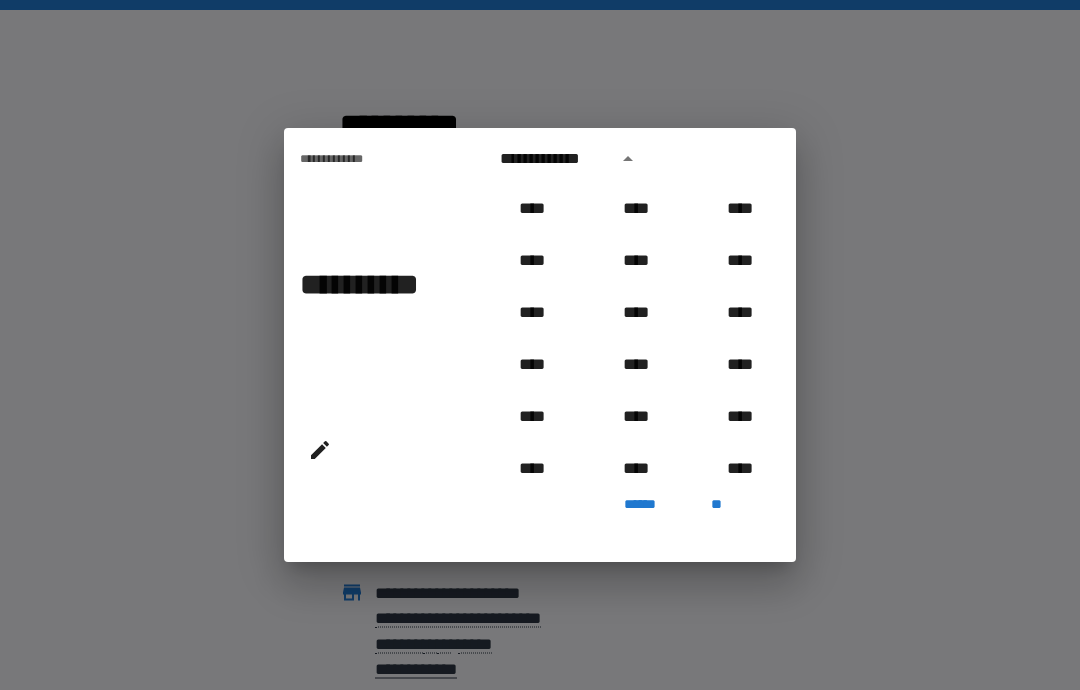 scroll, scrollTop: 796, scrollLeft: 0, axis: vertical 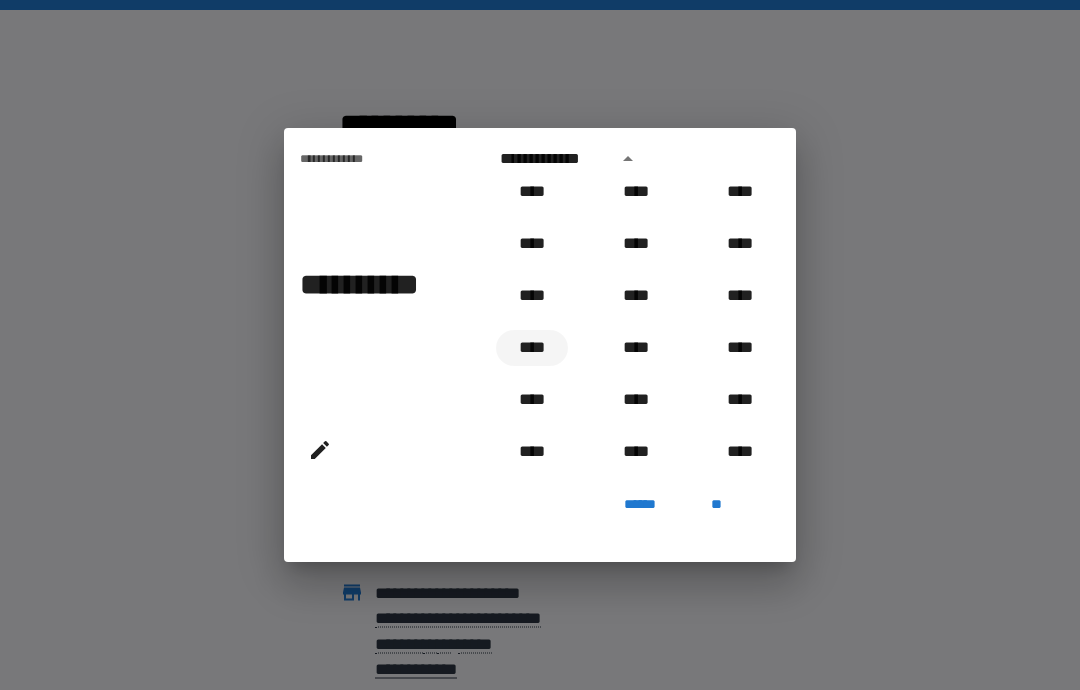 click on "****" at bounding box center [532, 348] 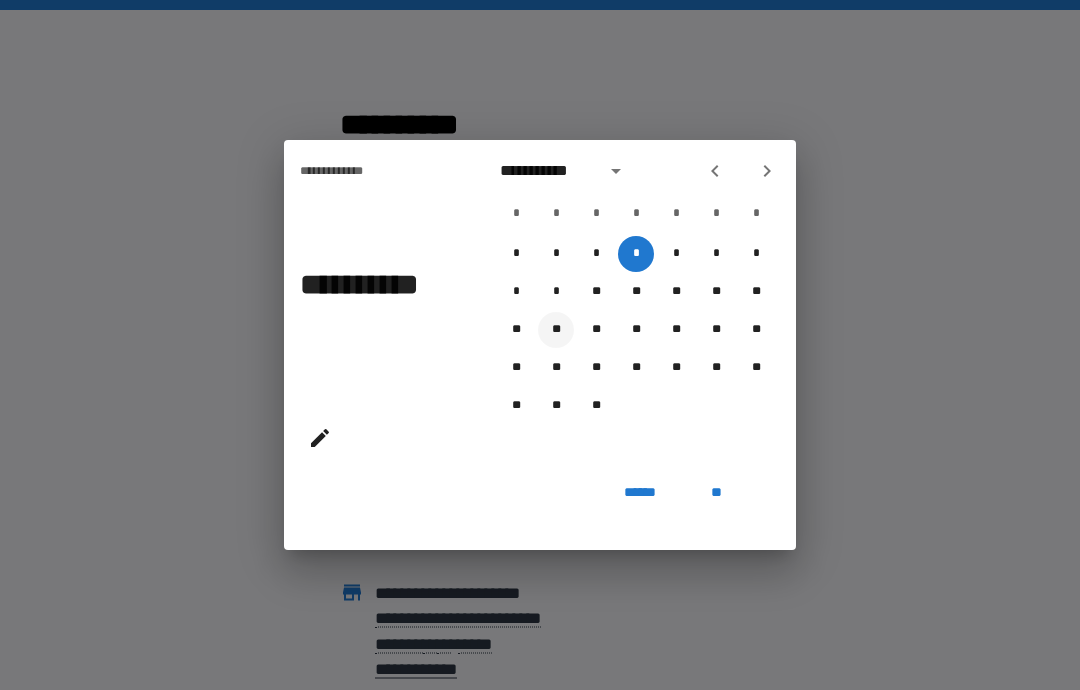 click on "**" at bounding box center [556, 330] 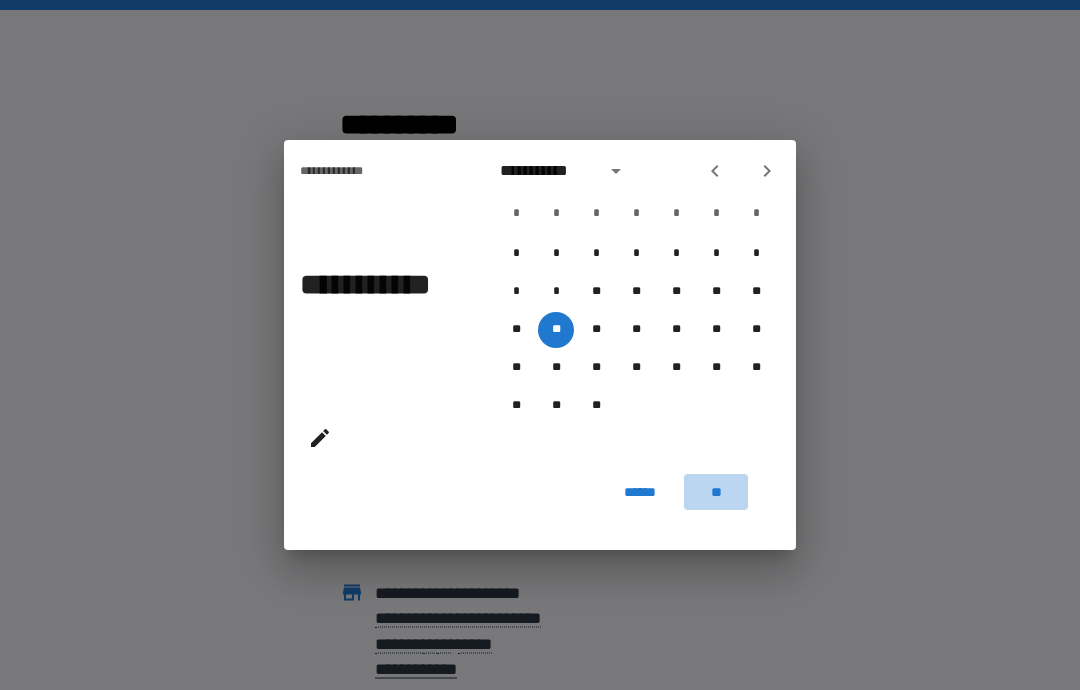 click on "**" at bounding box center [716, 492] 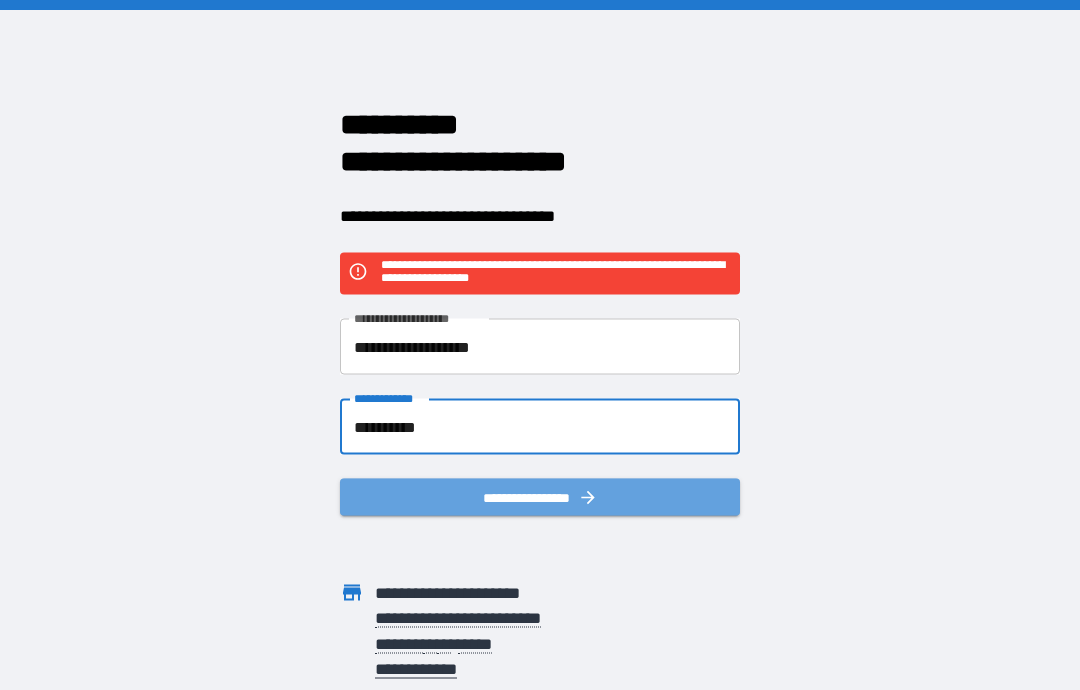 click 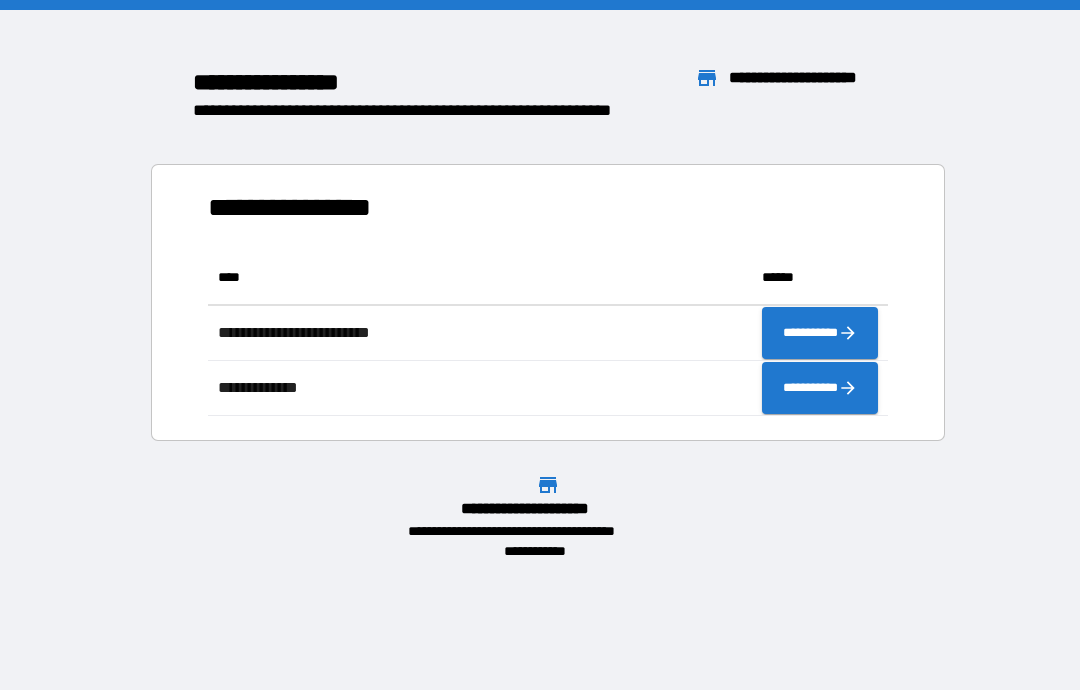 scroll, scrollTop: 1, scrollLeft: 1, axis: both 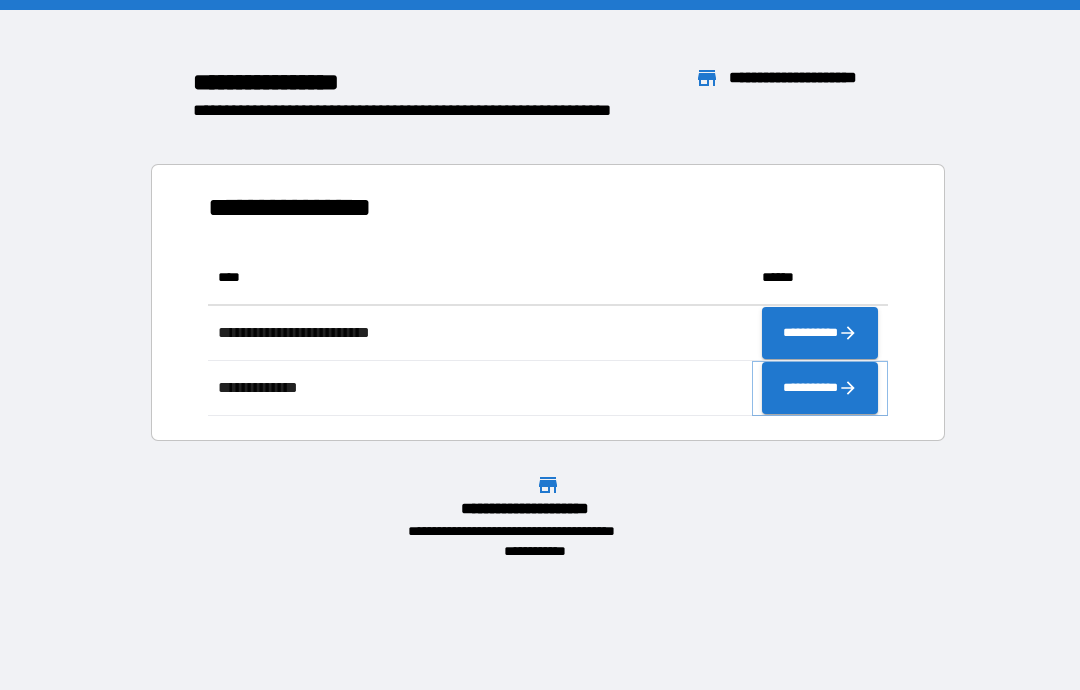 click on "**********" at bounding box center [820, 388] 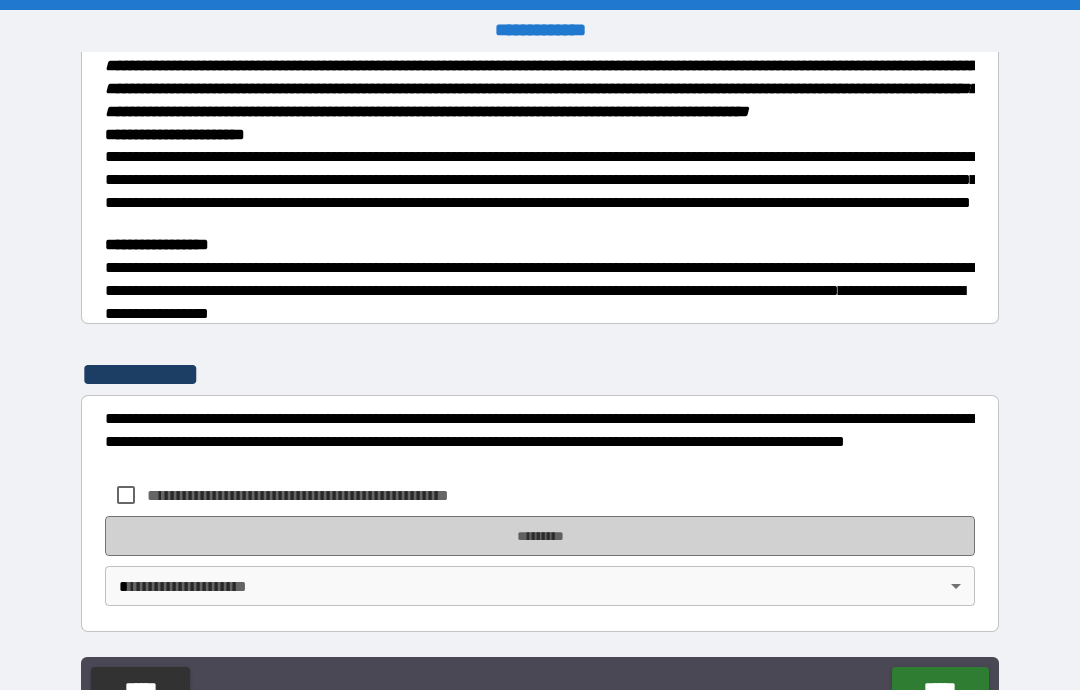 scroll, scrollTop: 495, scrollLeft: 0, axis: vertical 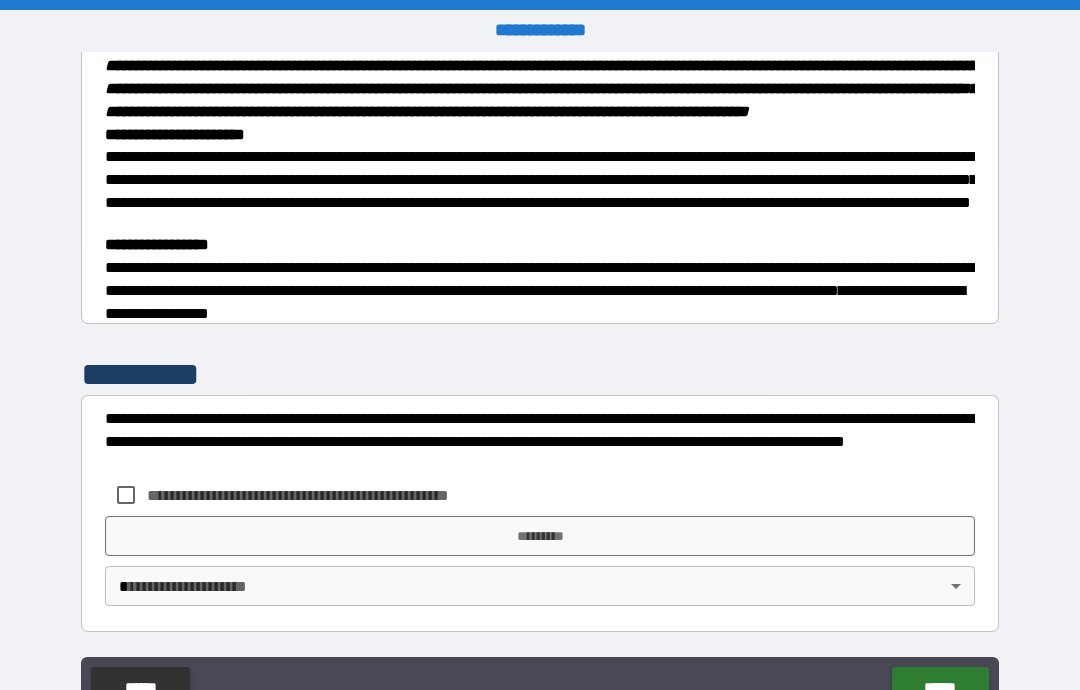 click on "**********" at bounding box center (540, 441) 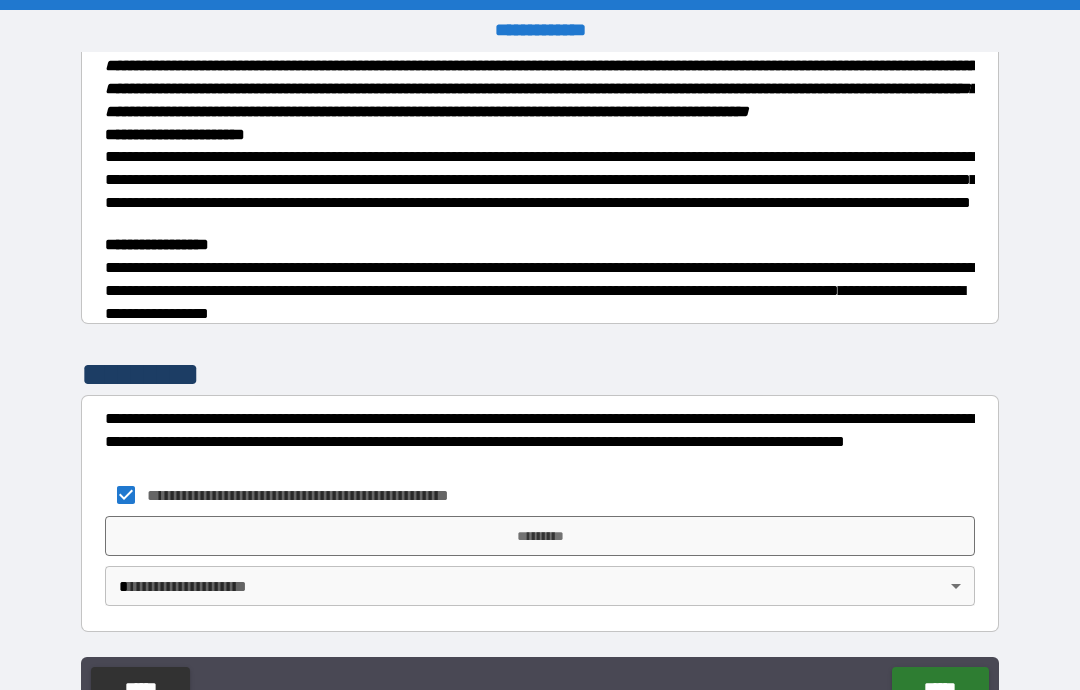 scroll, scrollTop: 495, scrollLeft: 0, axis: vertical 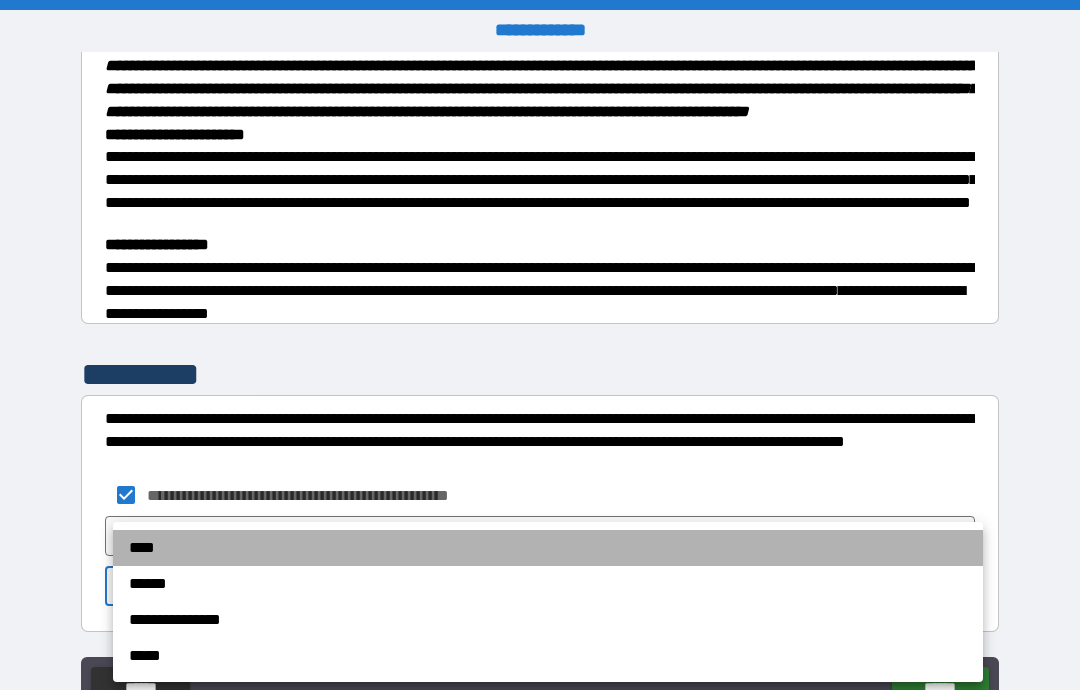 click on "****" at bounding box center [548, 548] 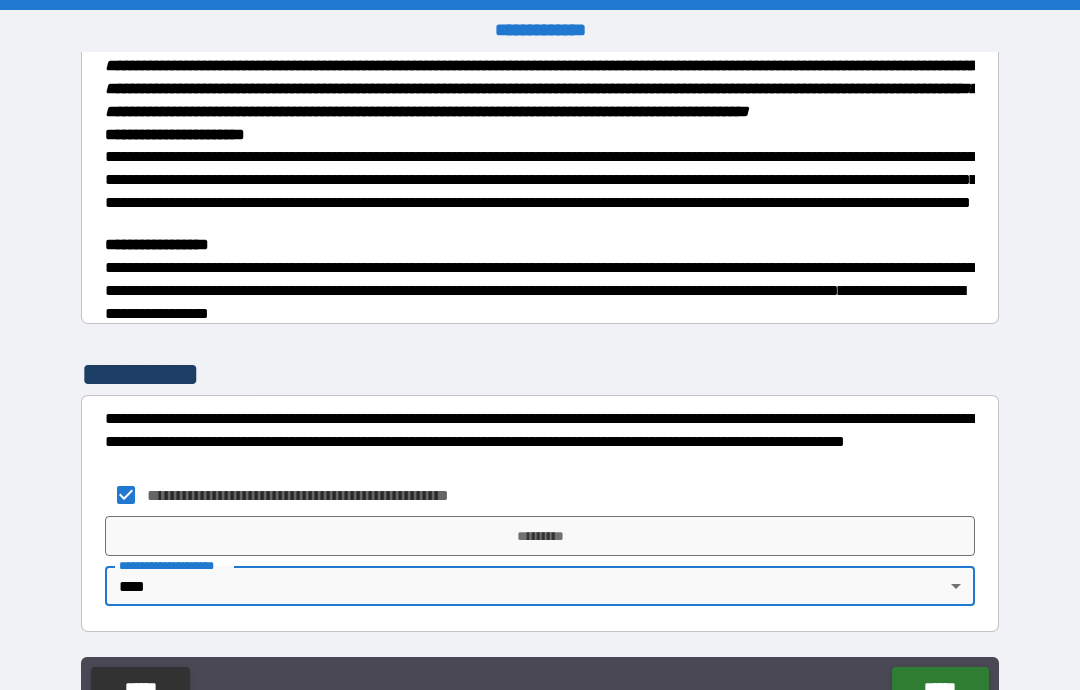 click on "******" at bounding box center [940, 687] 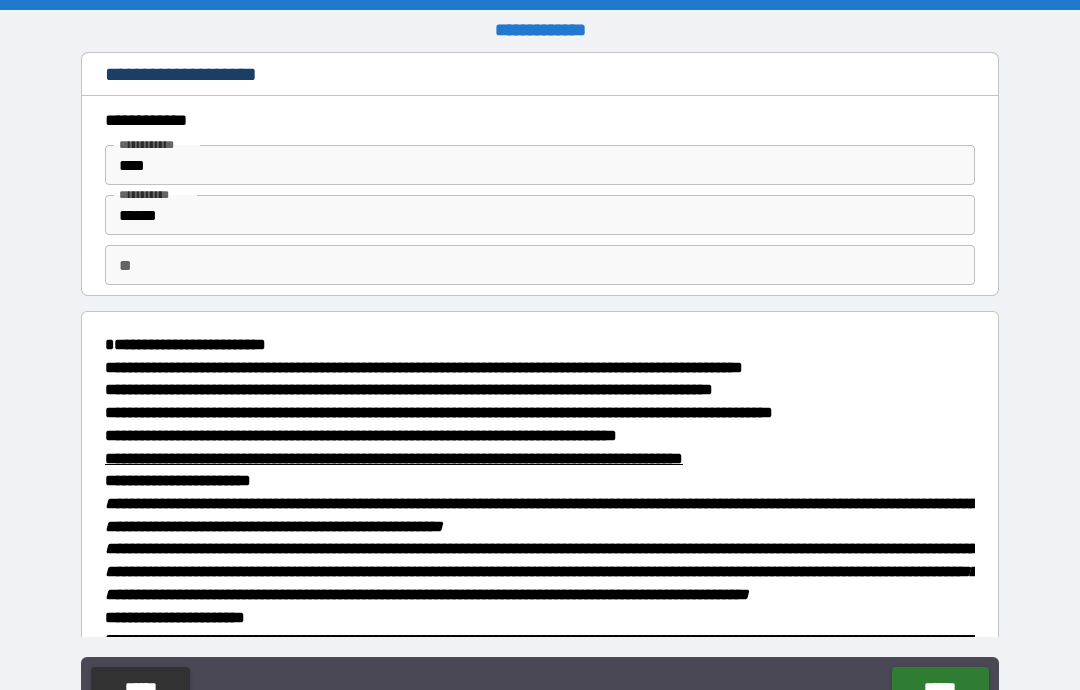 scroll, scrollTop: 0, scrollLeft: 0, axis: both 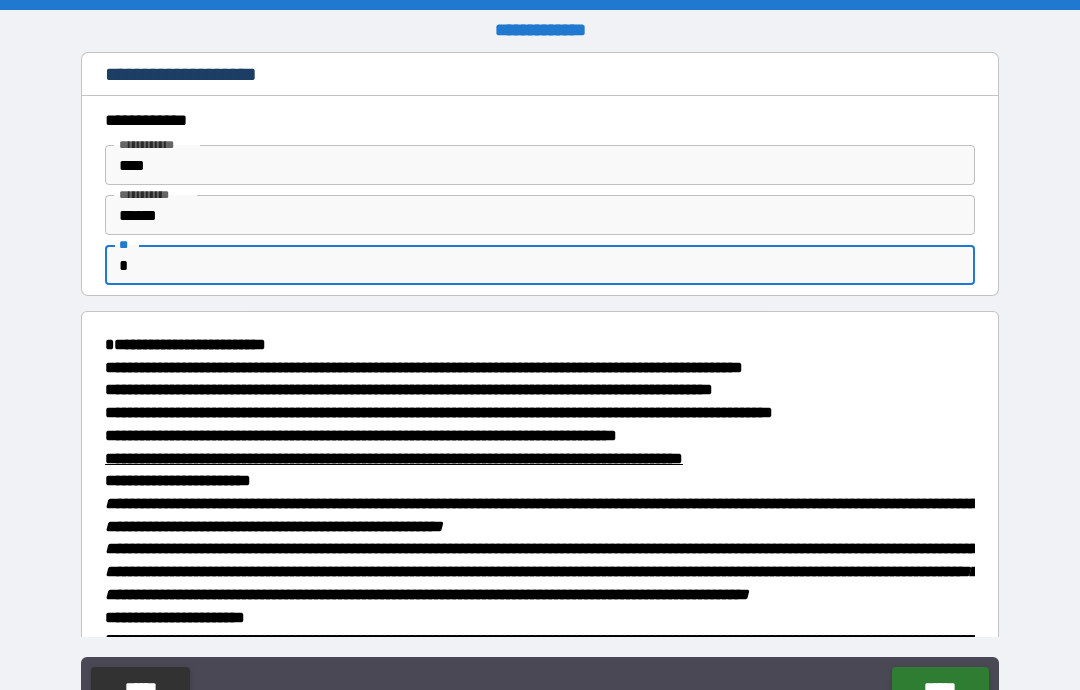 type on "*" 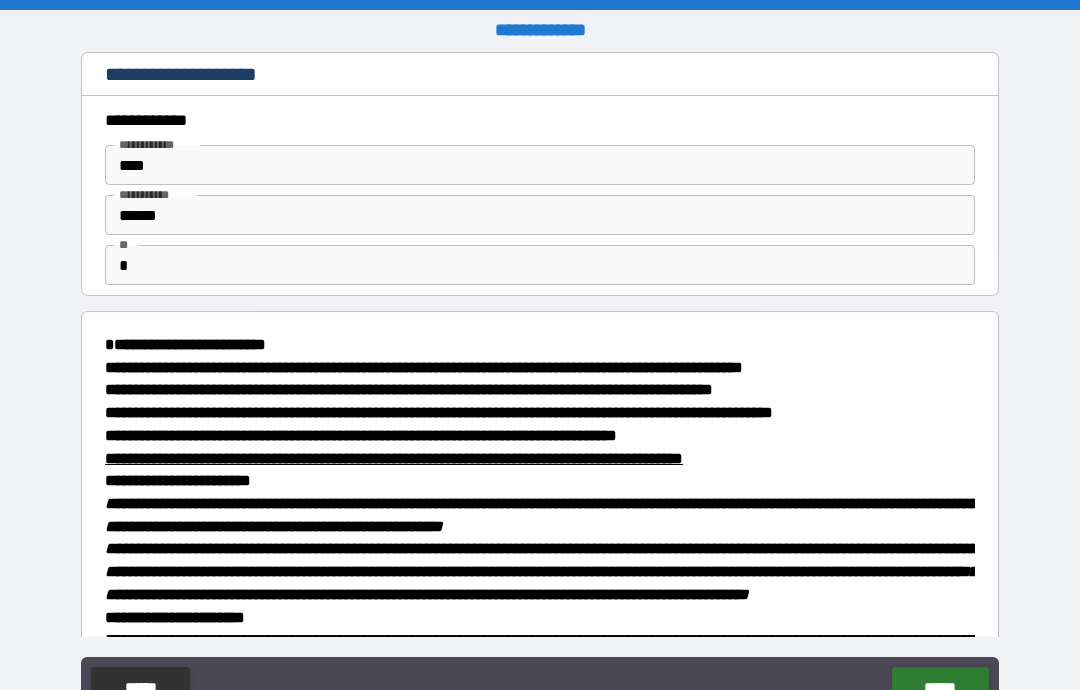click on "******" at bounding box center [940, 687] 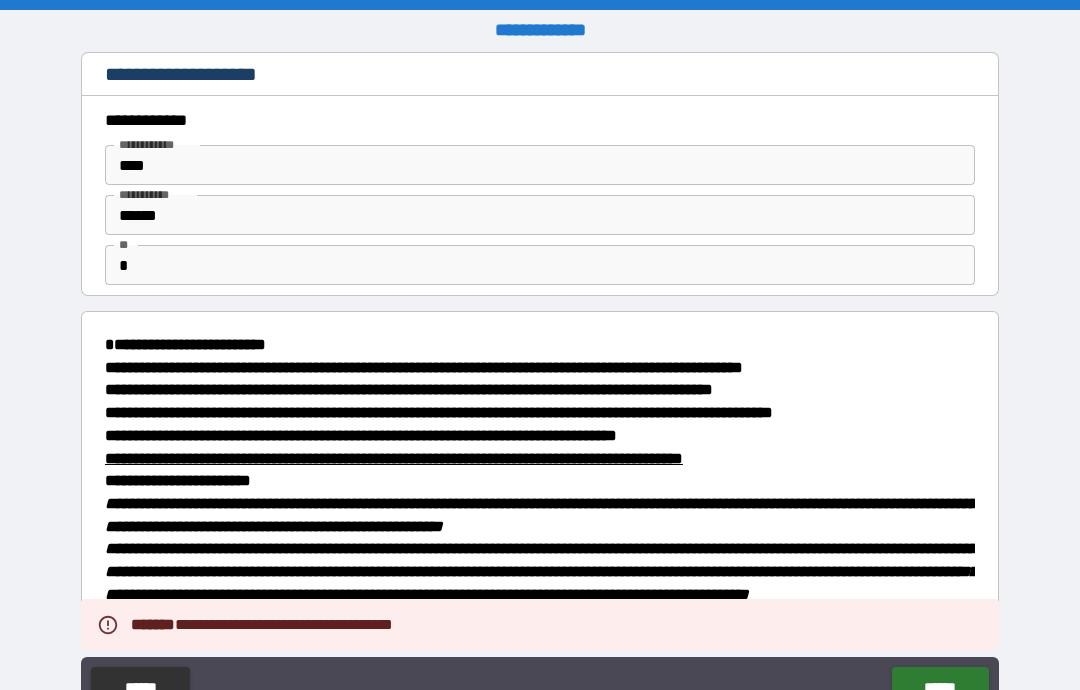 click on "******" at bounding box center (940, 687) 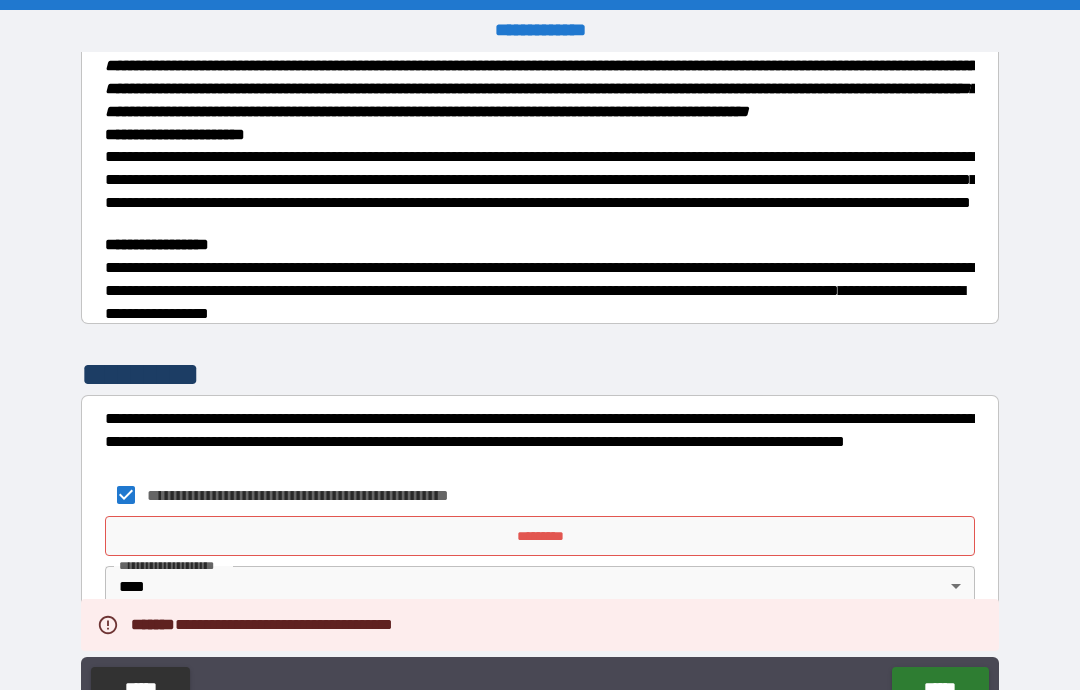 scroll, scrollTop: 495, scrollLeft: 0, axis: vertical 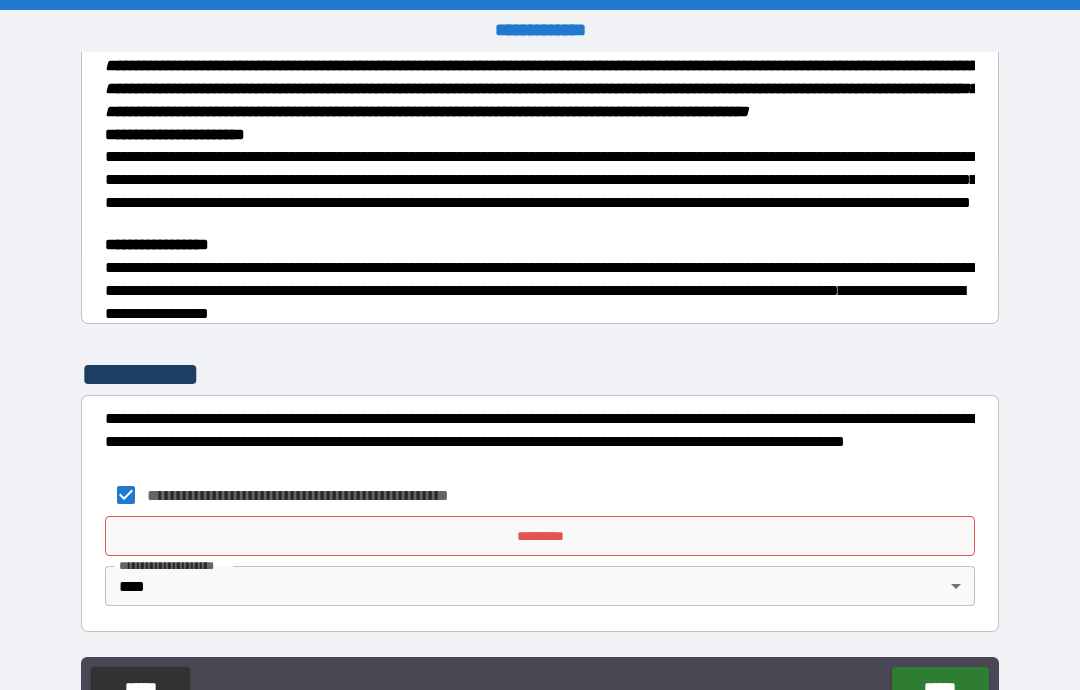 click on "*********" at bounding box center [540, 536] 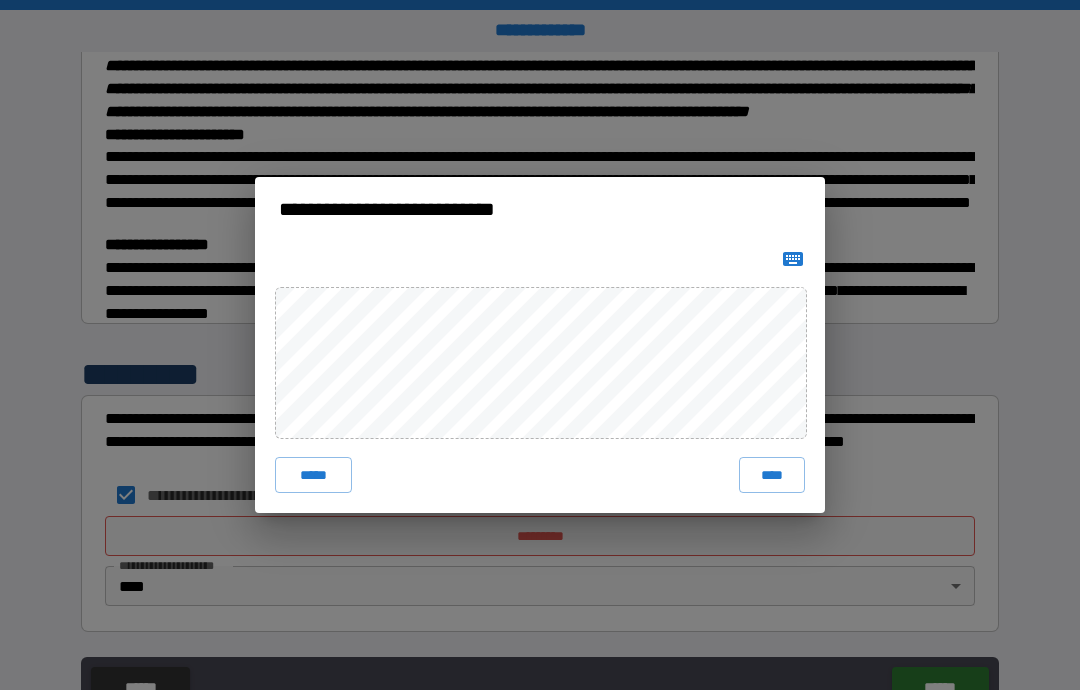 click on "****" at bounding box center [772, 475] 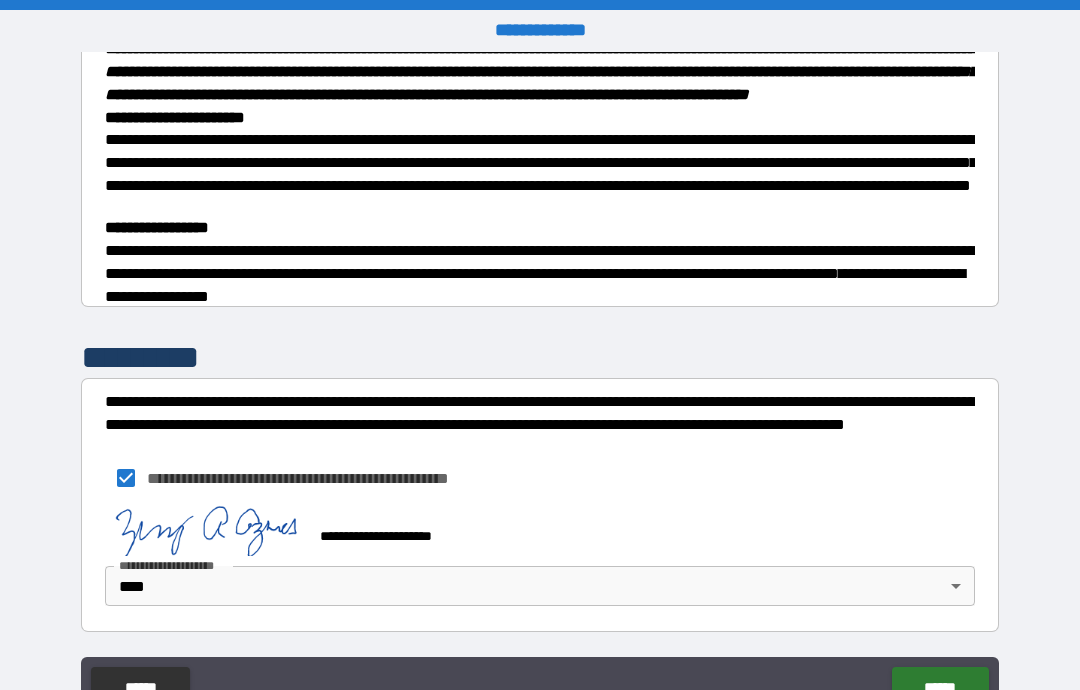 scroll, scrollTop: 512, scrollLeft: 0, axis: vertical 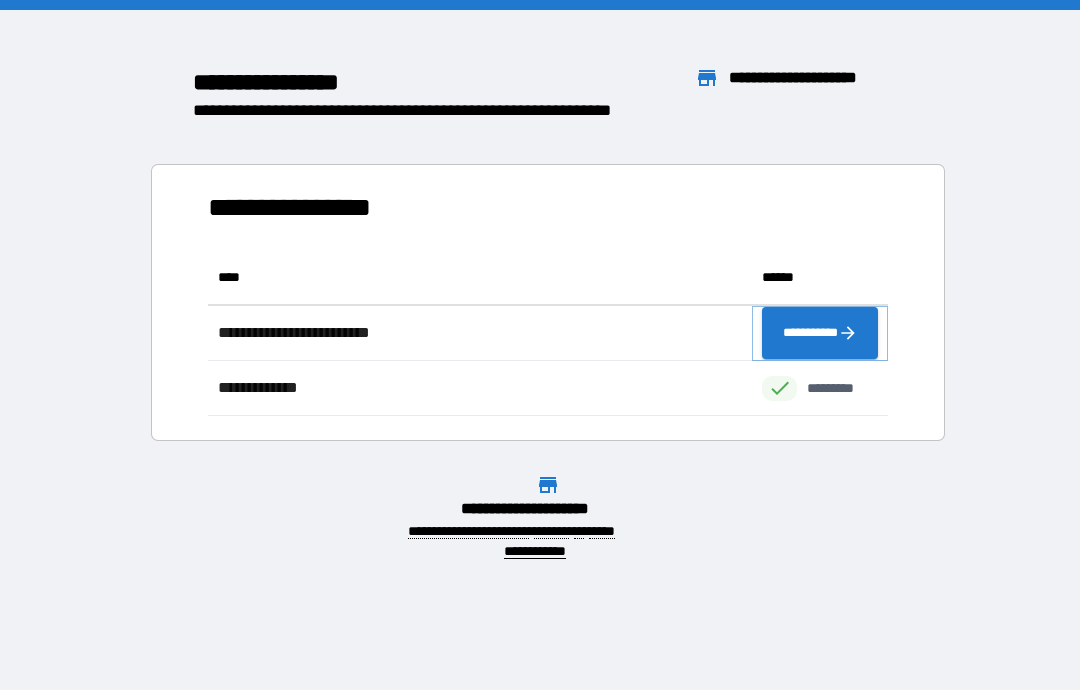 click on "**********" at bounding box center (820, 333) 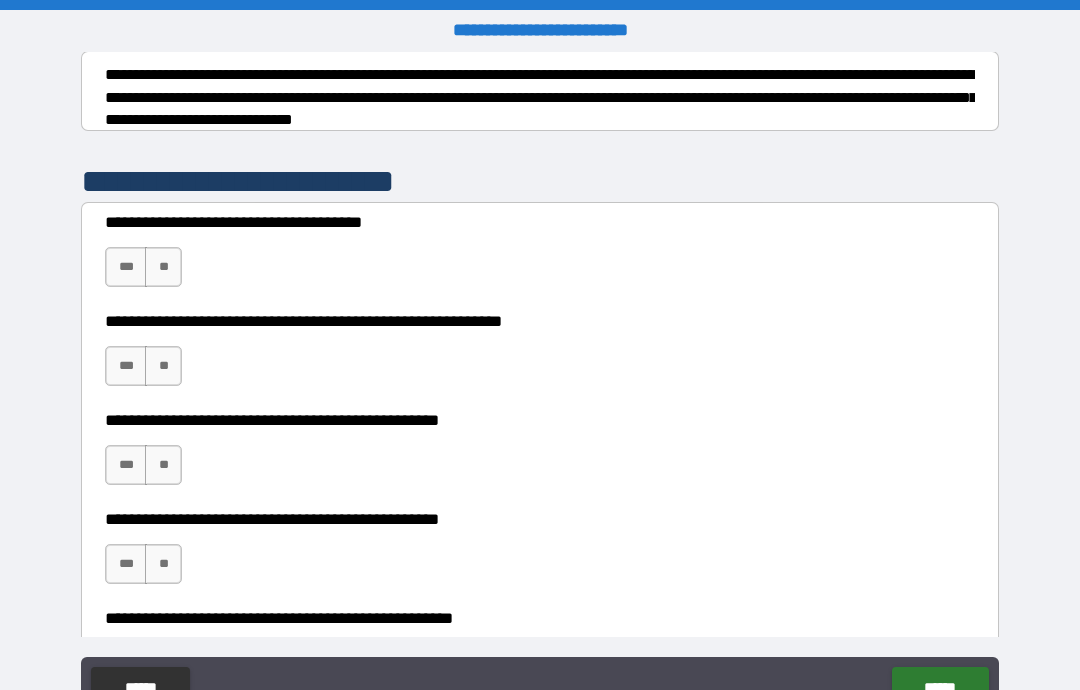 scroll, scrollTop: 318, scrollLeft: 0, axis: vertical 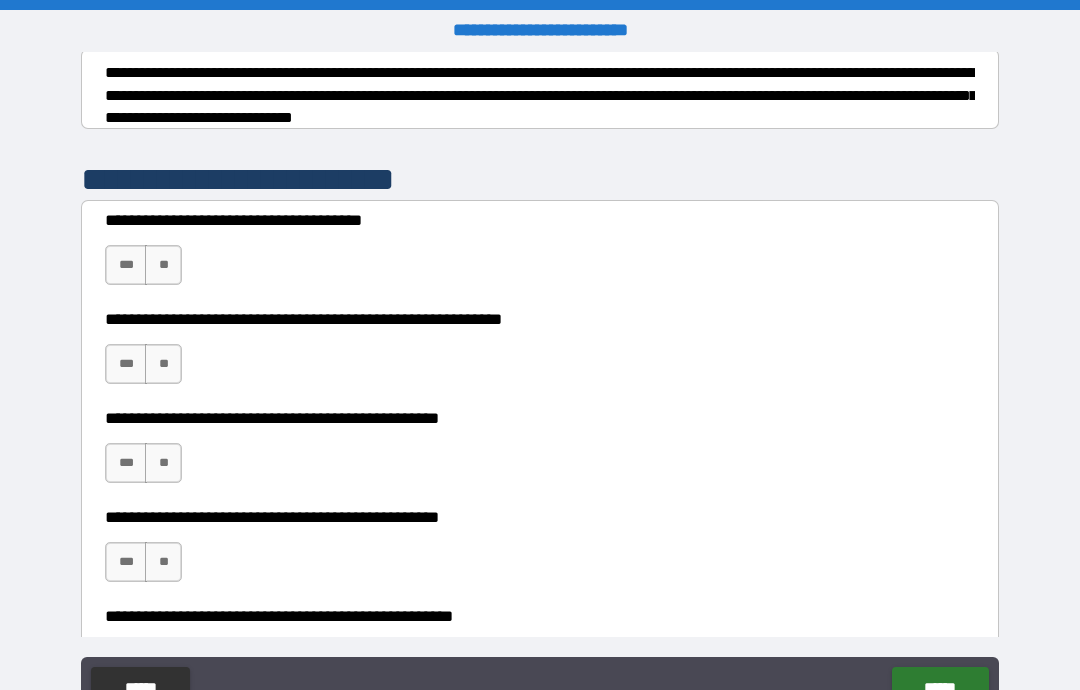 click on "**" at bounding box center (163, 364) 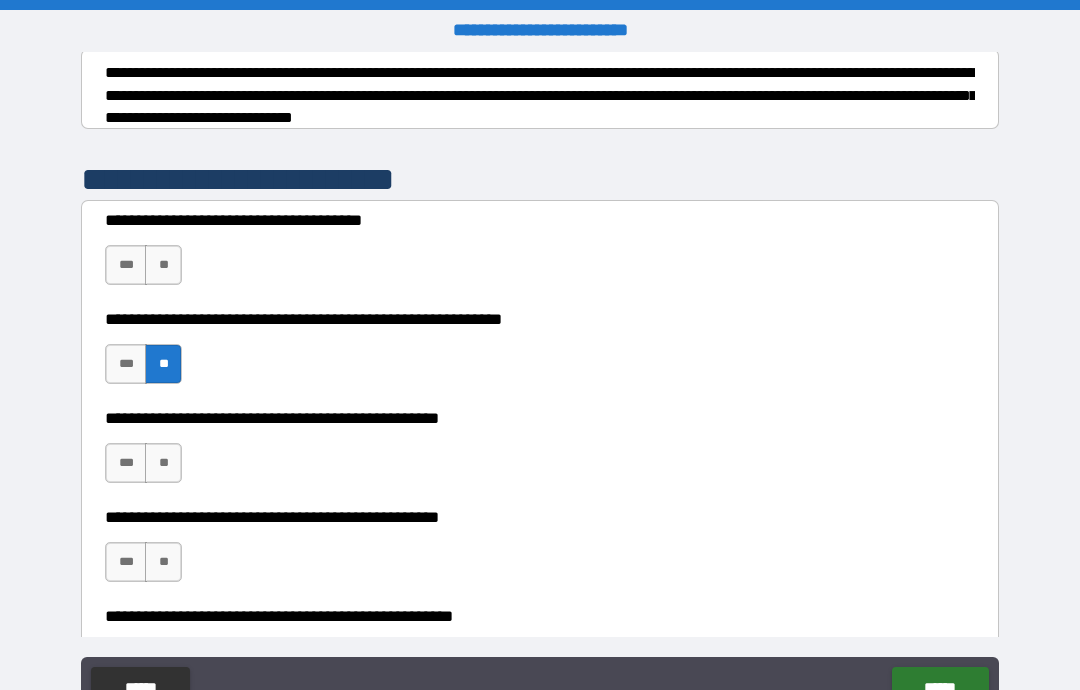 click on "***" at bounding box center (126, 265) 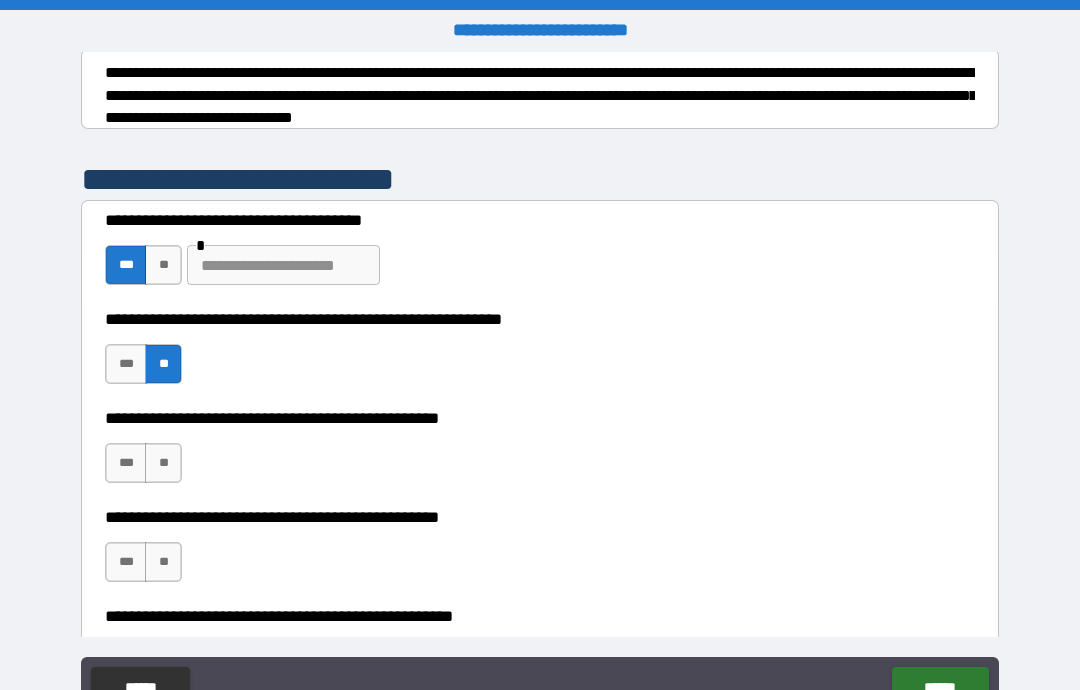 click on "**" at bounding box center [163, 463] 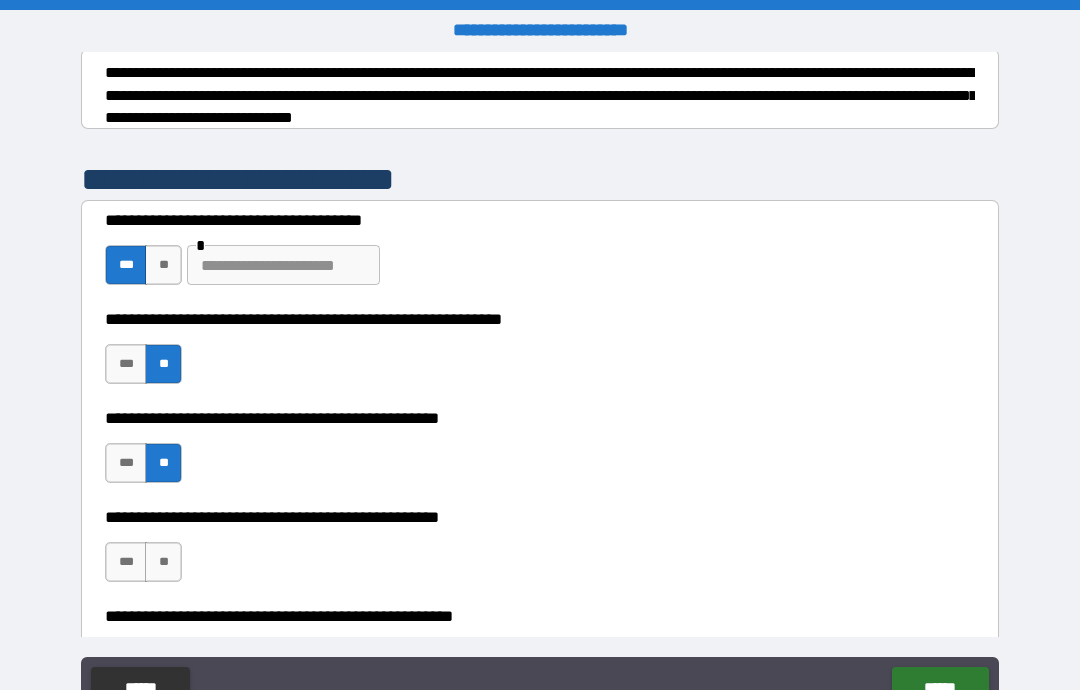 click on "**" at bounding box center (163, 562) 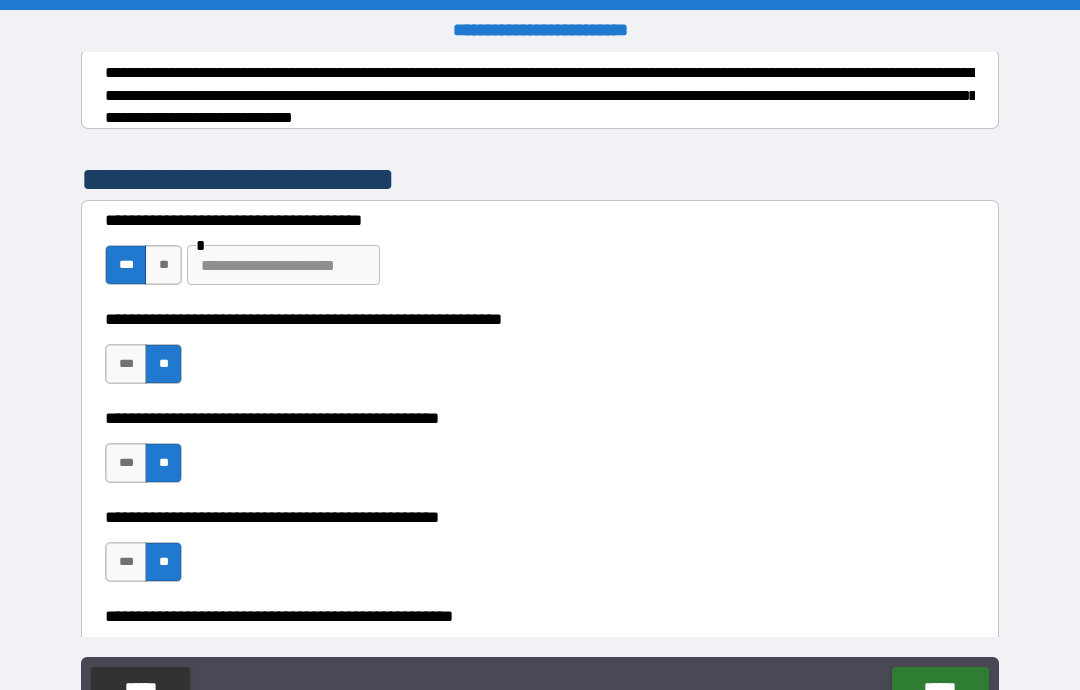 click on "***" at bounding box center (126, 562) 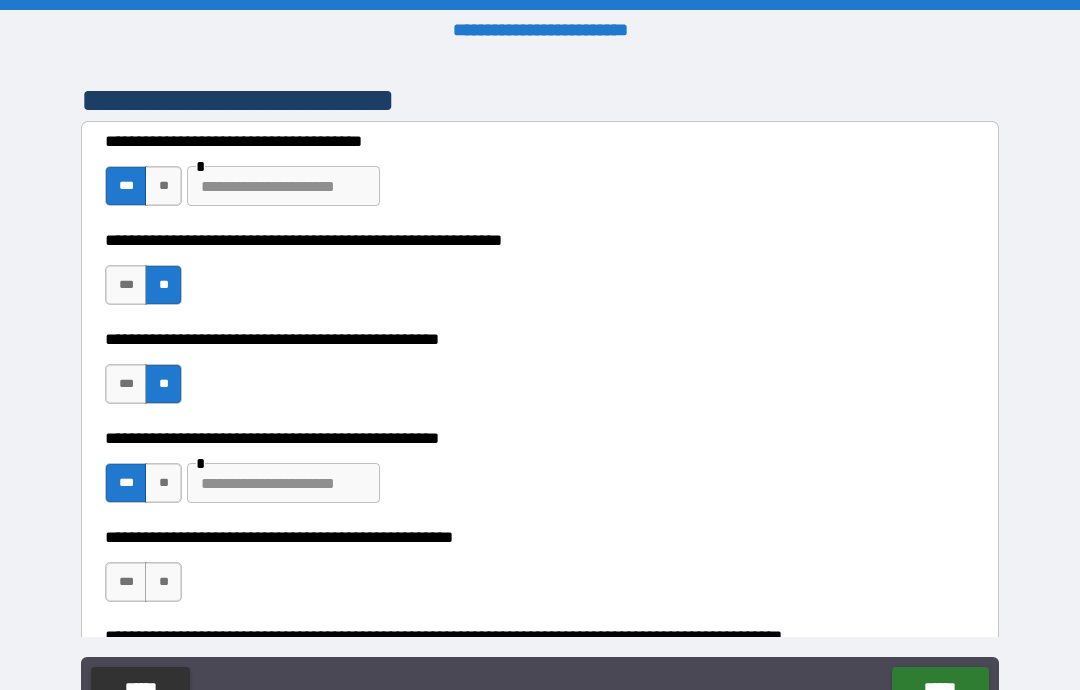 scroll, scrollTop: 403, scrollLeft: 0, axis: vertical 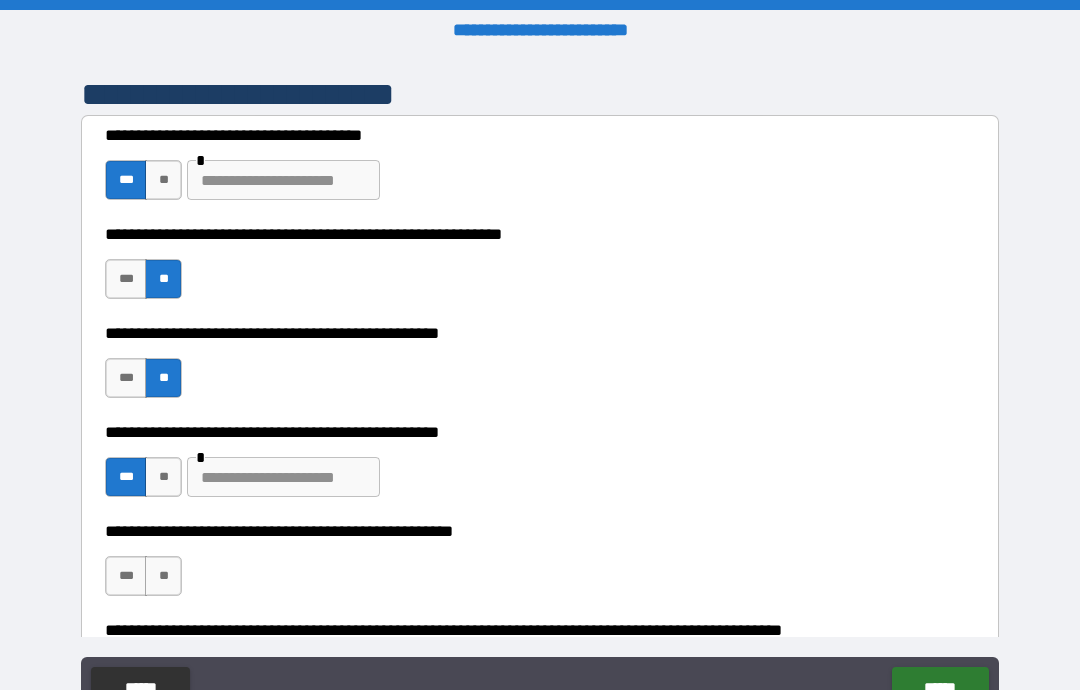 click on "**" at bounding box center (163, 576) 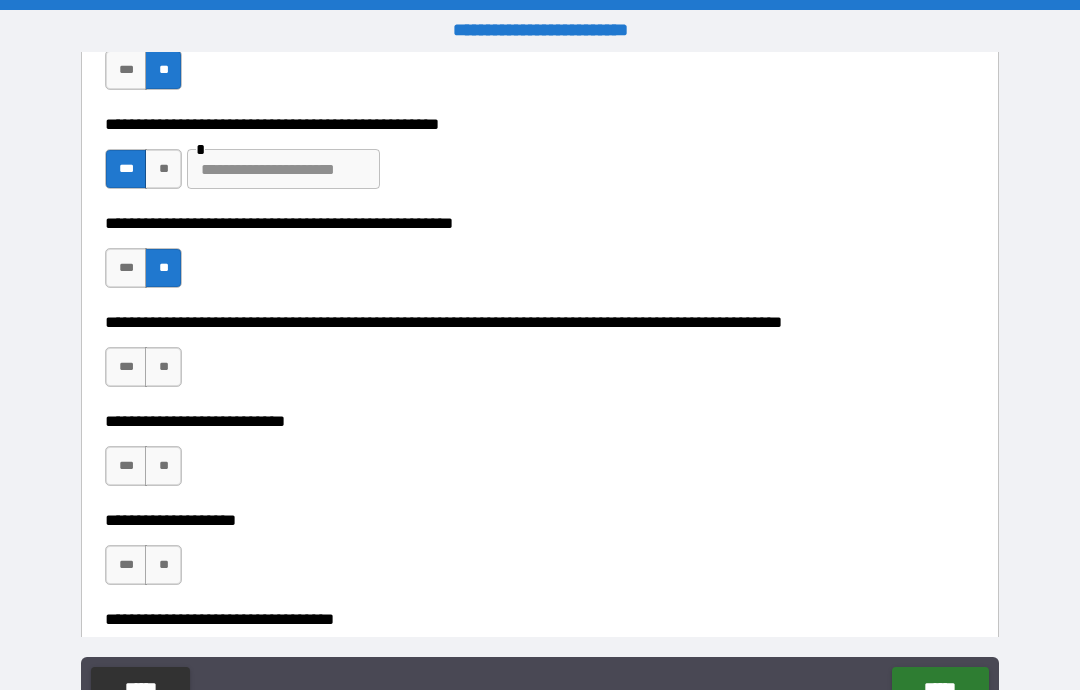 scroll, scrollTop: 712, scrollLeft: 0, axis: vertical 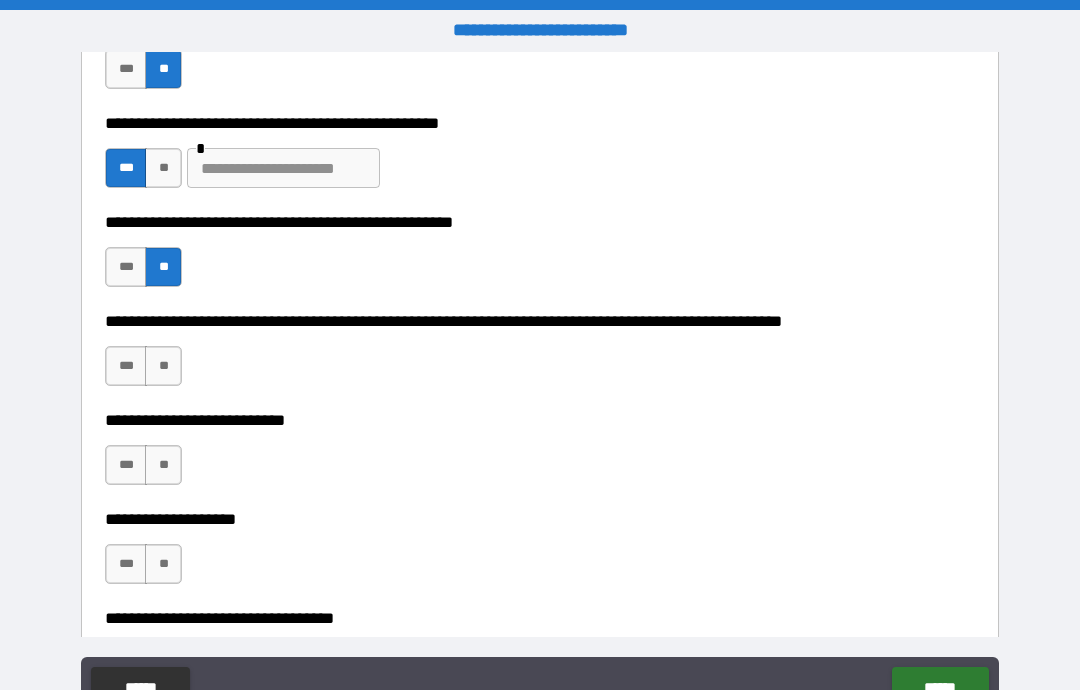 click on "**" at bounding box center [163, 366] 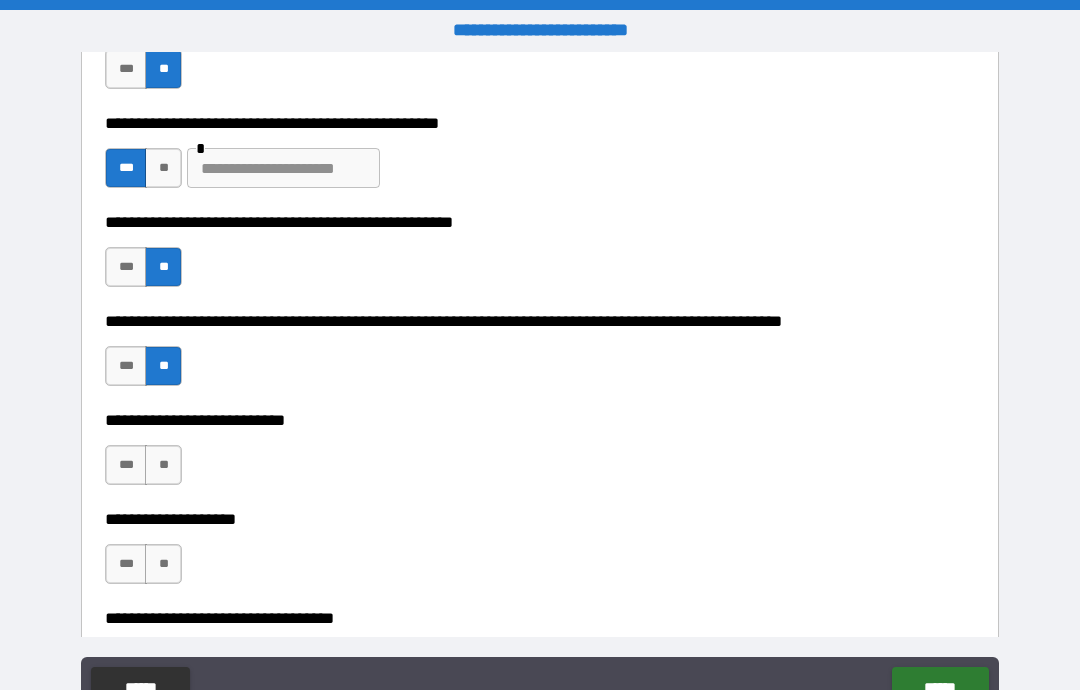 click on "**" at bounding box center (163, 465) 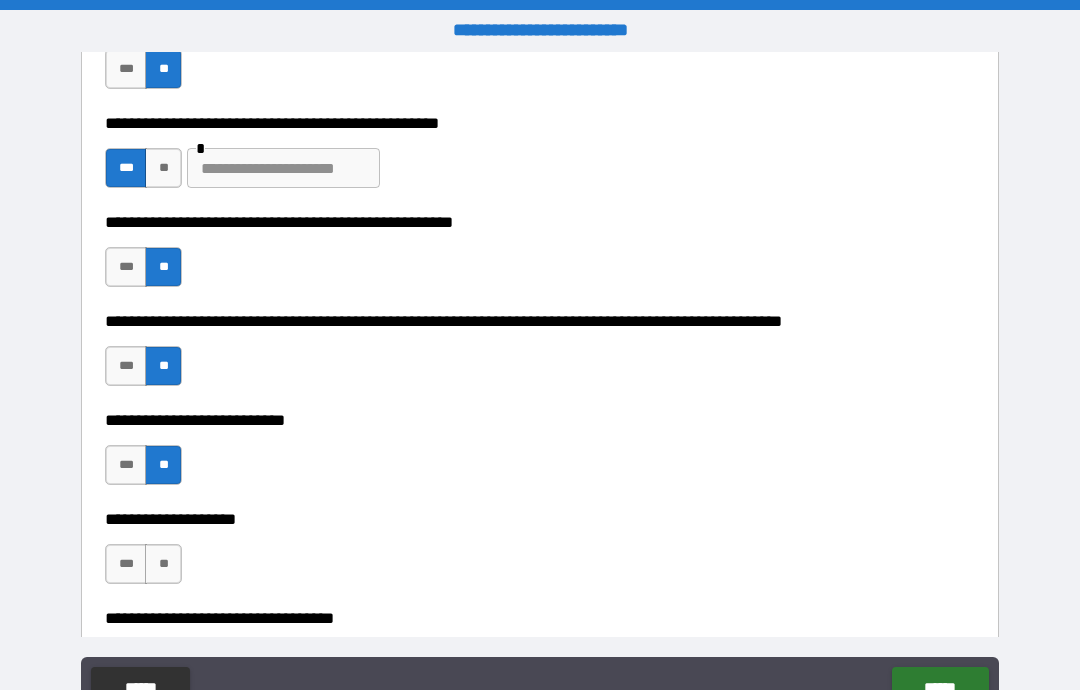 scroll, scrollTop: 791, scrollLeft: 0, axis: vertical 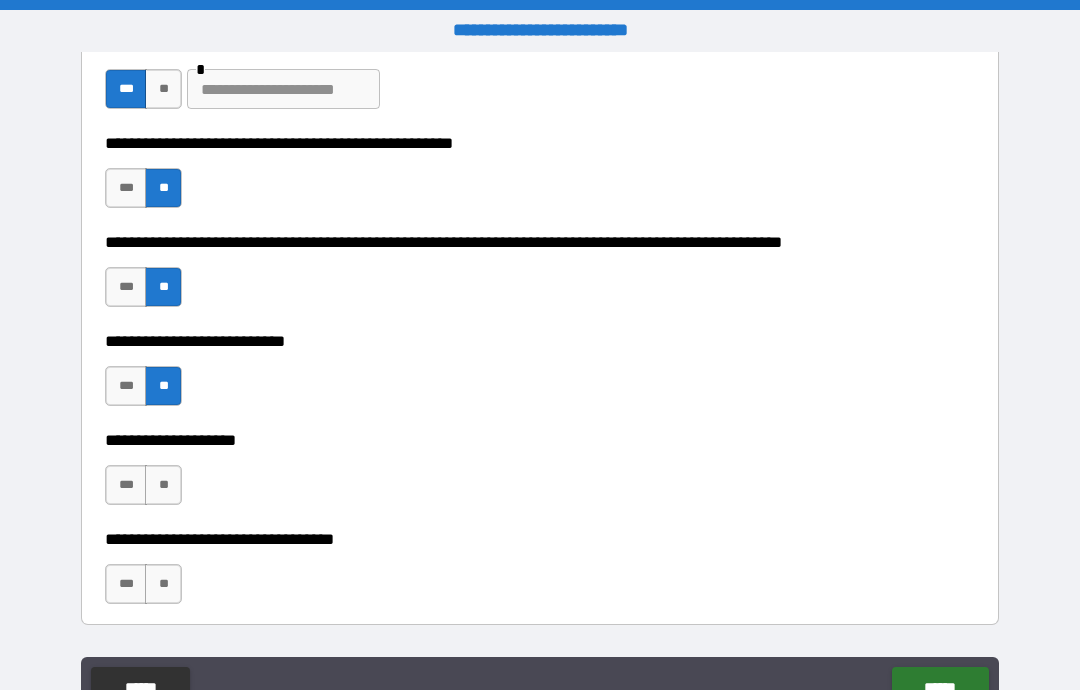 click on "**" at bounding box center (163, 485) 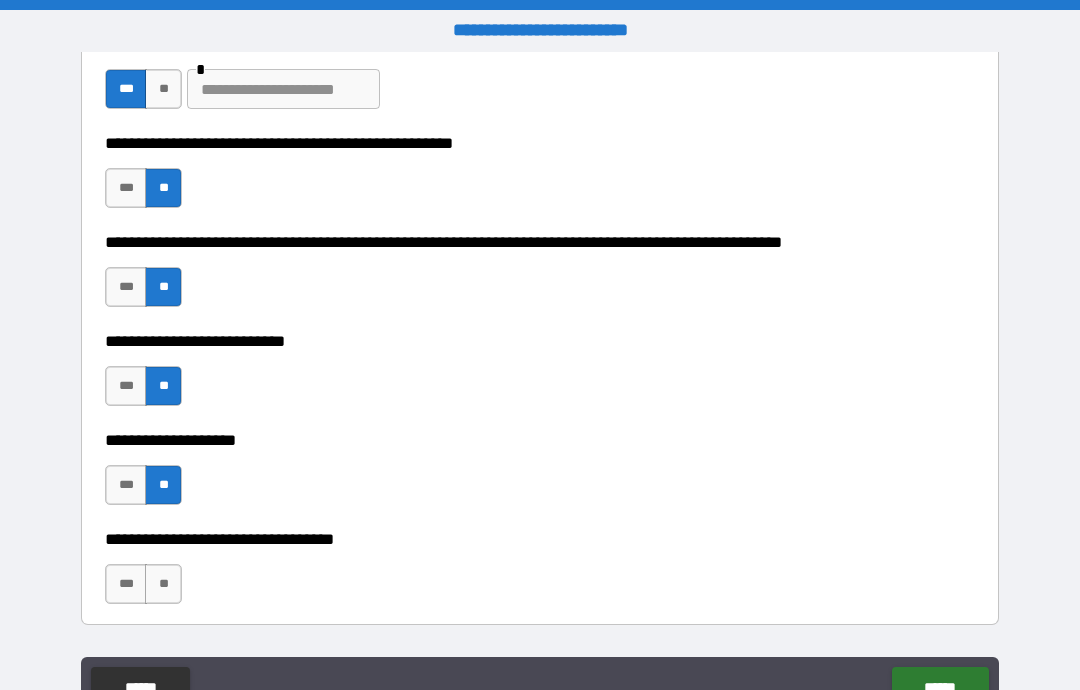 click on "**" at bounding box center (163, 584) 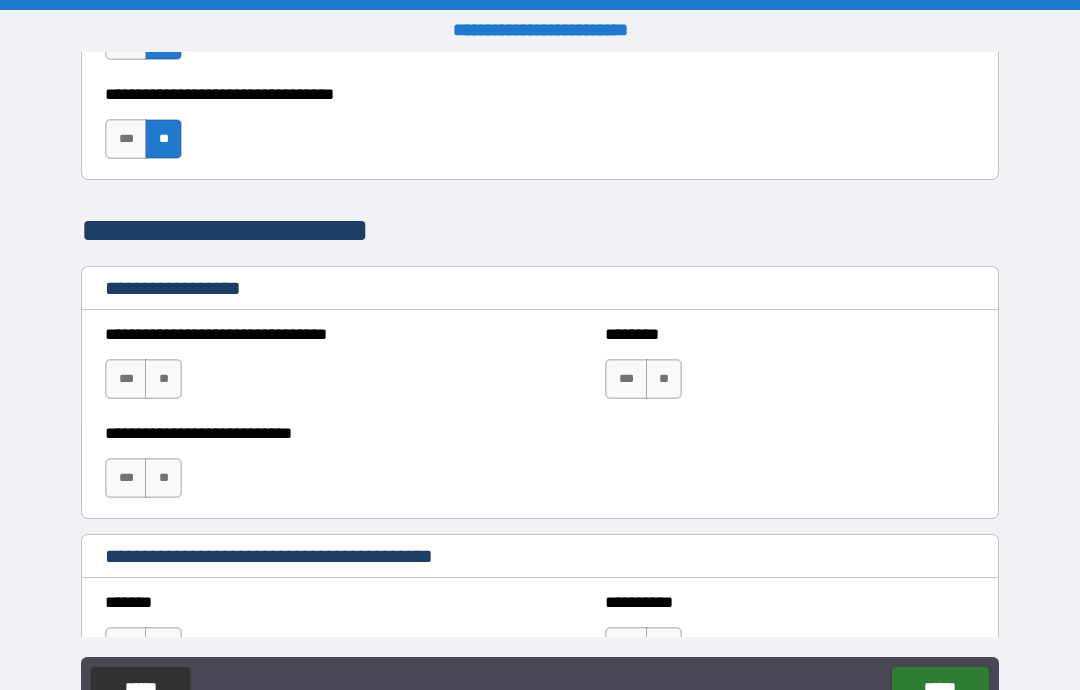 scroll, scrollTop: 1238, scrollLeft: 0, axis: vertical 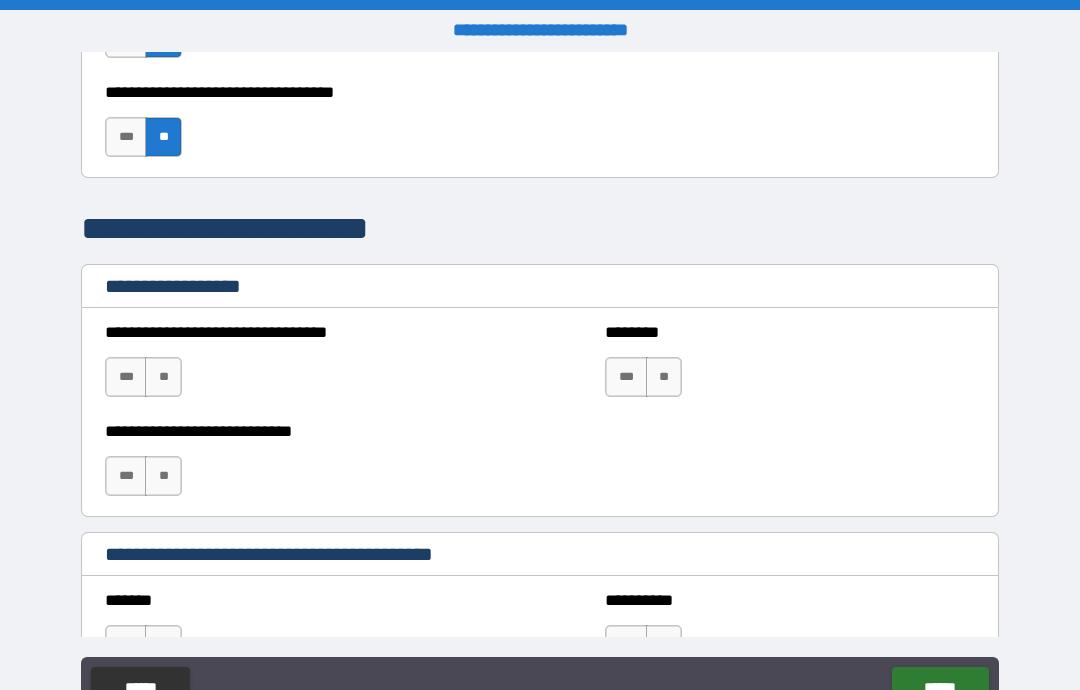 click on "**" at bounding box center [163, 377] 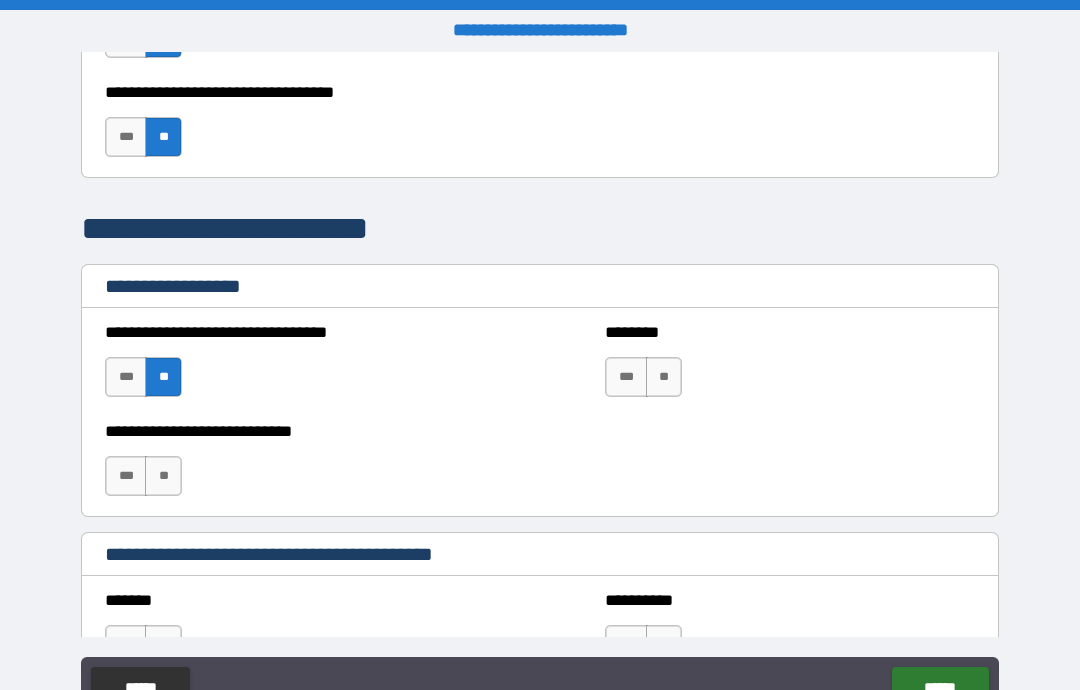 click on "**" at bounding box center (664, 377) 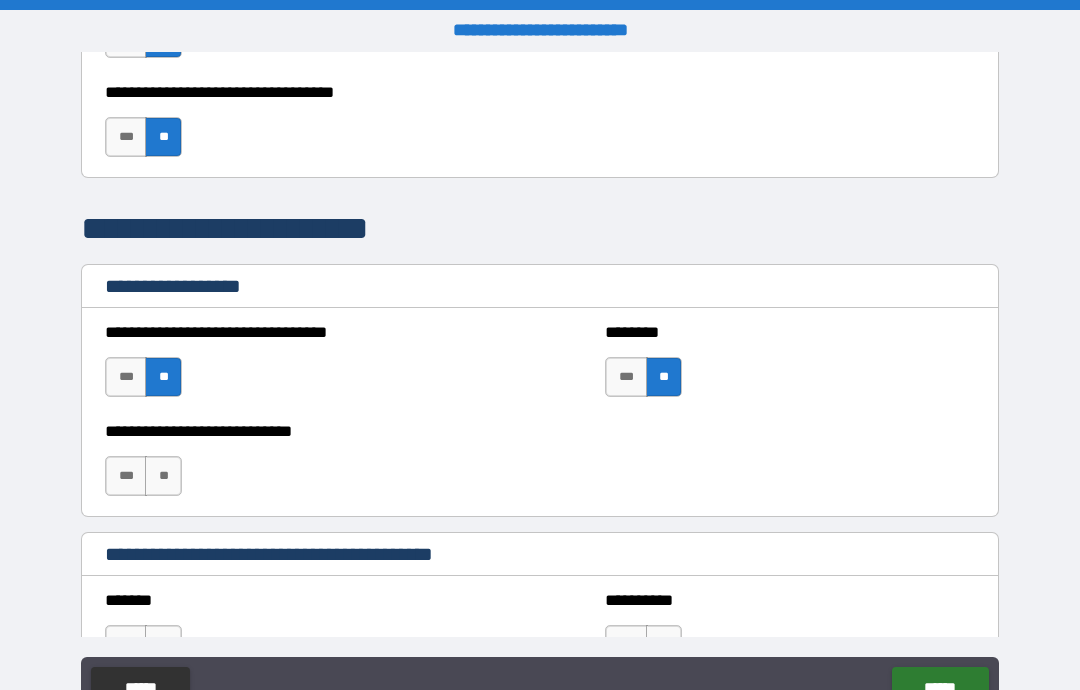 click on "**" at bounding box center (163, 476) 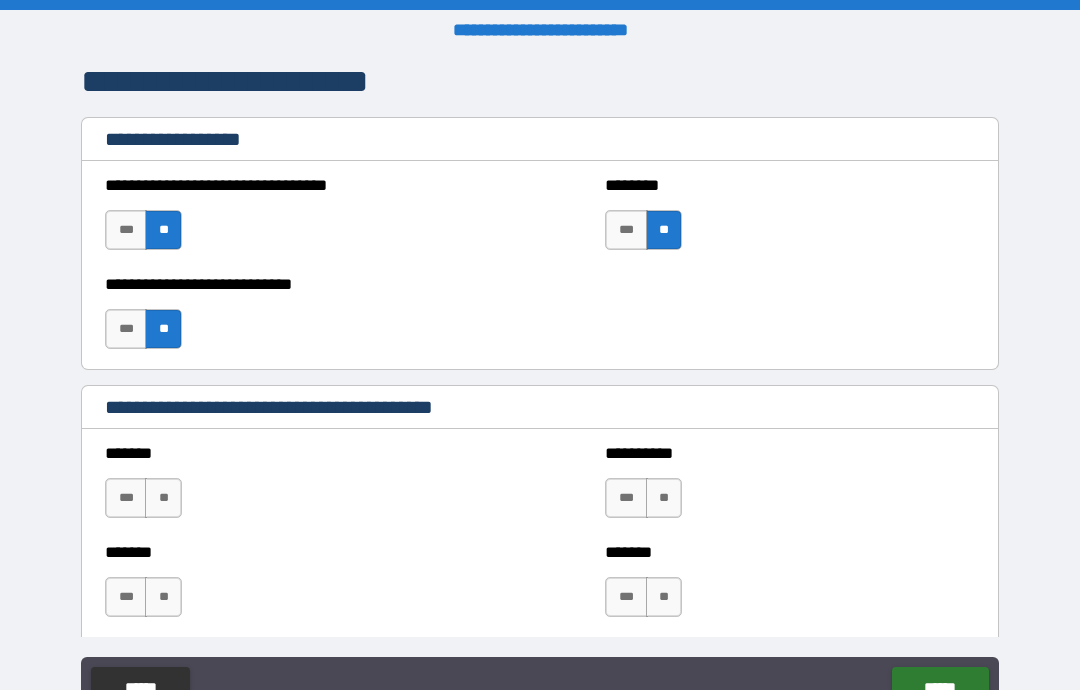 scroll, scrollTop: 1393, scrollLeft: 0, axis: vertical 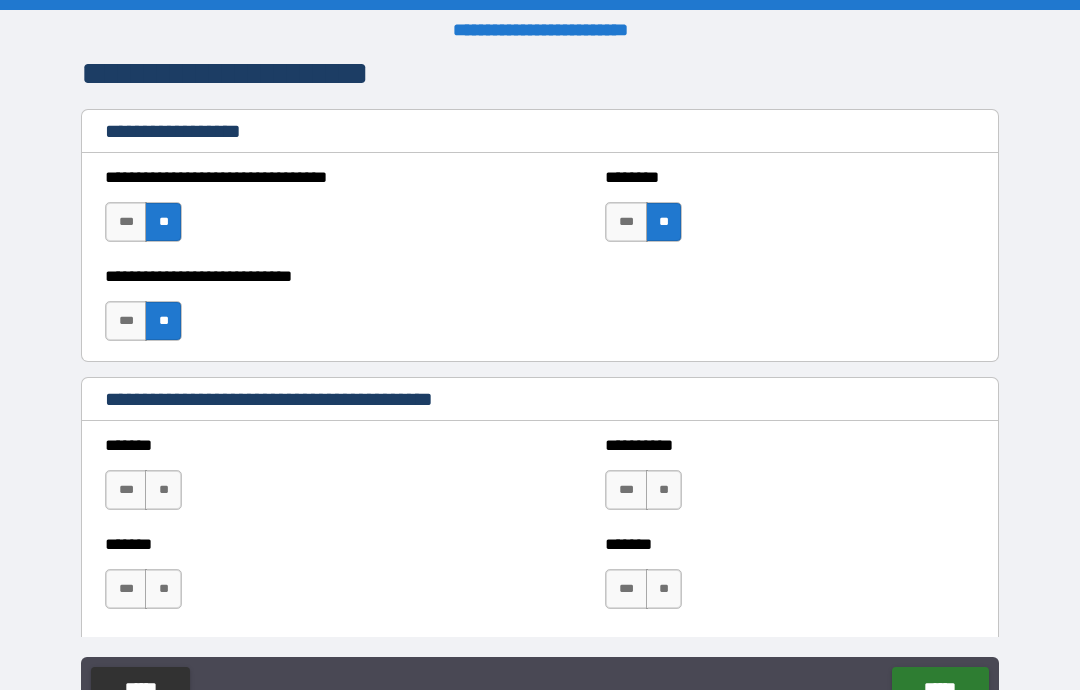 click on "***" at bounding box center [626, 490] 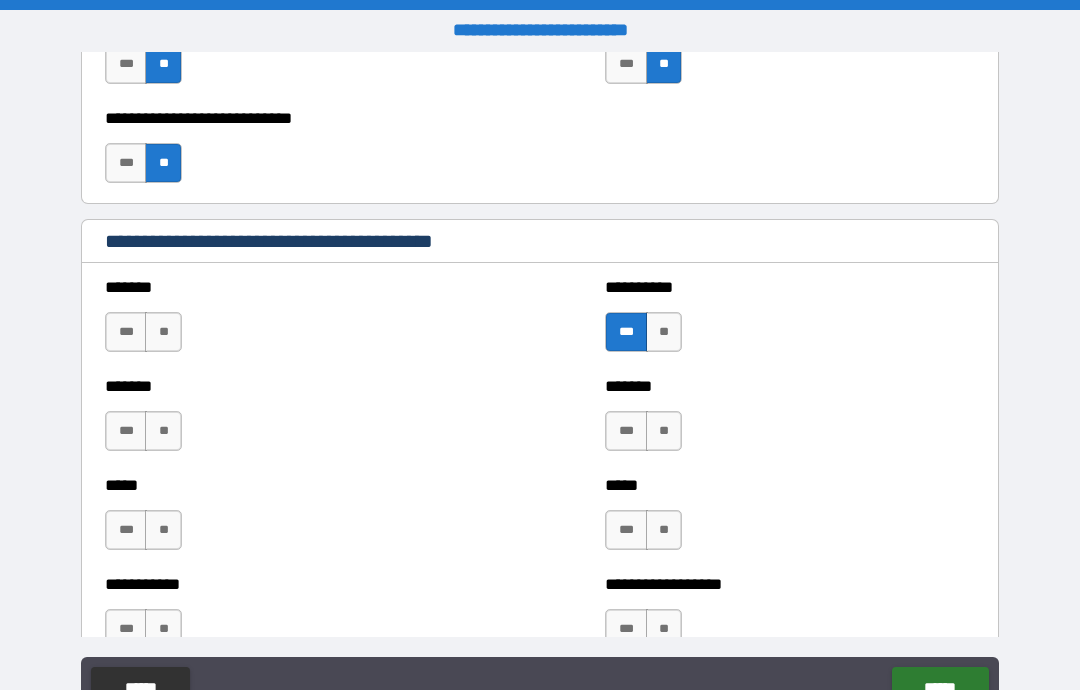 scroll, scrollTop: 1550, scrollLeft: 0, axis: vertical 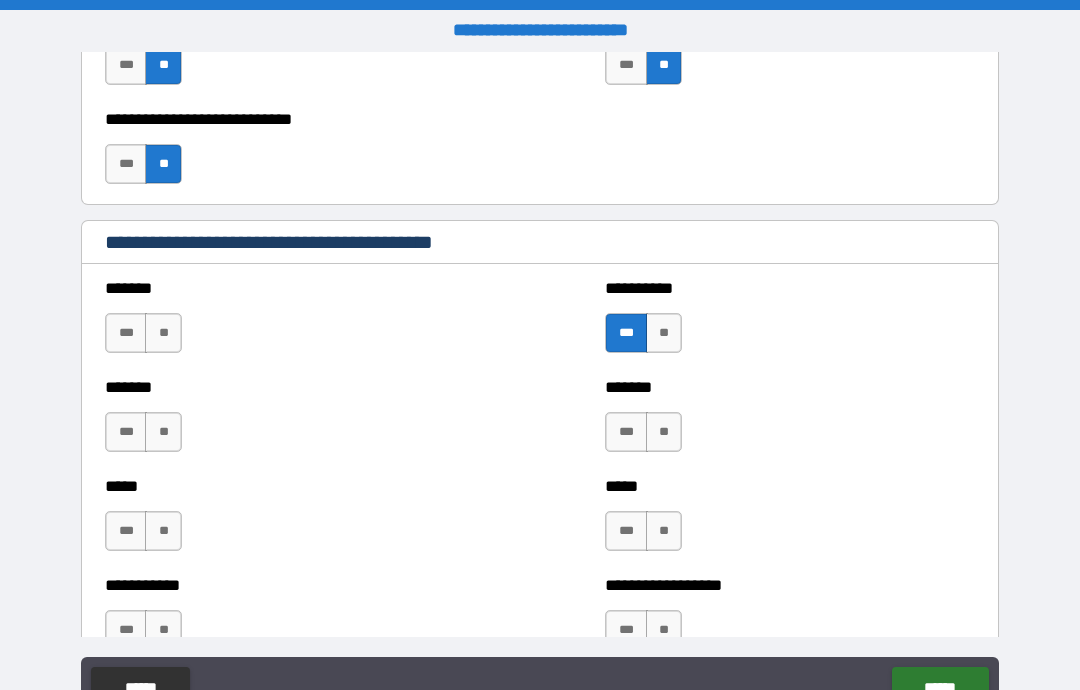 click on "**" at bounding box center (163, 333) 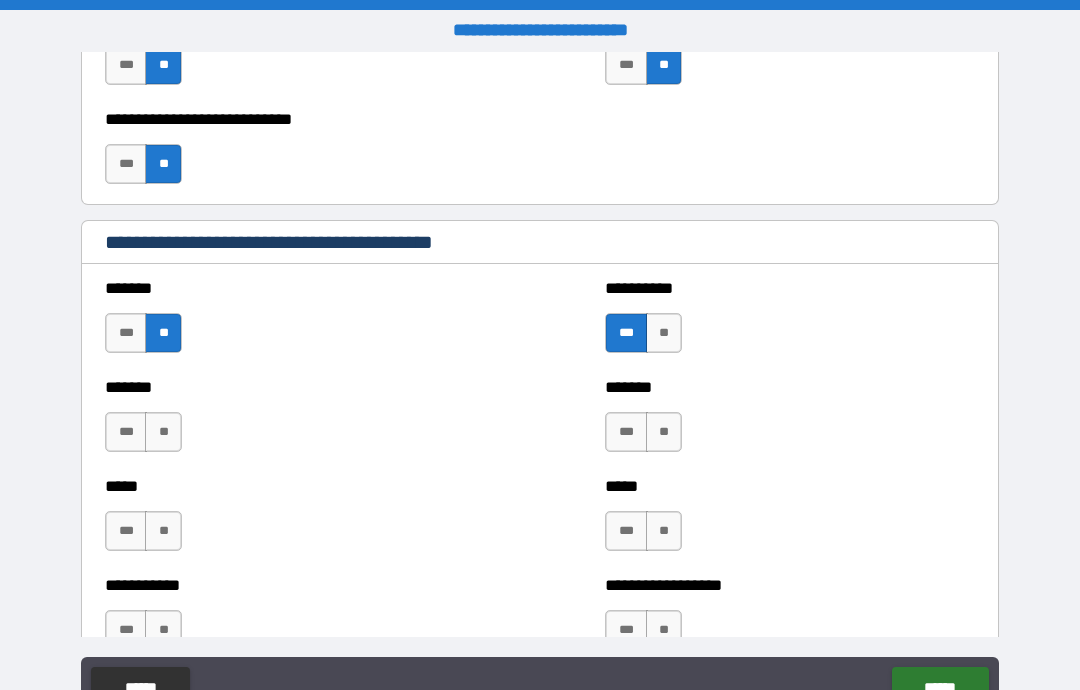 click on "**" at bounding box center [163, 432] 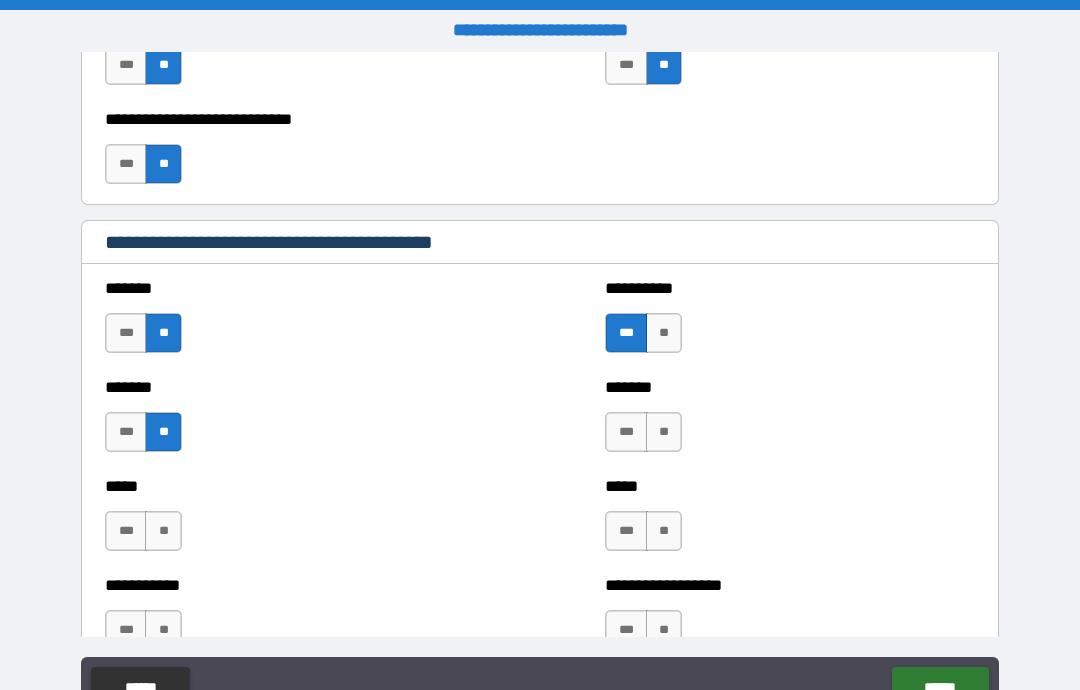 click on "**" at bounding box center (163, 531) 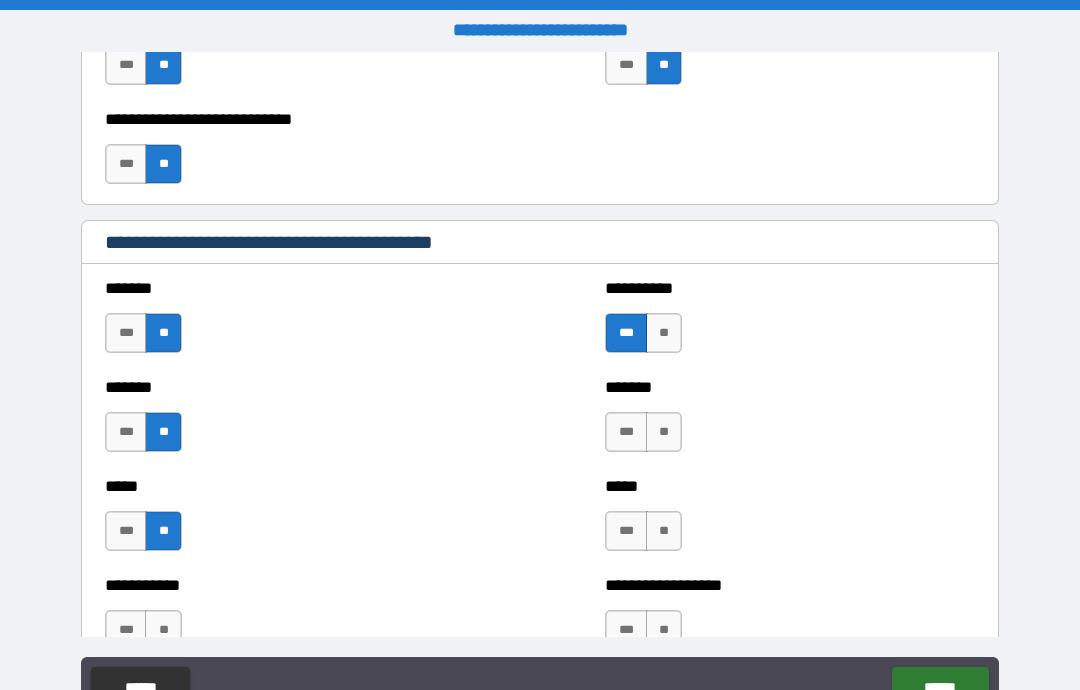click on "**" at bounding box center [163, 630] 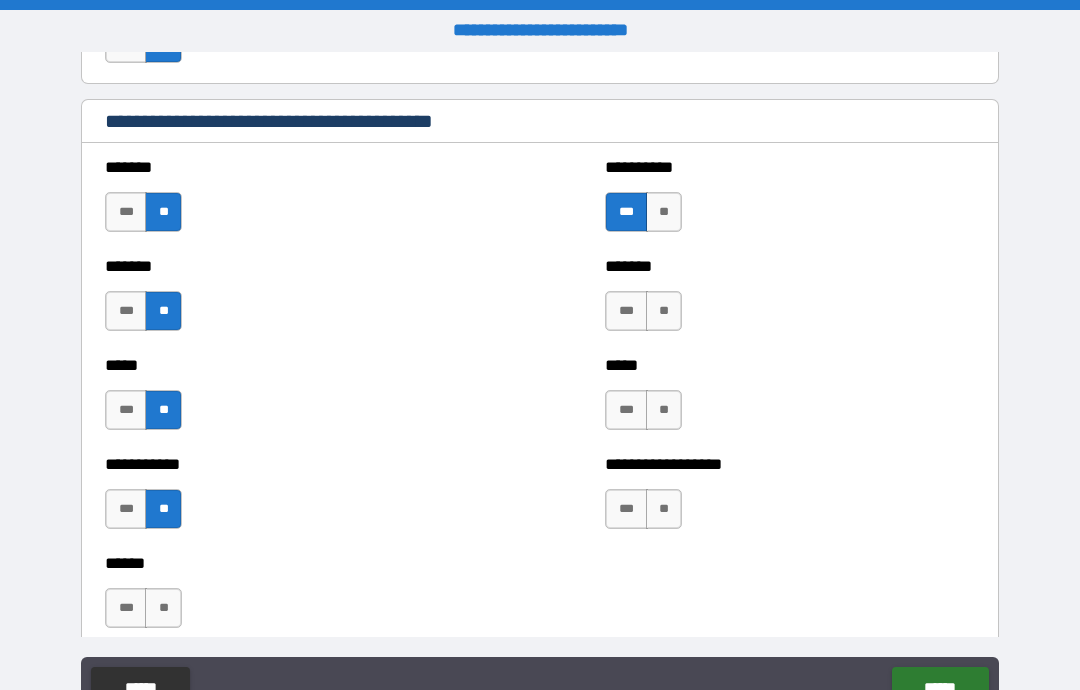 scroll, scrollTop: 1670, scrollLeft: 0, axis: vertical 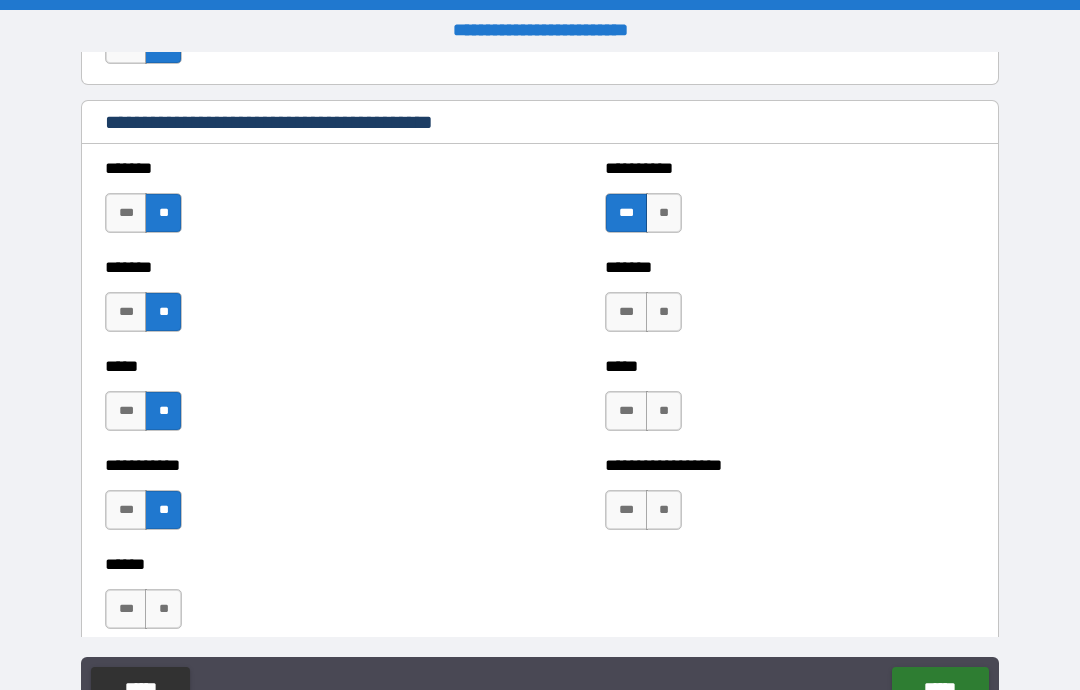 click on "**" at bounding box center [664, 510] 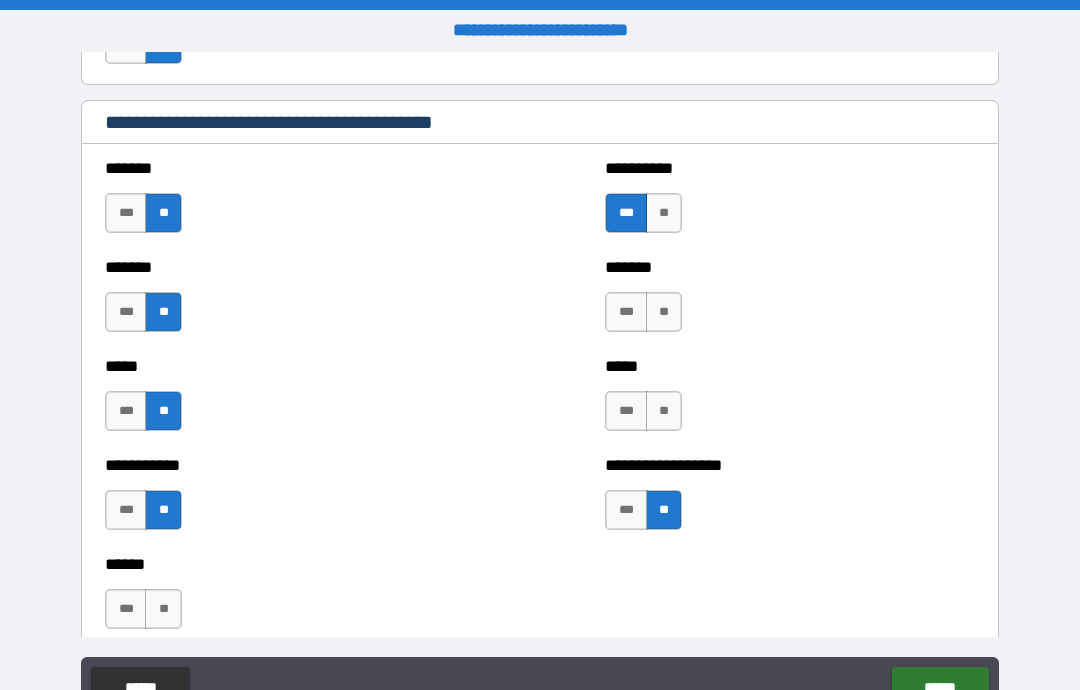 click on "**" at bounding box center [664, 411] 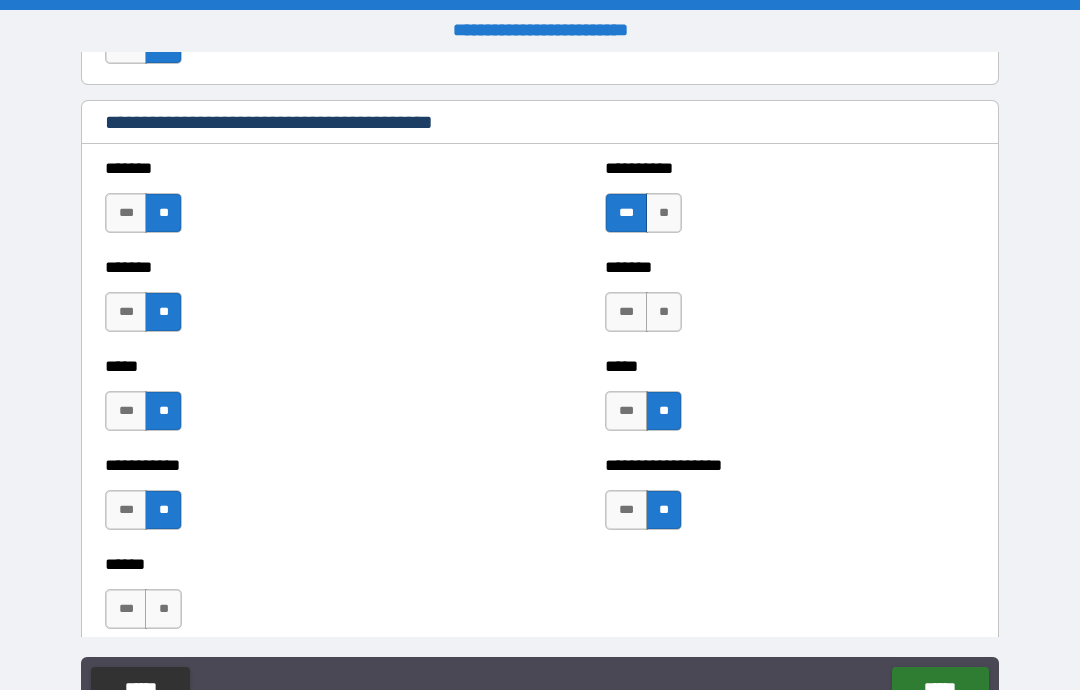 click on "**" at bounding box center (664, 312) 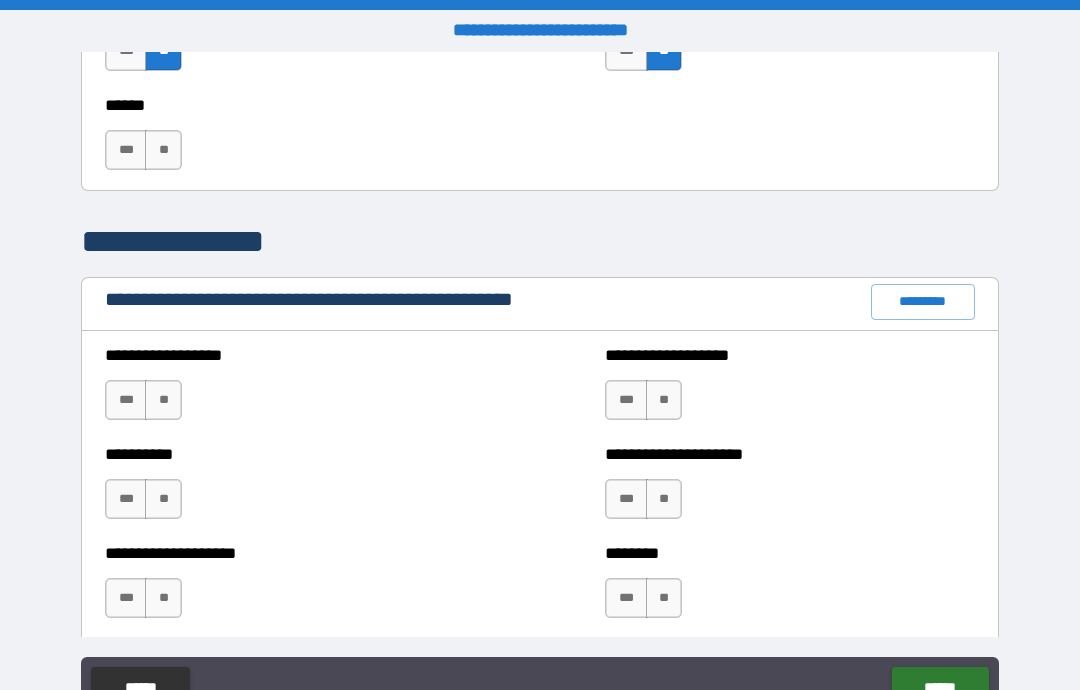 scroll, scrollTop: 2131, scrollLeft: 0, axis: vertical 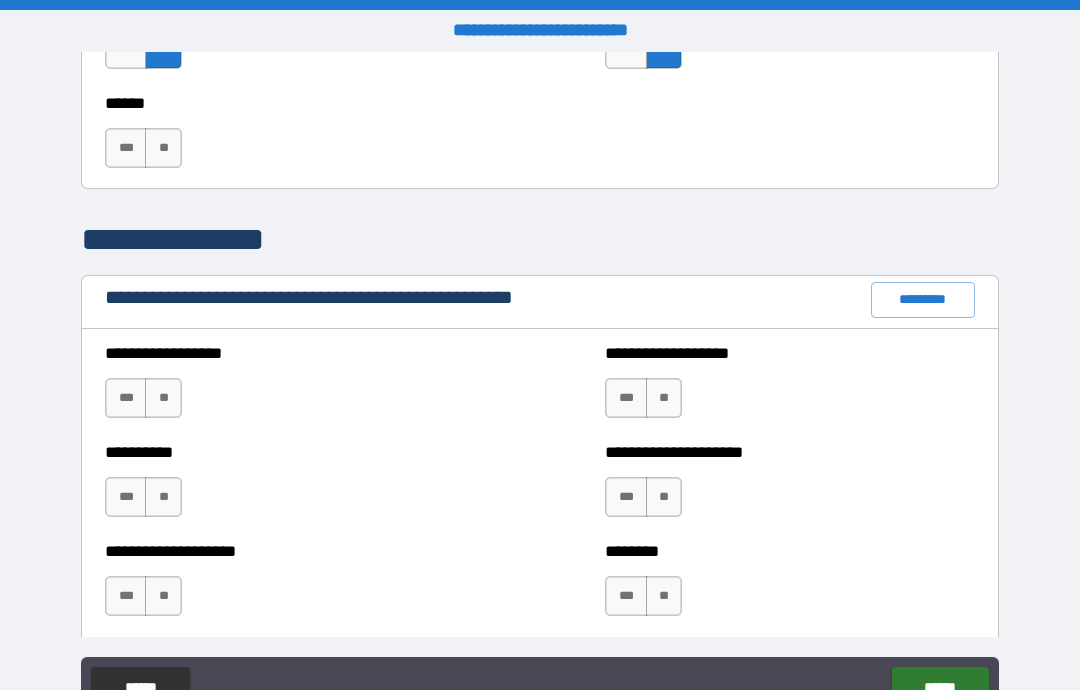 click on "**" at bounding box center (163, 398) 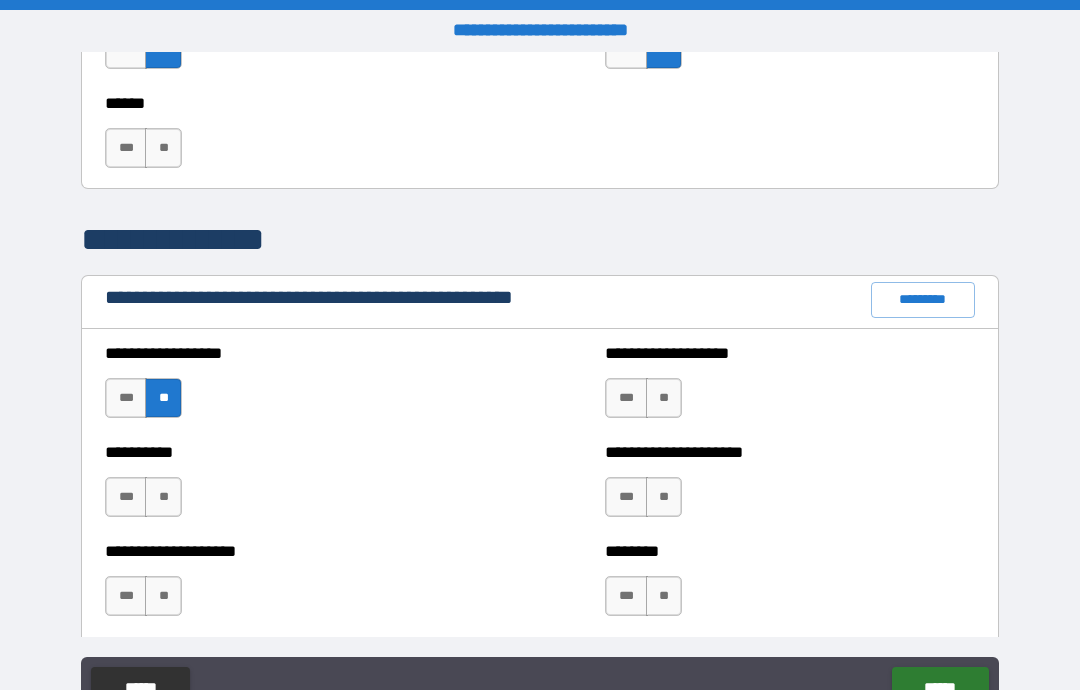 click on "**" at bounding box center (163, 497) 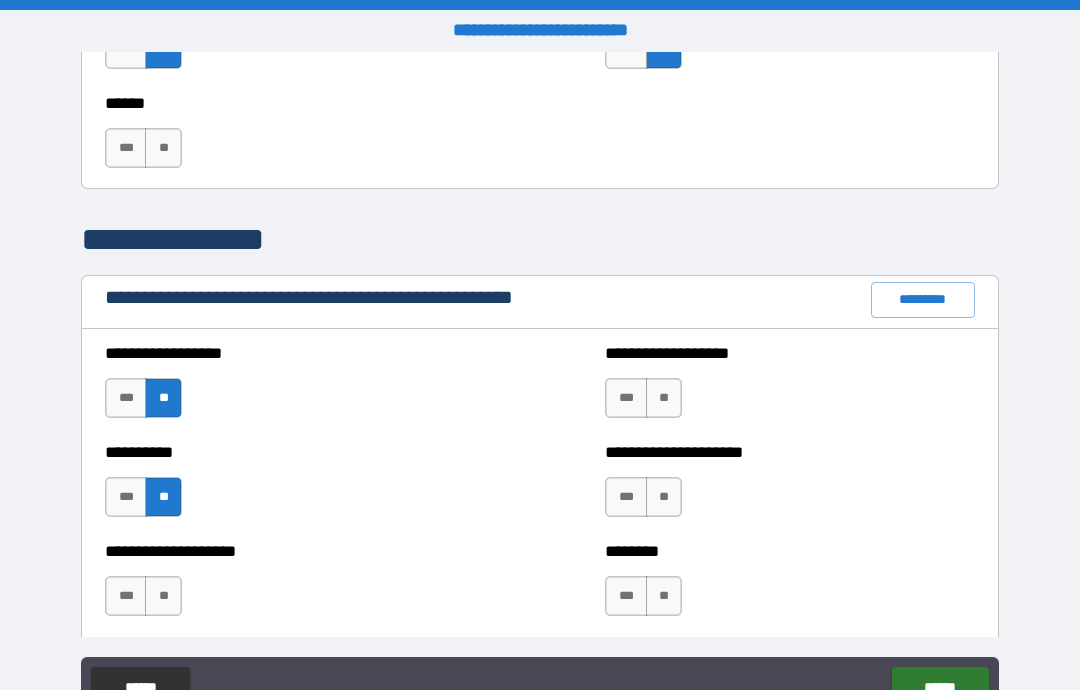 click on "**" at bounding box center (163, 596) 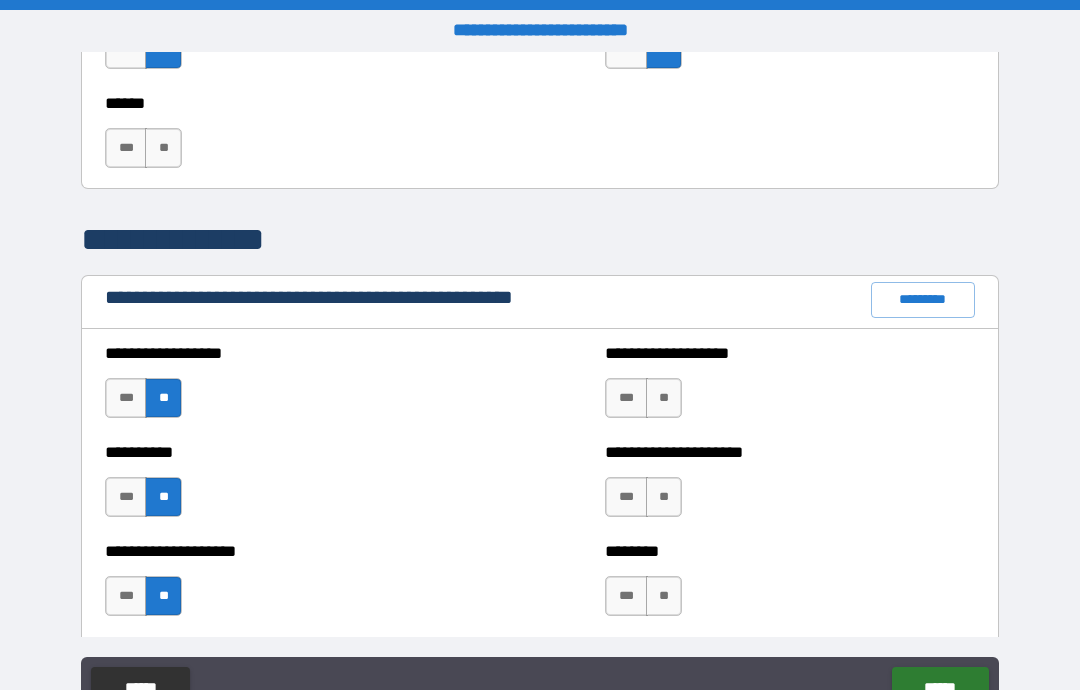 click on "**" at bounding box center (664, 398) 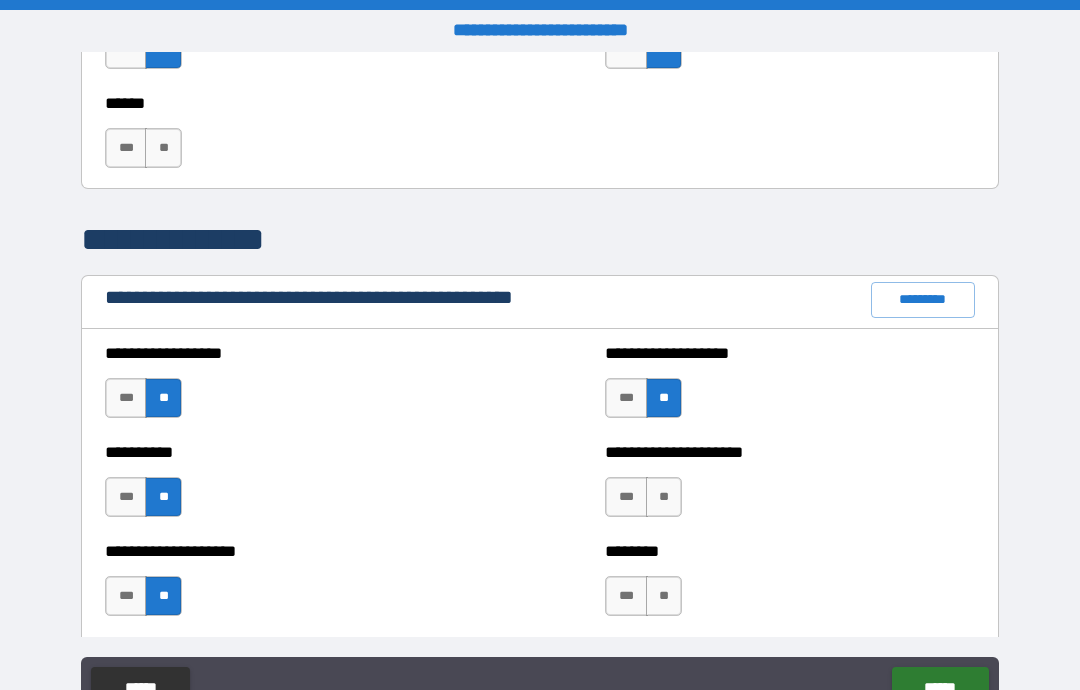 click on "**" at bounding box center [664, 497] 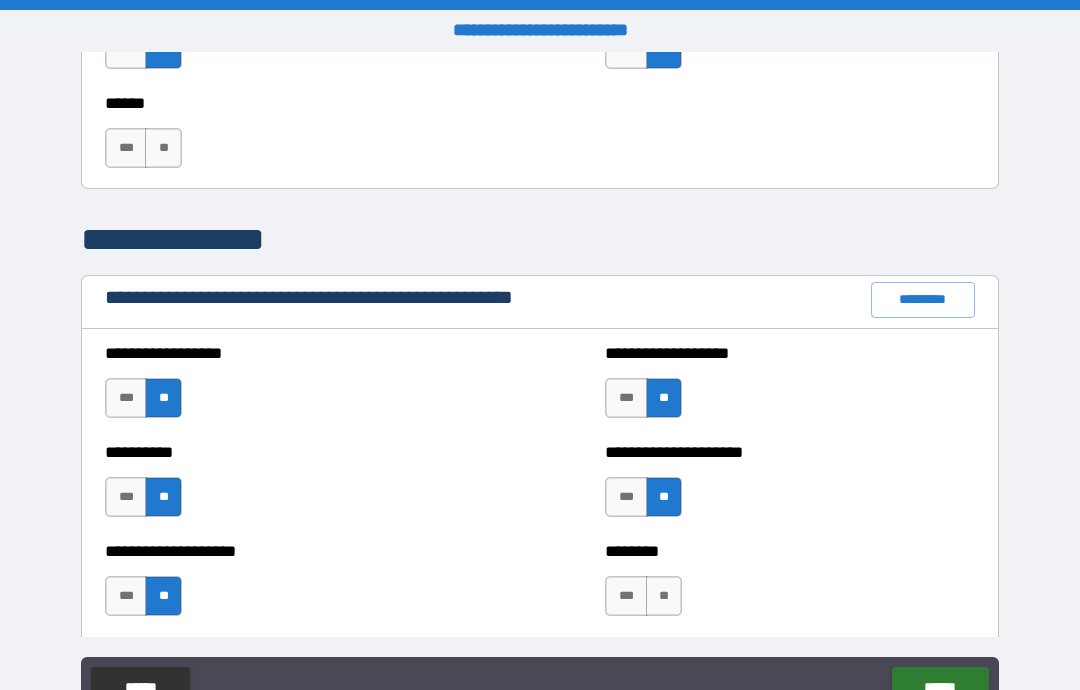 click on "***" at bounding box center [626, 596] 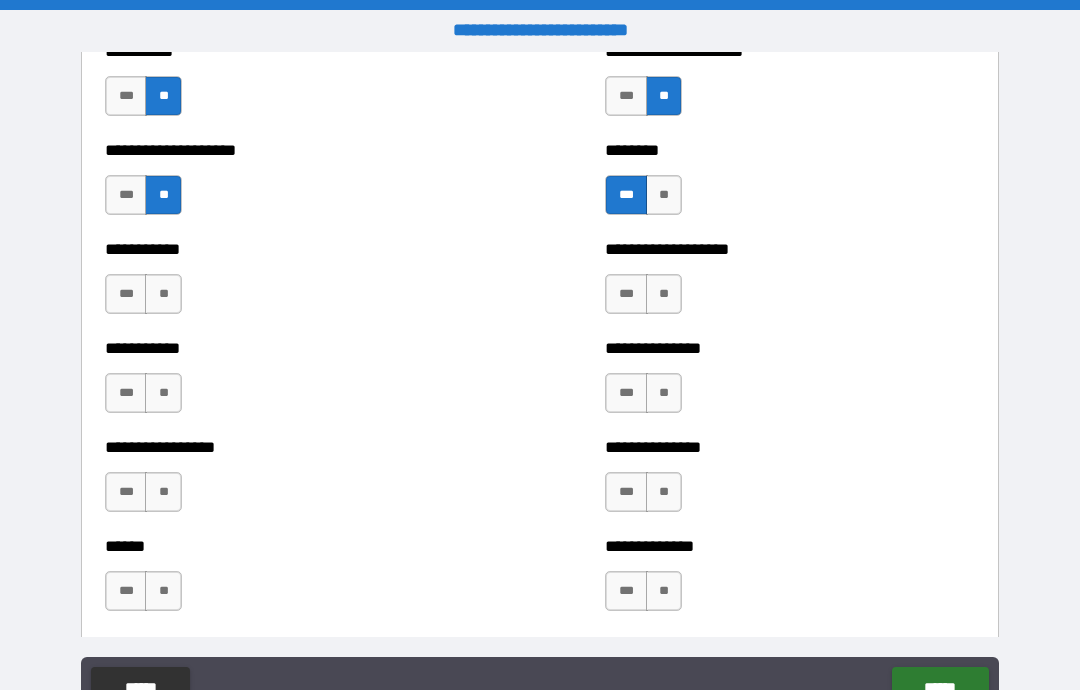 scroll, scrollTop: 2534, scrollLeft: 0, axis: vertical 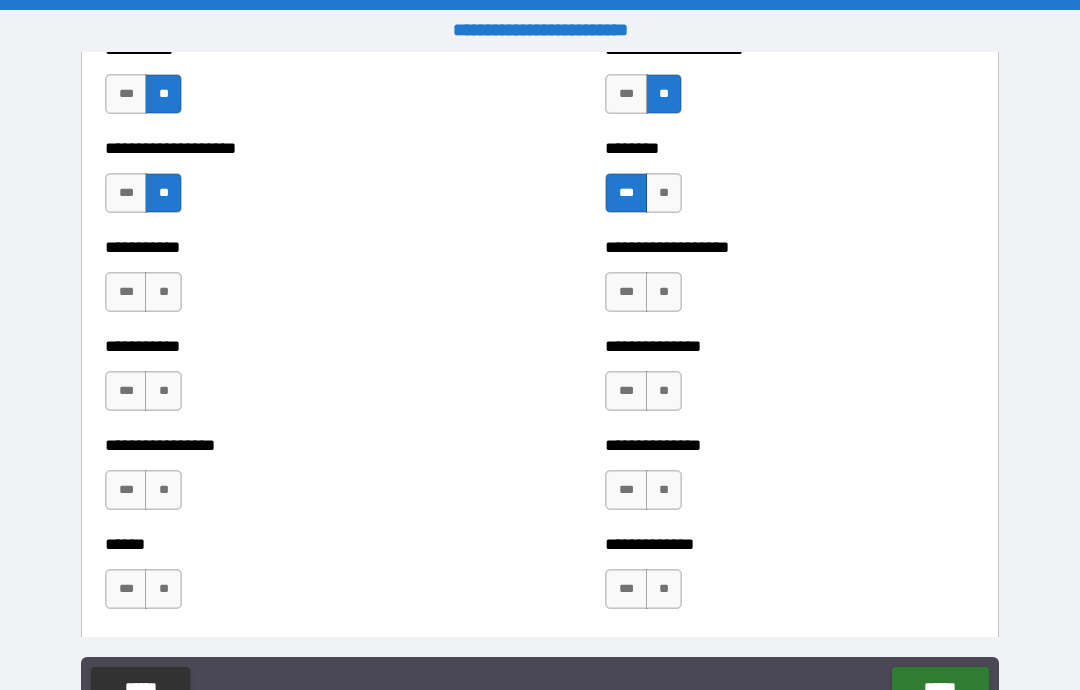 click on "**" at bounding box center (664, 292) 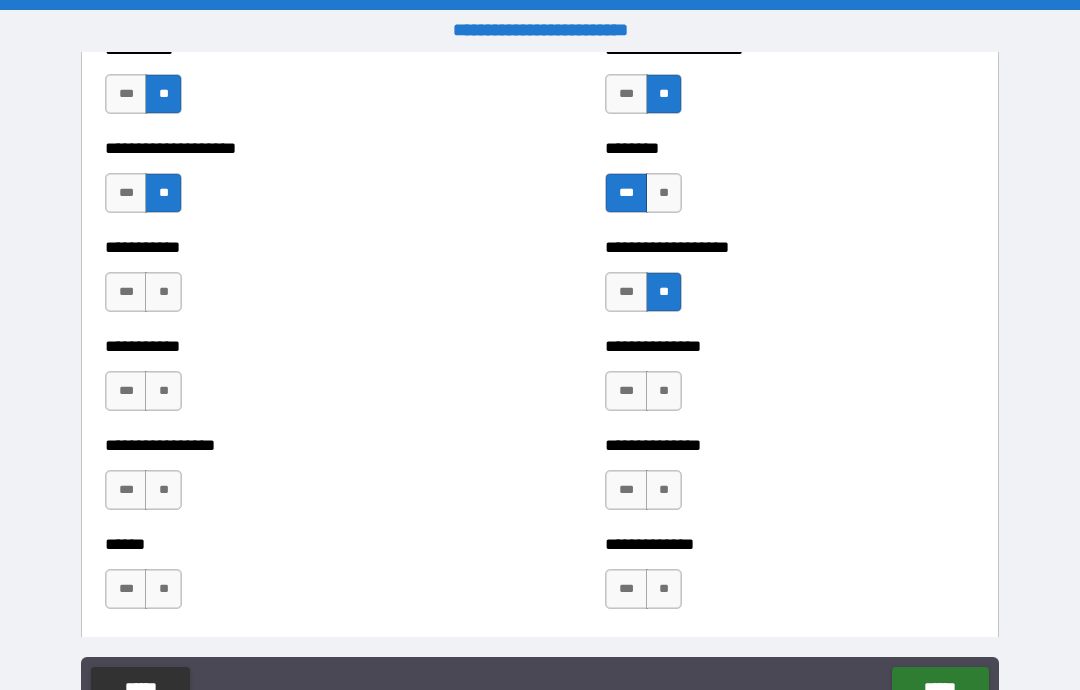 click on "**" at bounding box center (664, 391) 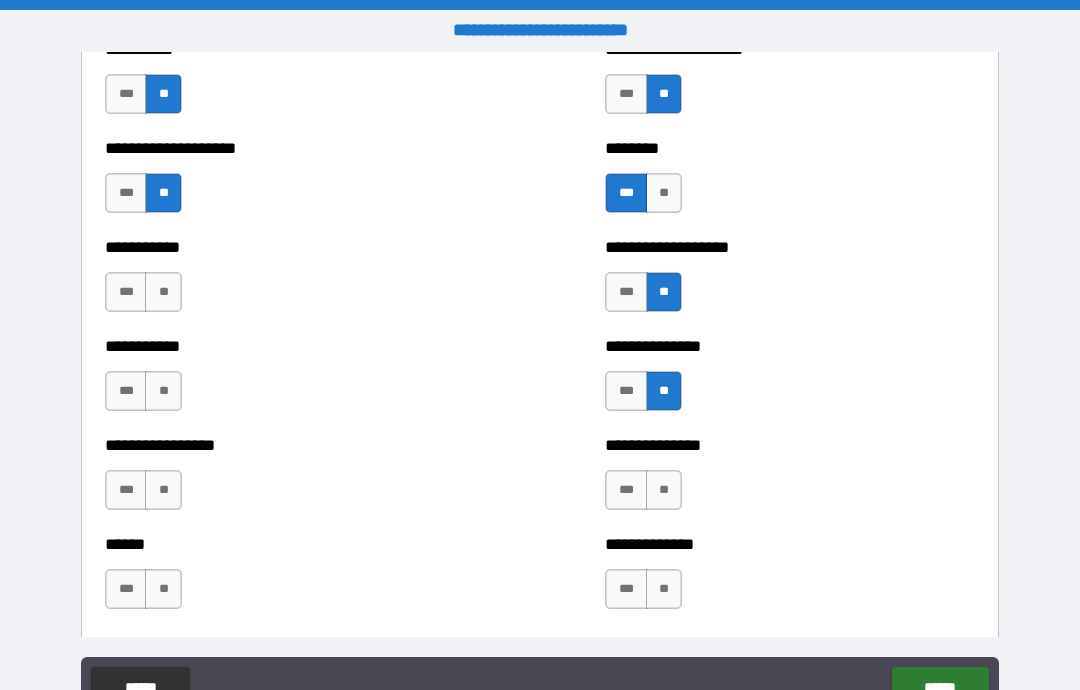 click on "**" at bounding box center (664, 490) 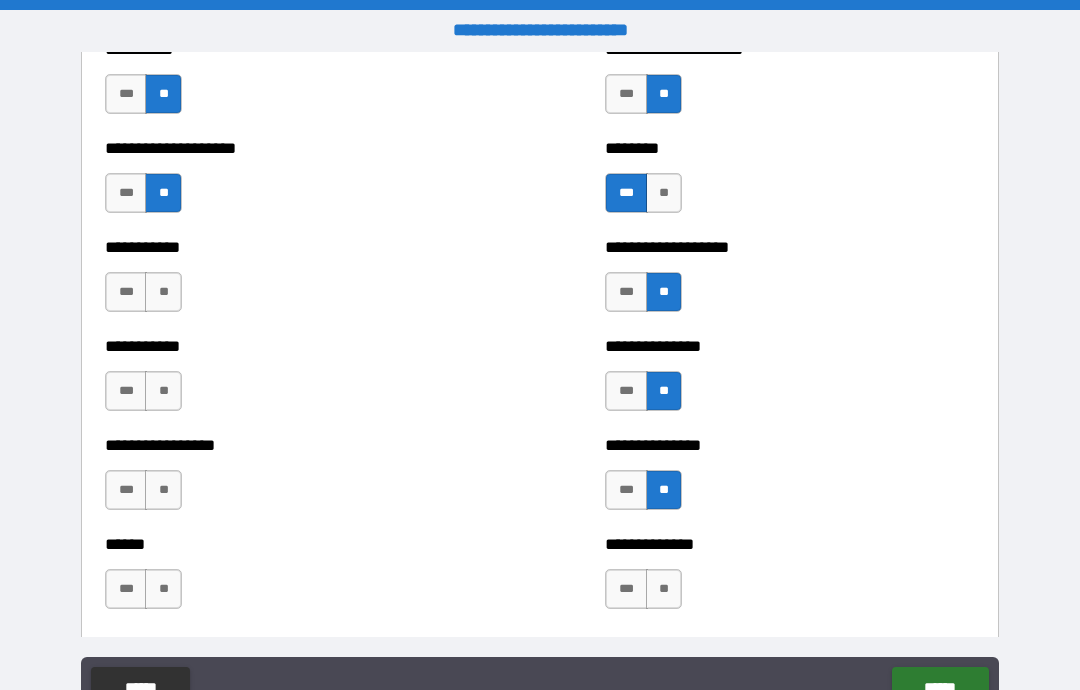 click on "**" at bounding box center (664, 589) 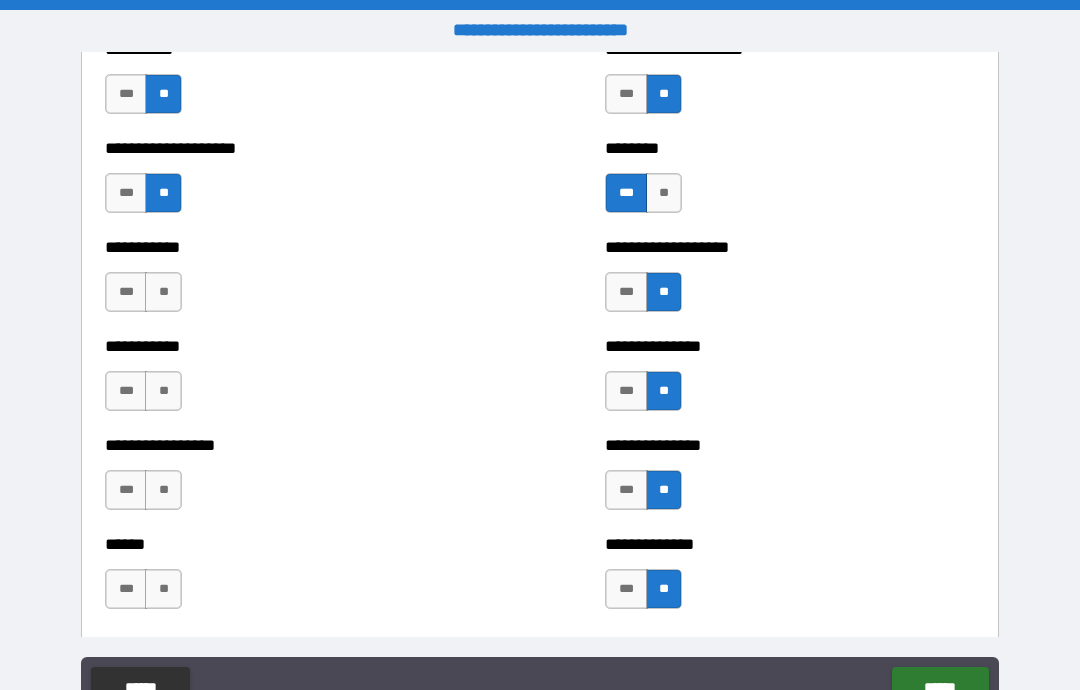 click on "**" at bounding box center [163, 589] 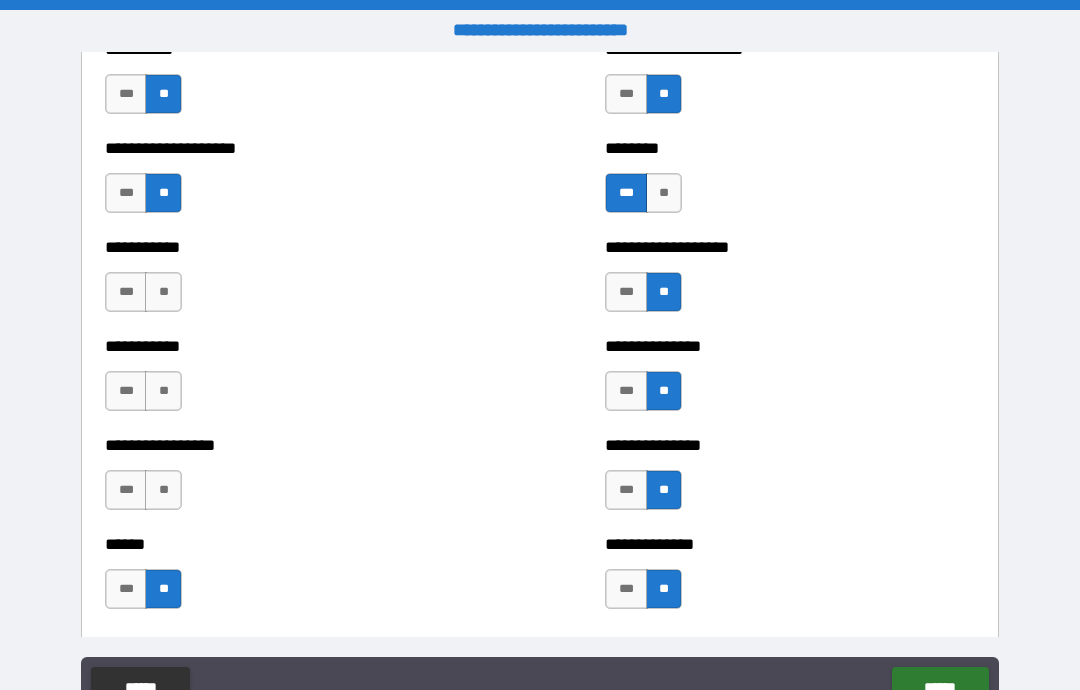 click on "**" at bounding box center (163, 490) 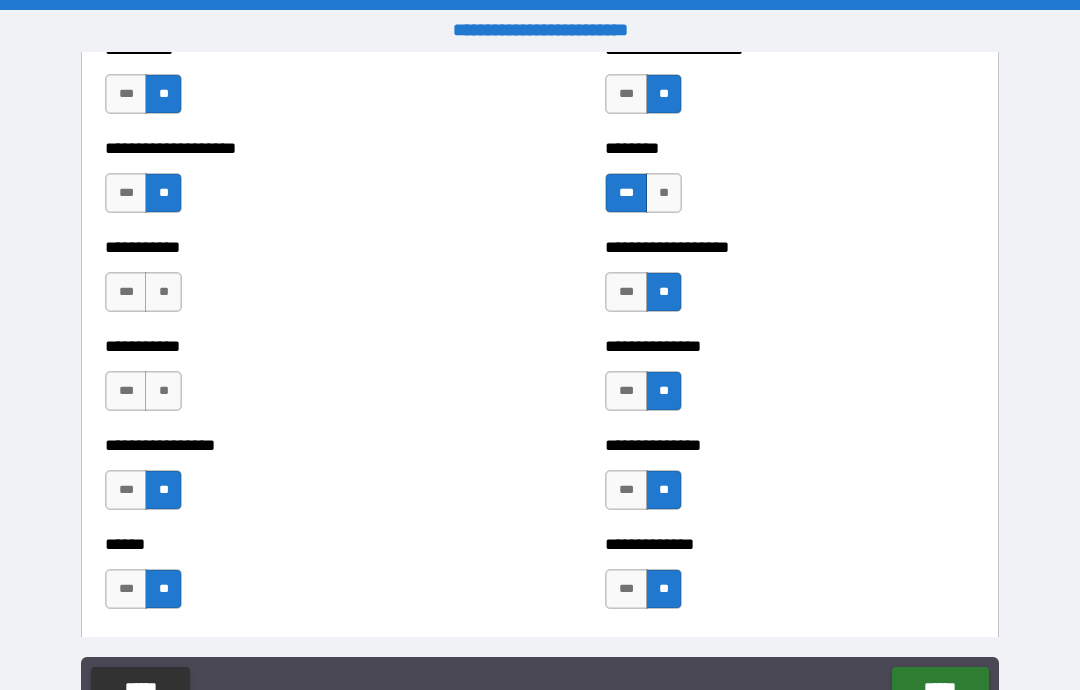 click on "**" at bounding box center (163, 391) 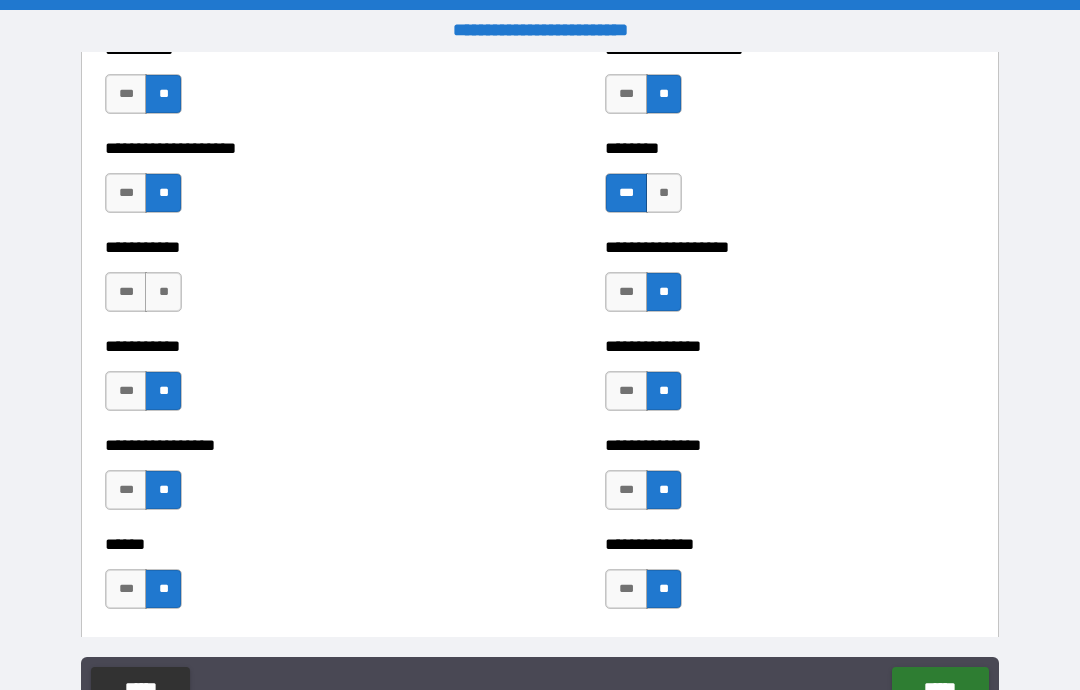 click on "**" at bounding box center [163, 292] 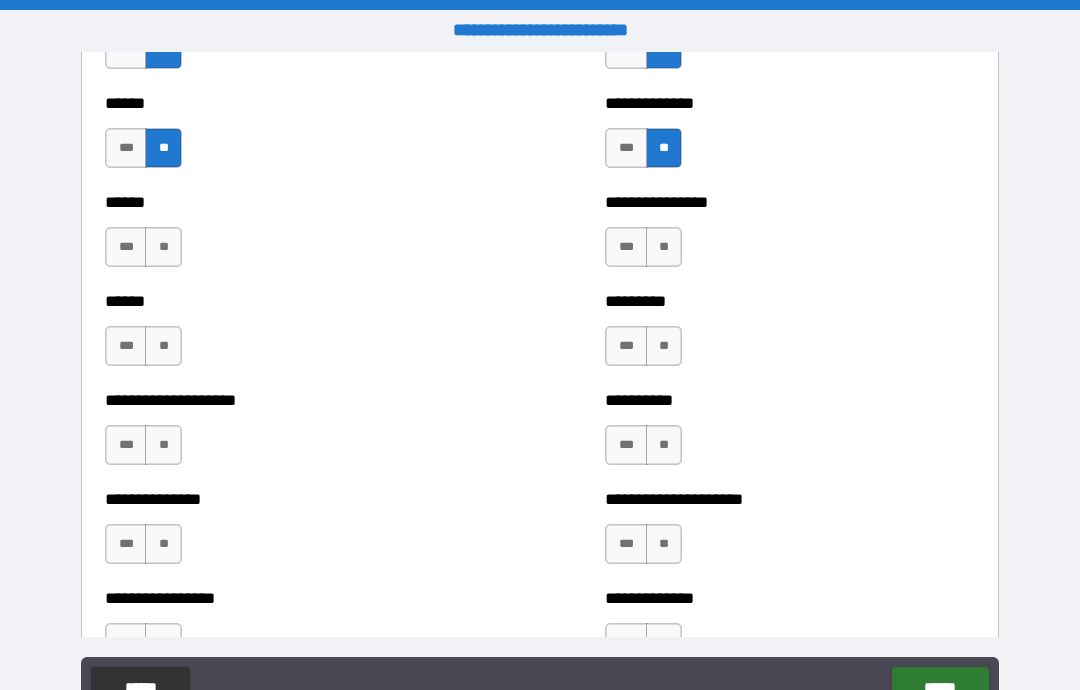 scroll, scrollTop: 2977, scrollLeft: 0, axis: vertical 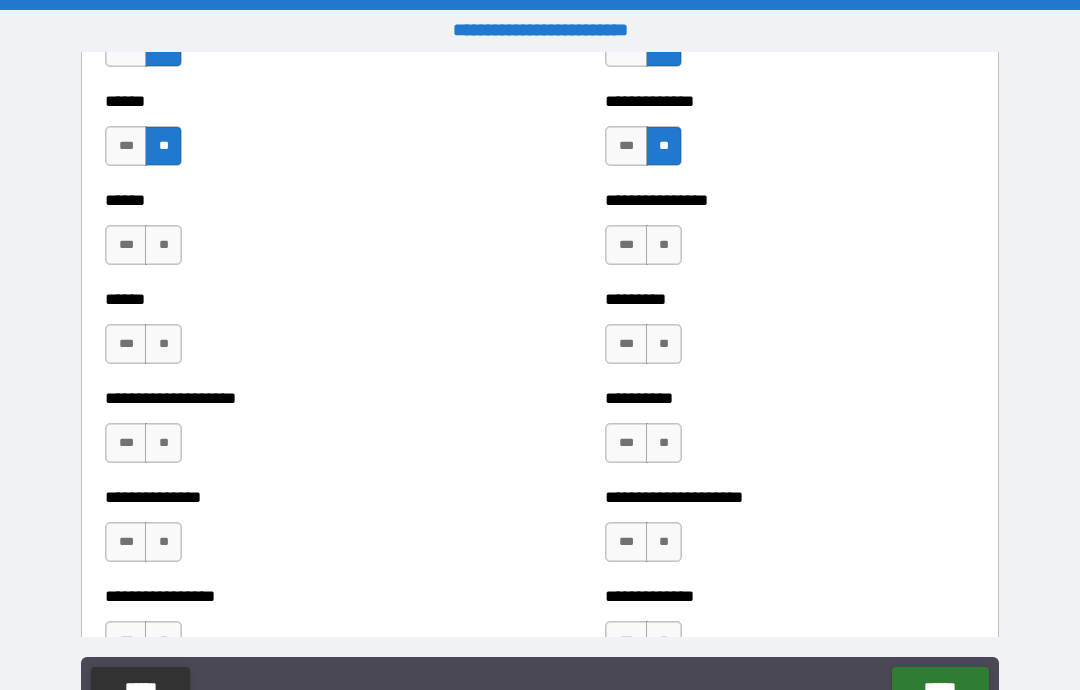 click on "**" at bounding box center [163, 245] 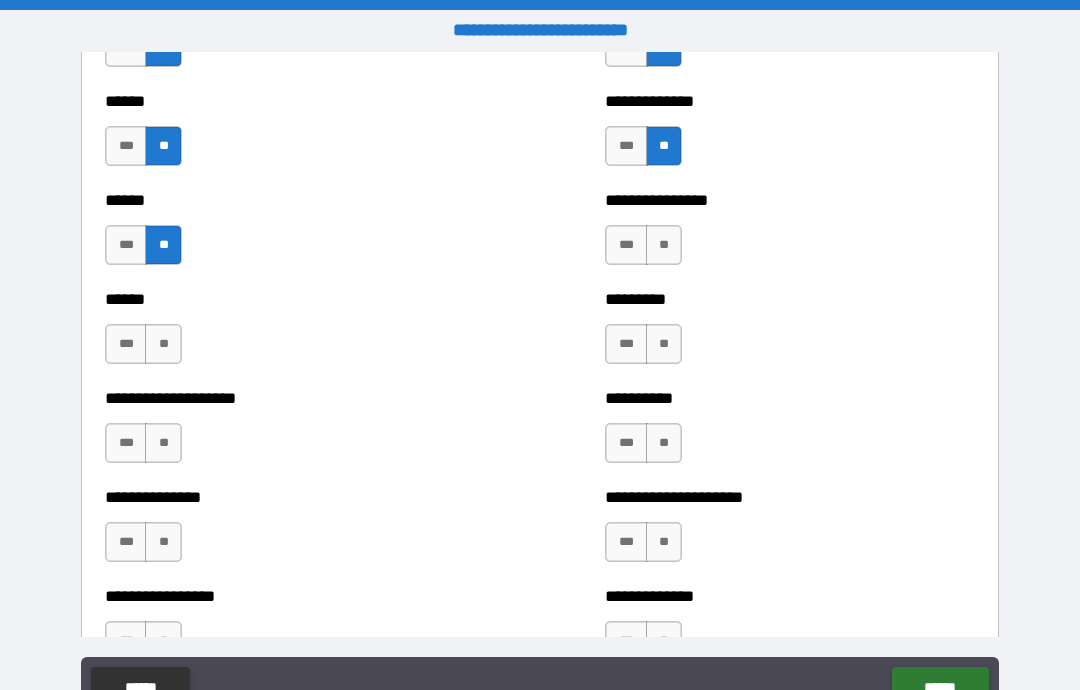 click on "**" at bounding box center [163, 344] 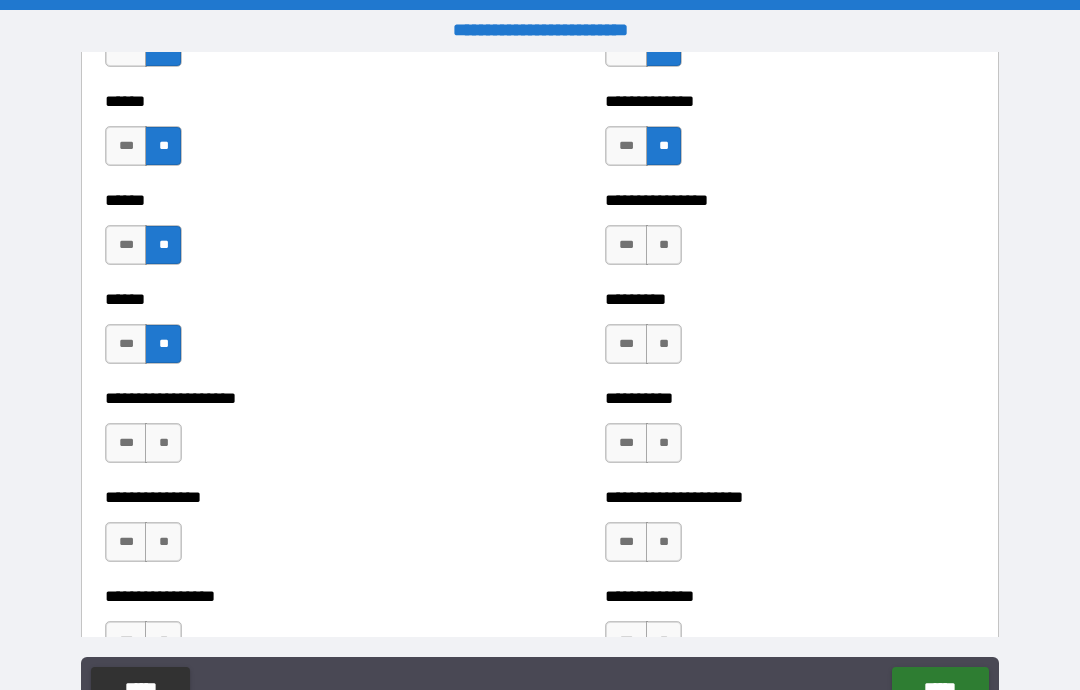 click on "**" at bounding box center [664, 245] 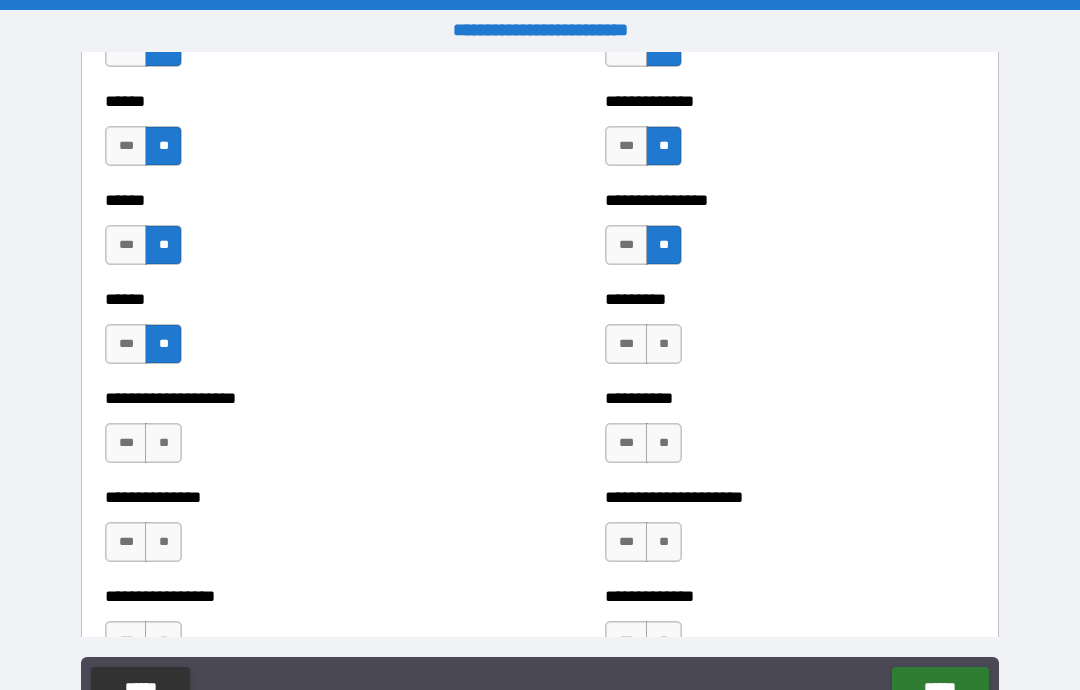 click on "**" at bounding box center [664, 344] 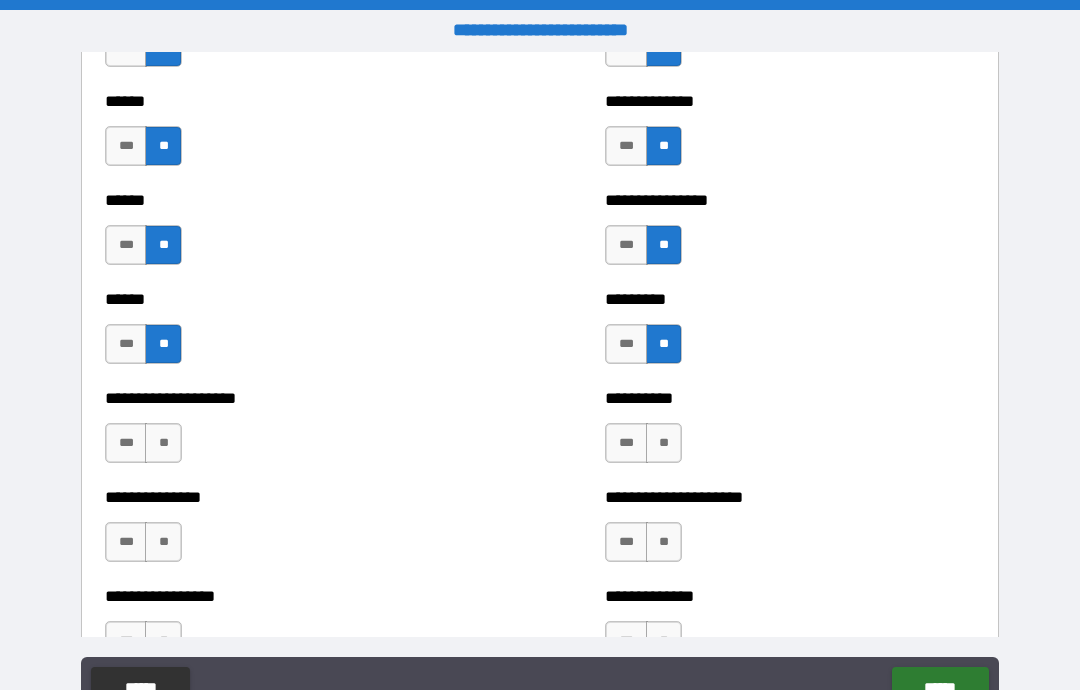 click on "**" at bounding box center [664, 443] 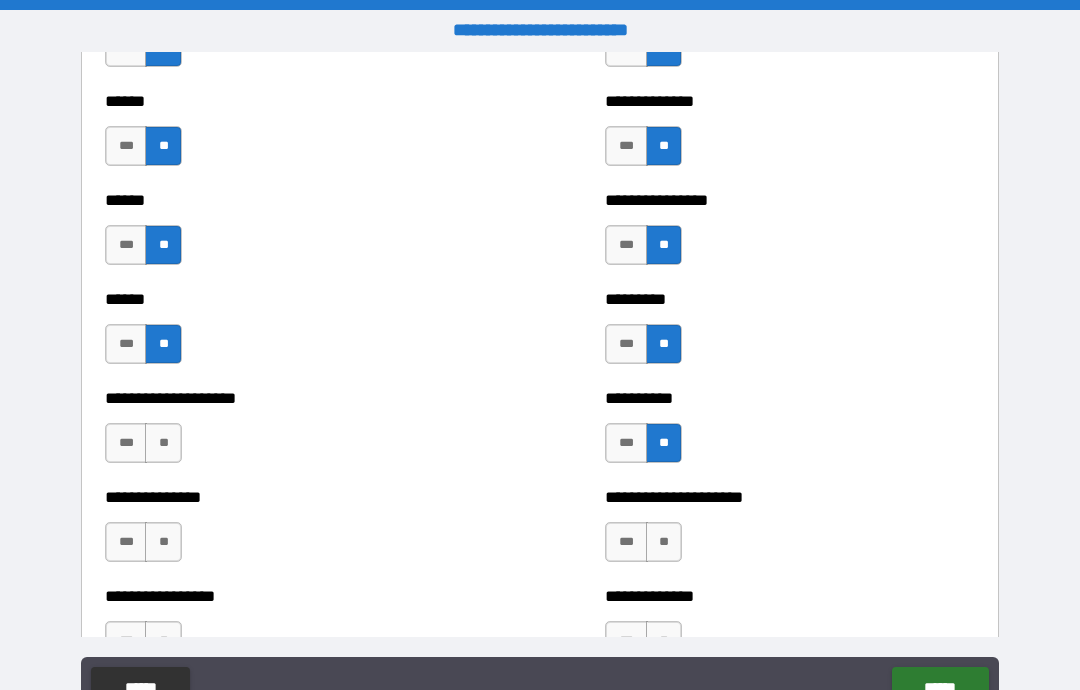 click on "**" at bounding box center [664, 542] 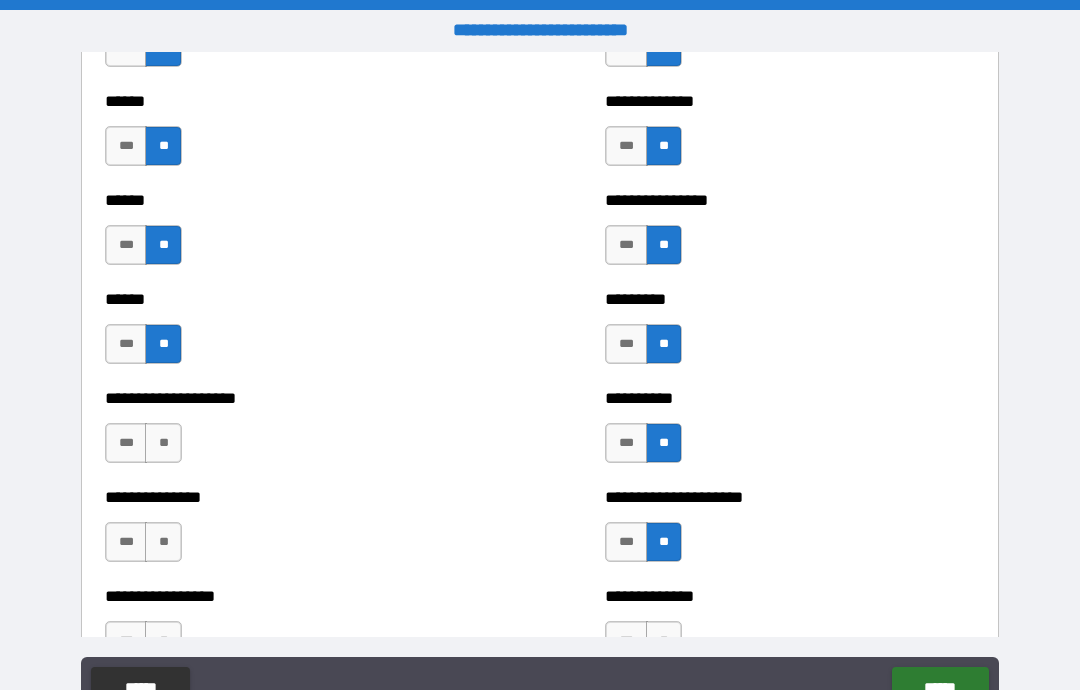 click on "**" at bounding box center (163, 443) 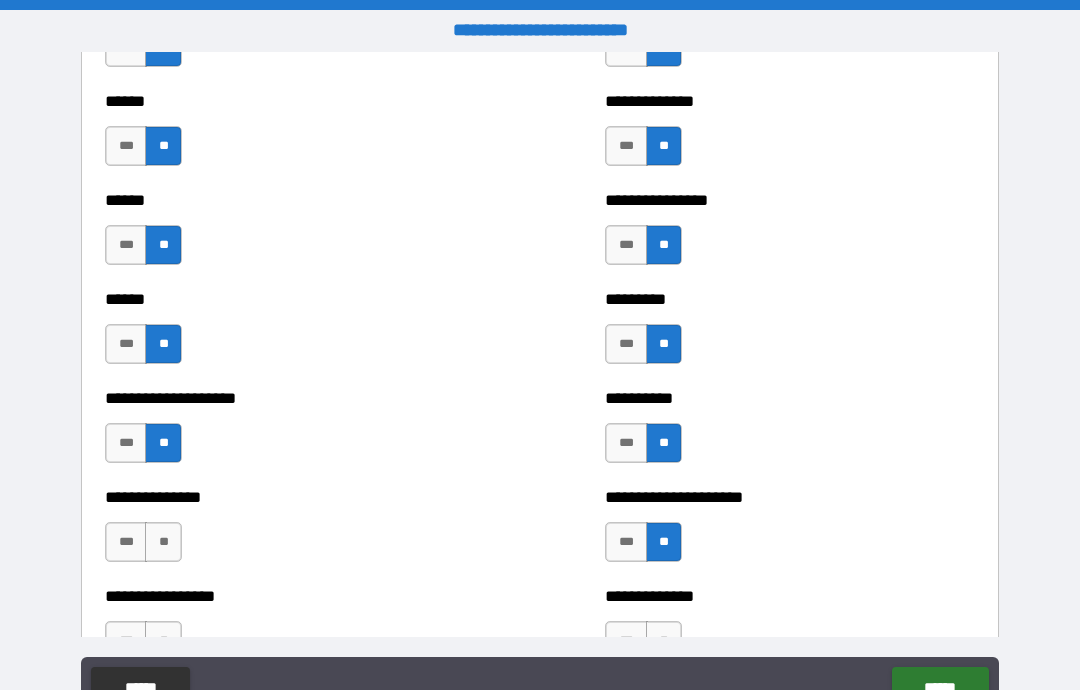 click on "**" at bounding box center [163, 542] 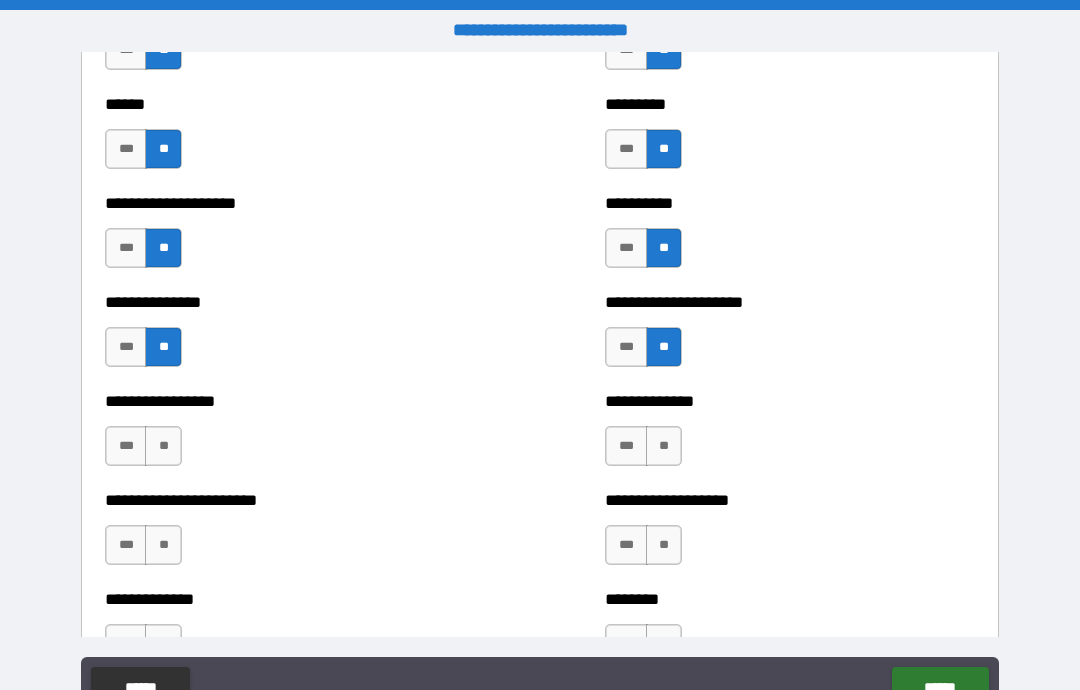scroll, scrollTop: 3180, scrollLeft: 0, axis: vertical 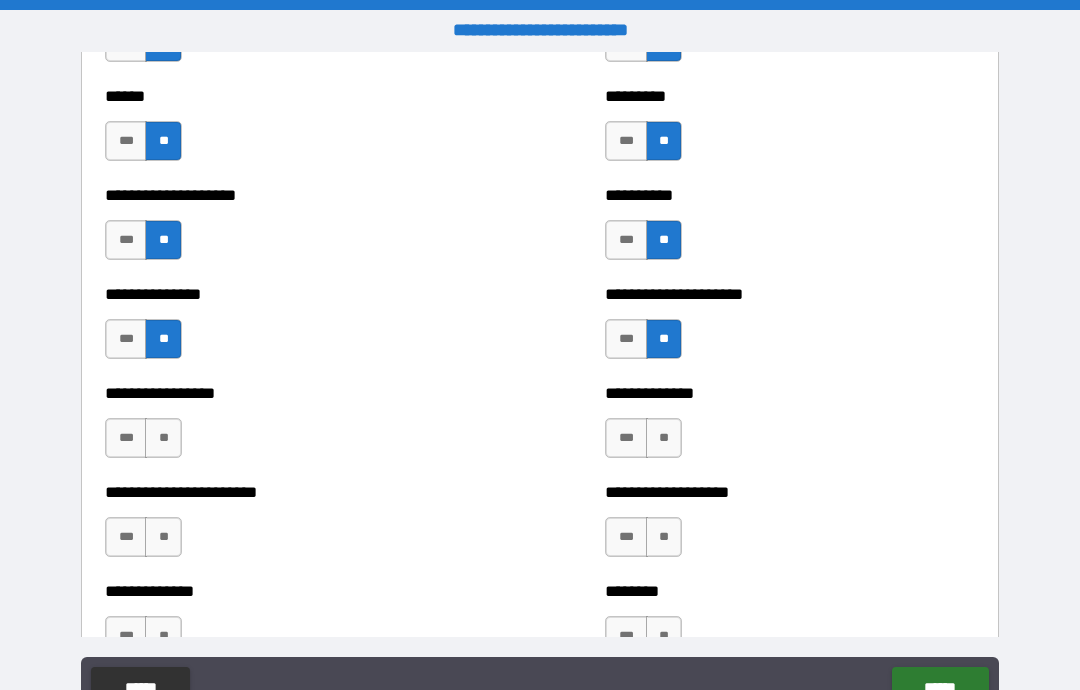 click on "**" at bounding box center [664, 438] 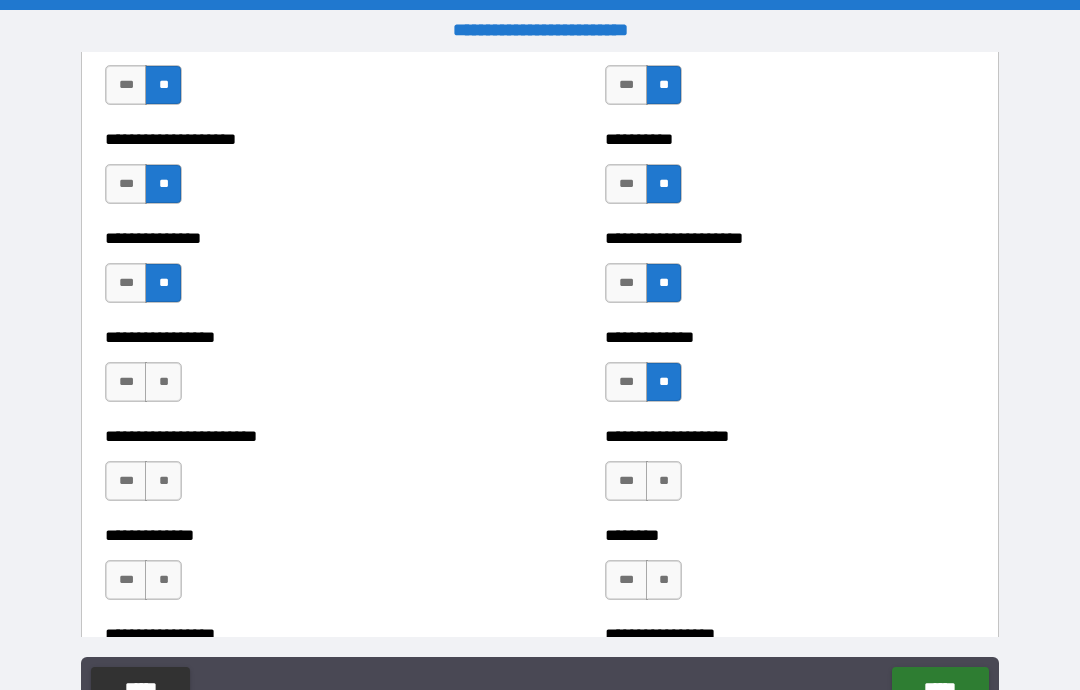 scroll, scrollTop: 3243, scrollLeft: 0, axis: vertical 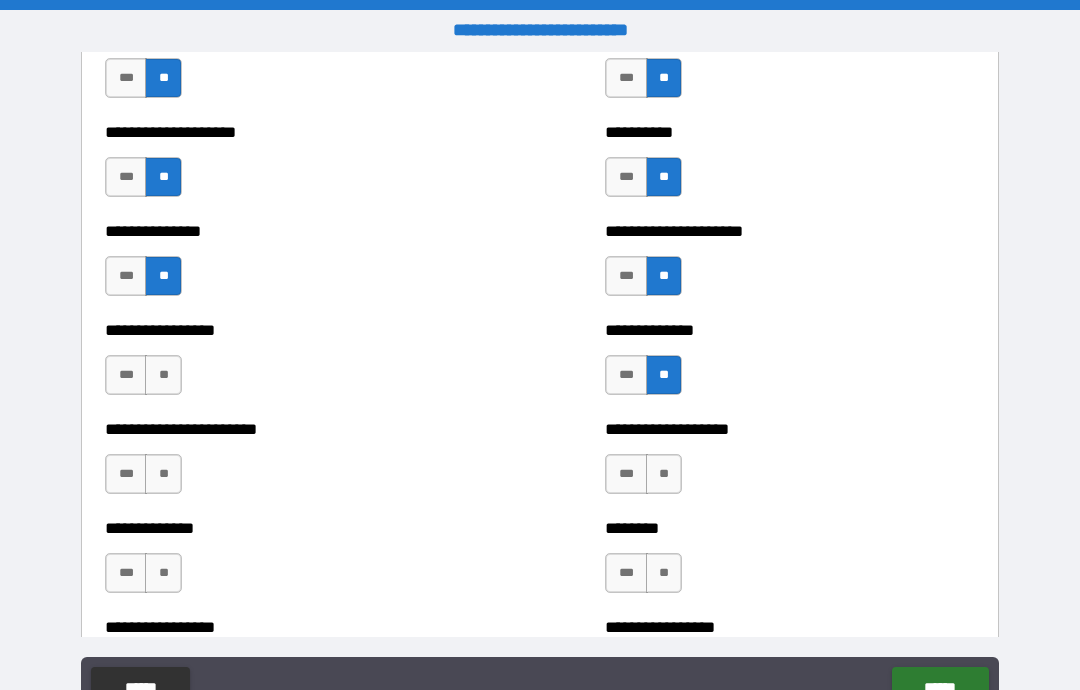 click on "**" at bounding box center (664, 474) 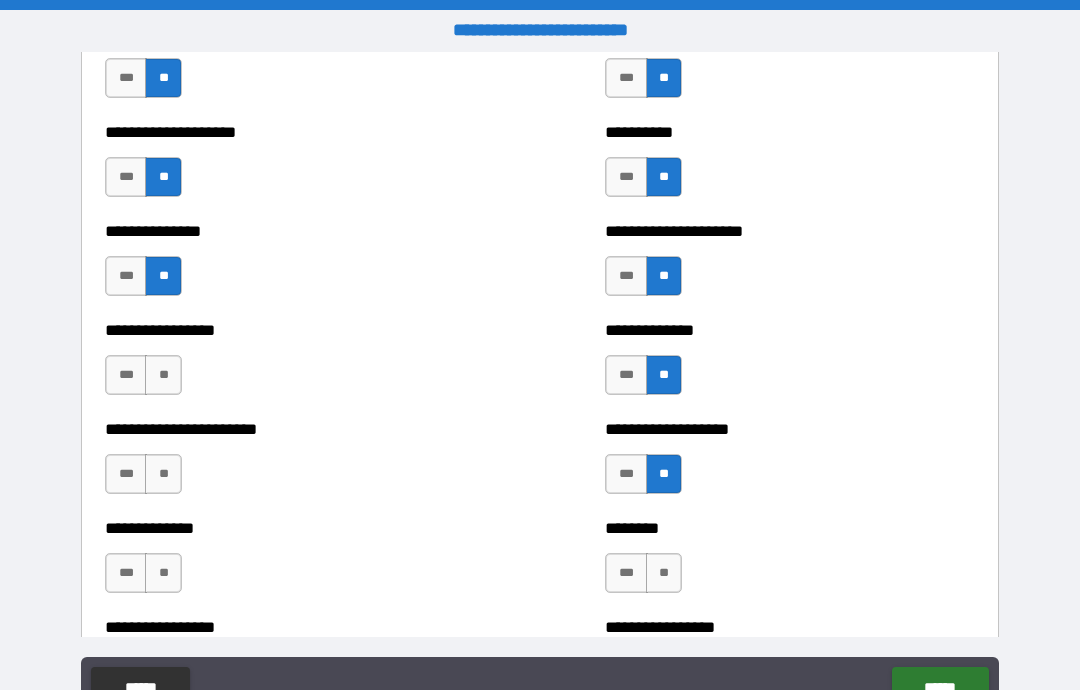 click on "**" at bounding box center (664, 573) 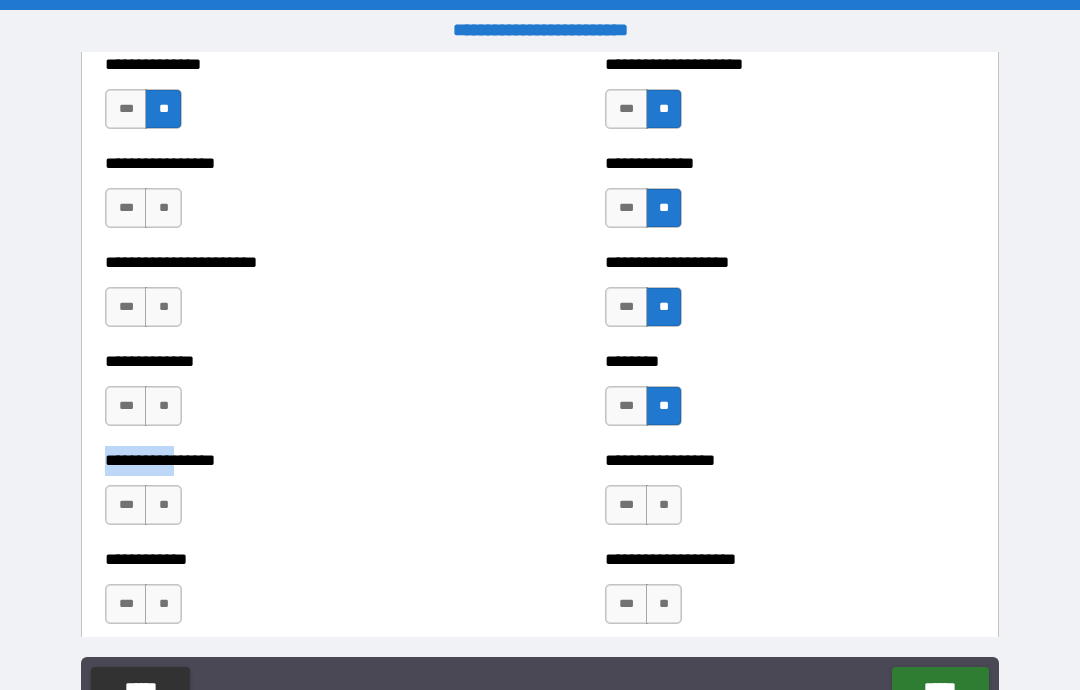 scroll, scrollTop: 3408, scrollLeft: 0, axis: vertical 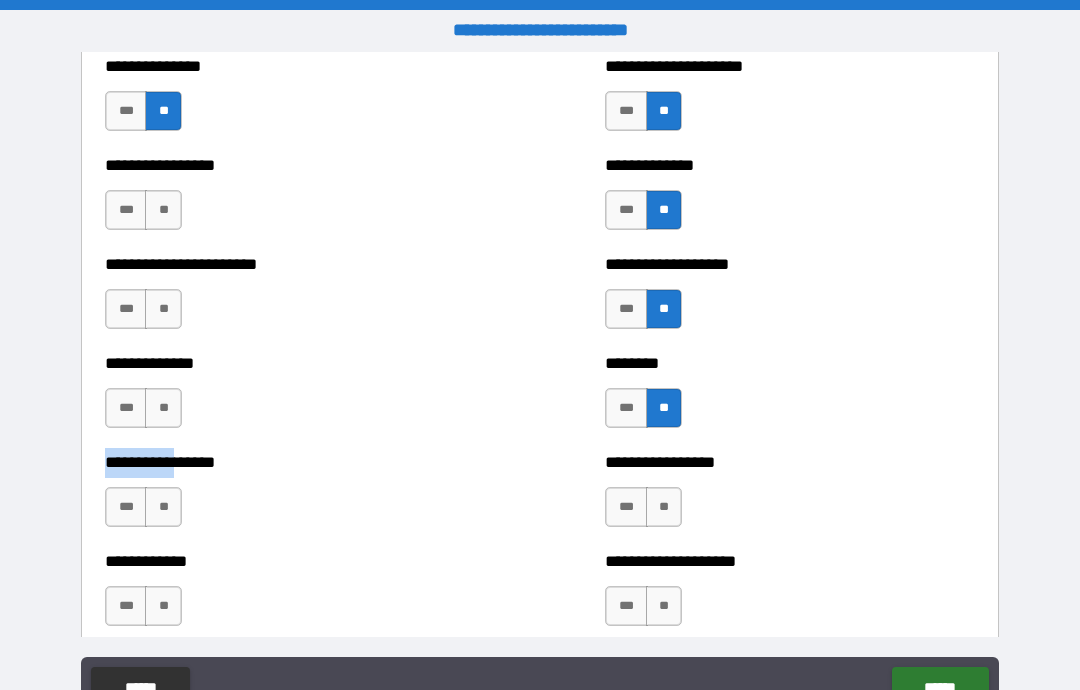 click on "**" at bounding box center (163, 408) 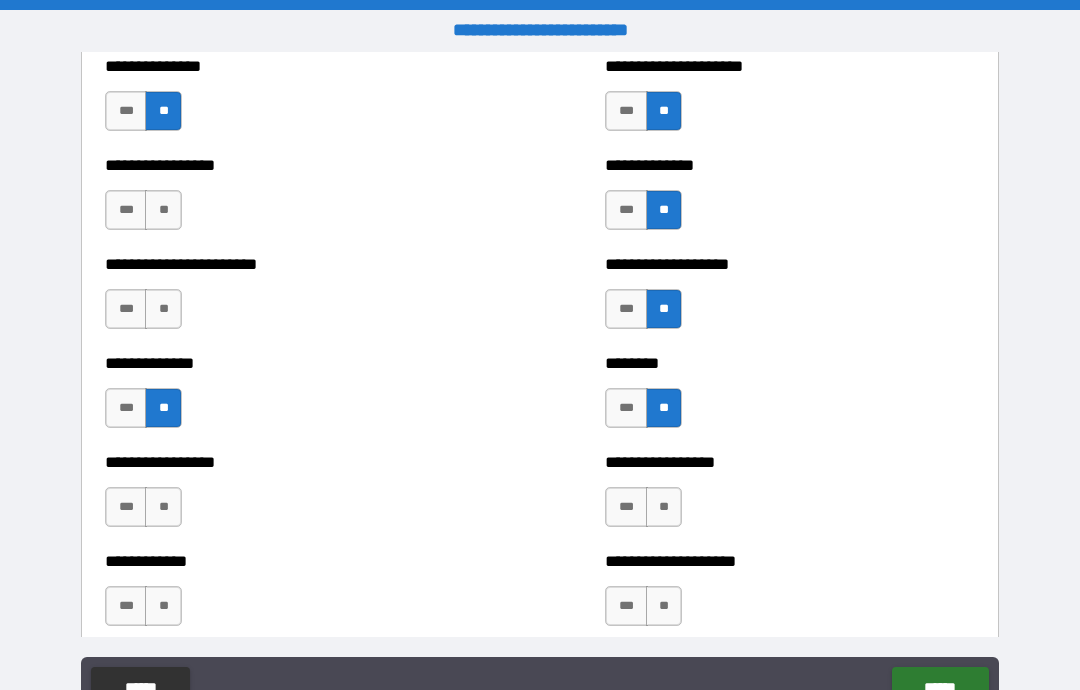 click on "**" at bounding box center [163, 507] 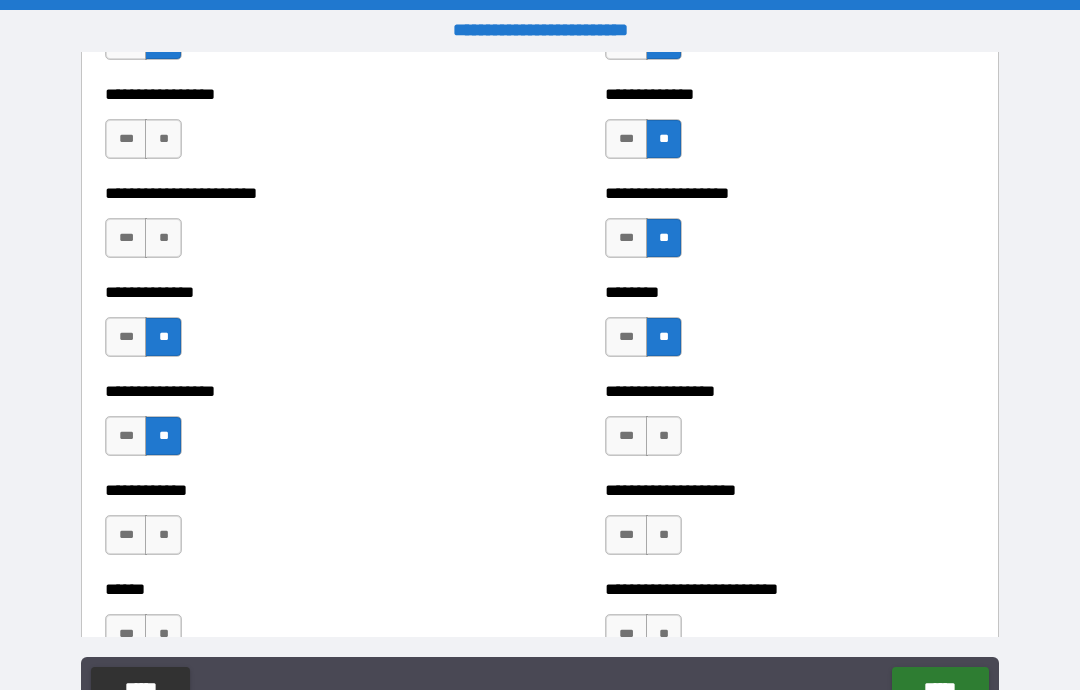 scroll, scrollTop: 3484, scrollLeft: 0, axis: vertical 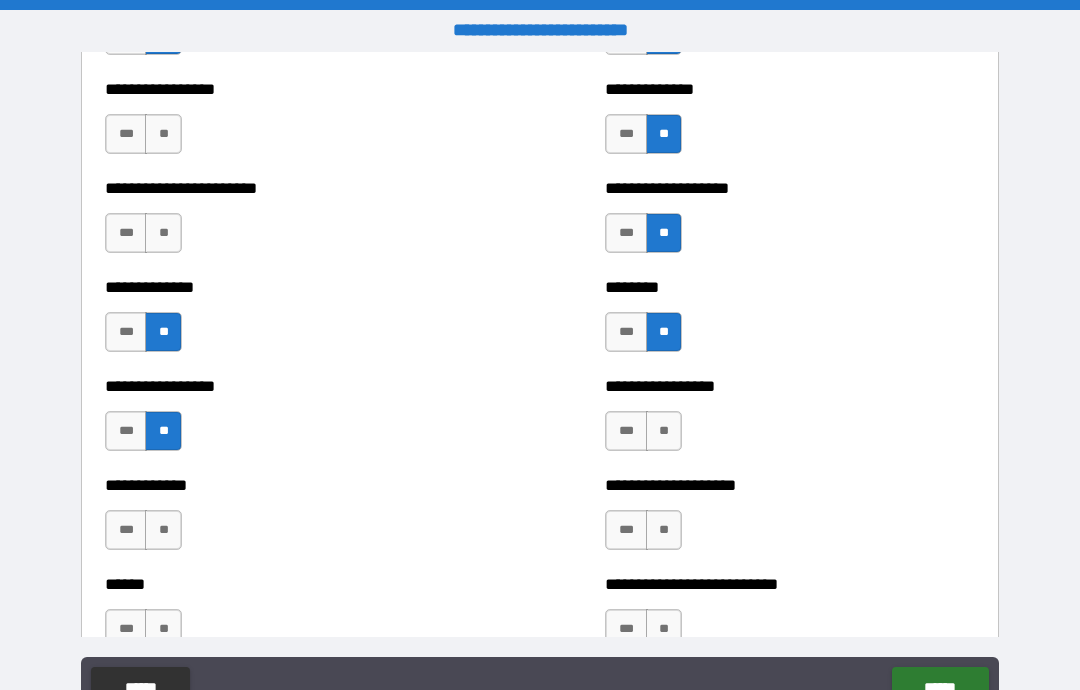 click on "**" at bounding box center (664, 530) 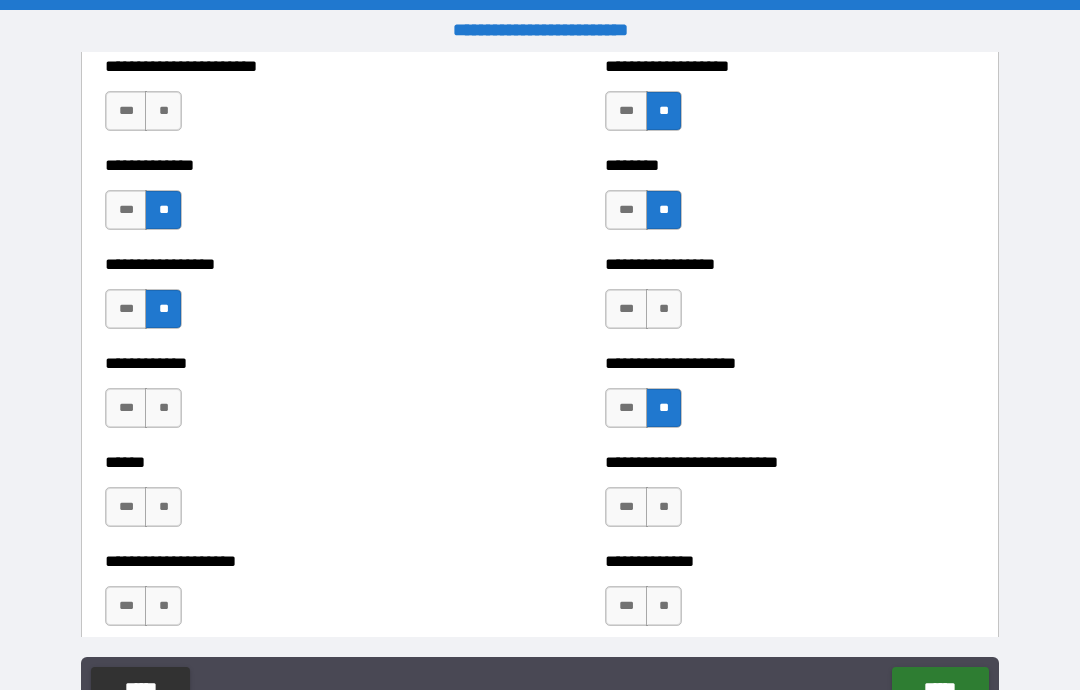 scroll, scrollTop: 3607, scrollLeft: 0, axis: vertical 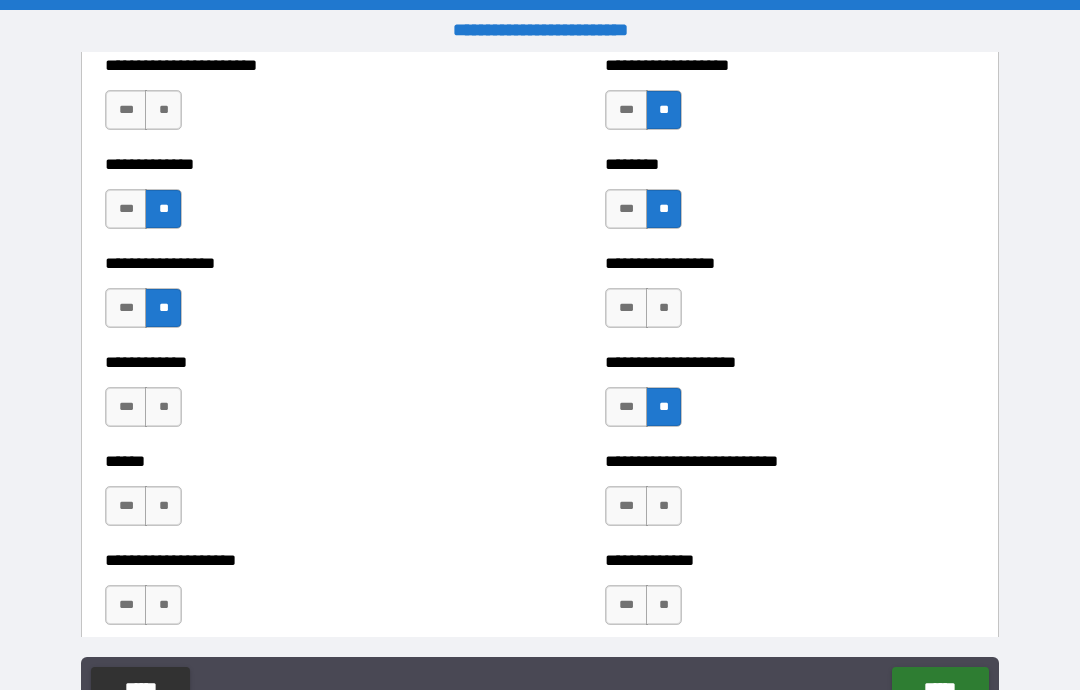click on "**" at bounding box center (664, 506) 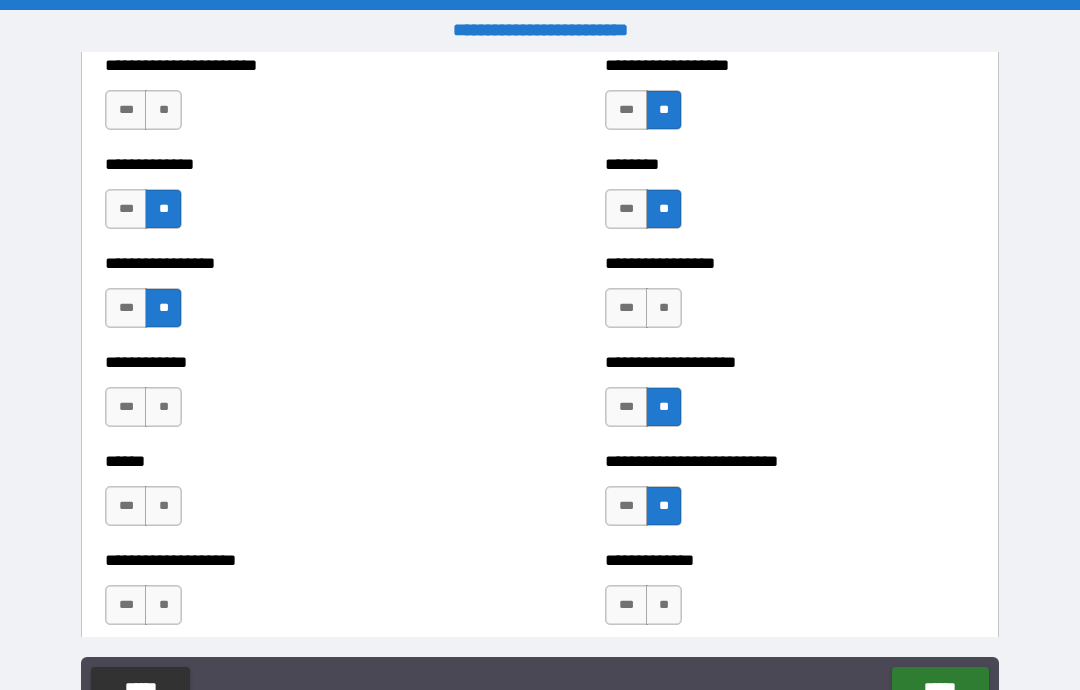 click on "**" at bounding box center (664, 605) 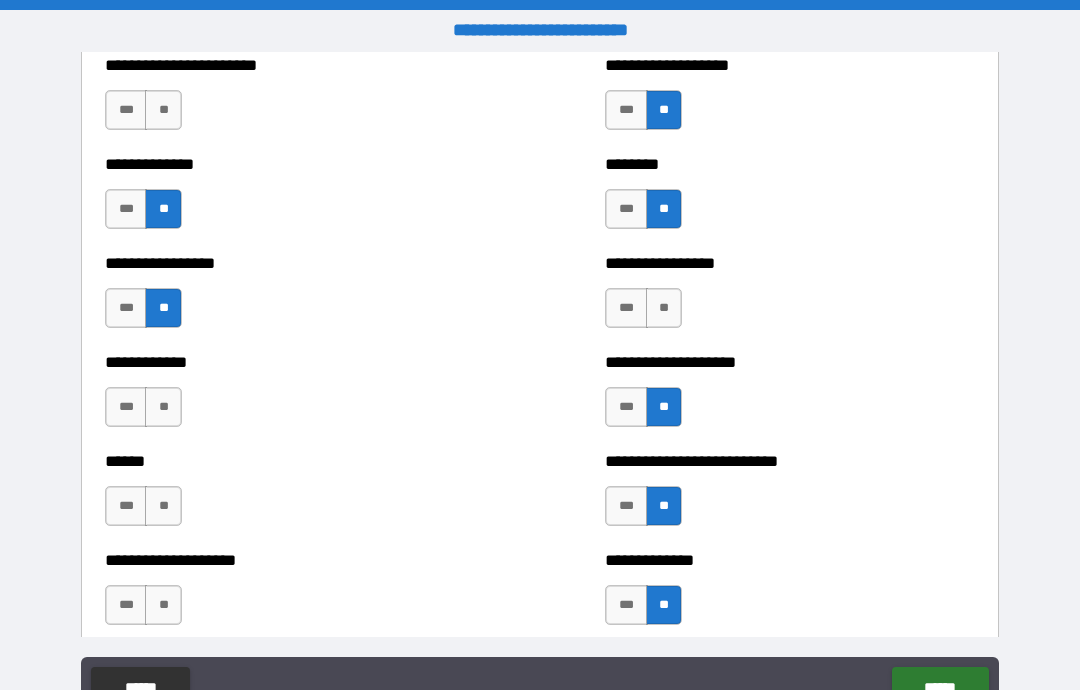 click on "**" at bounding box center (163, 605) 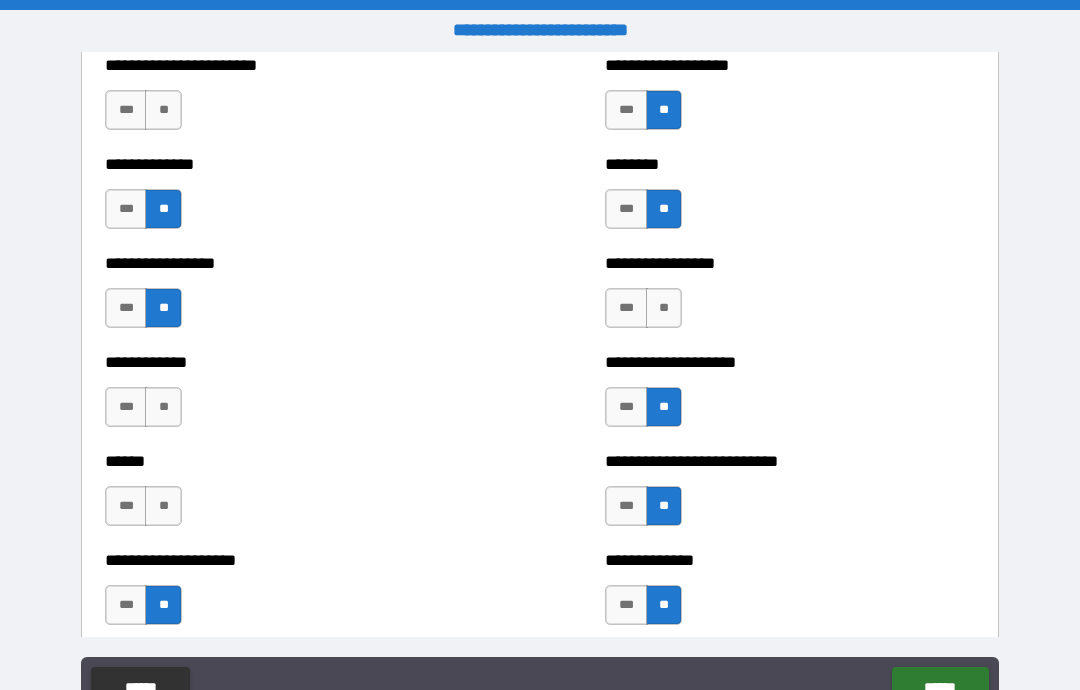 click on "**" at bounding box center (163, 506) 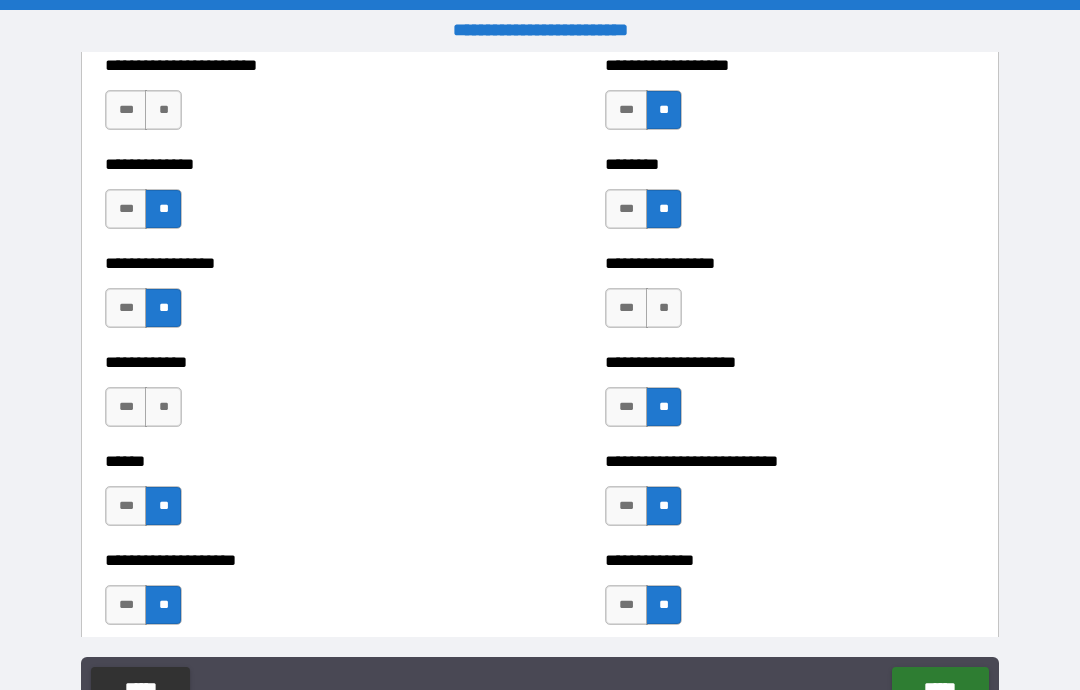 click on "**" at bounding box center (163, 407) 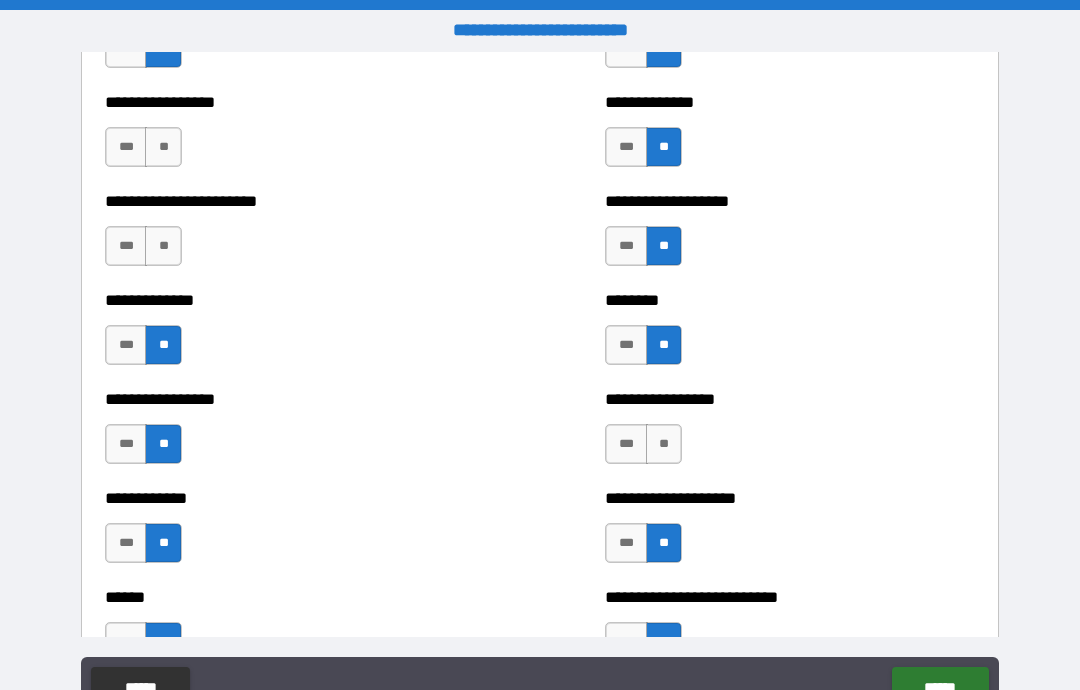 scroll, scrollTop: 3452, scrollLeft: 0, axis: vertical 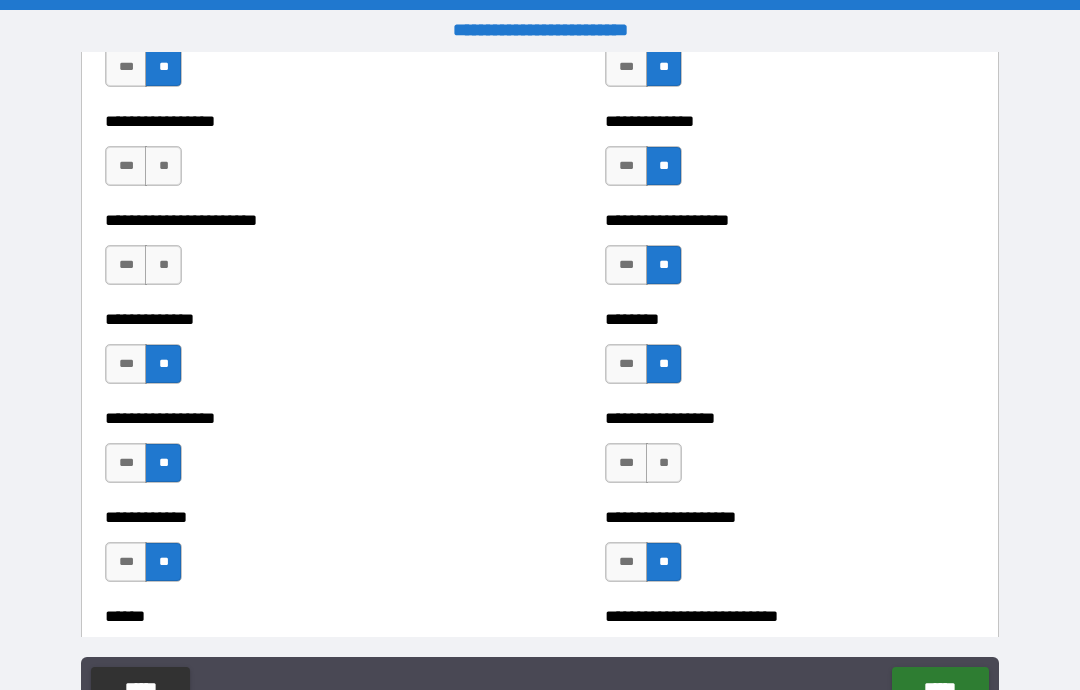 click on "**" at bounding box center [163, 265] 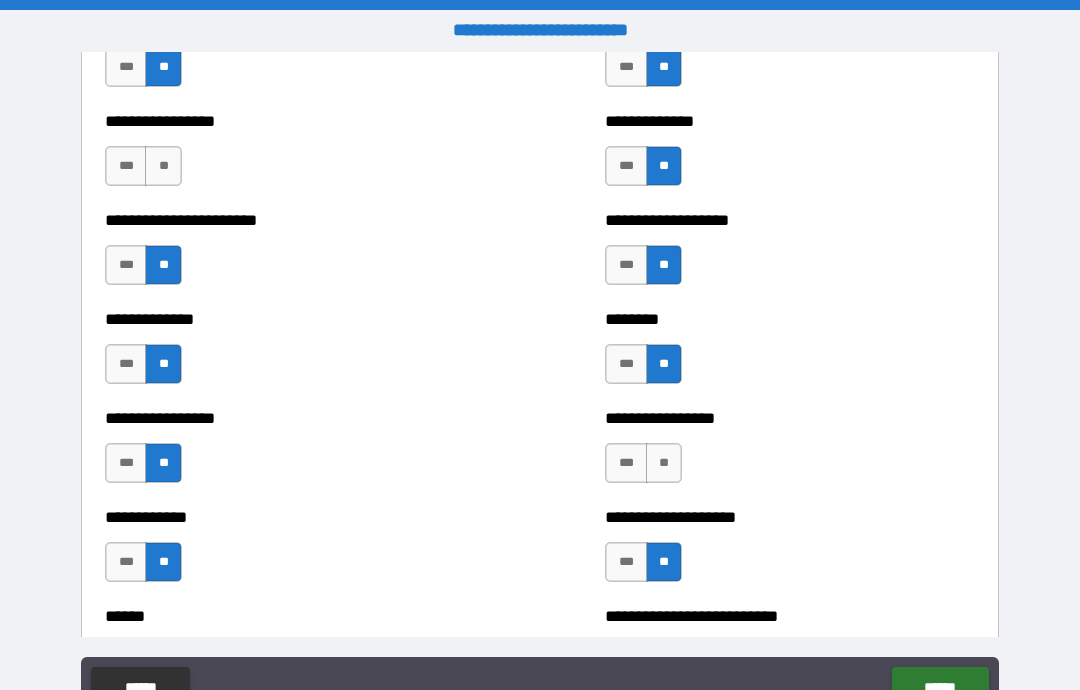 click on "**" at bounding box center (163, 166) 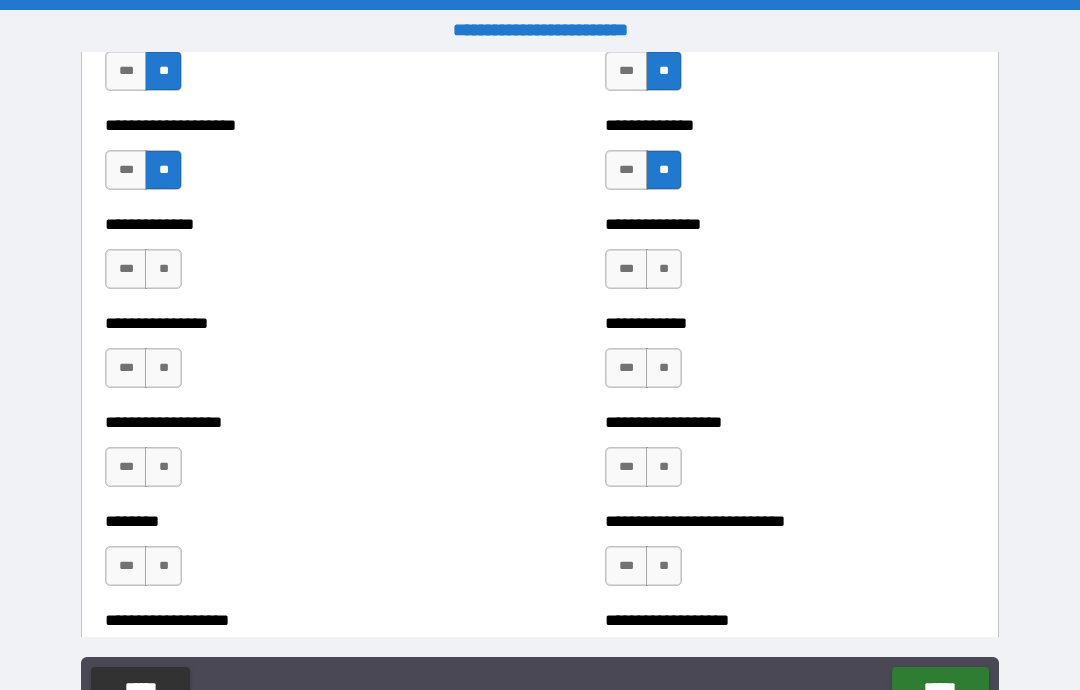 scroll, scrollTop: 4067, scrollLeft: 0, axis: vertical 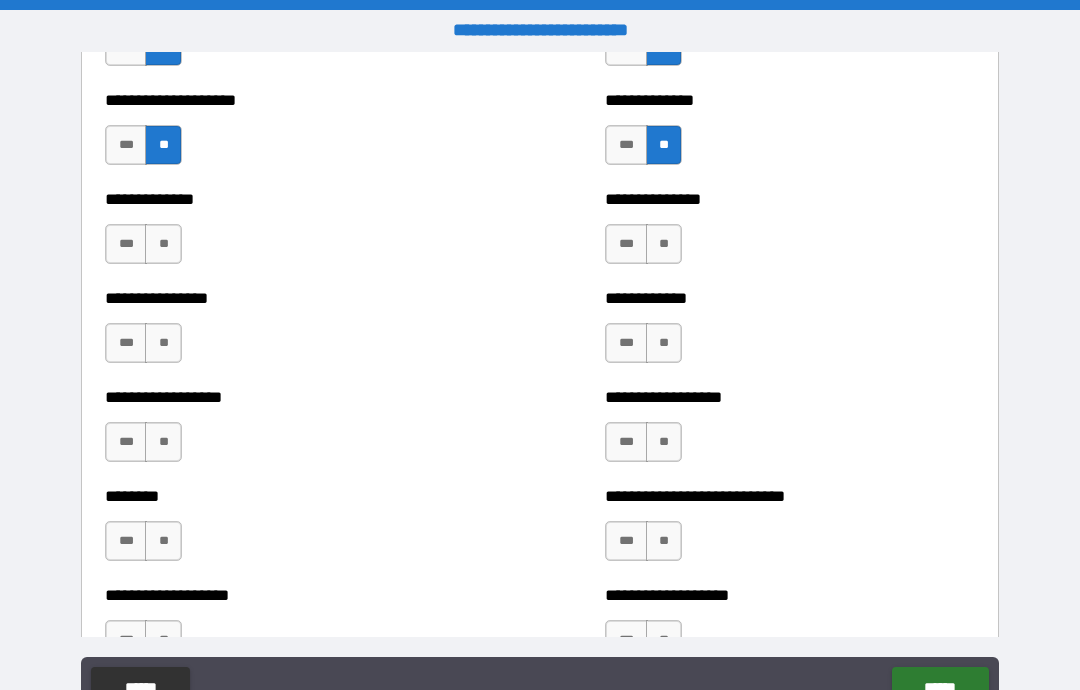 click on "**" at bounding box center [163, 244] 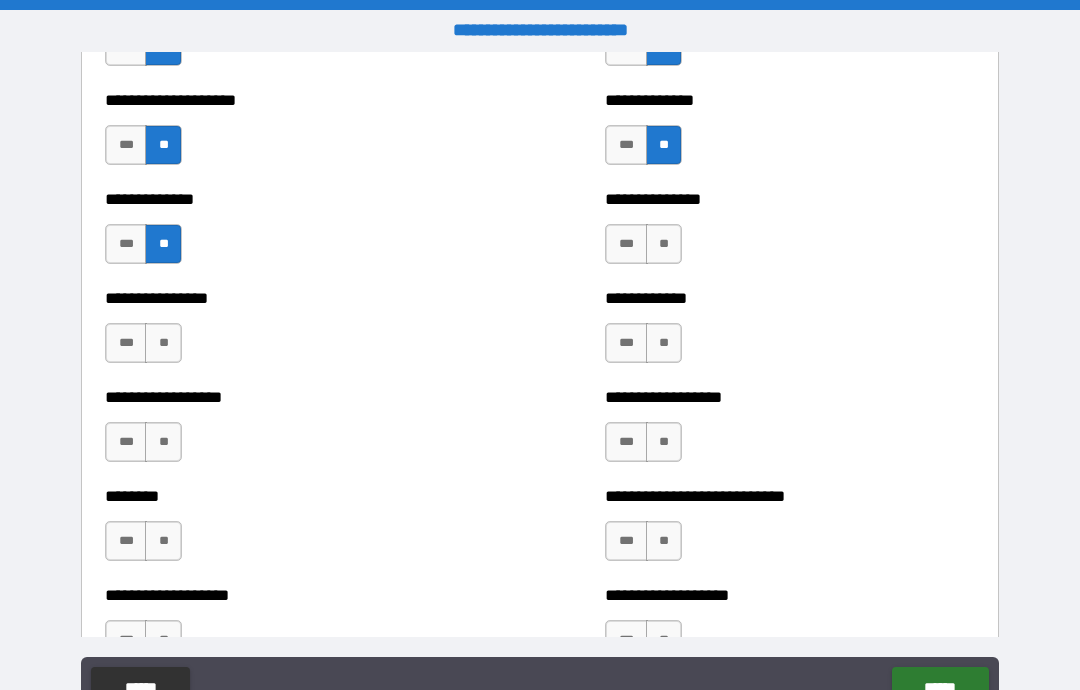 click on "**" at bounding box center (163, 343) 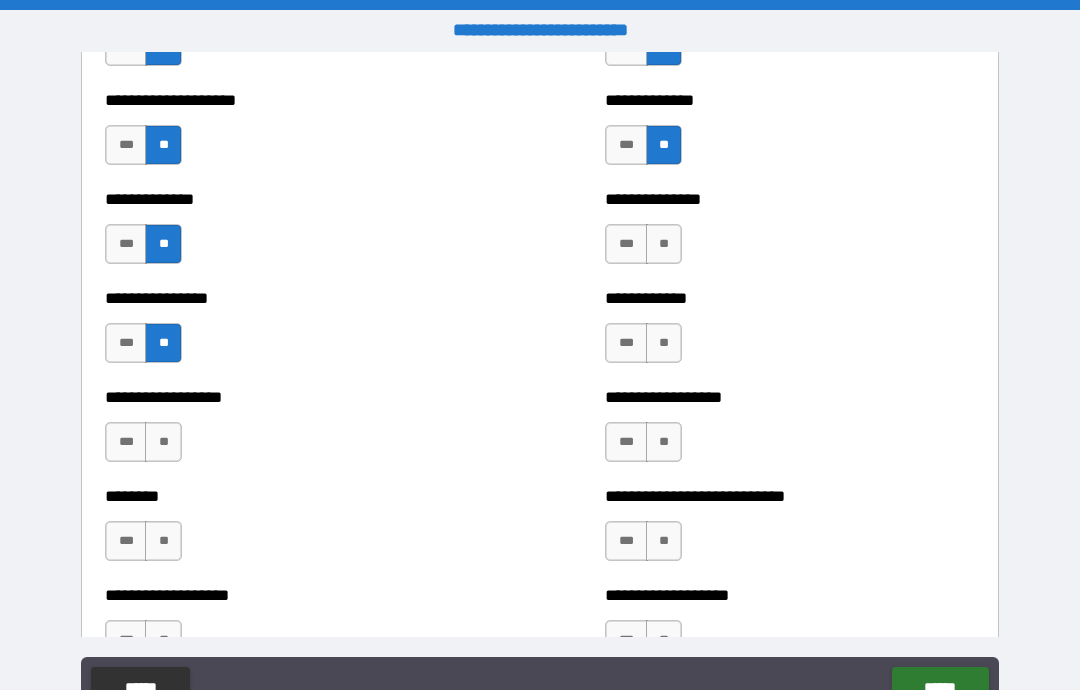 click on "**" at bounding box center [163, 442] 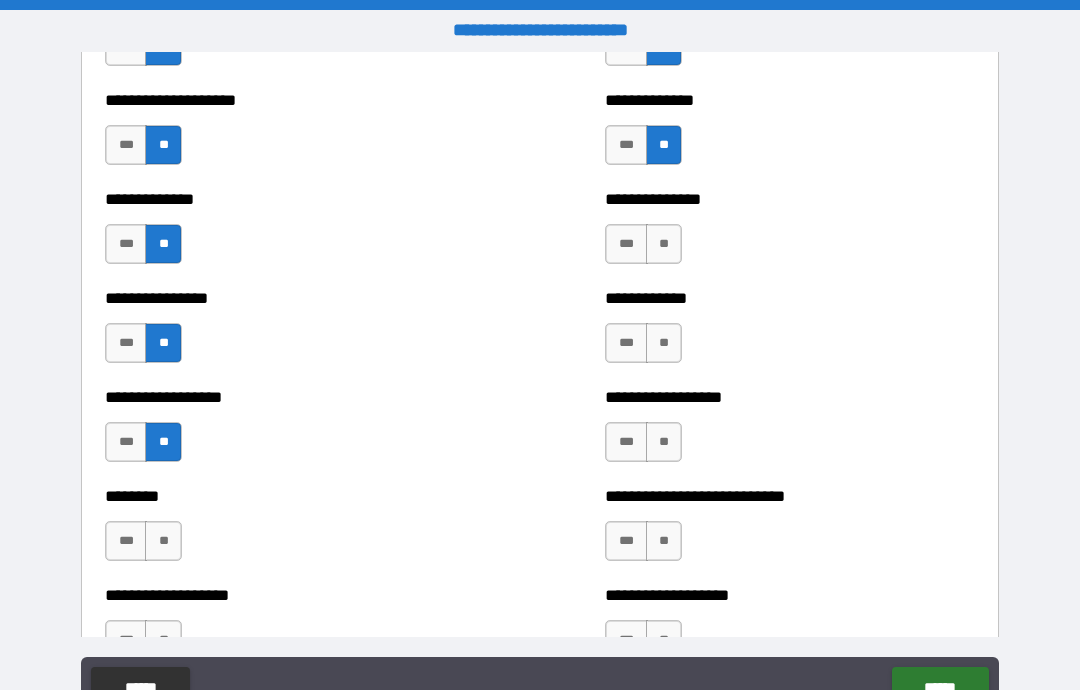 click on "**" at bounding box center [664, 442] 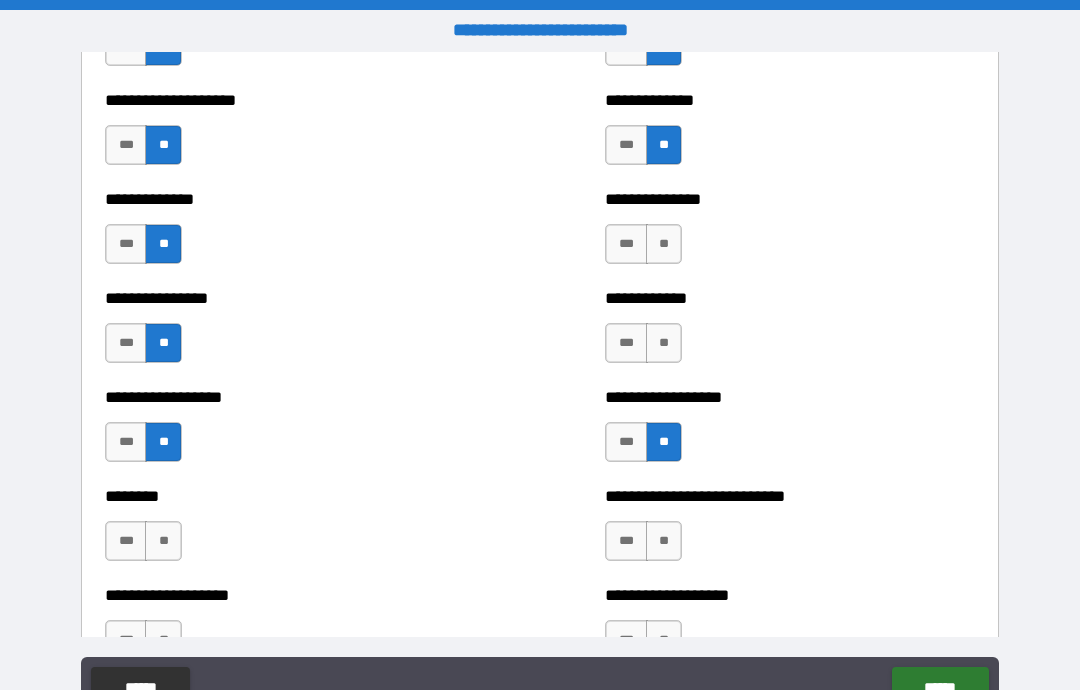 click on "**" at bounding box center [664, 343] 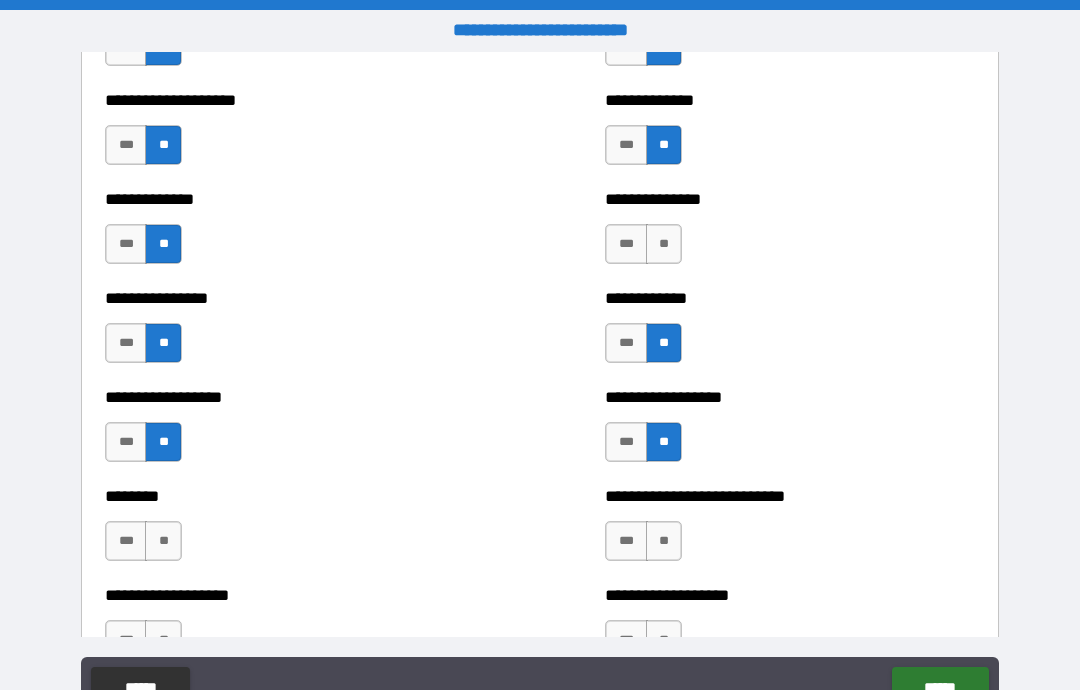 click on "**" at bounding box center [664, 244] 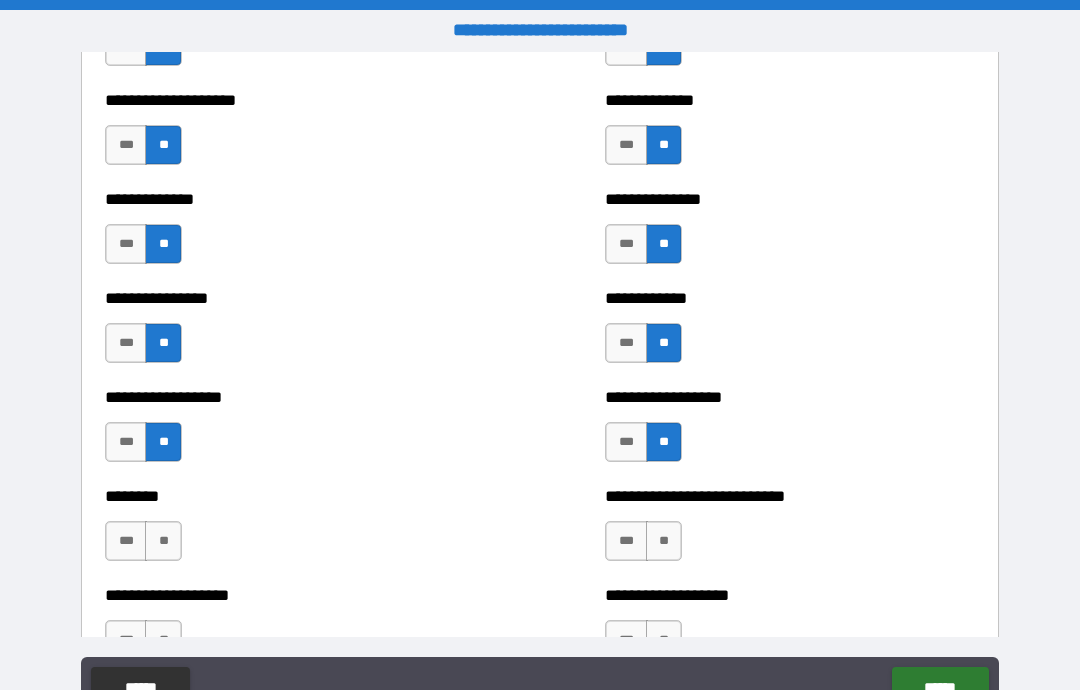 click on "**" at bounding box center (664, 541) 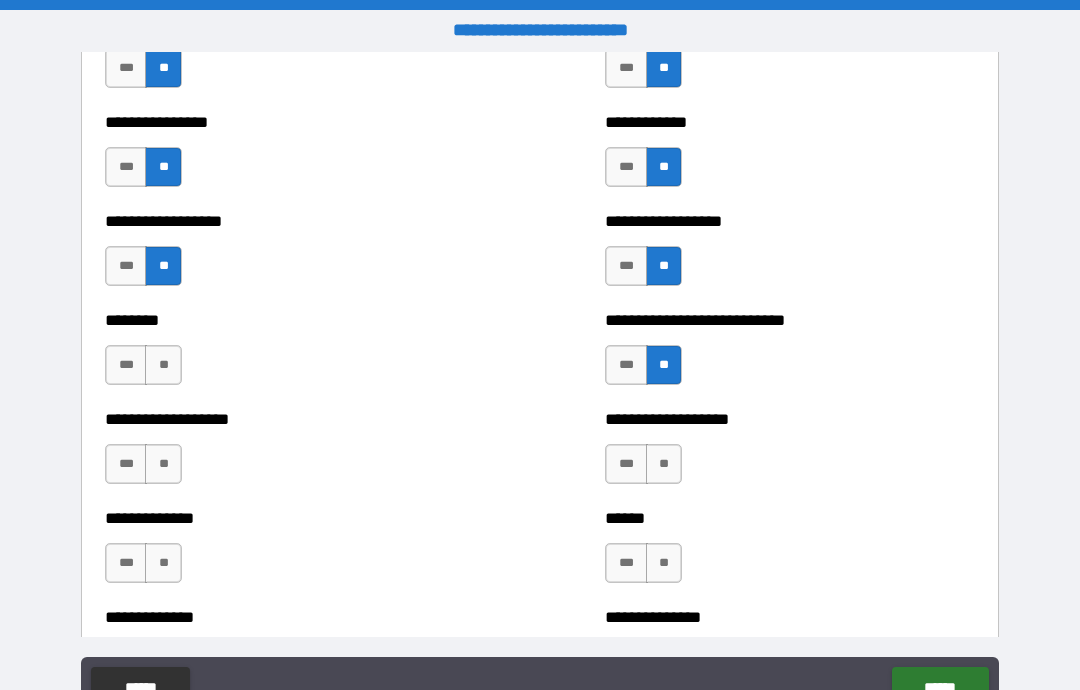 scroll, scrollTop: 4251, scrollLeft: 0, axis: vertical 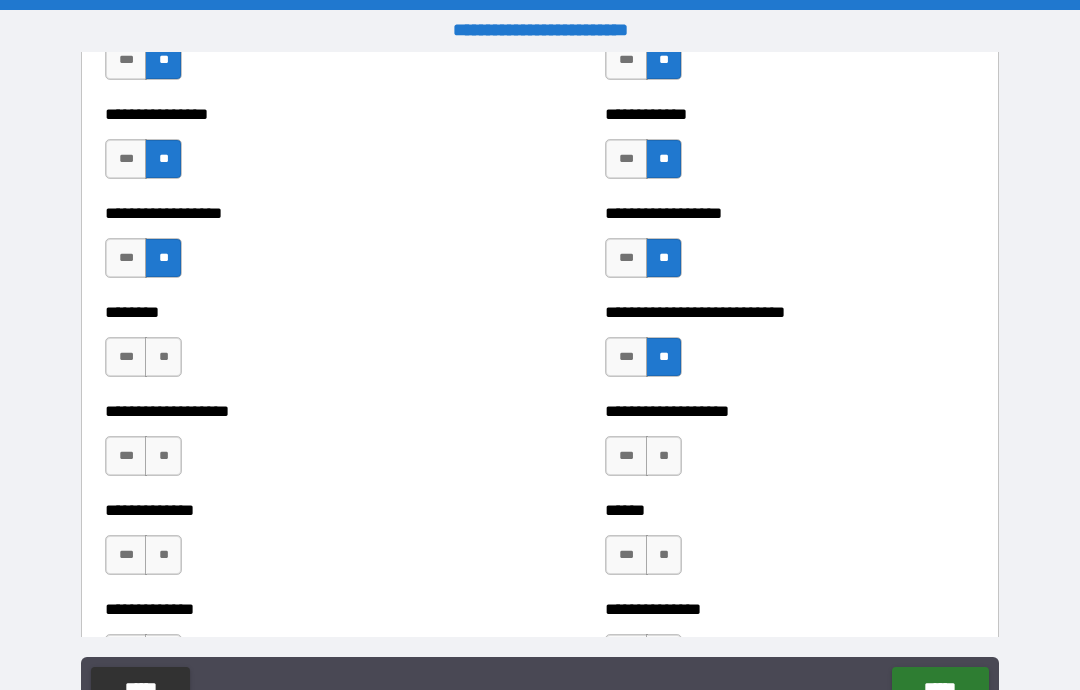 click on "**" at bounding box center [664, 456] 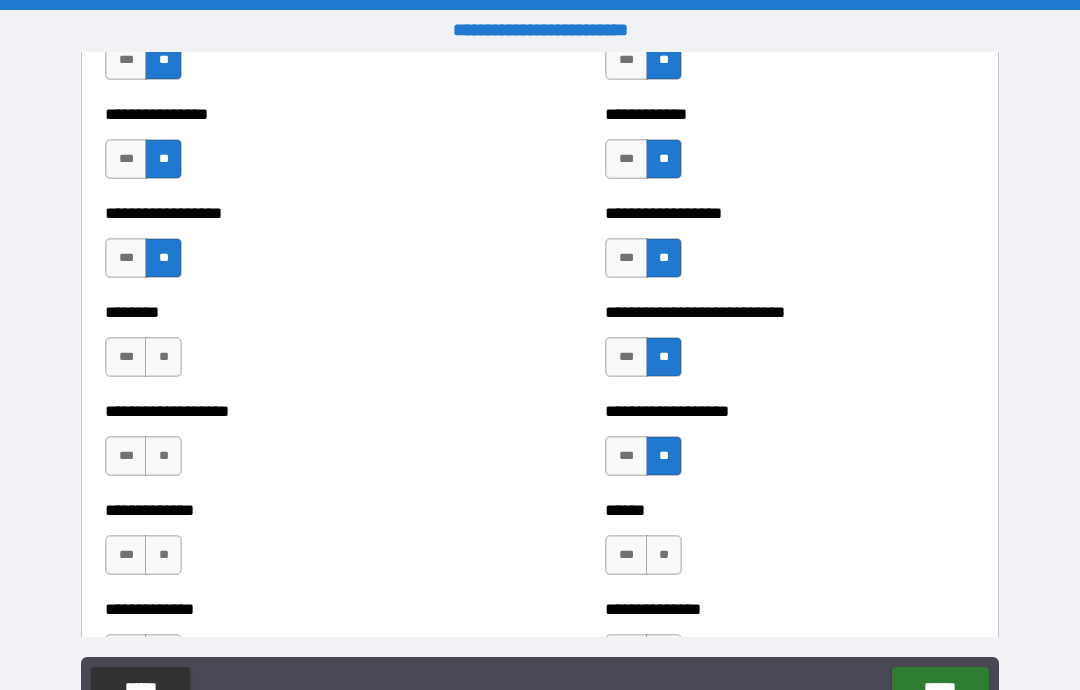click on "**" at bounding box center [664, 555] 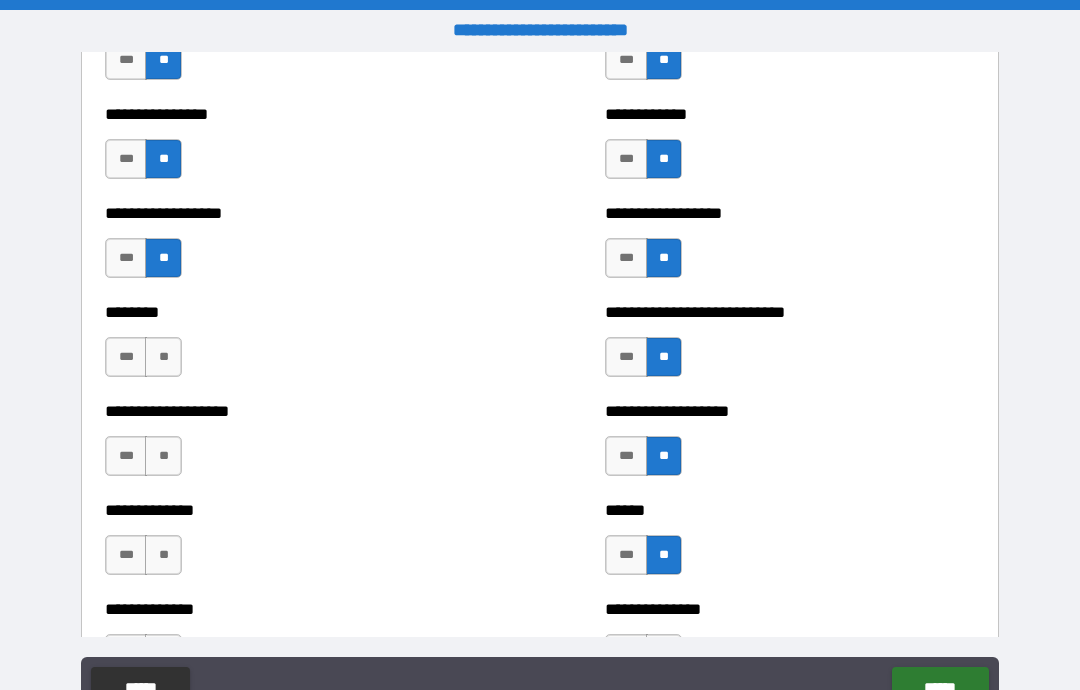 click on "**" at bounding box center [163, 357] 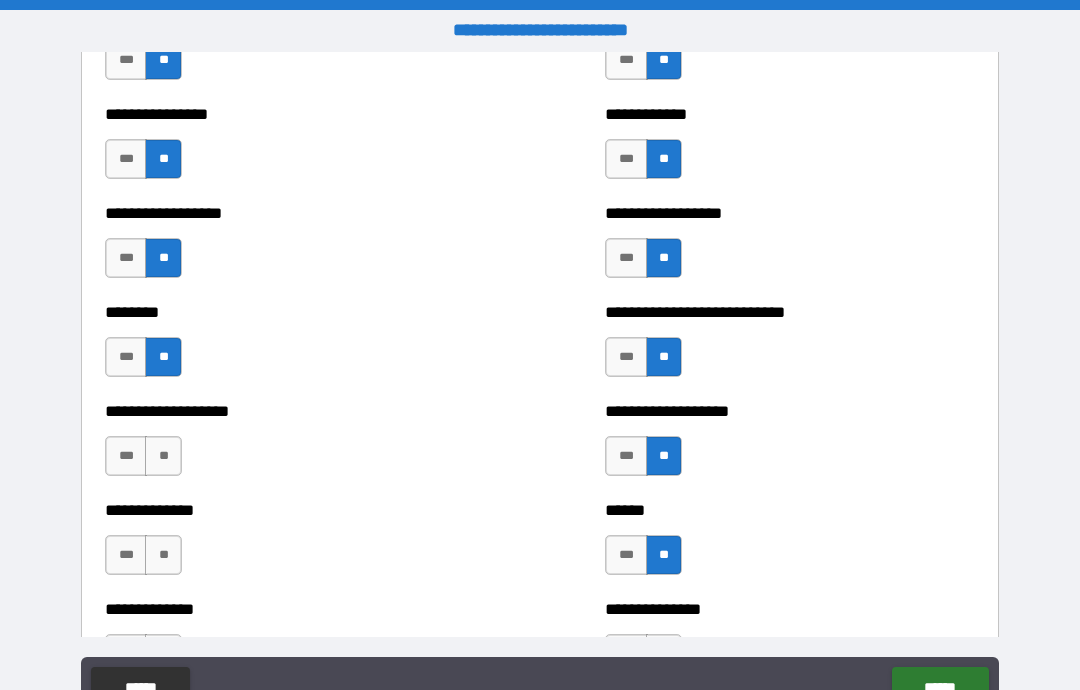 click on "**" at bounding box center (163, 456) 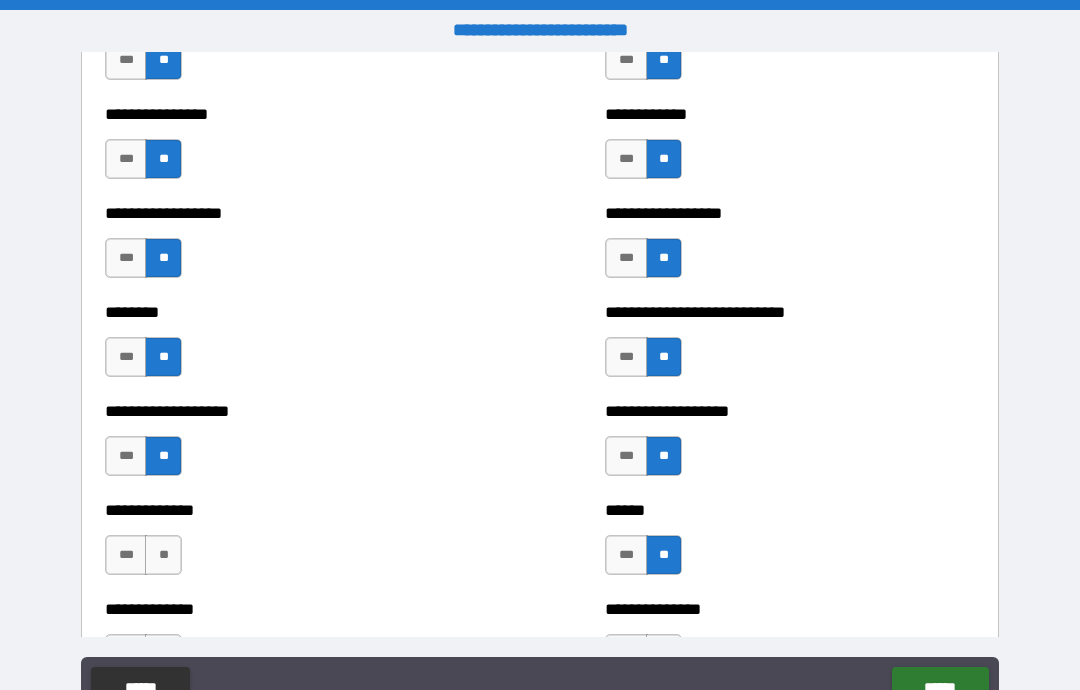 click on "**" at bounding box center (163, 555) 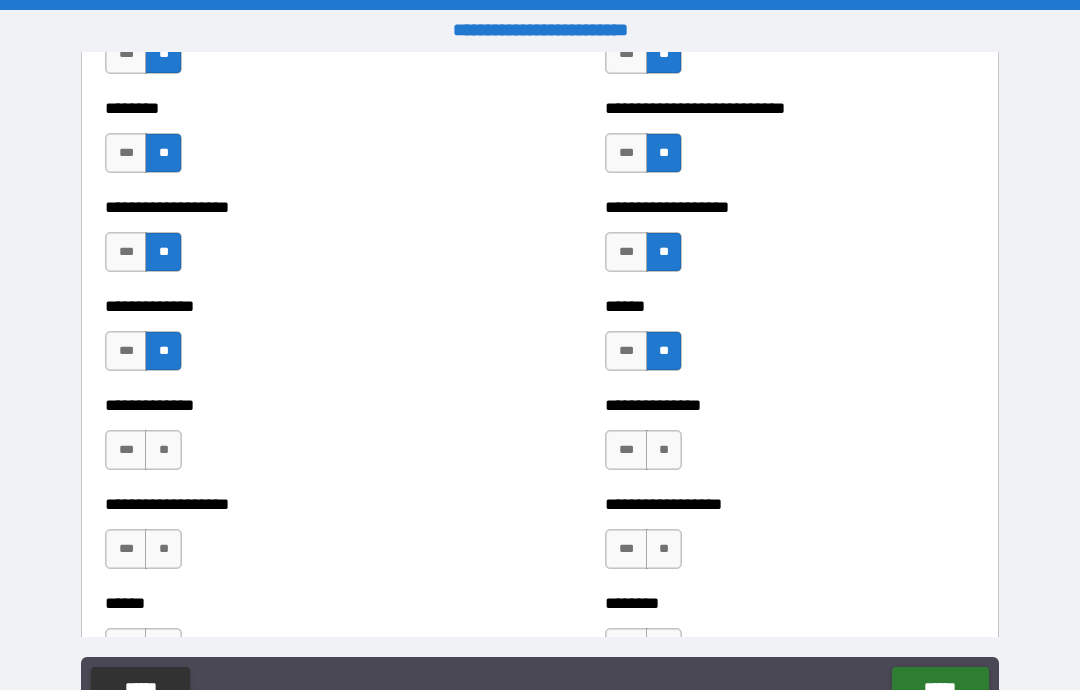 scroll, scrollTop: 4472, scrollLeft: 0, axis: vertical 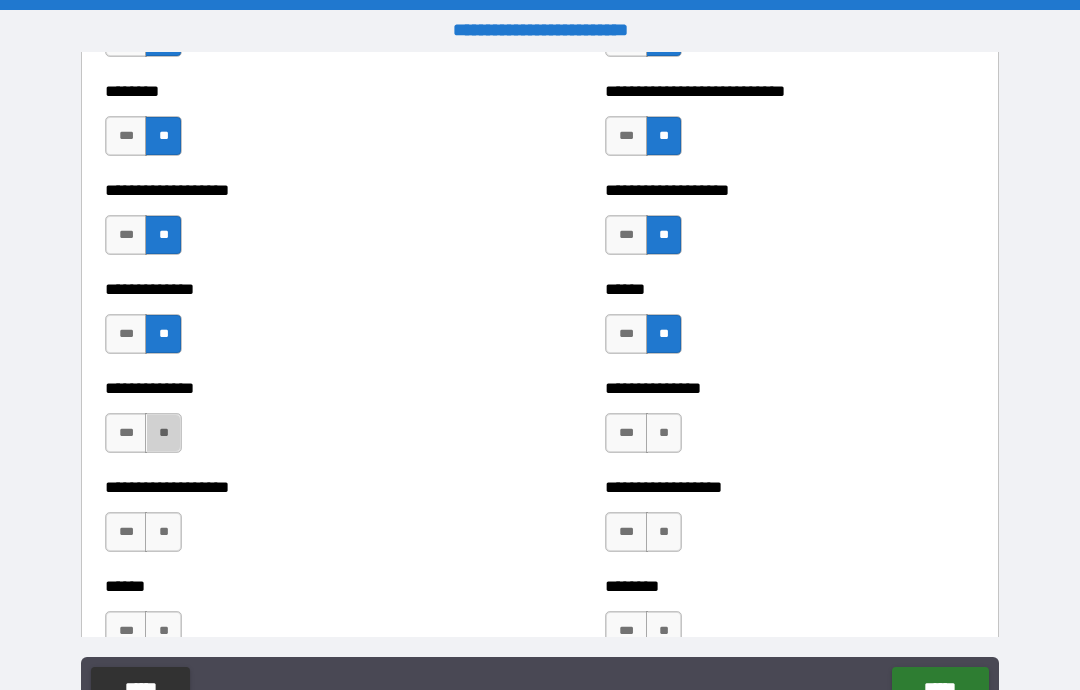 click on "**" at bounding box center [163, 433] 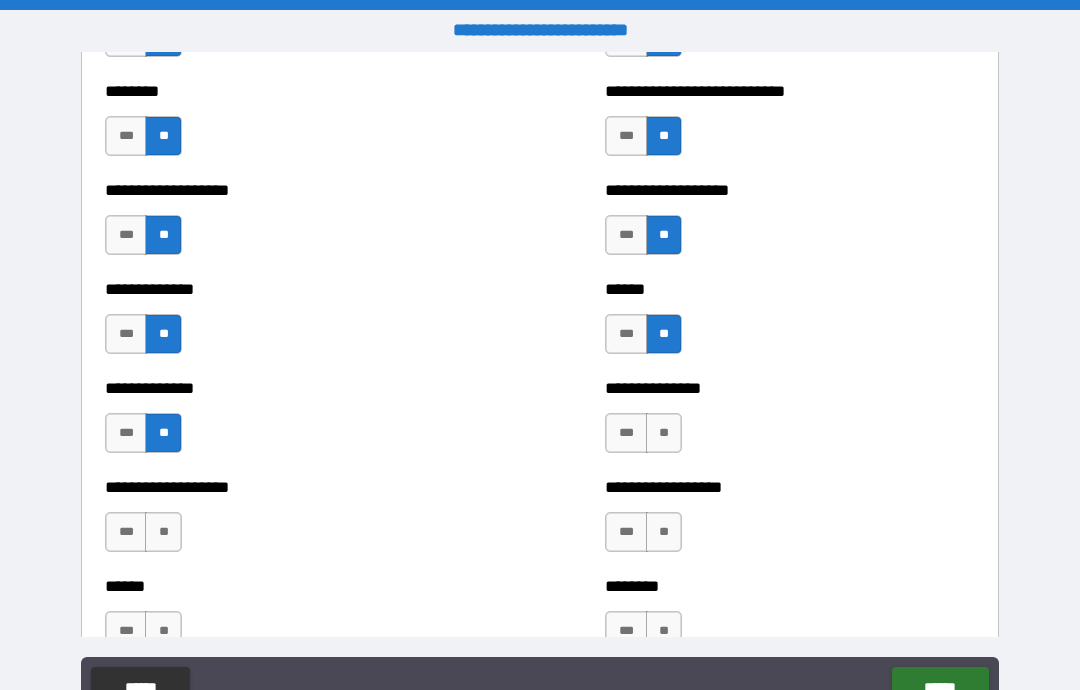 click on "**" at bounding box center (163, 532) 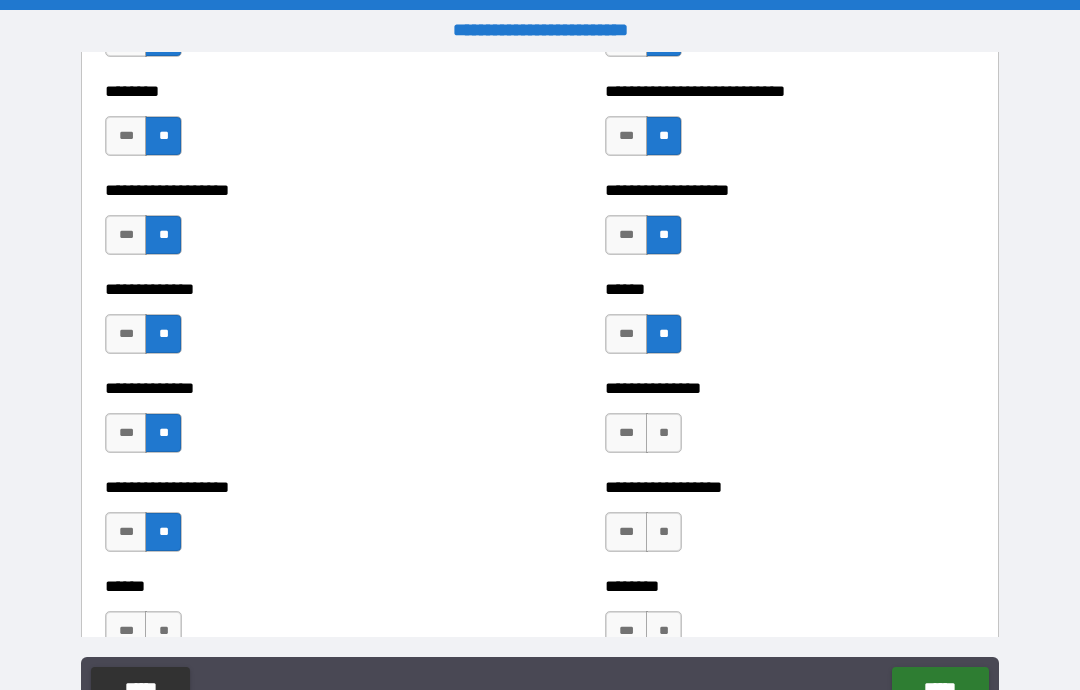 click on "****** *** **" at bounding box center (290, 621) 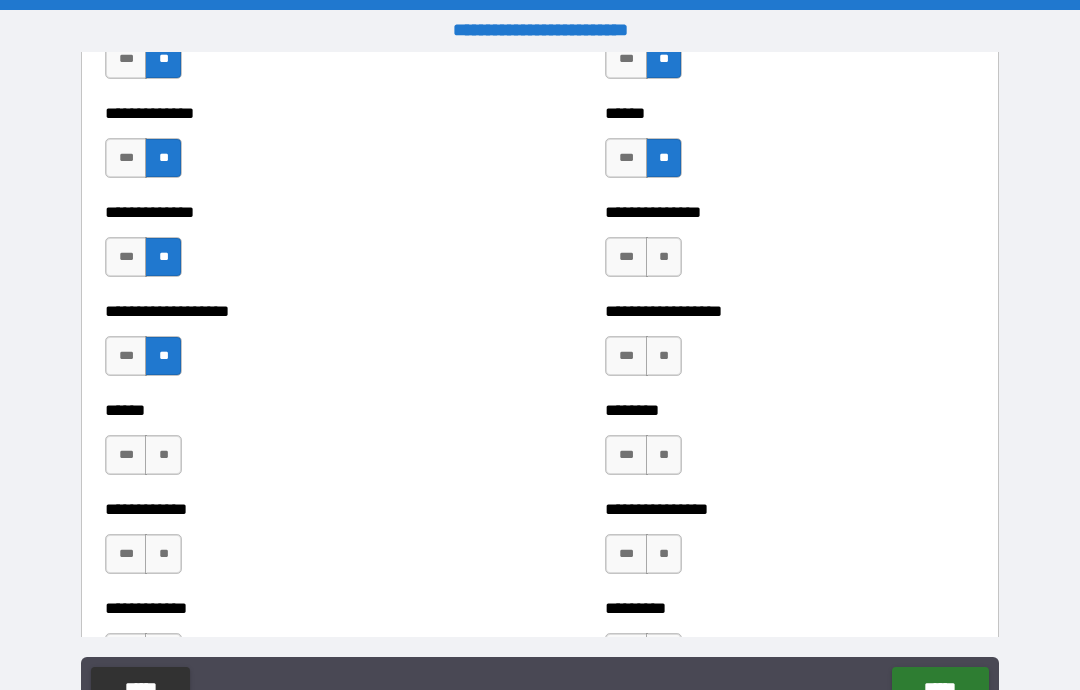 scroll, scrollTop: 4644, scrollLeft: 0, axis: vertical 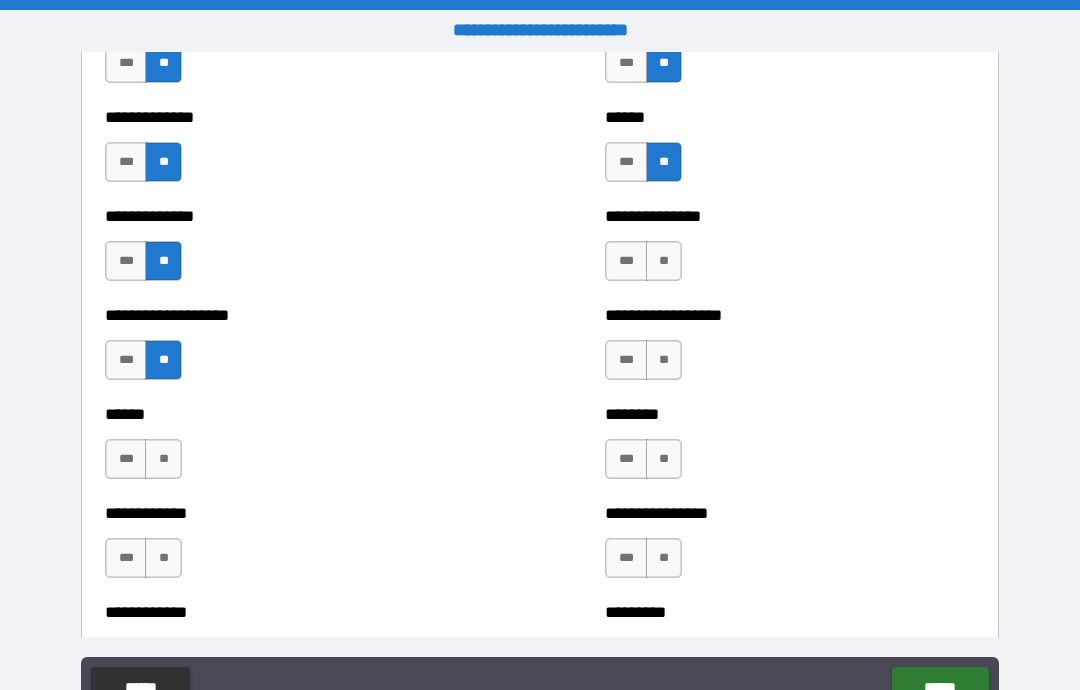 click on "**" at bounding box center [664, 360] 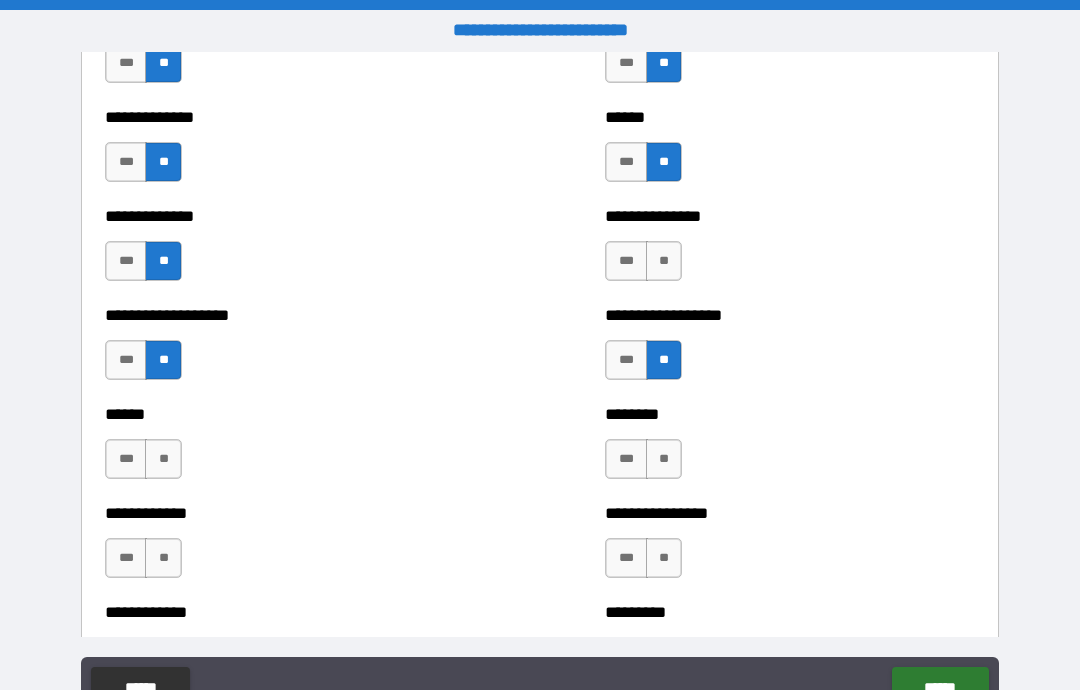 click on "**" at bounding box center [664, 459] 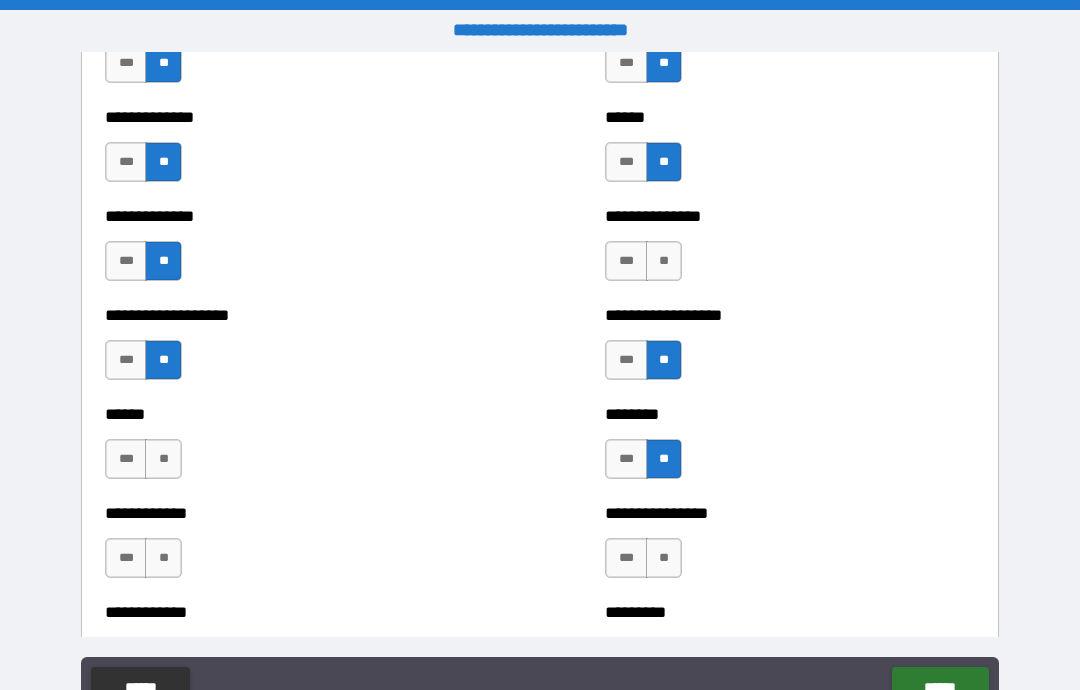 click on "**" at bounding box center [664, 261] 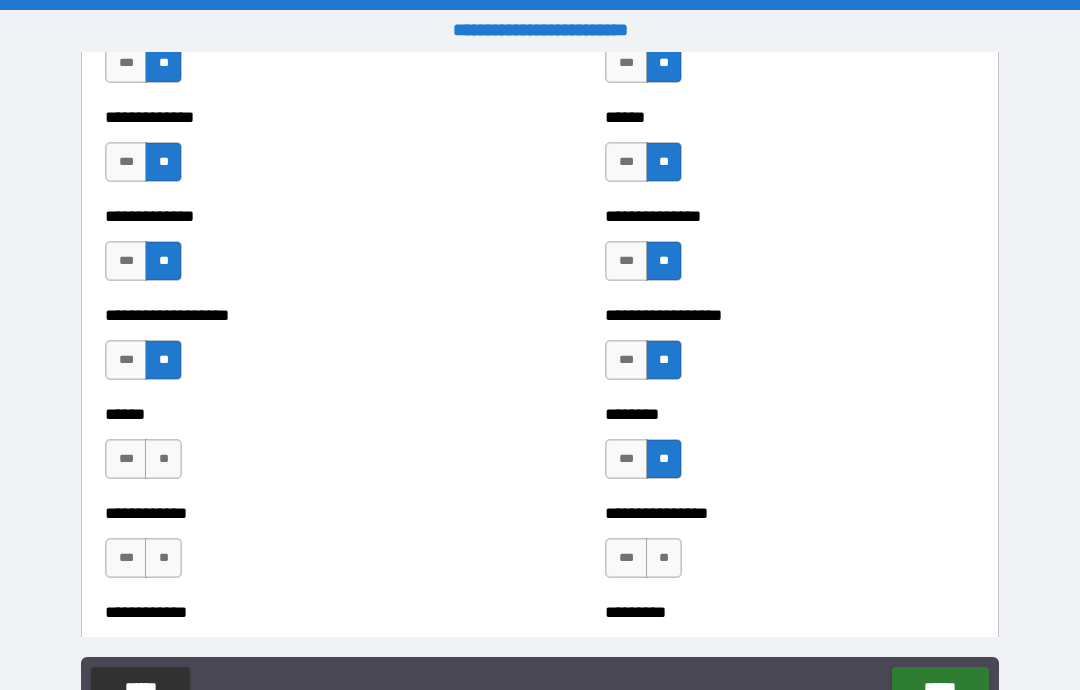 click on "**" at bounding box center (664, 558) 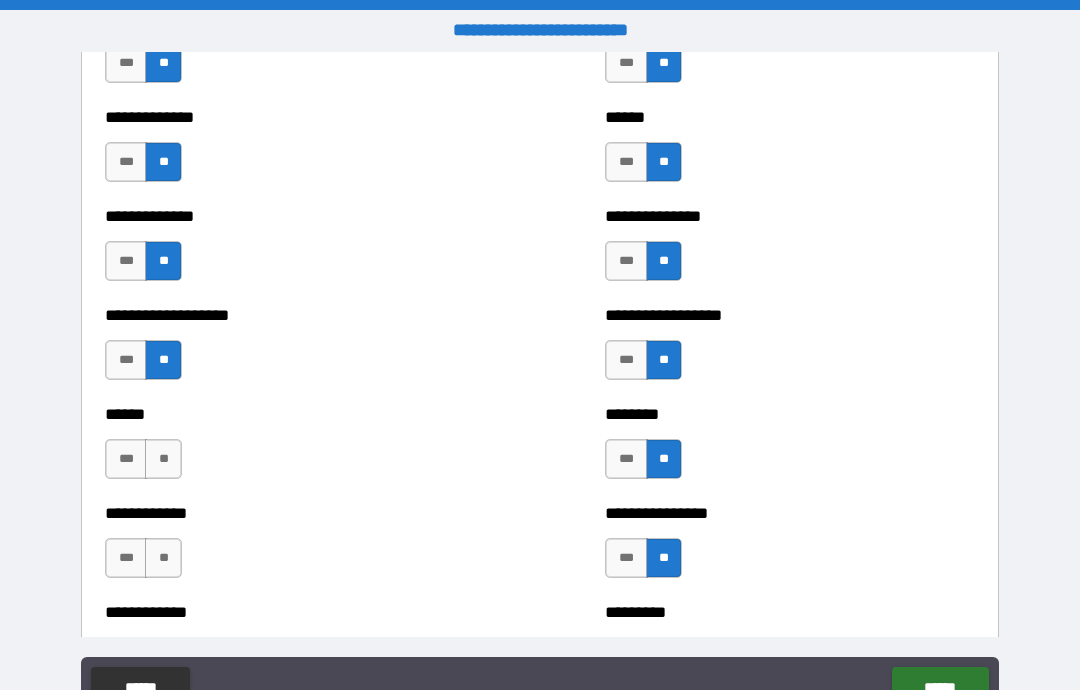click on "**" at bounding box center [163, 558] 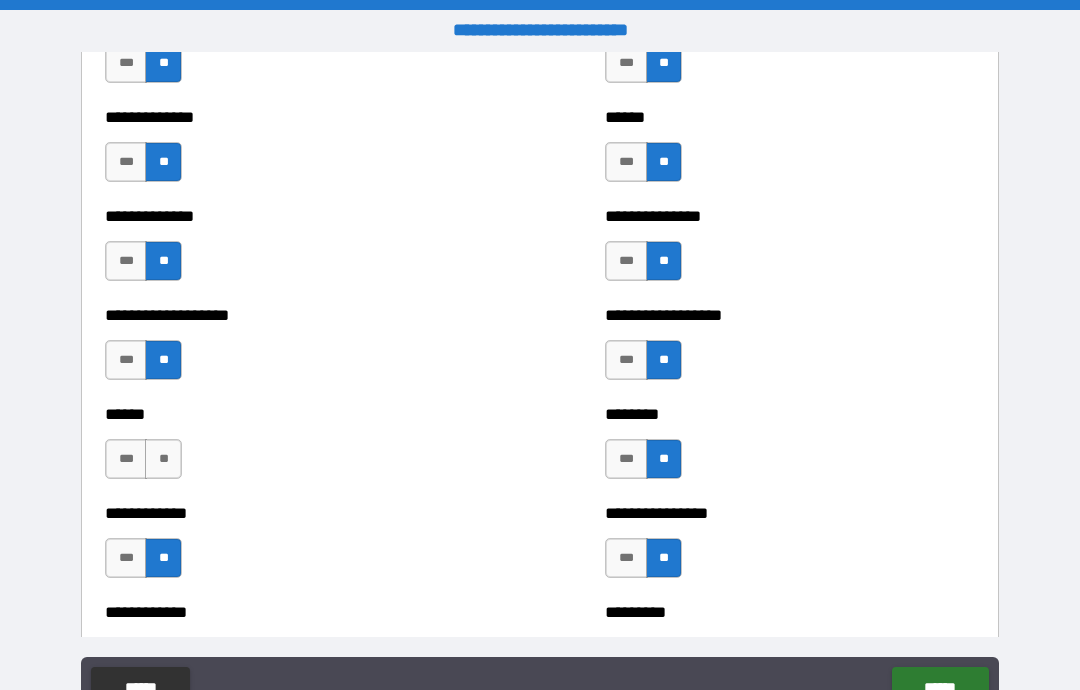 click on "**" at bounding box center (163, 459) 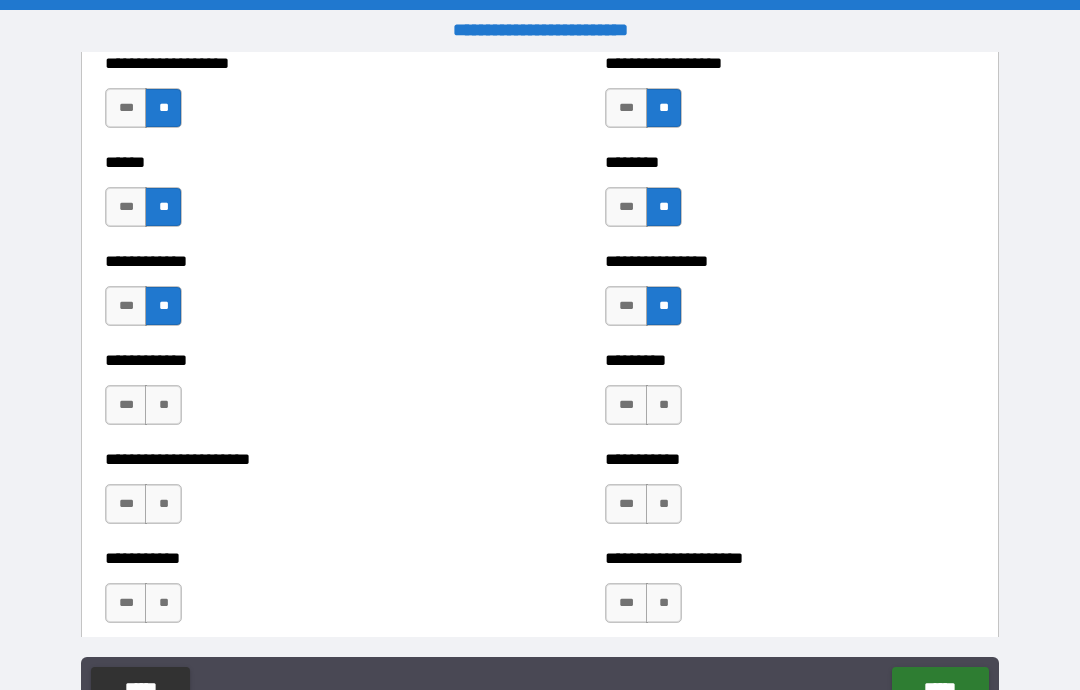 scroll, scrollTop: 4902, scrollLeft: 0, axis: vertical 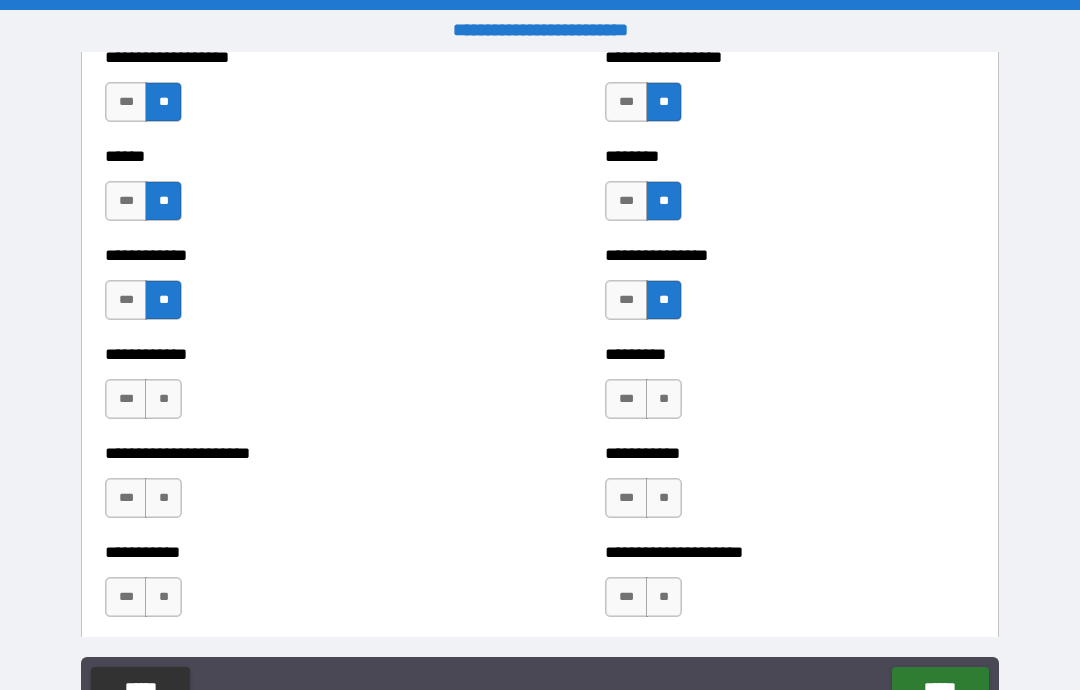 click on "**" at bounding box center [163, 399] 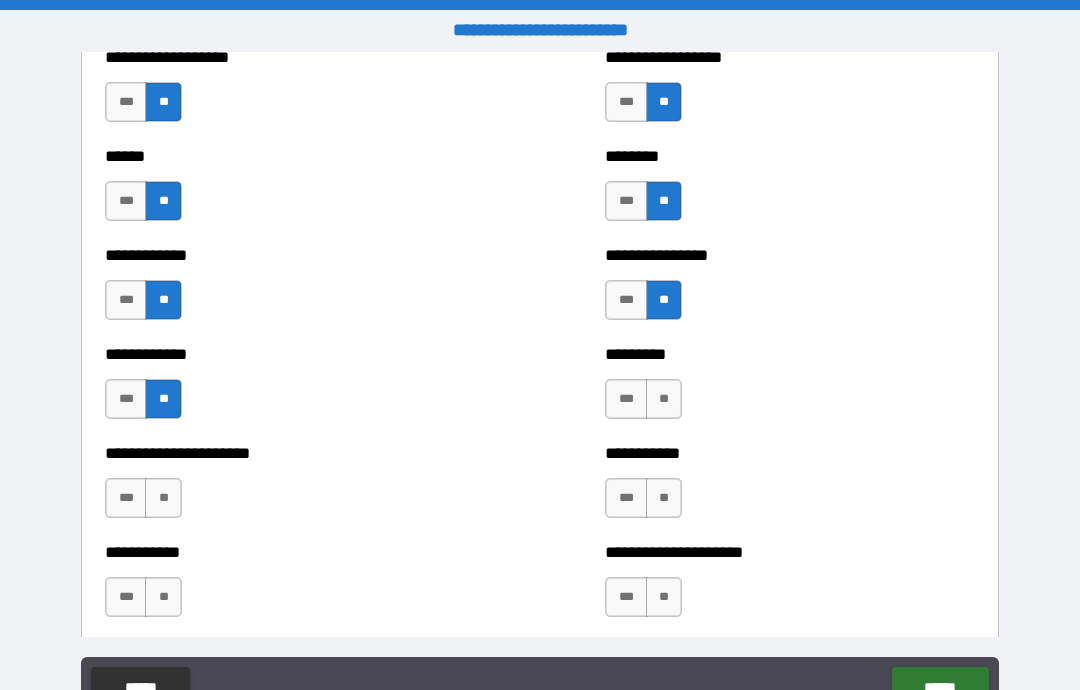 click on "**" at bounding box center (163, 498) 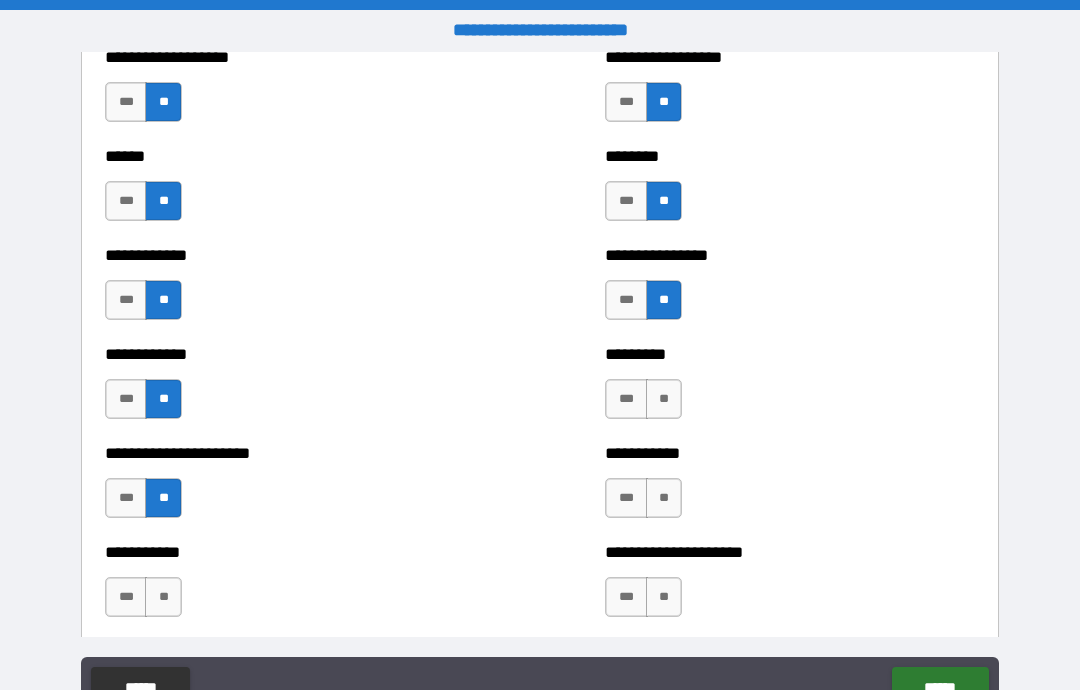 click on "**" at bounding box center [664, 498] 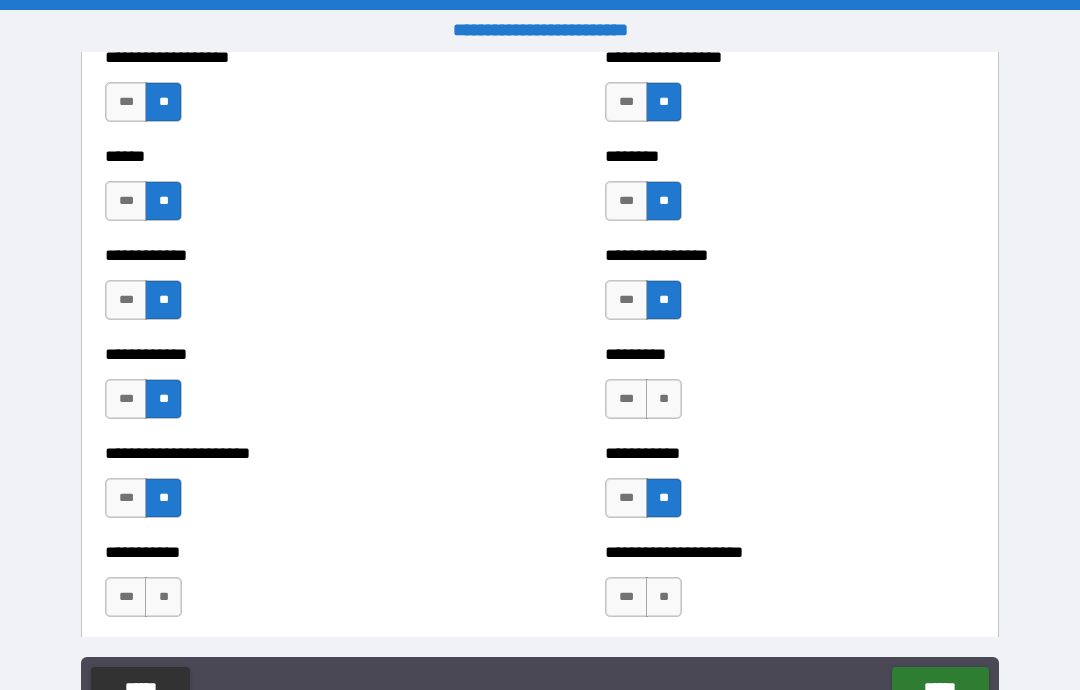 click on "**" at bounding box center [664, 597] 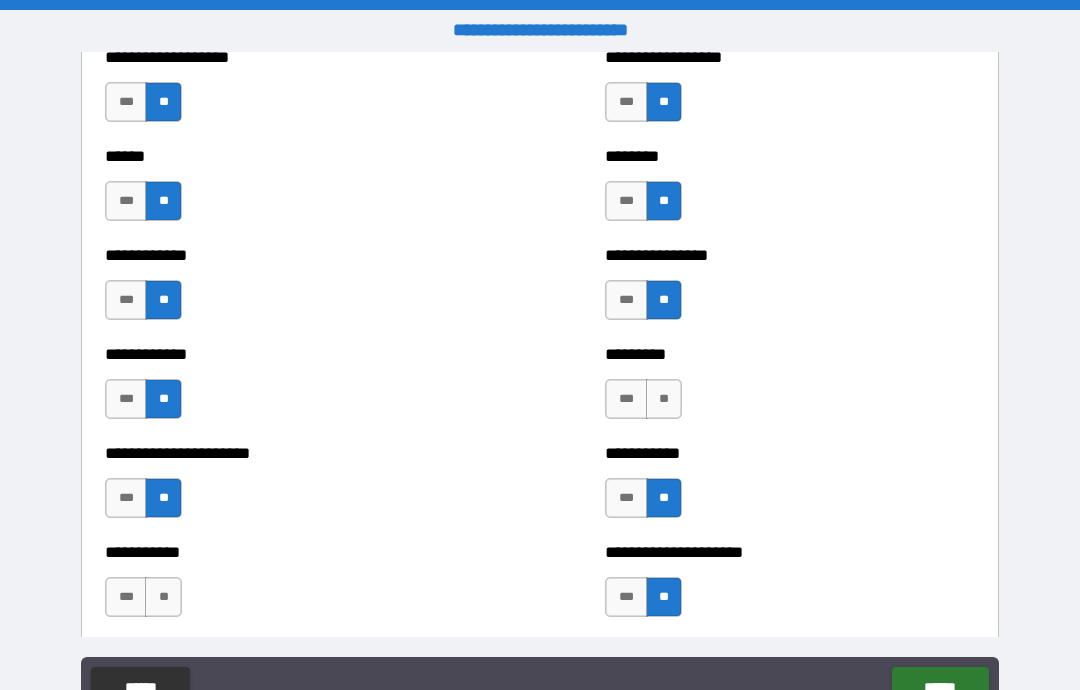 click on "**" at bounding box center [664, 399] 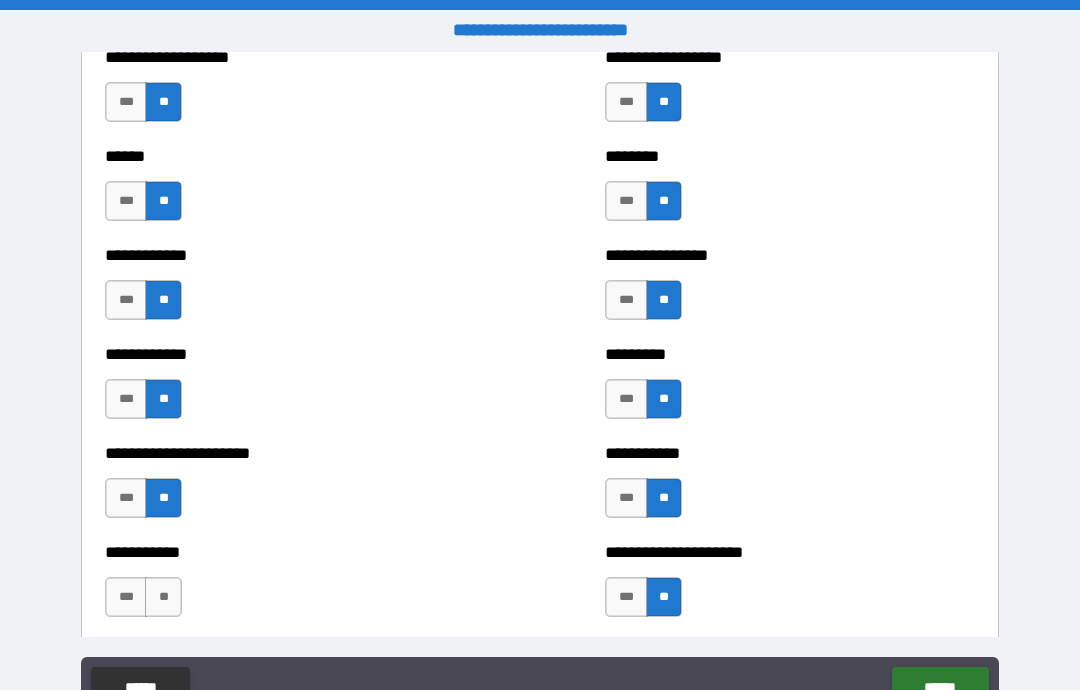 click on "**" at bounding box center [163, 597] 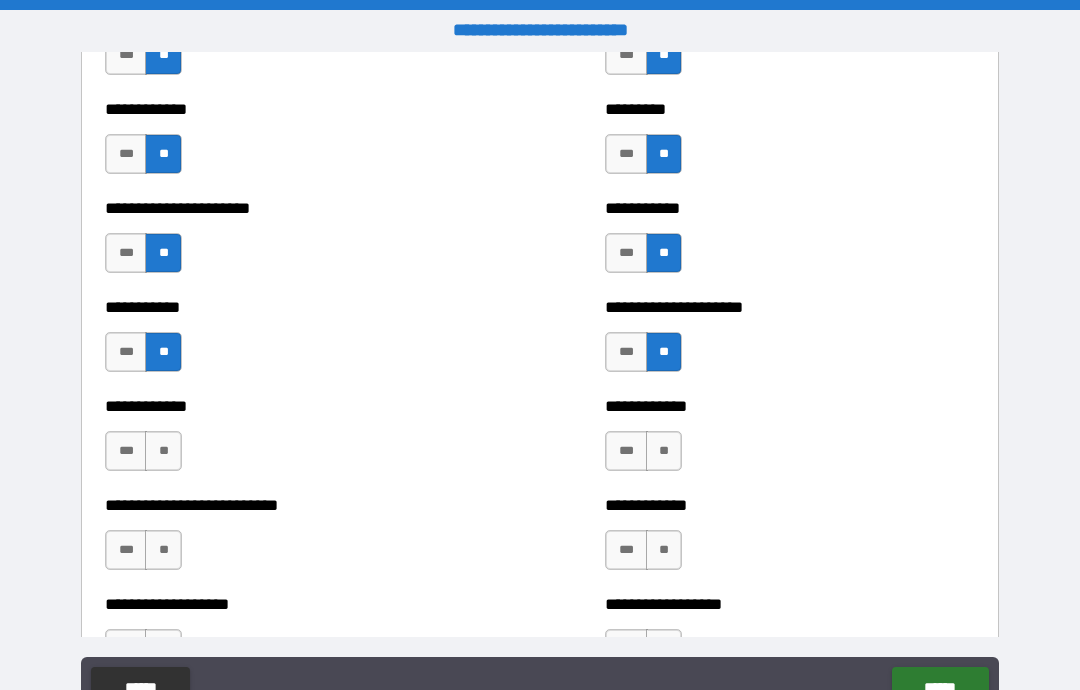 scroll, scrollTop: 5148, scrollLeft: 0, axis: vertical 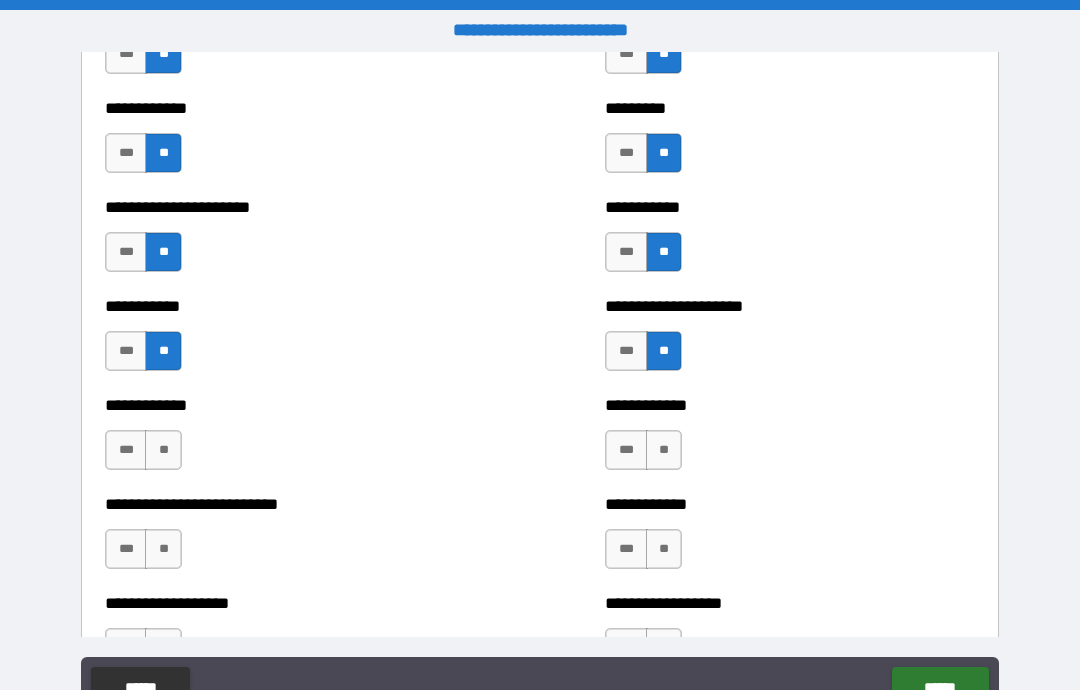 click on "**" at bounding box center [163, 450] 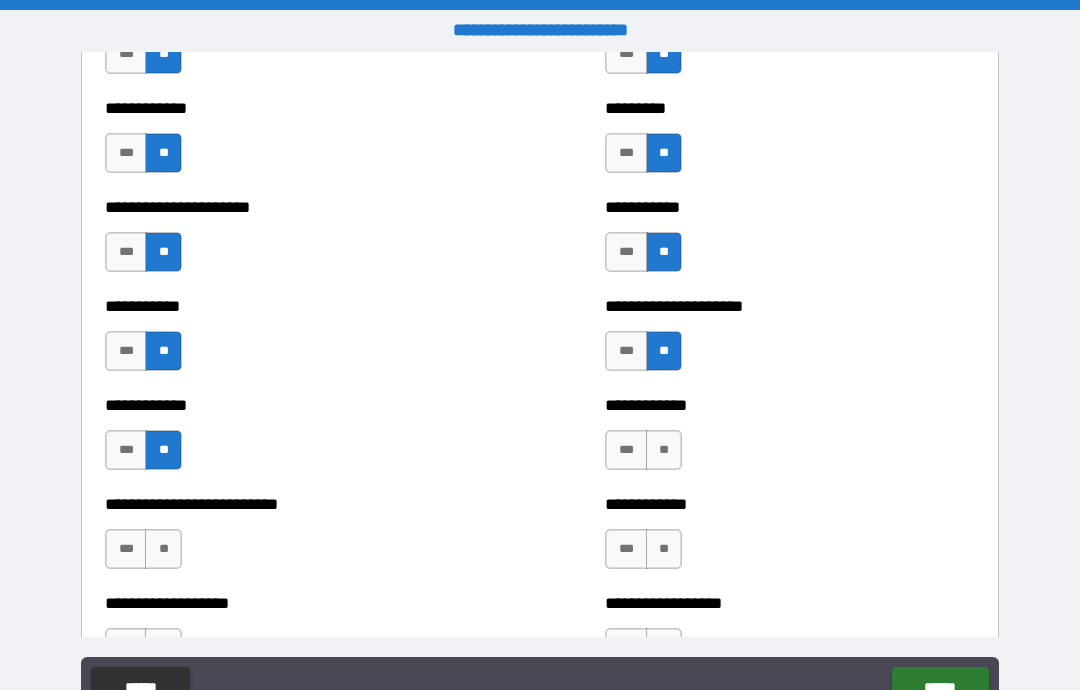 click on "**" at bounding box center [664, 450] 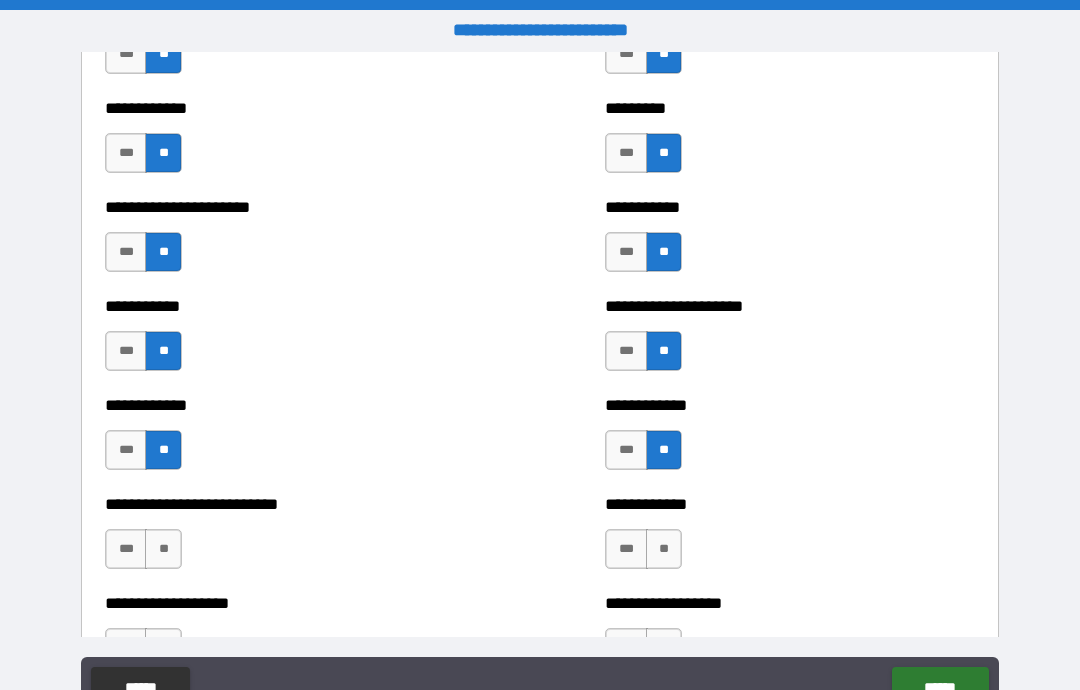 click on "**" at bounding box center [664, 549] 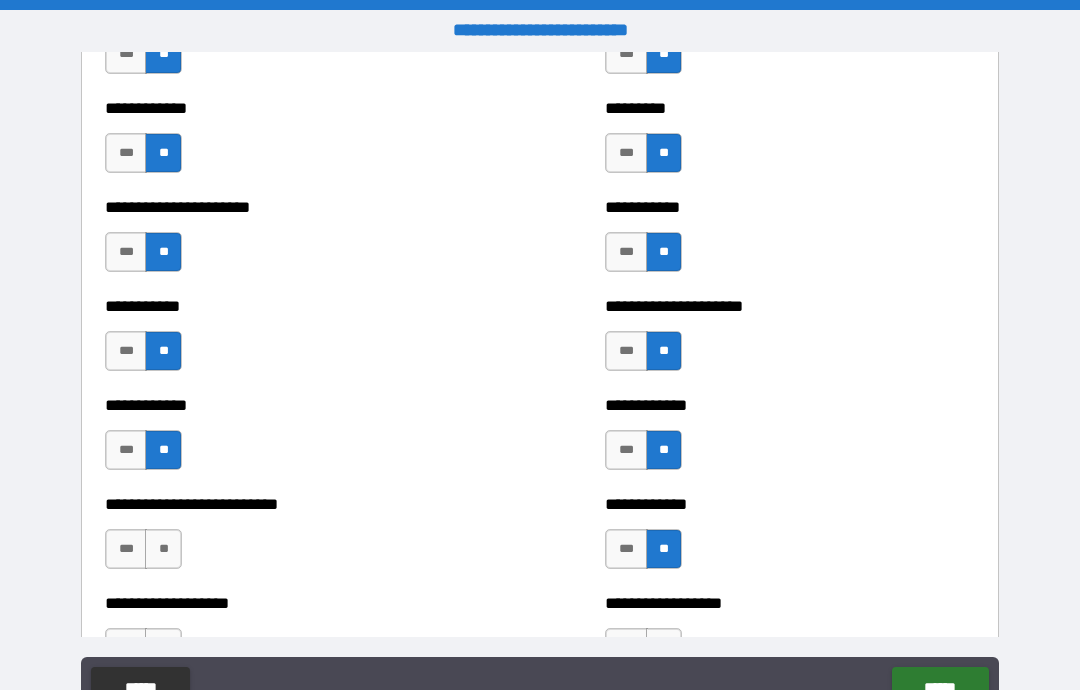 click on "**" at bounding box center [163, 549] 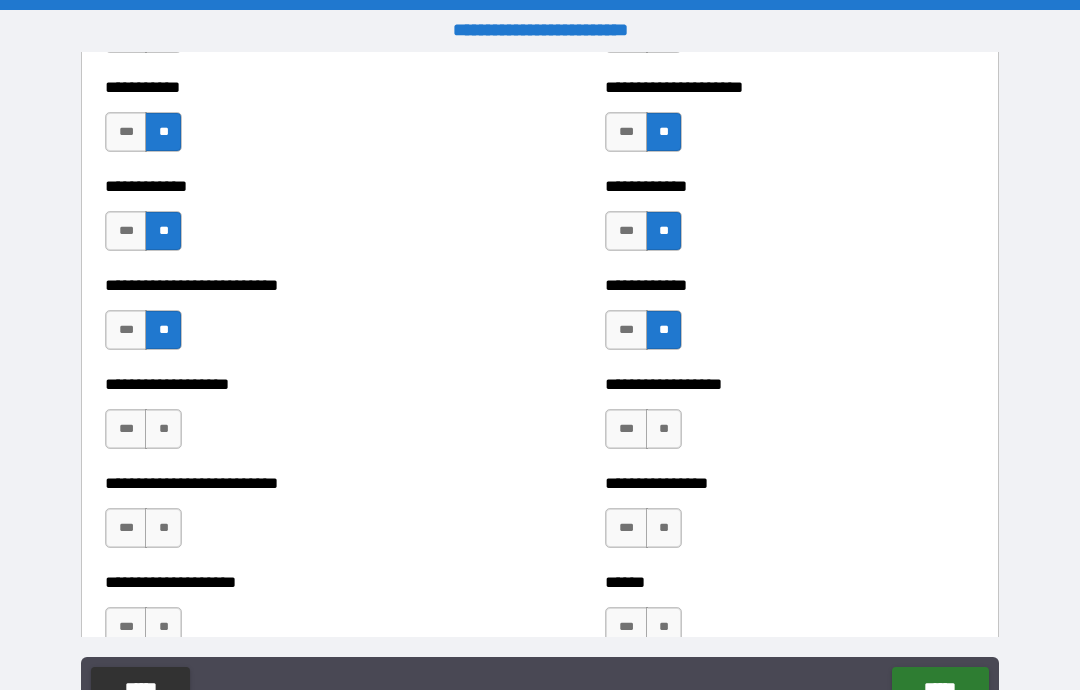 scroll, scrollTop: 5382, scrollLeft: 0, axis: vertical 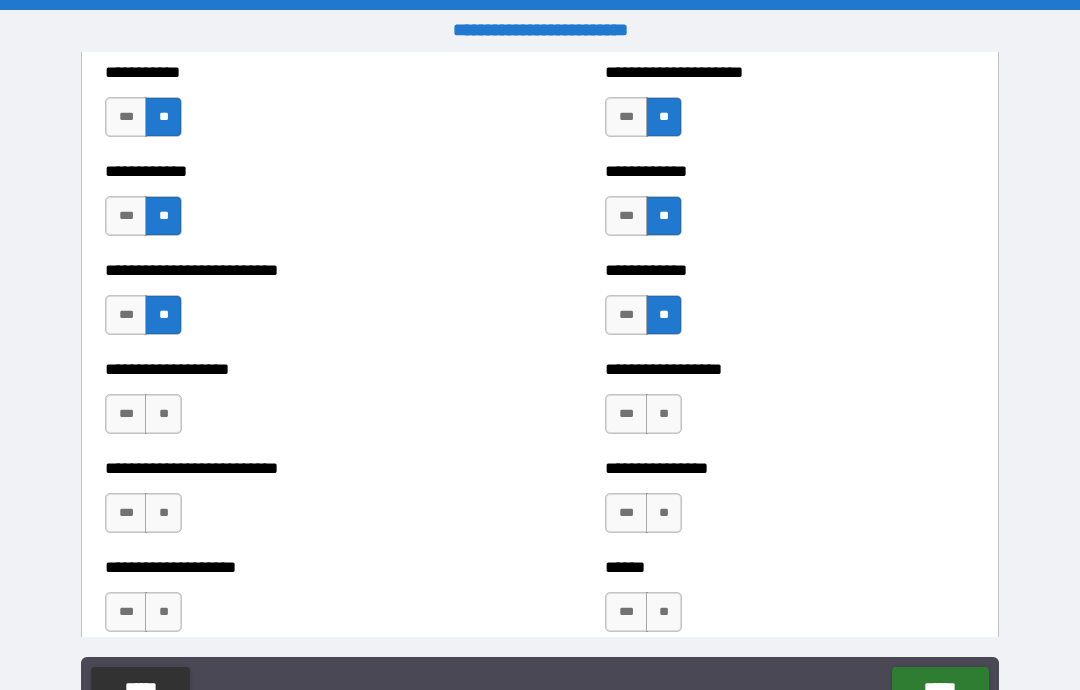 click on "**********" at bounding box center (290, 404) 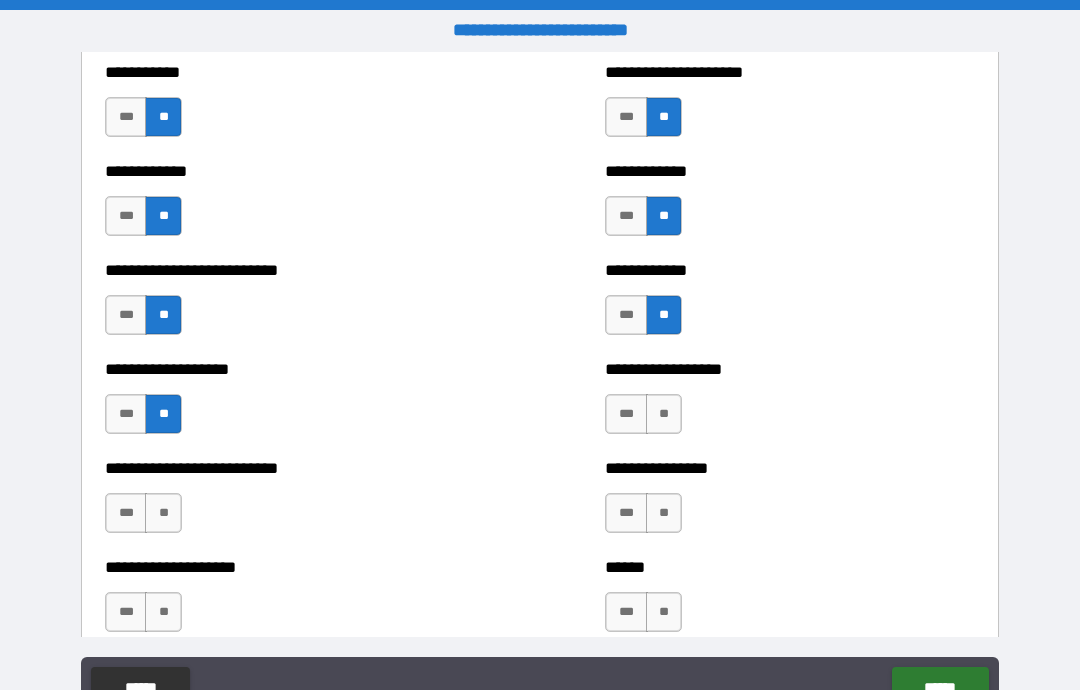 click on "**" at bounding box center (664, 414) 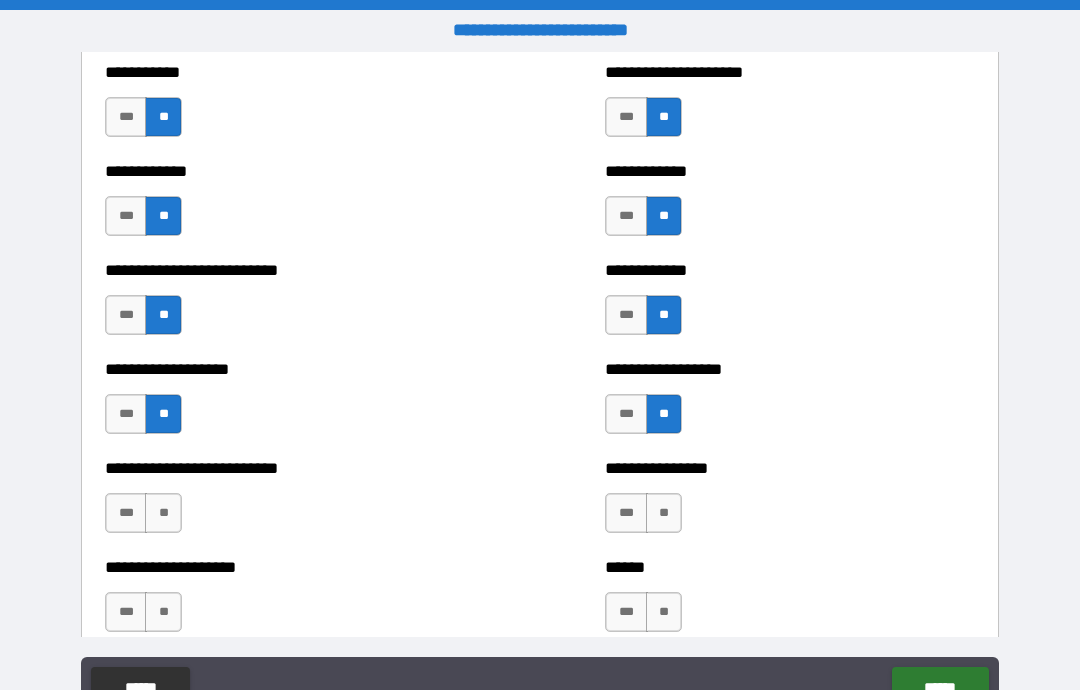 click on "**" at bounding box center [664, 513] 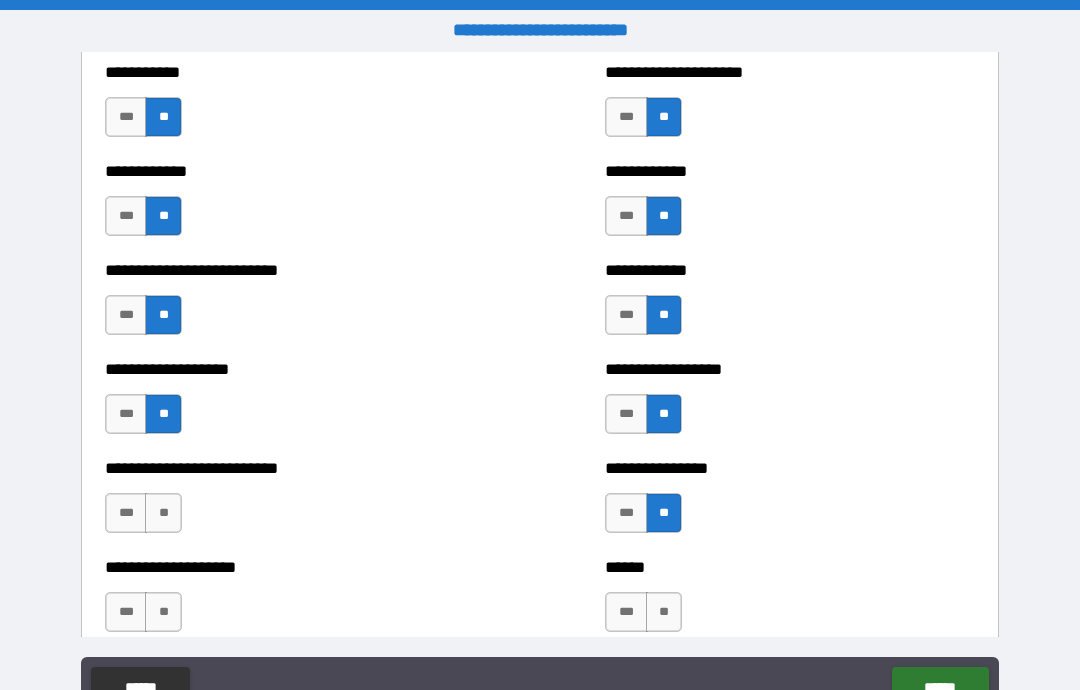 click on "**" at bounding box center (163, 513) 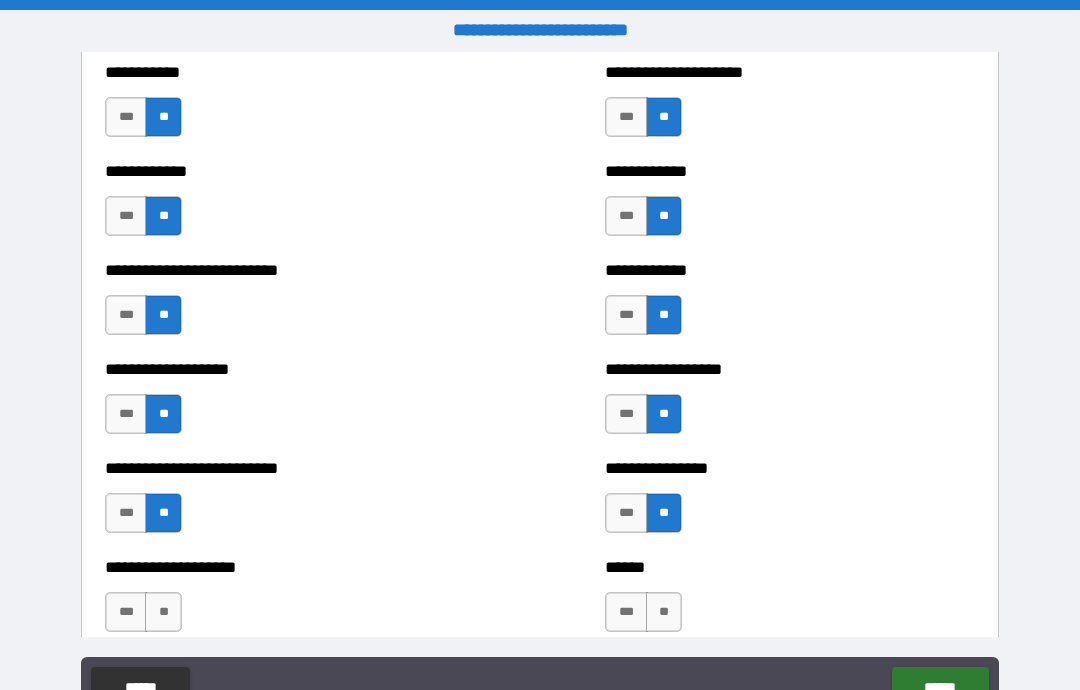 click on "**" at bounding box center (163, 612) 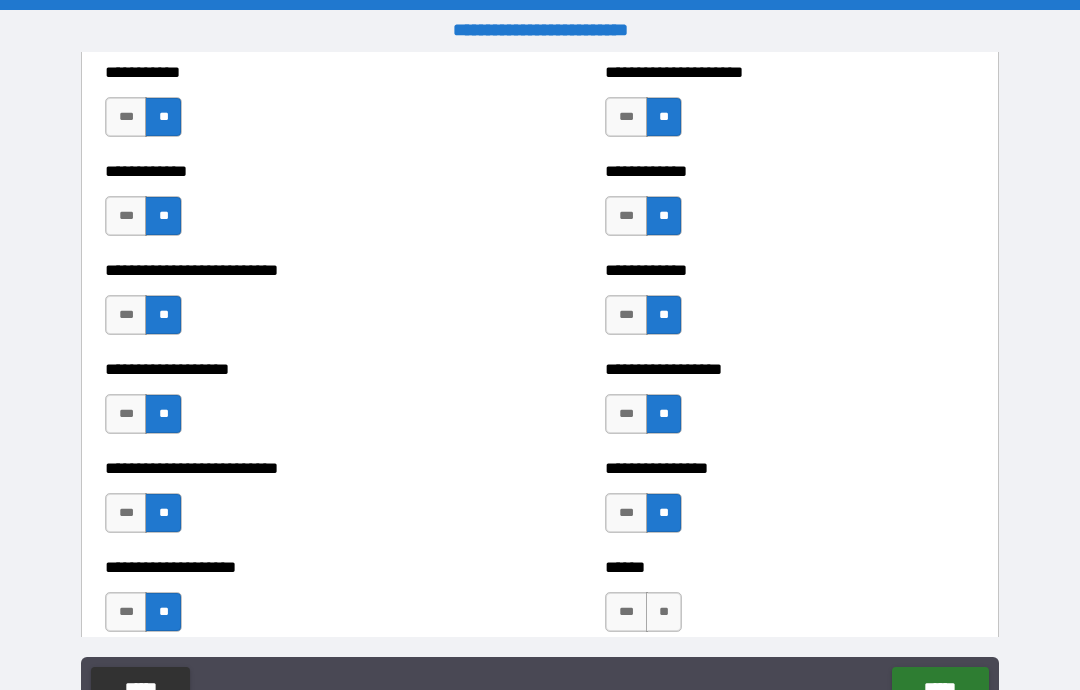 click on "**" at bounding box center (664, 612) 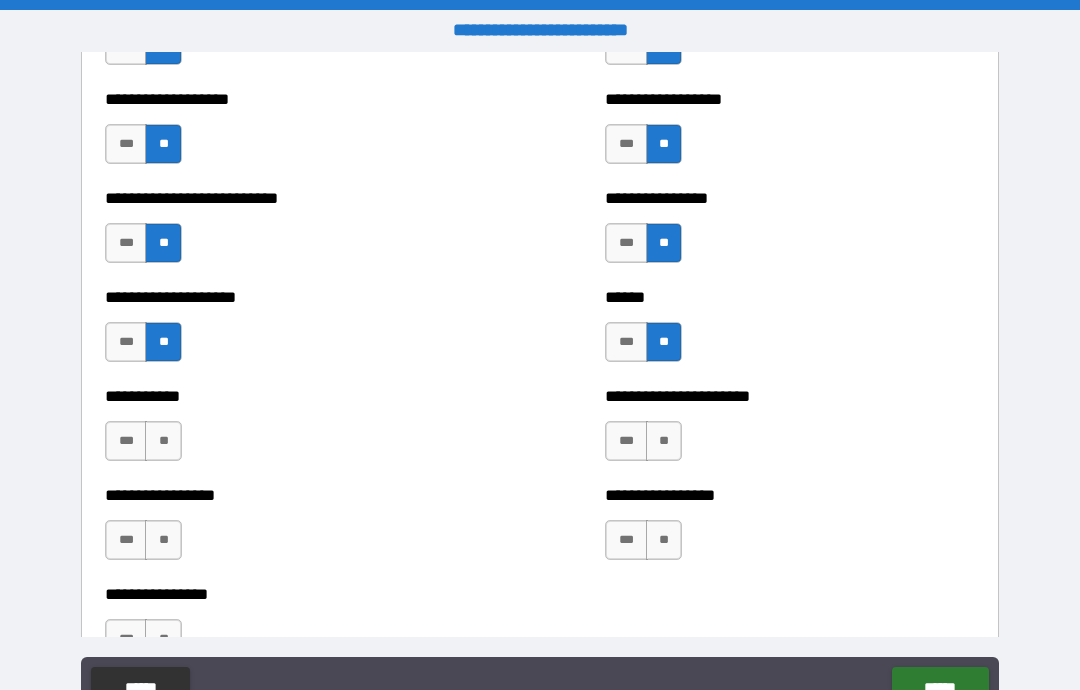 scroll, scrollTop: 5656, scrollLeft: 0, axis: vertical 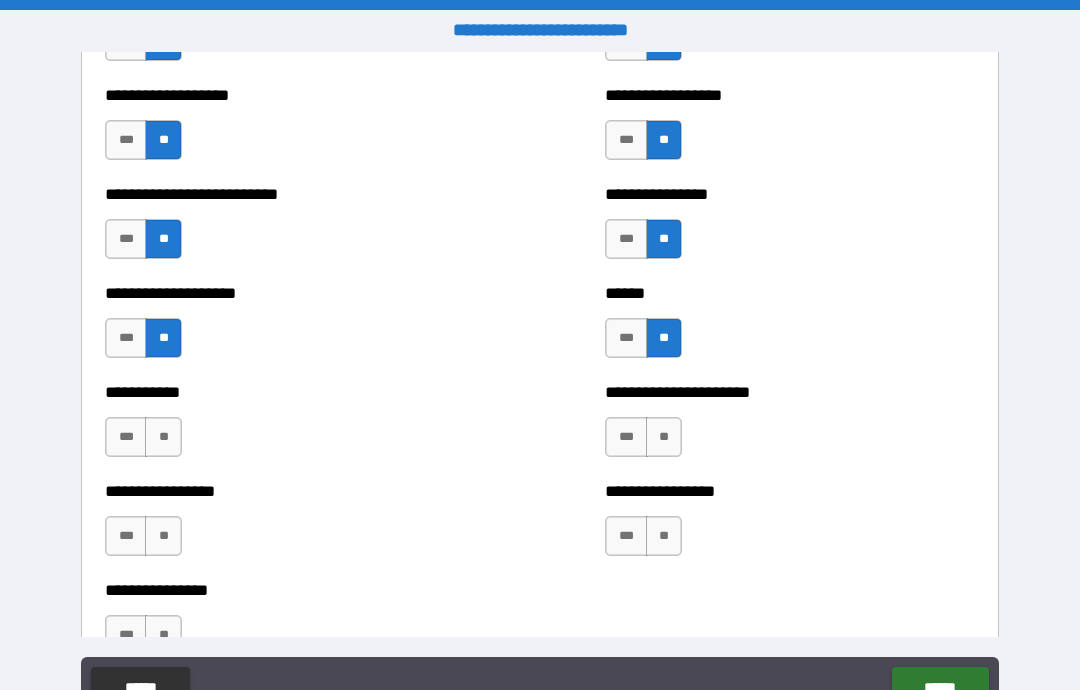 click on "**" at bounding box center (163, 437) 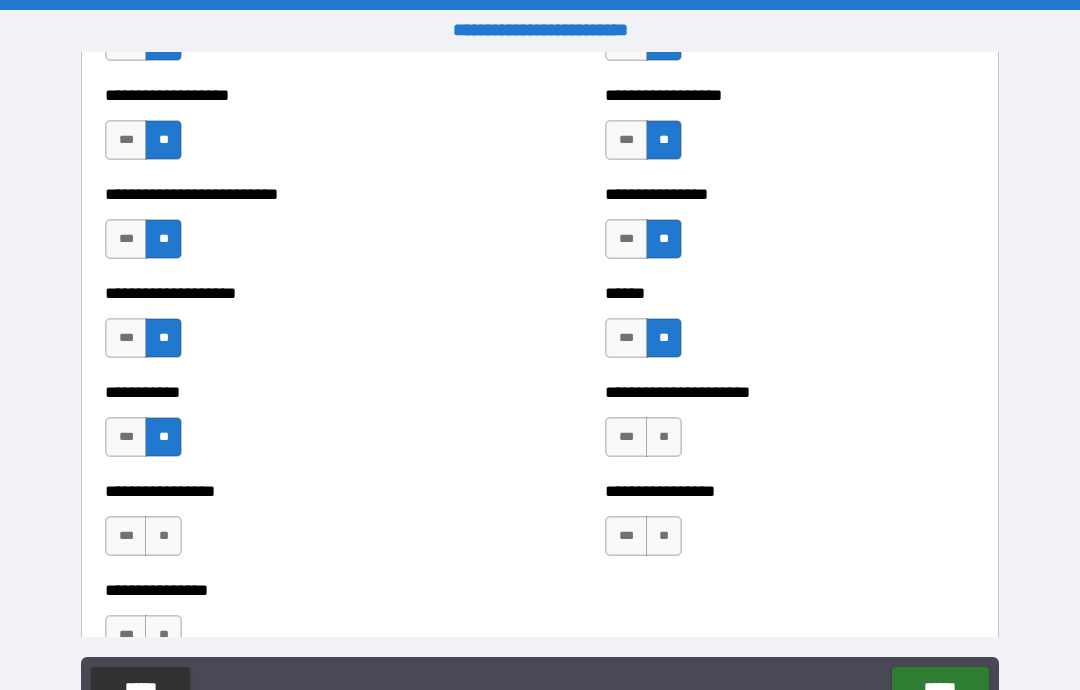 click on "**" at bounding box center (664, 437) 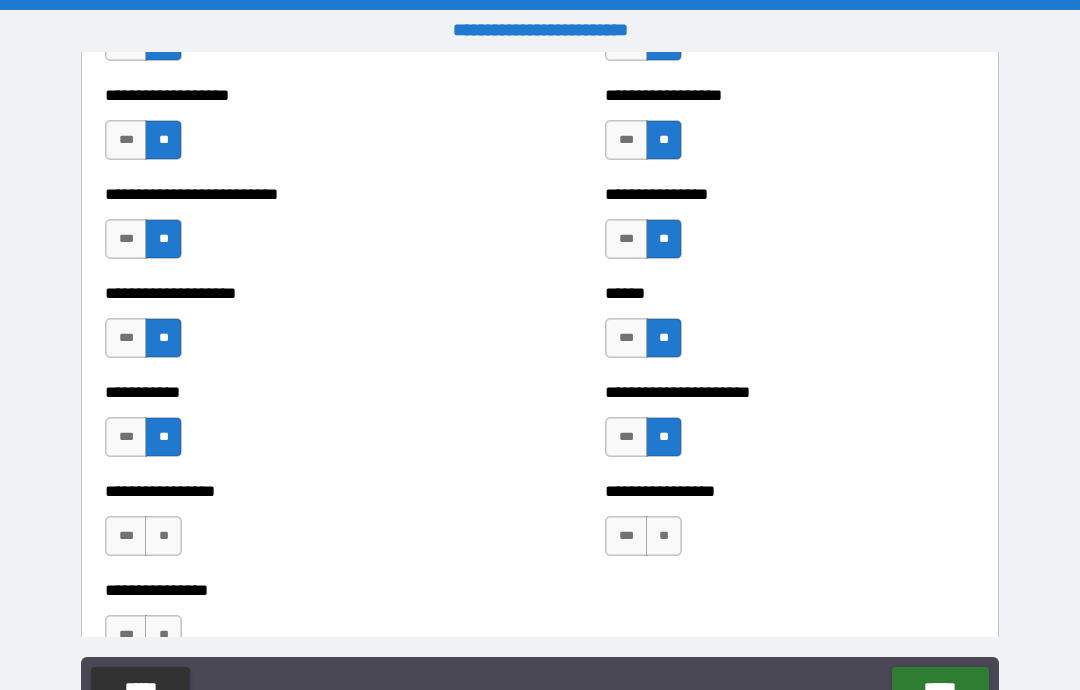 click on "**" at bounding box center [664, 536] 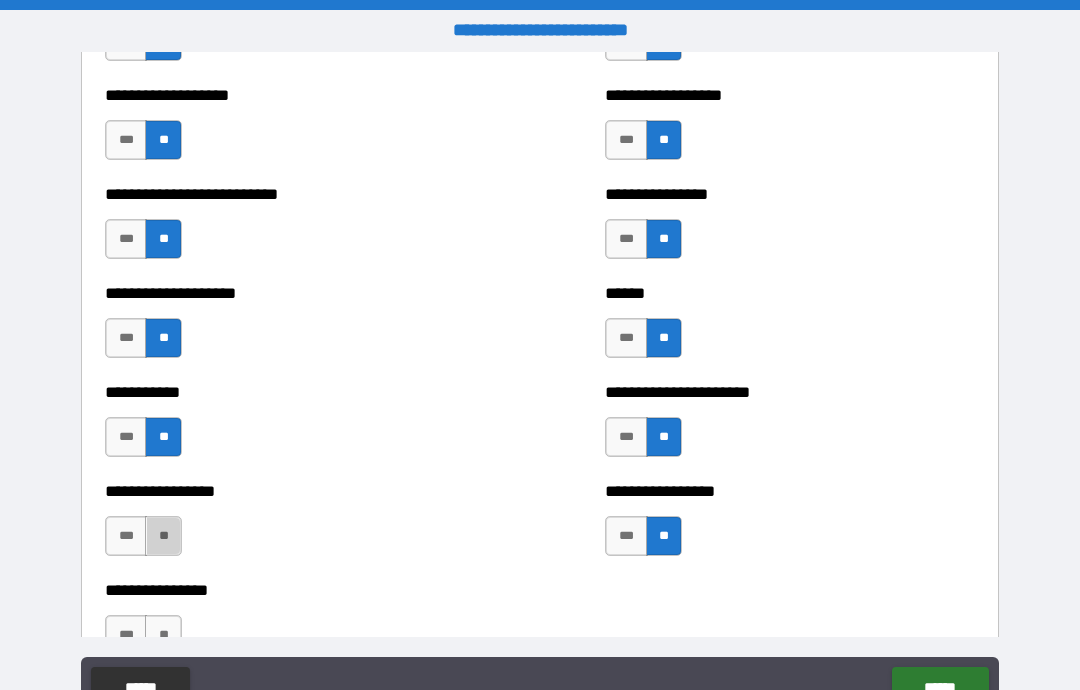 click on "**" at bounding box center [163, 536] 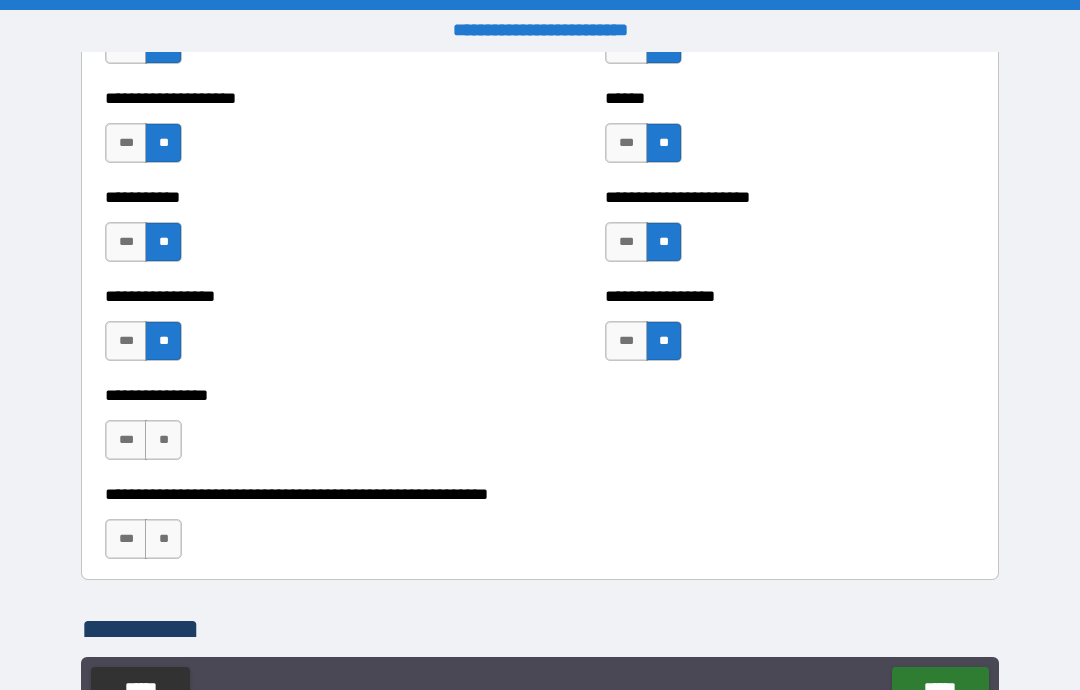 scroll, scrollTop: 5873, scrollLeft: 0, axis: vertical 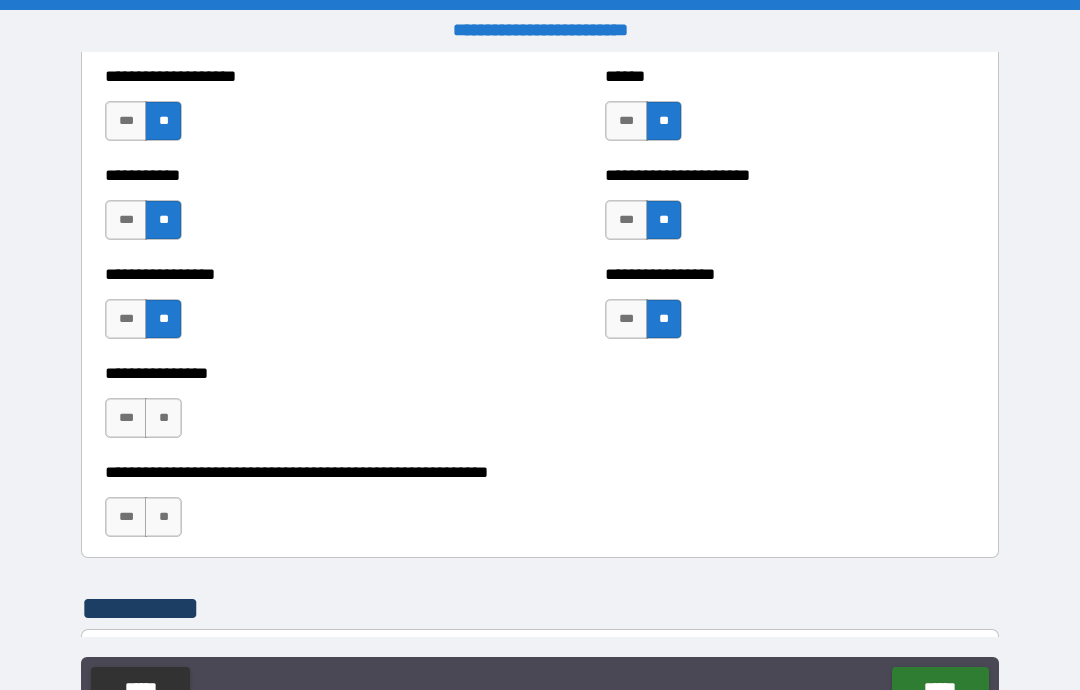 click on "**" at bounding box center (163, 418) 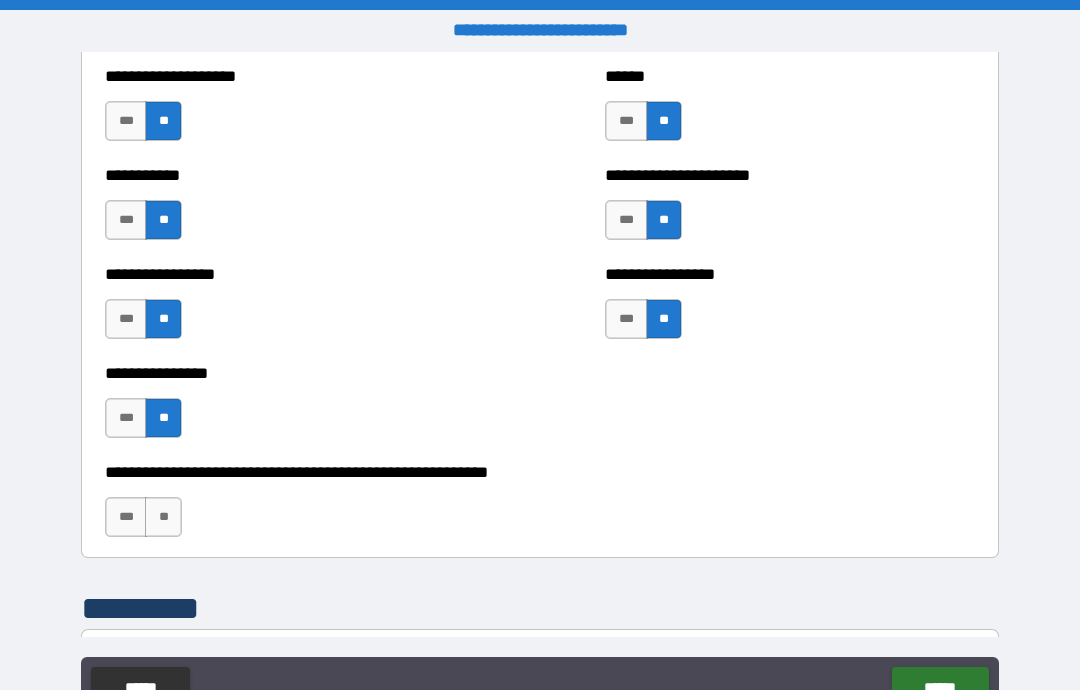 click on "**" at bounding box center (163, 517) 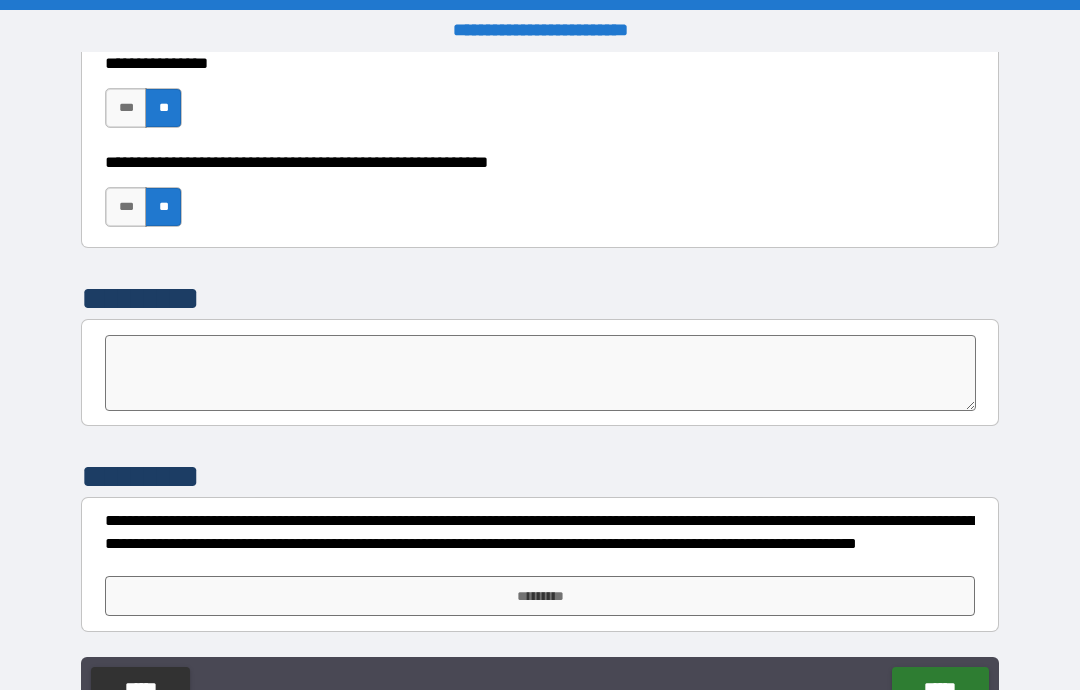 scroll, scrollTop: 6183, scrollLeft: 0, axis: vertical 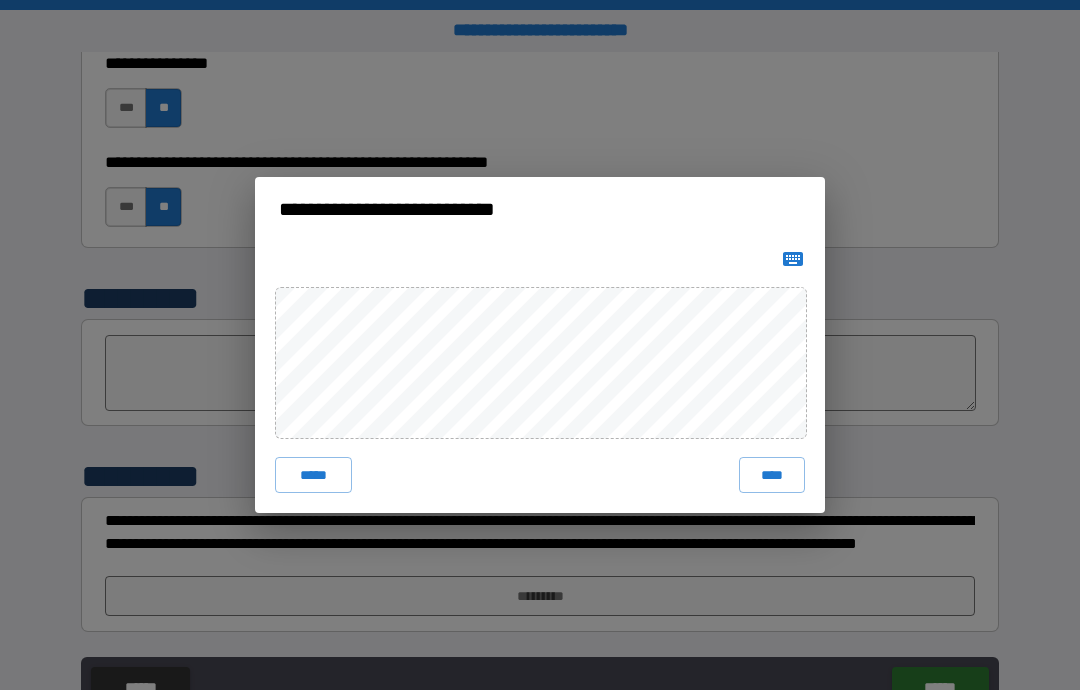 click on "****" at bounding box center [772, 475] 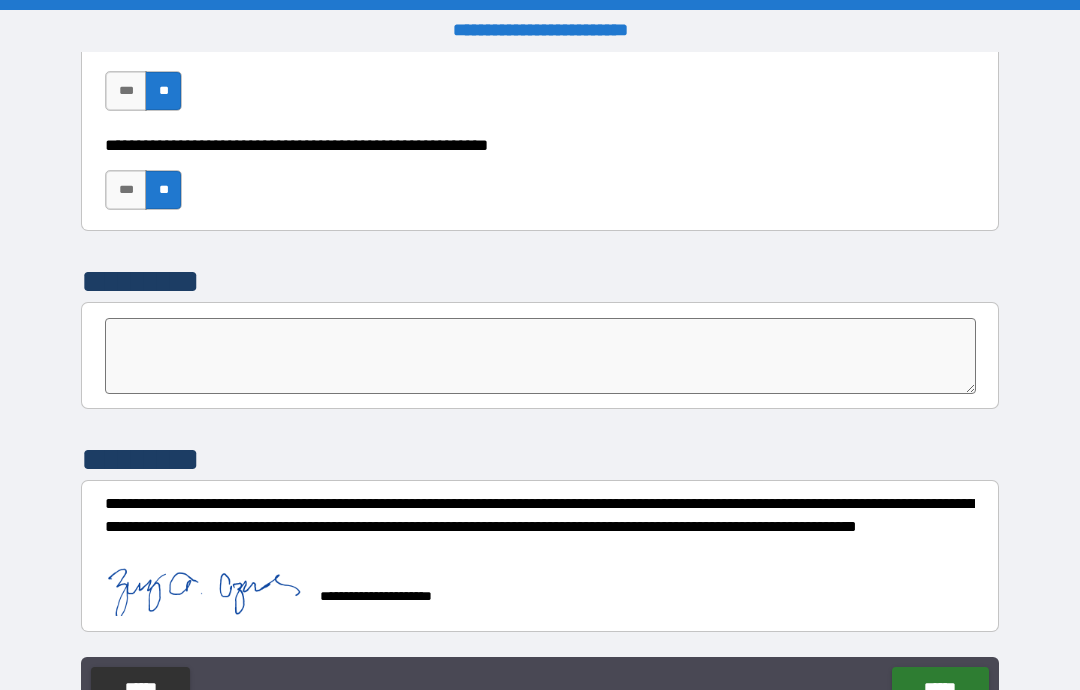 scroll, scrollTop: 6200, scrollLeft: 0, axis: vertical 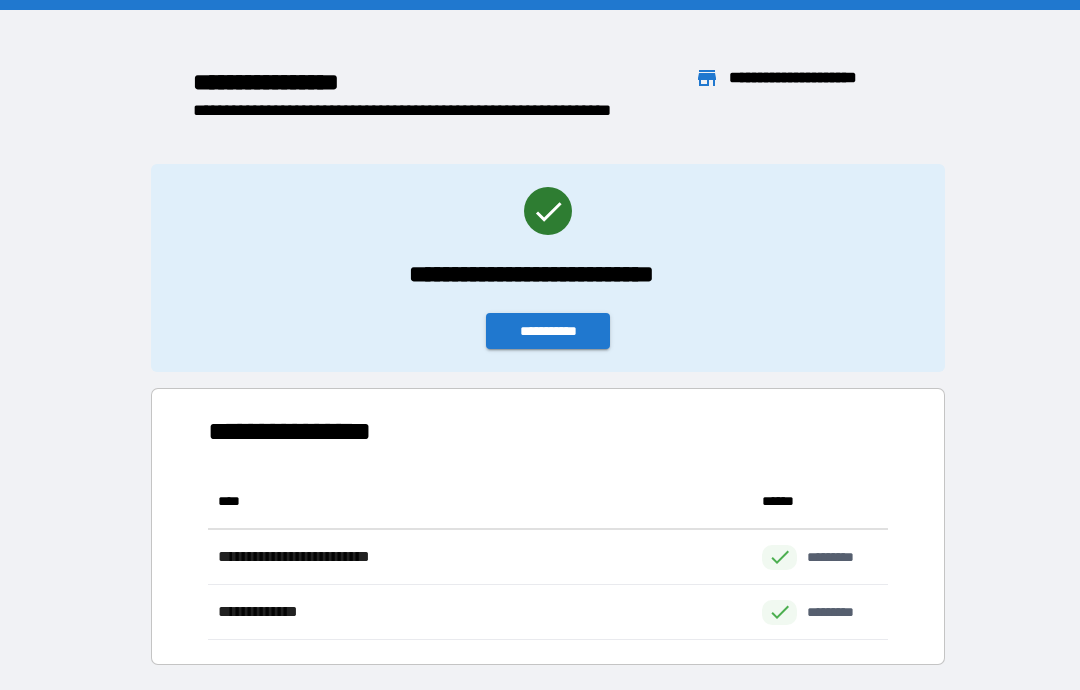 click on "**********" at bounding box center (548, 331) 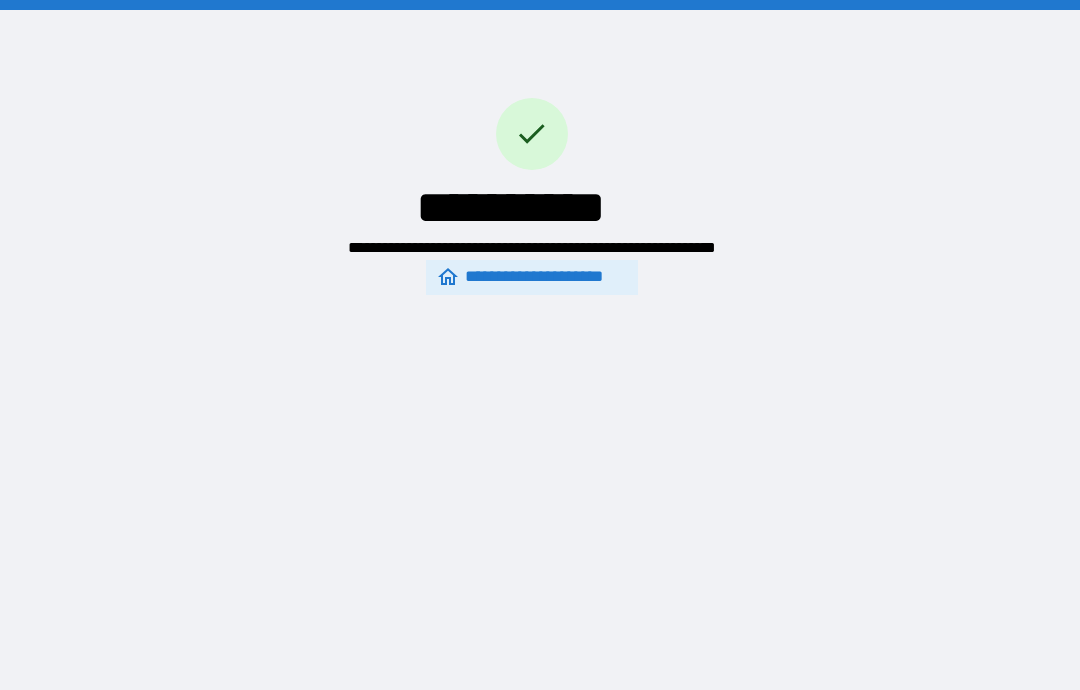 click on "**********" at bounding box center [532, 277] 